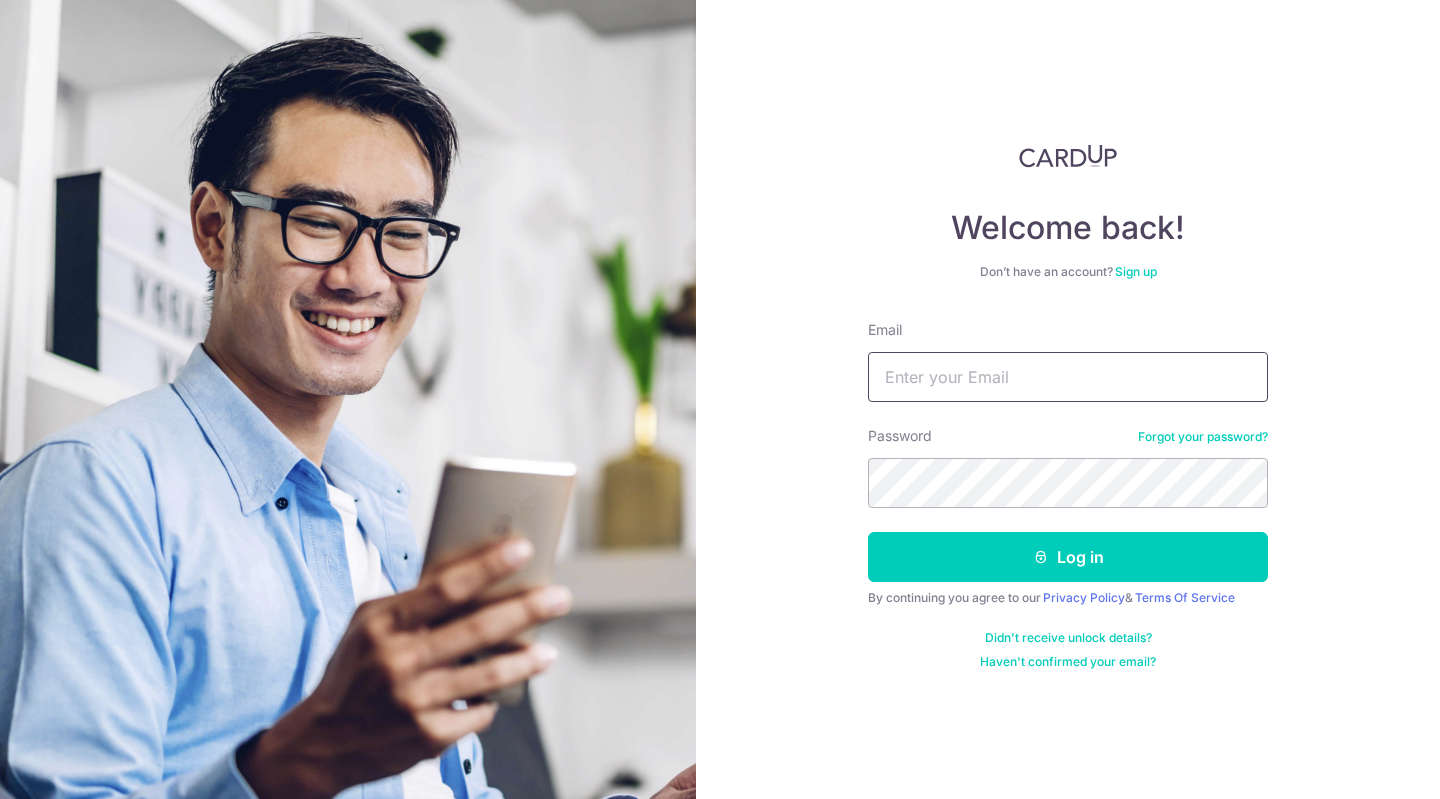 scroll, scrollTop: 0, scrollLeft: 0, axis: both 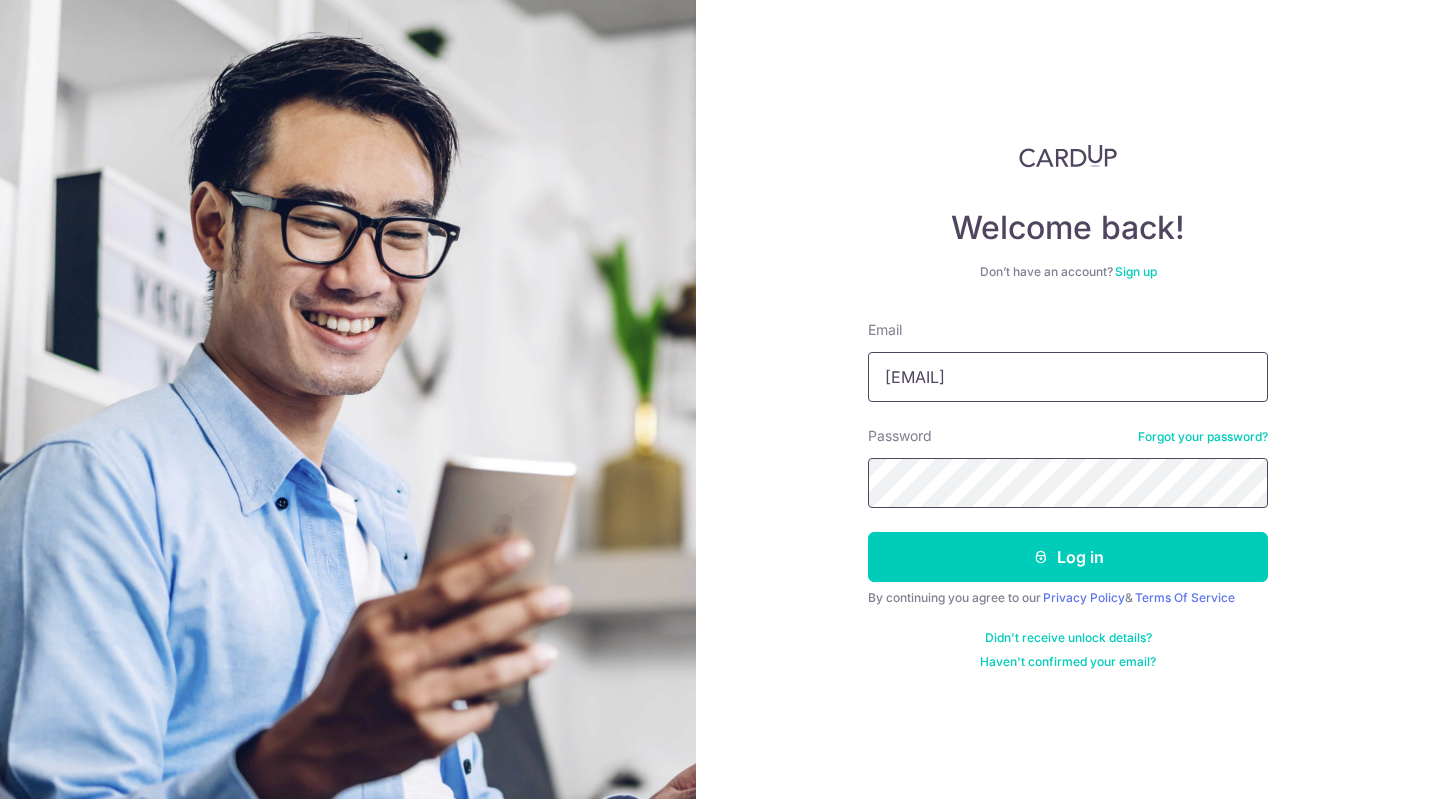 click on "Log in" at bounding box center [1068, 557] 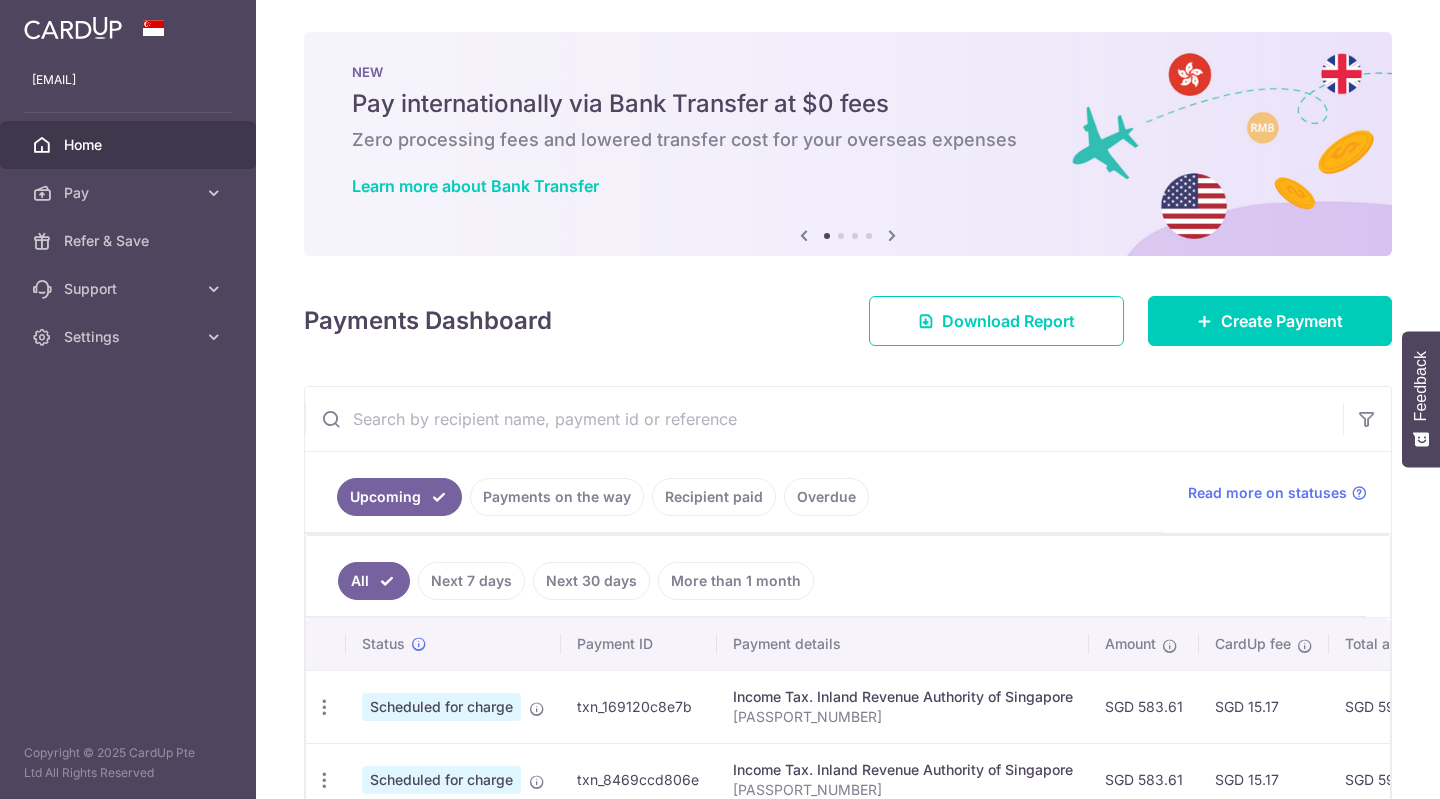 scroll, scrollTop: 0, scrollLeft: 0, axis: both 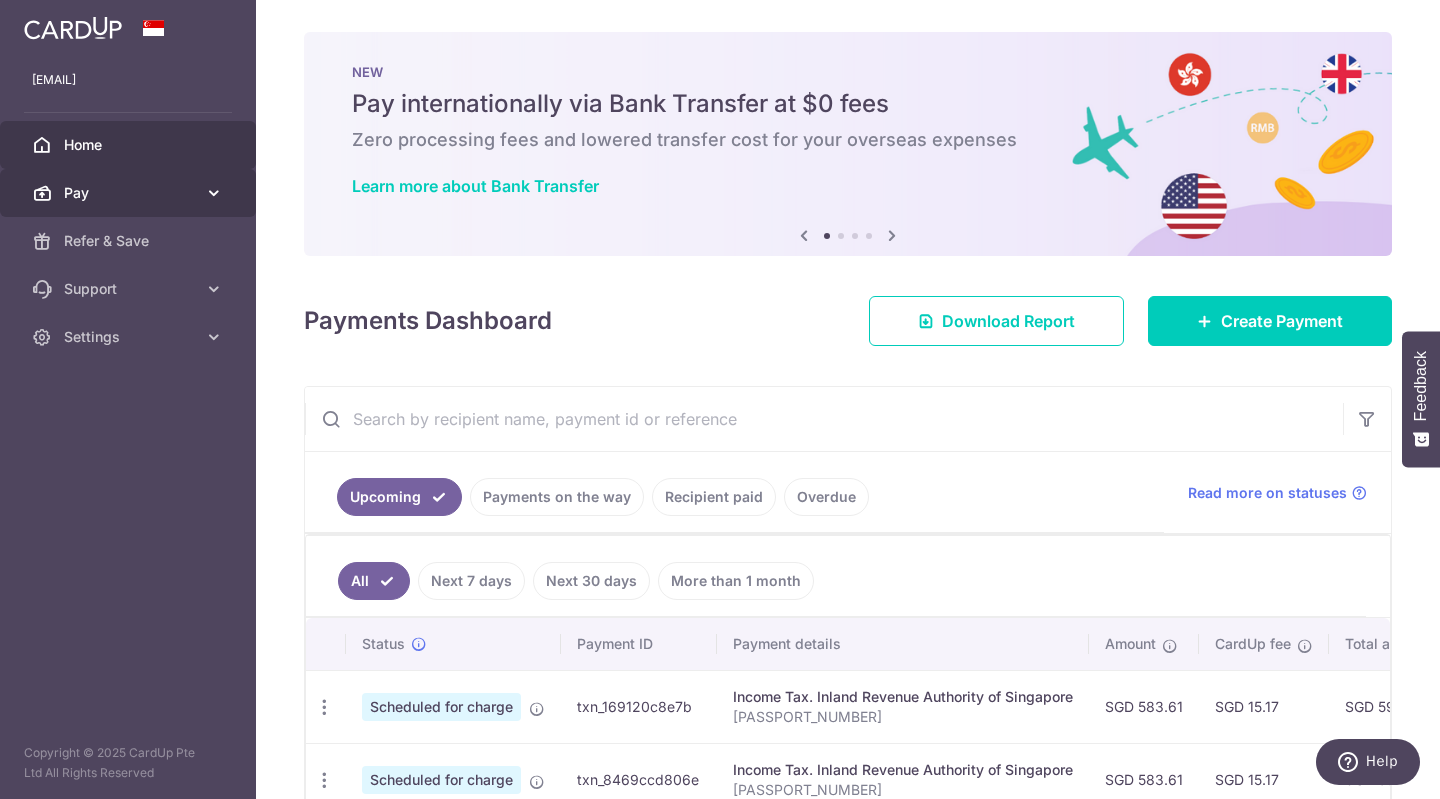 click on "Pay" at bounding box center [130, 193] 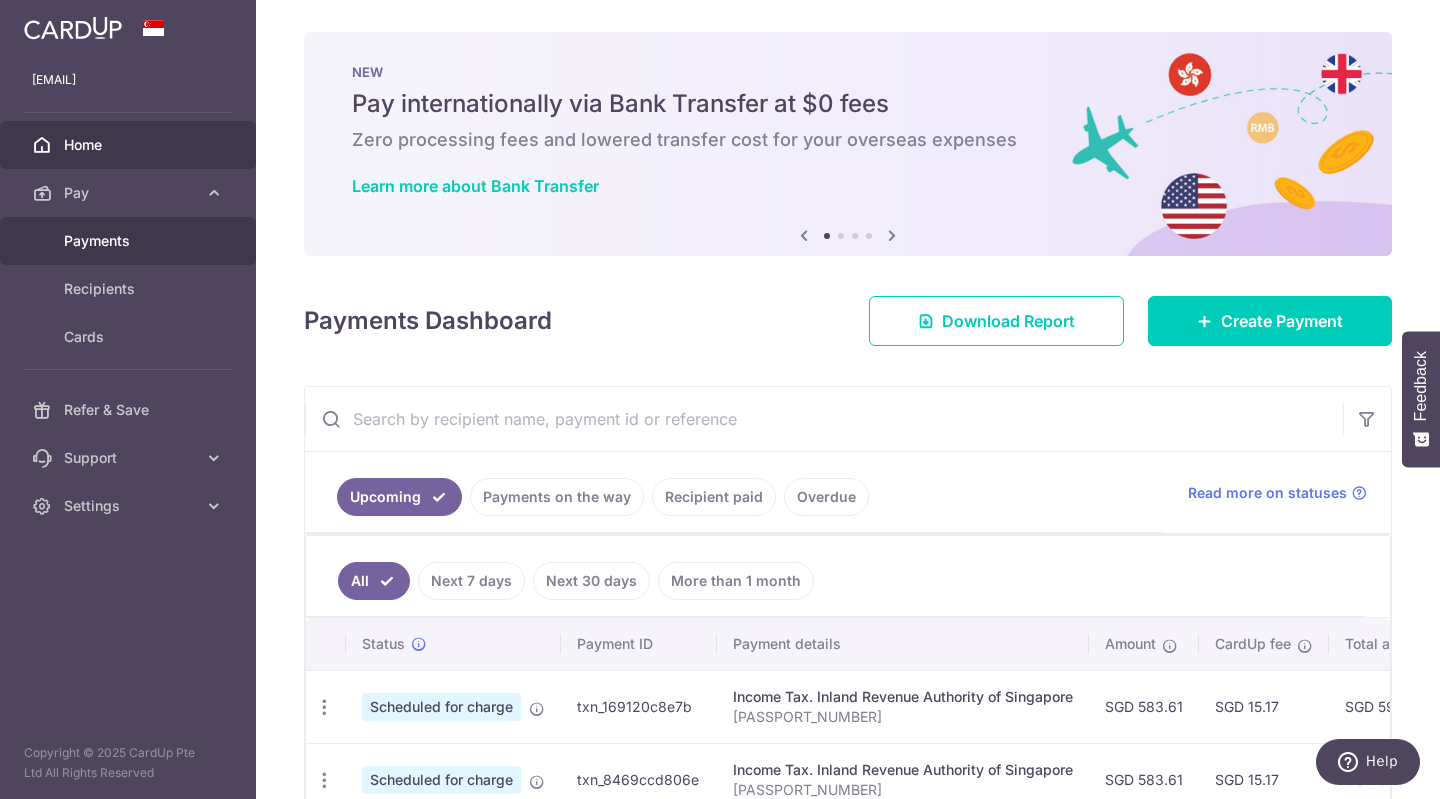 click on "Payments" at bounding box center (130, 241) 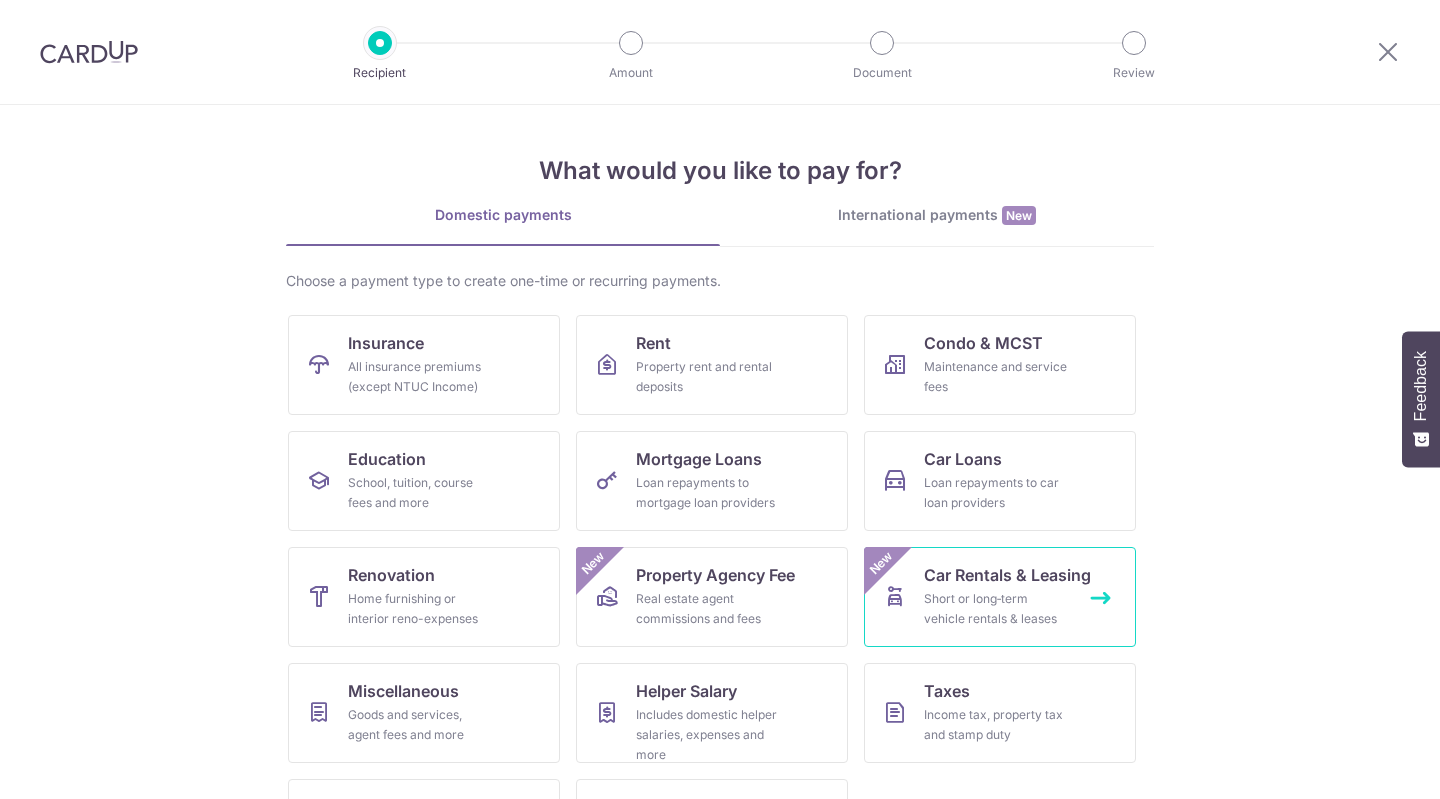 scroll, scrollTop: 0, scrollLeft: 0, axis: both 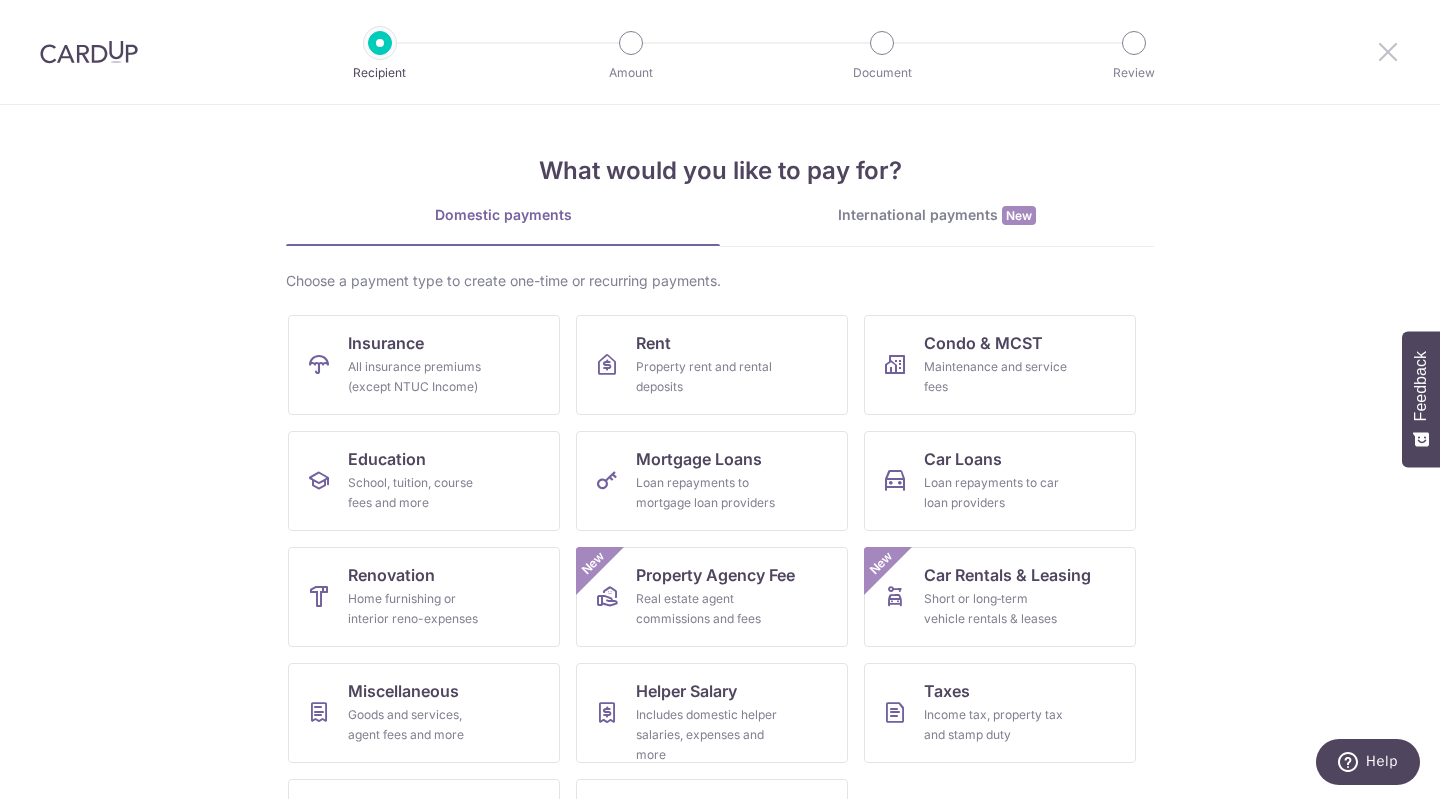 click at bounding box center (1388, 51) 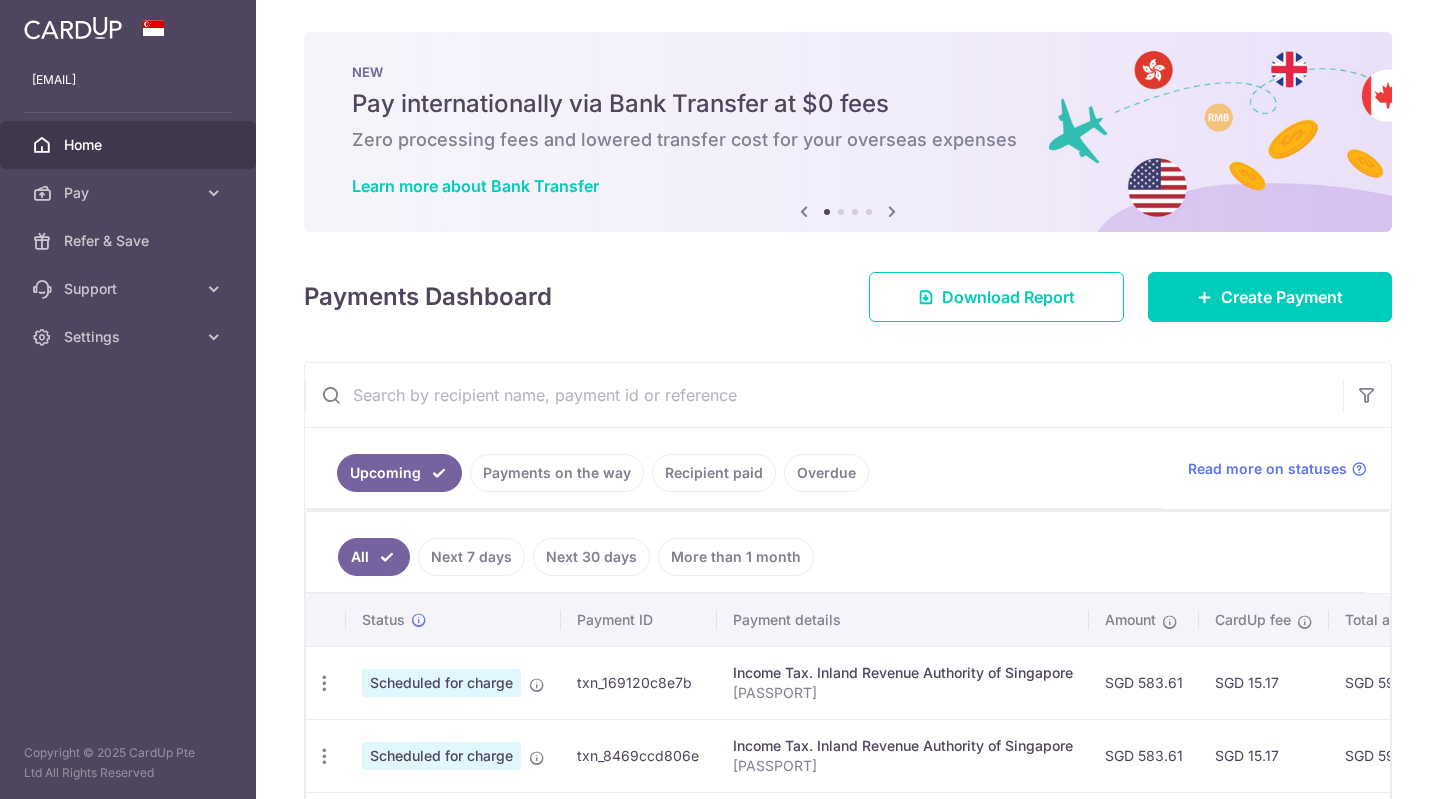 scroll, scrollTop: 0, scrollLeft: 0, axis: both 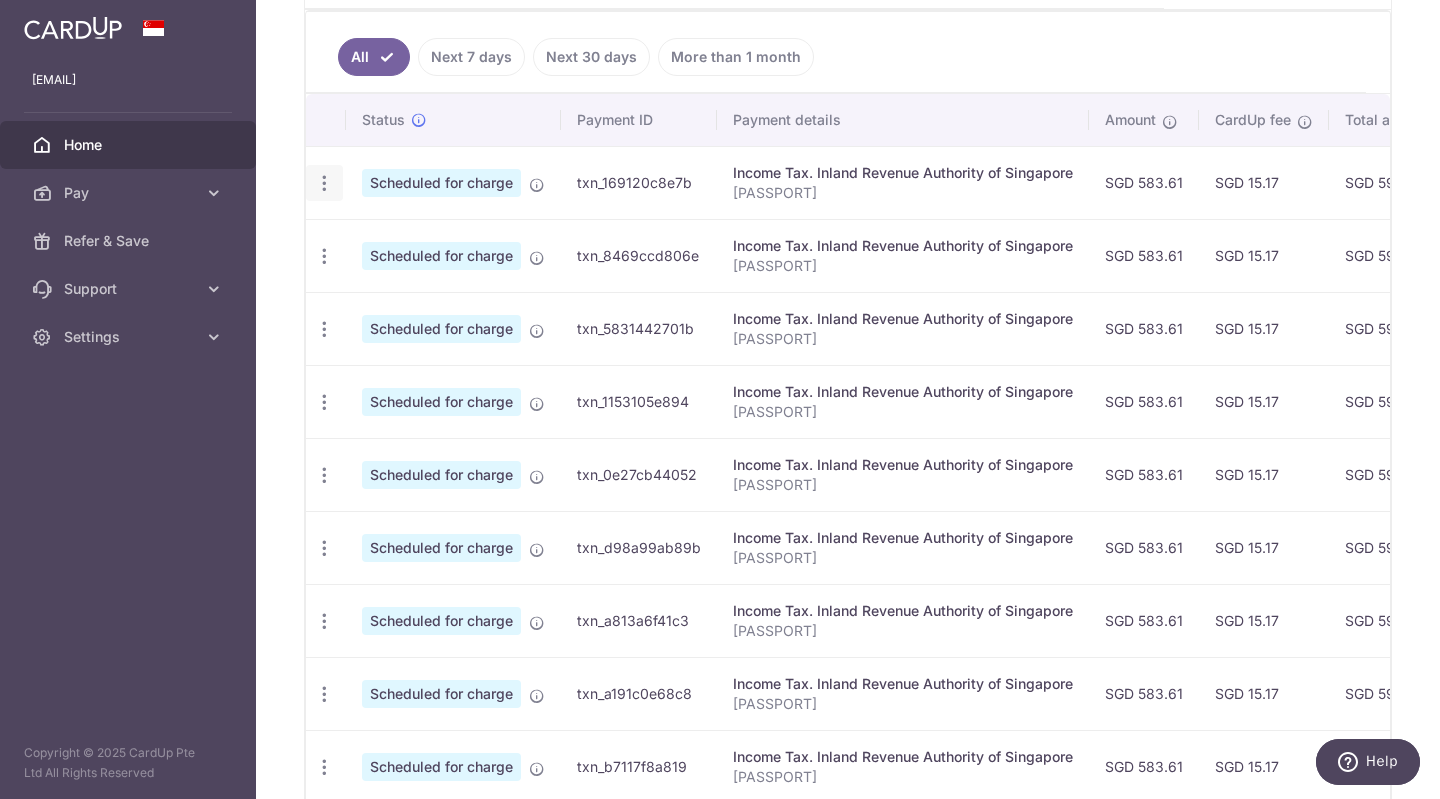 click on "Update payment
Cancel payment" at bounding box center (324, 183) 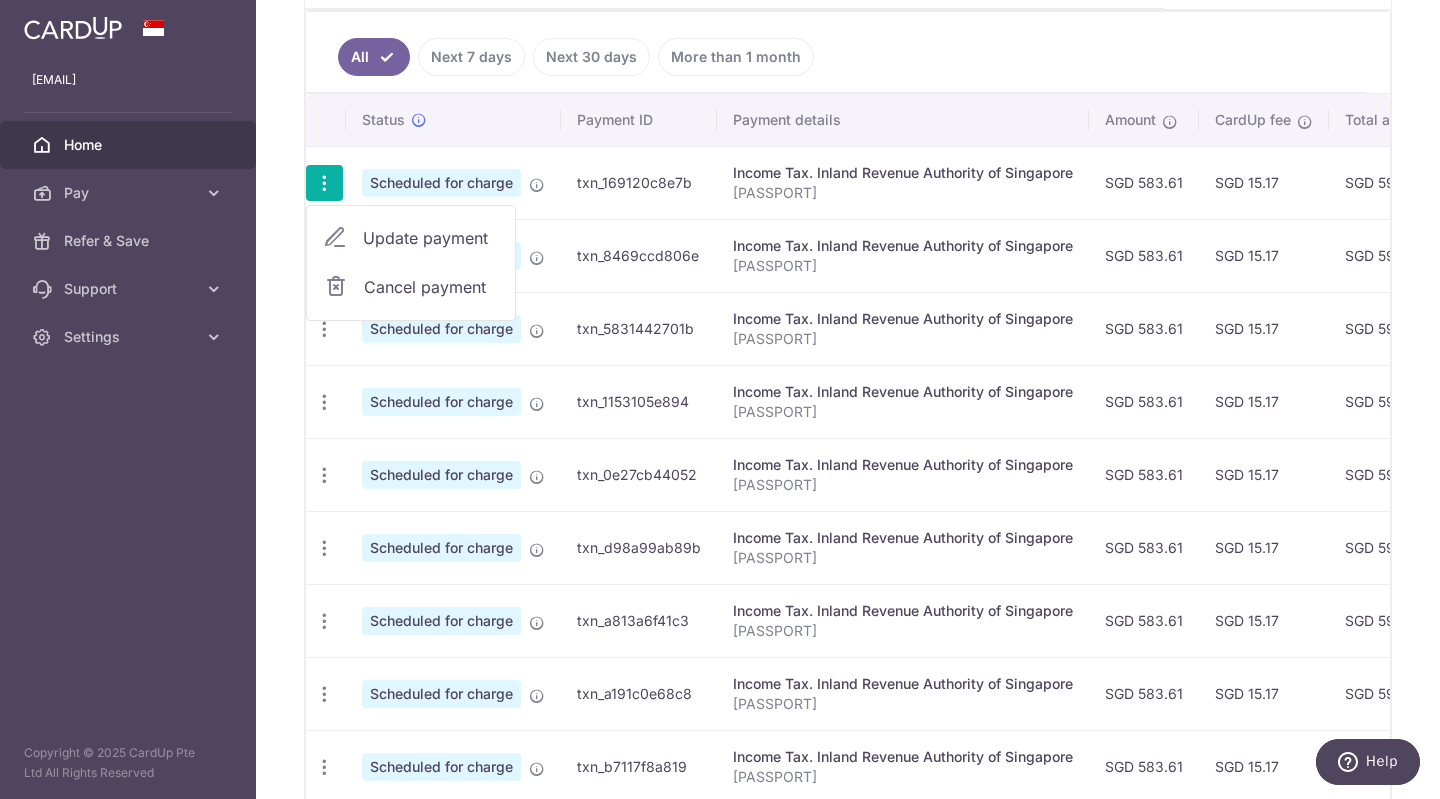 click on "Update payment" at bounding box center (431, 238) 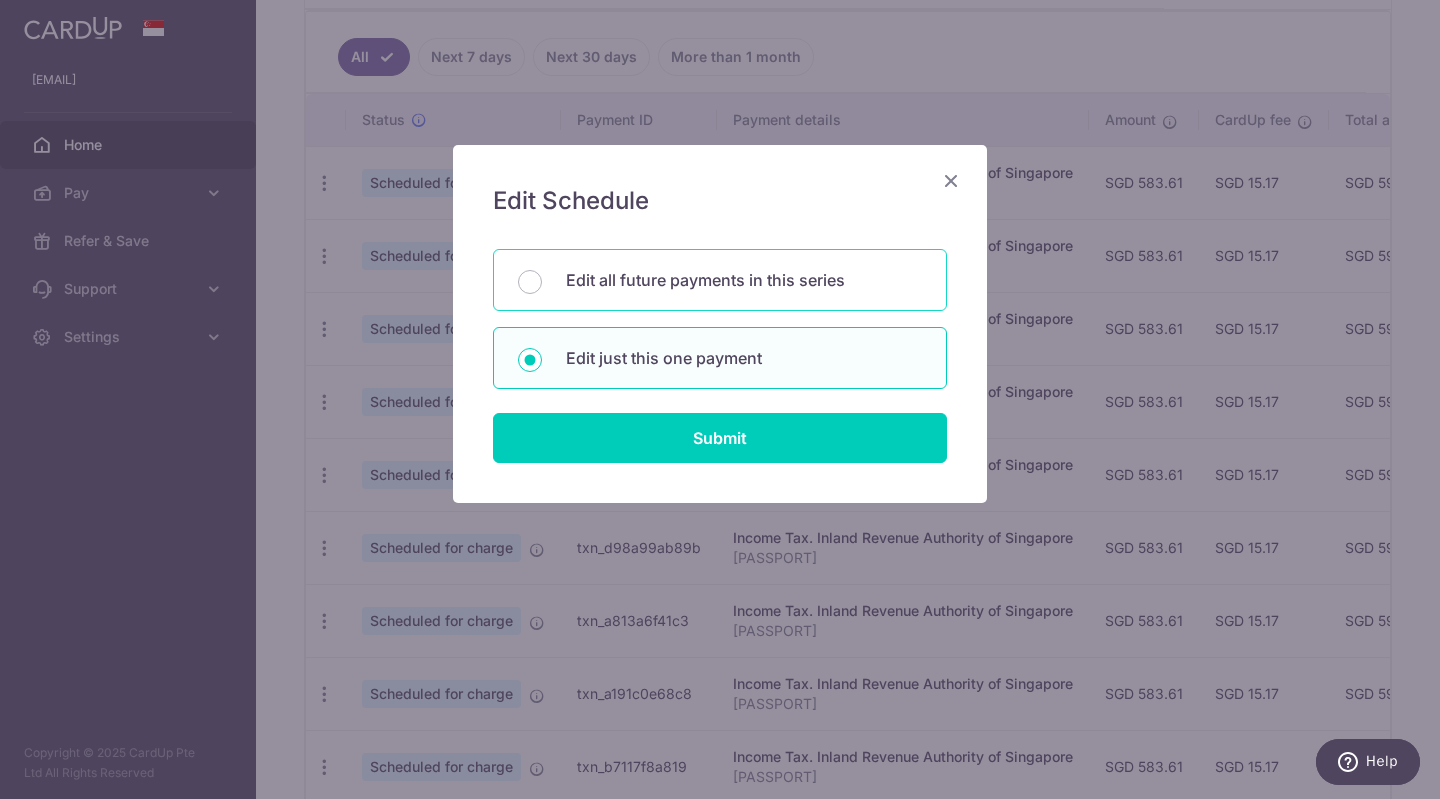 click on "Edit all future payments in this series" at bounding box center (744, 280) 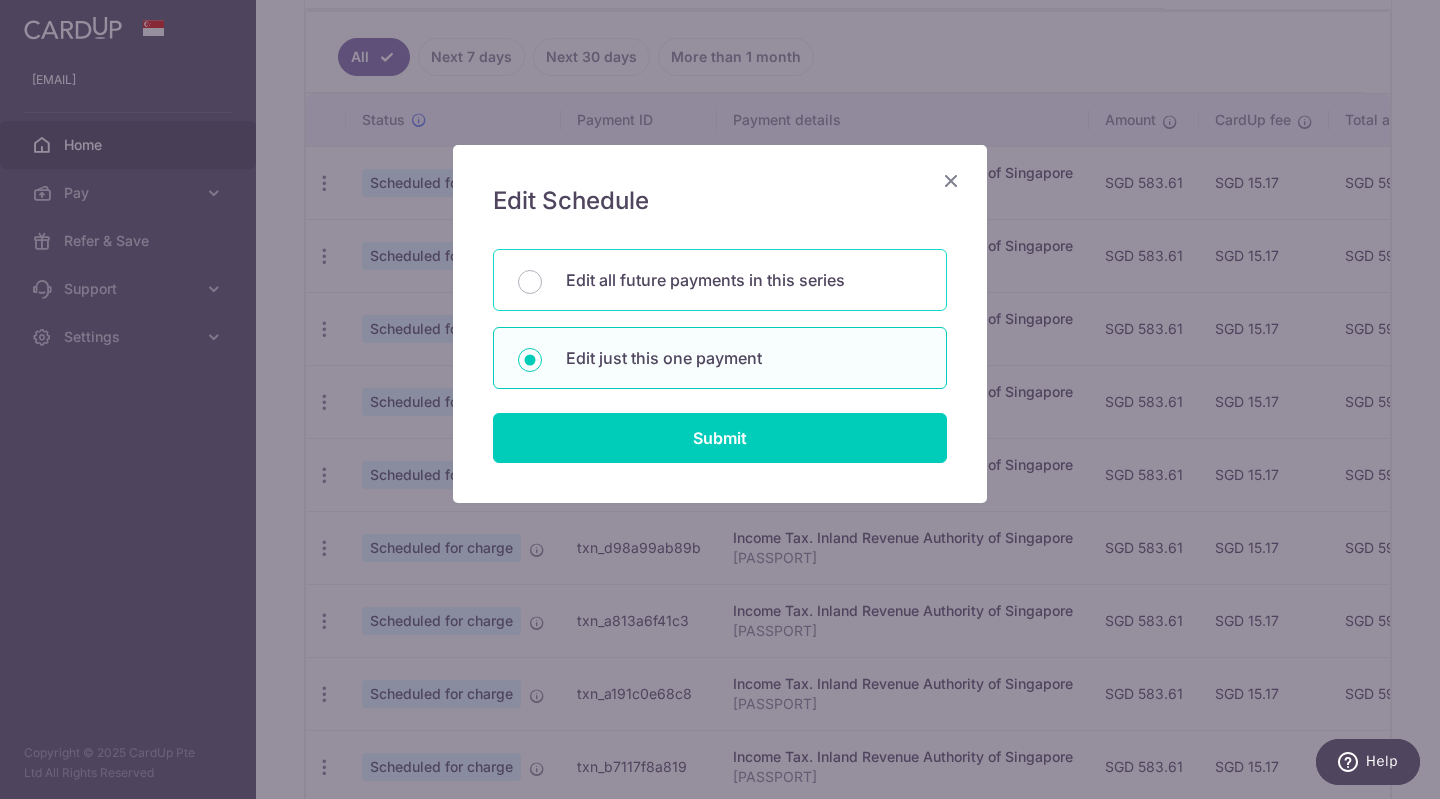 click on "Edit all future payments in this series" at bounding box center (530, 282) 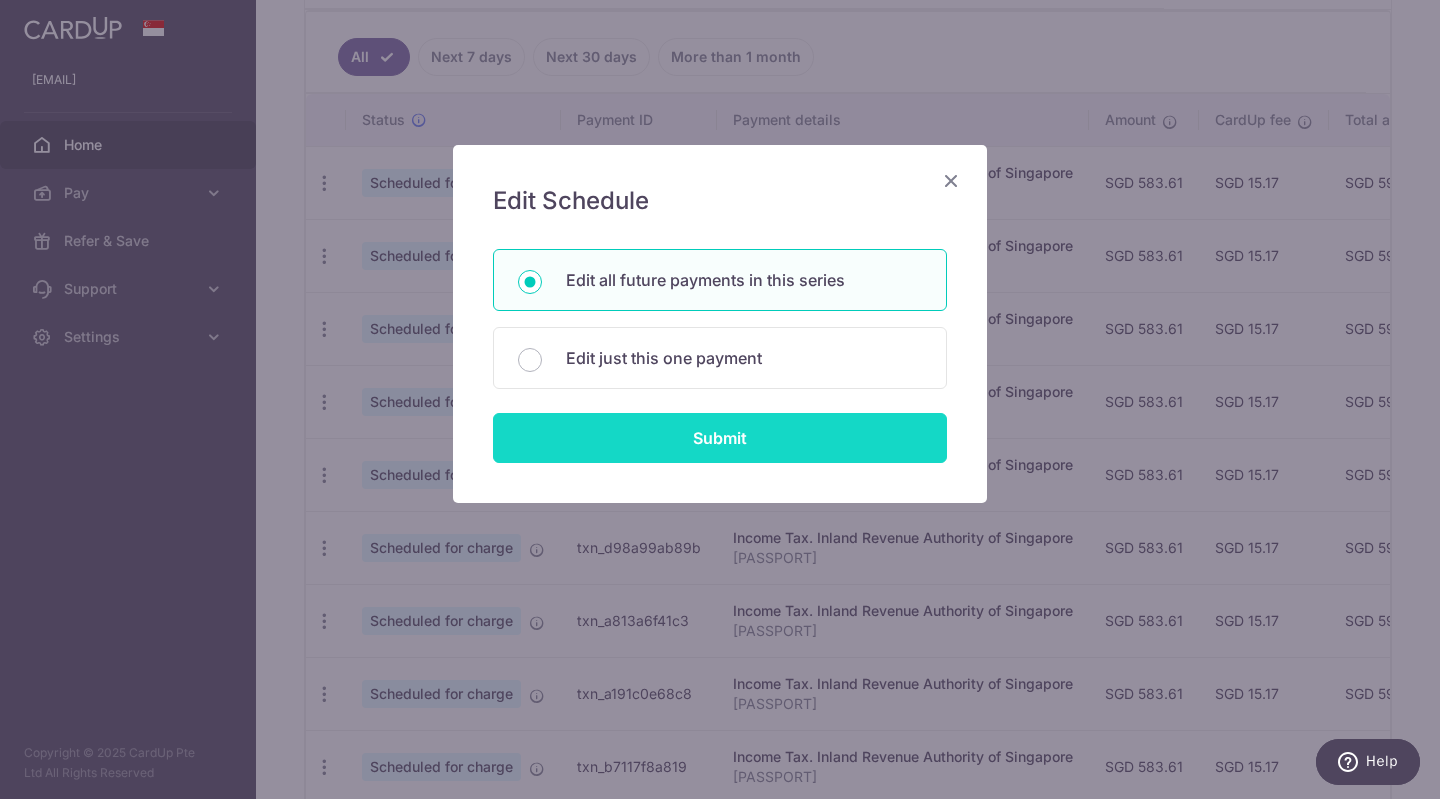 click on "Submit" at bounding box center [720, 438] 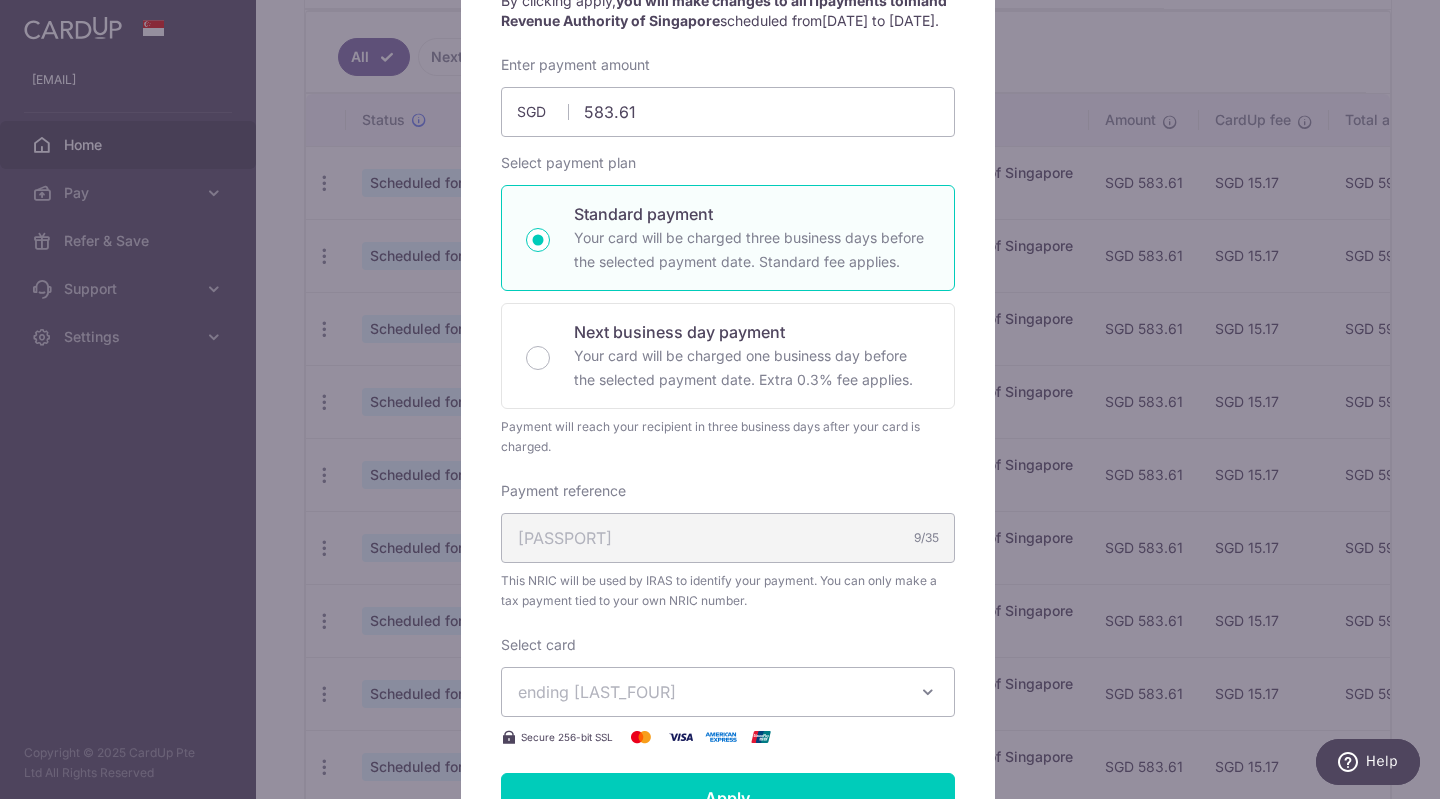scroll, scrollTop: 94, scrollLeft: 0, axis: vertical 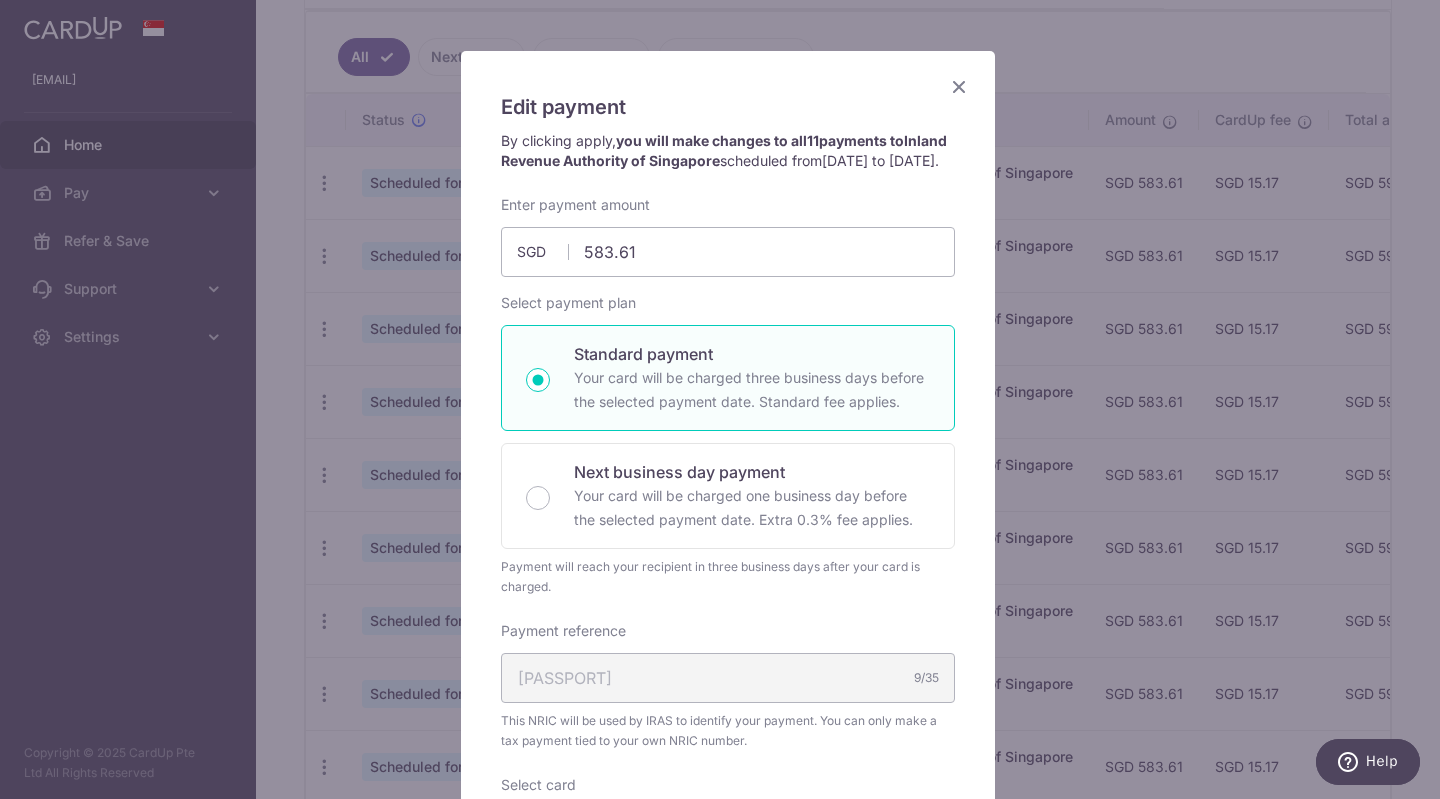 click at bounding box center [959, 86] 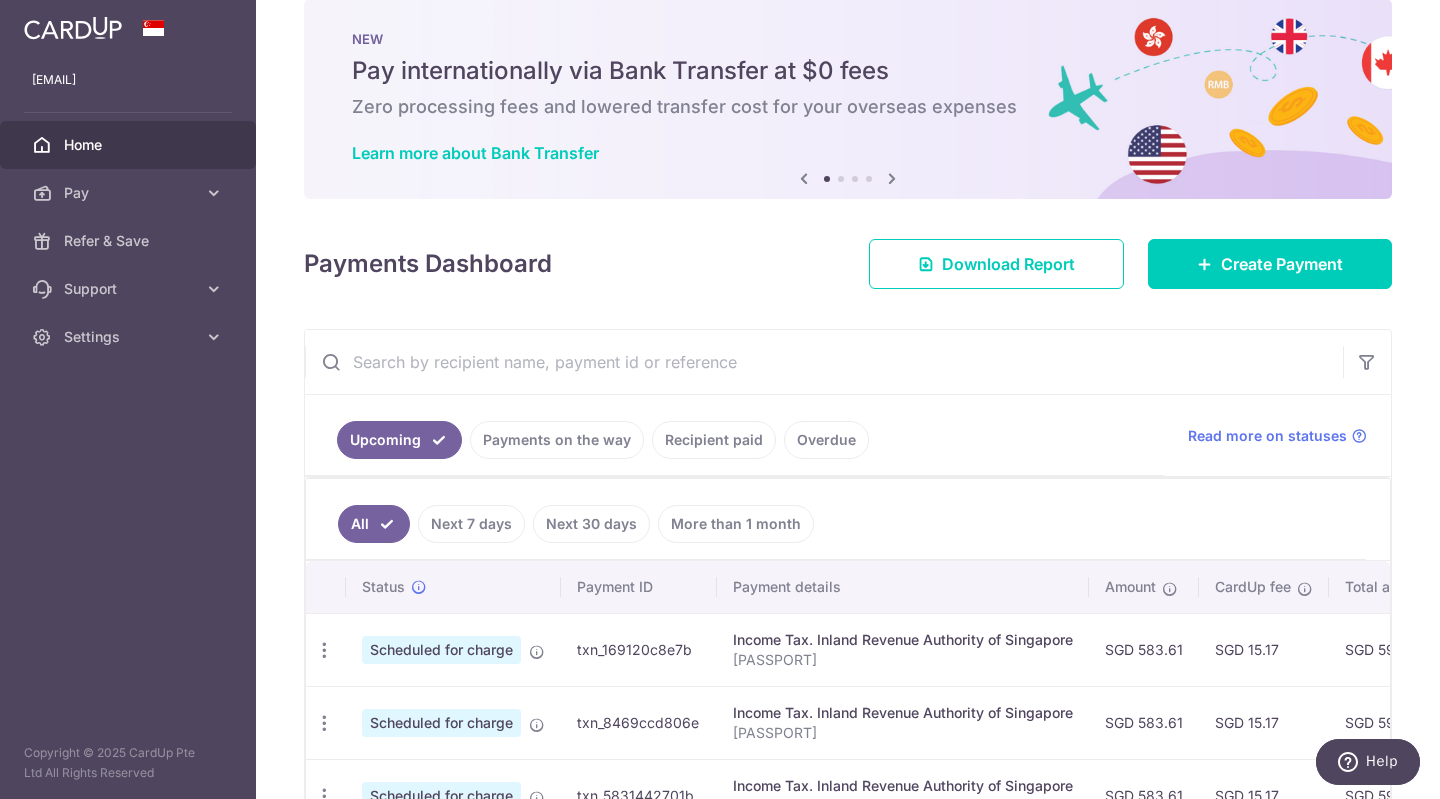 scroll, scrollTop: 233, scrollLeft: 0, axis: vertical 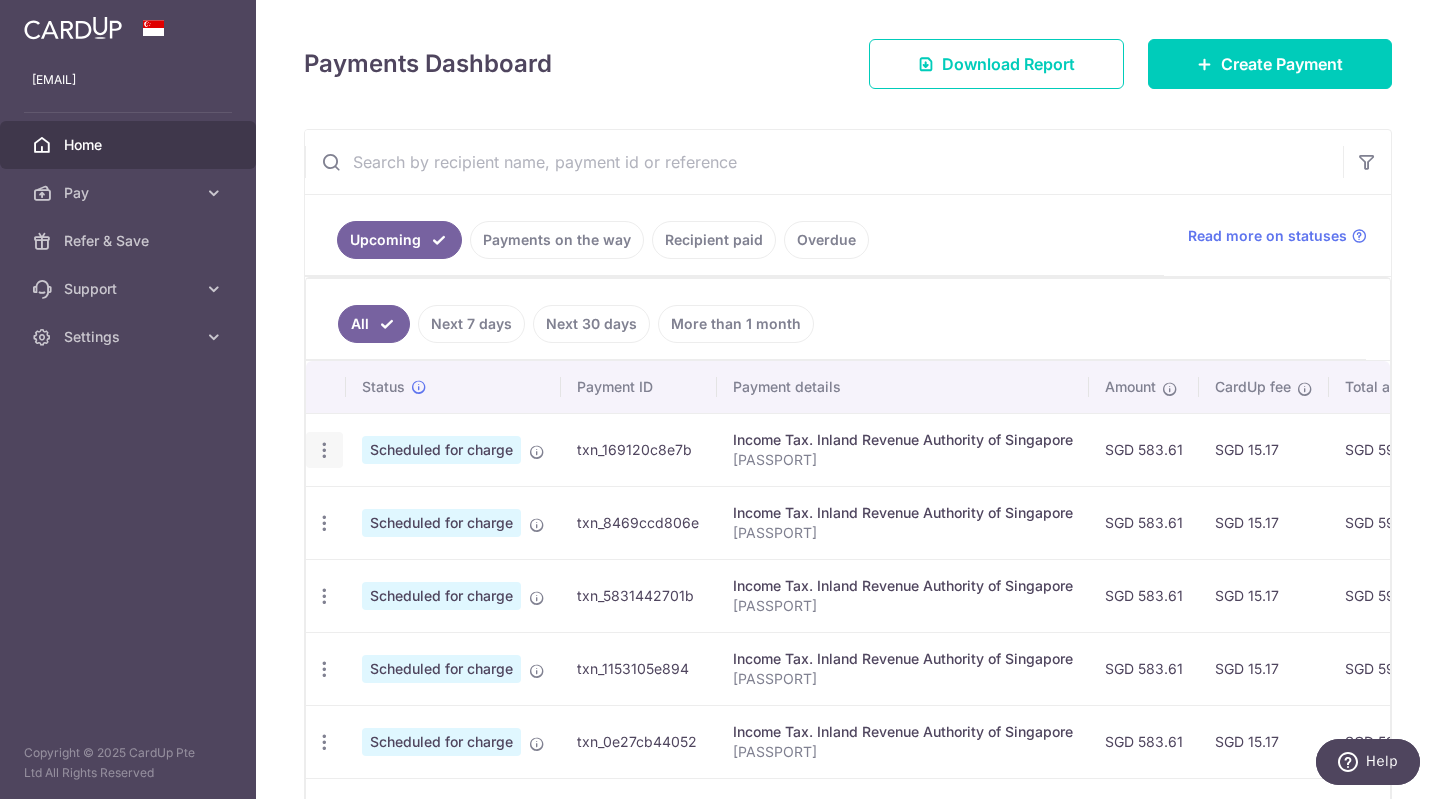 click at bounding box center (324, 450) 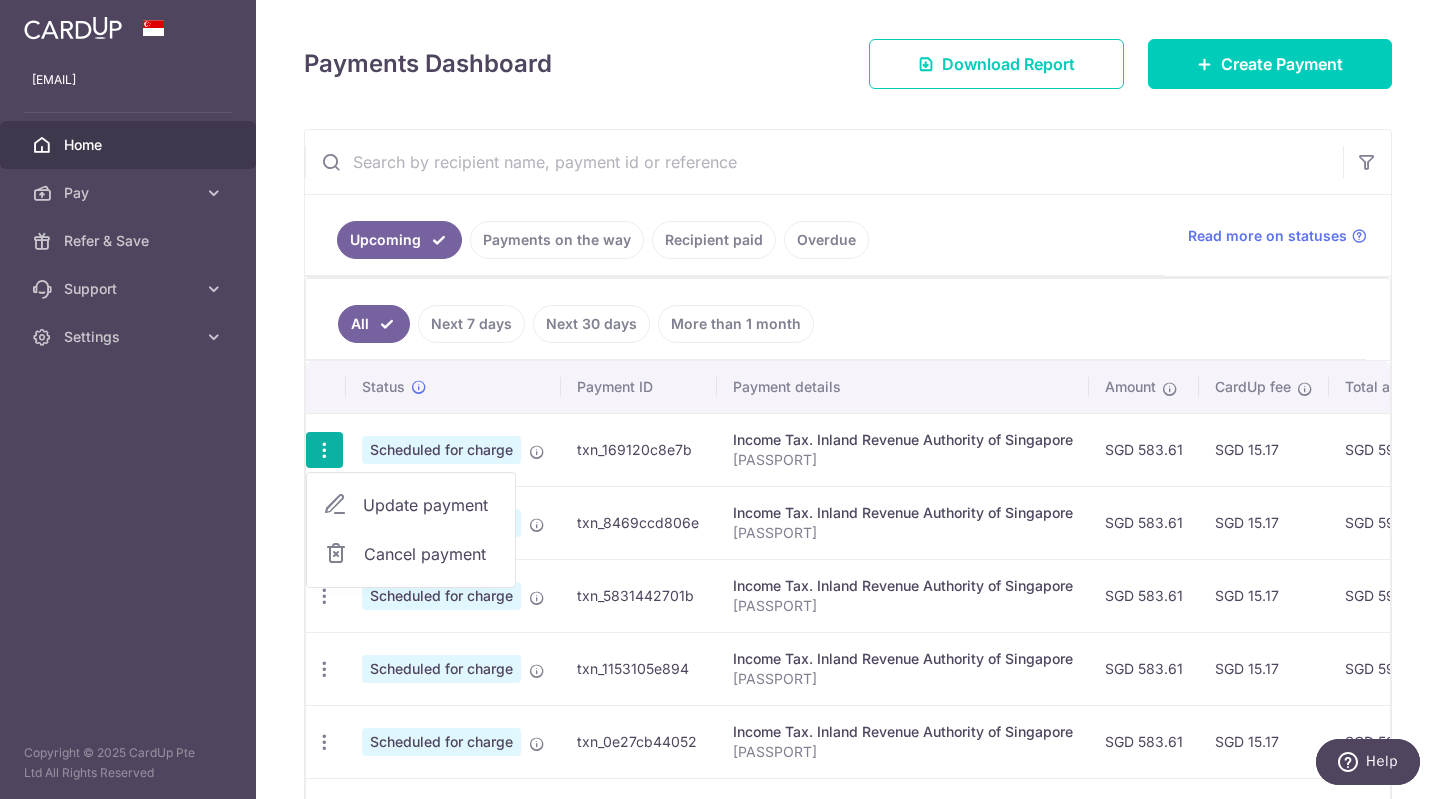 click on "Cancel payment" at bounding box center (431, 554) 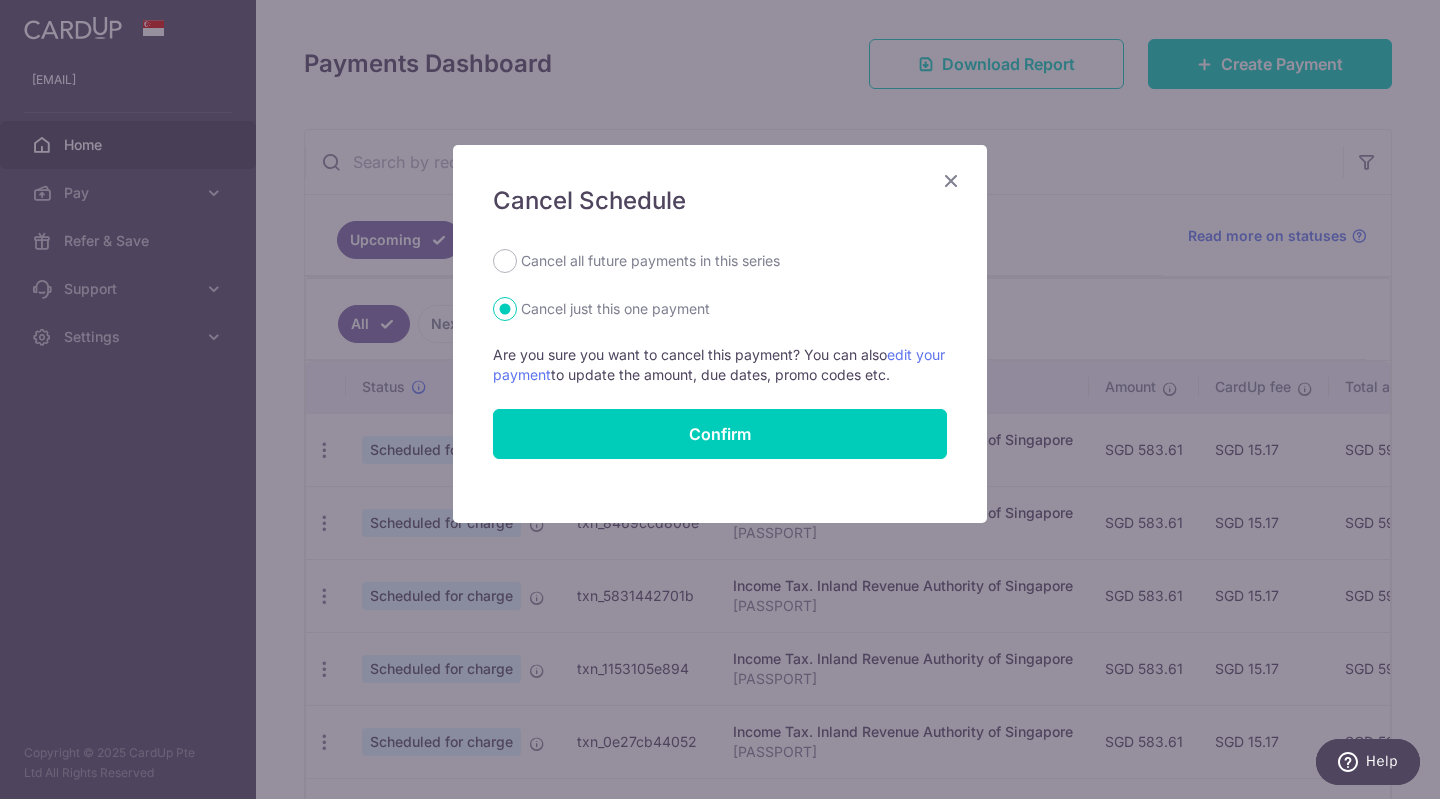 click on "Cancel all future payments in this series" at bounding box center (650, 261) 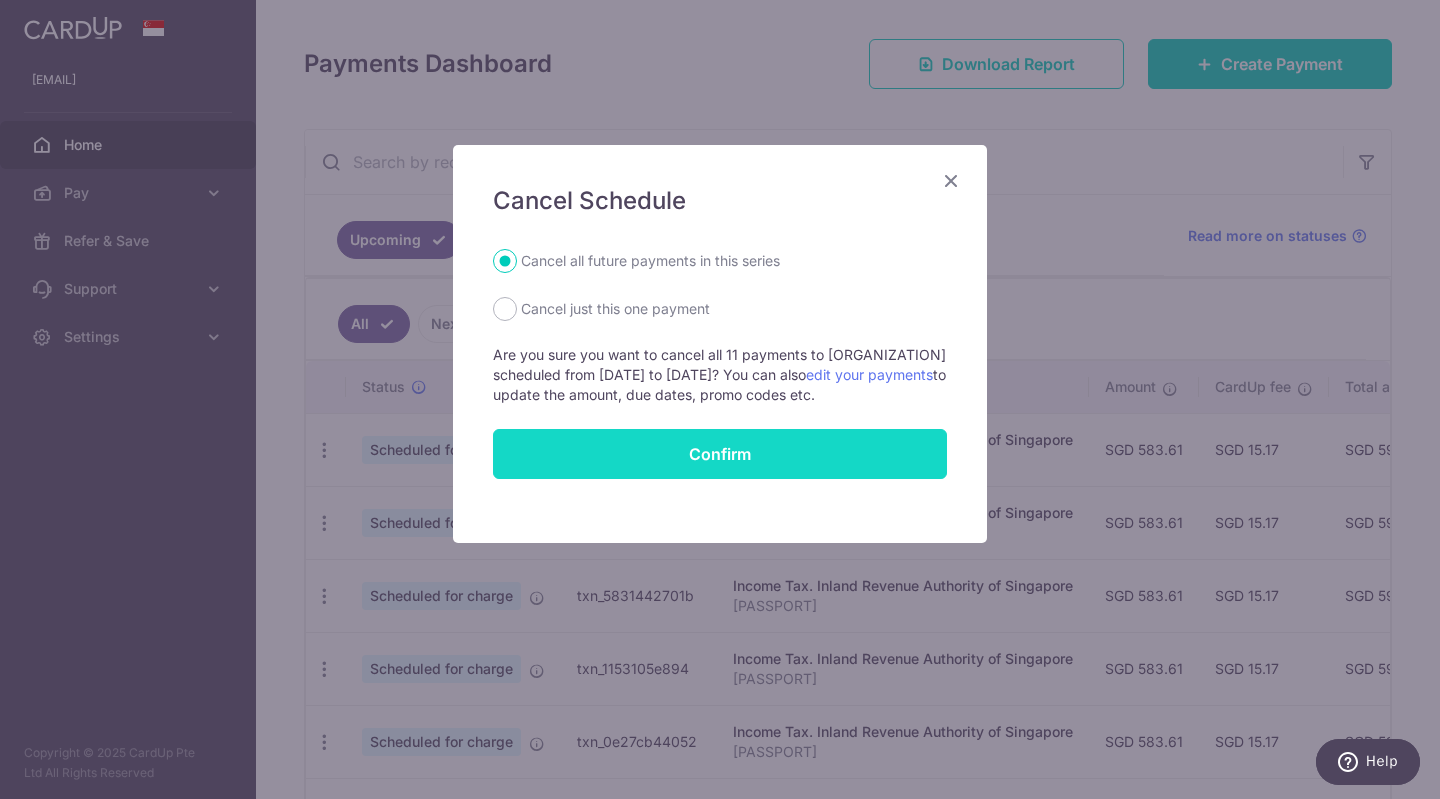 click on "Confirm" at bounding box center (720, 454) 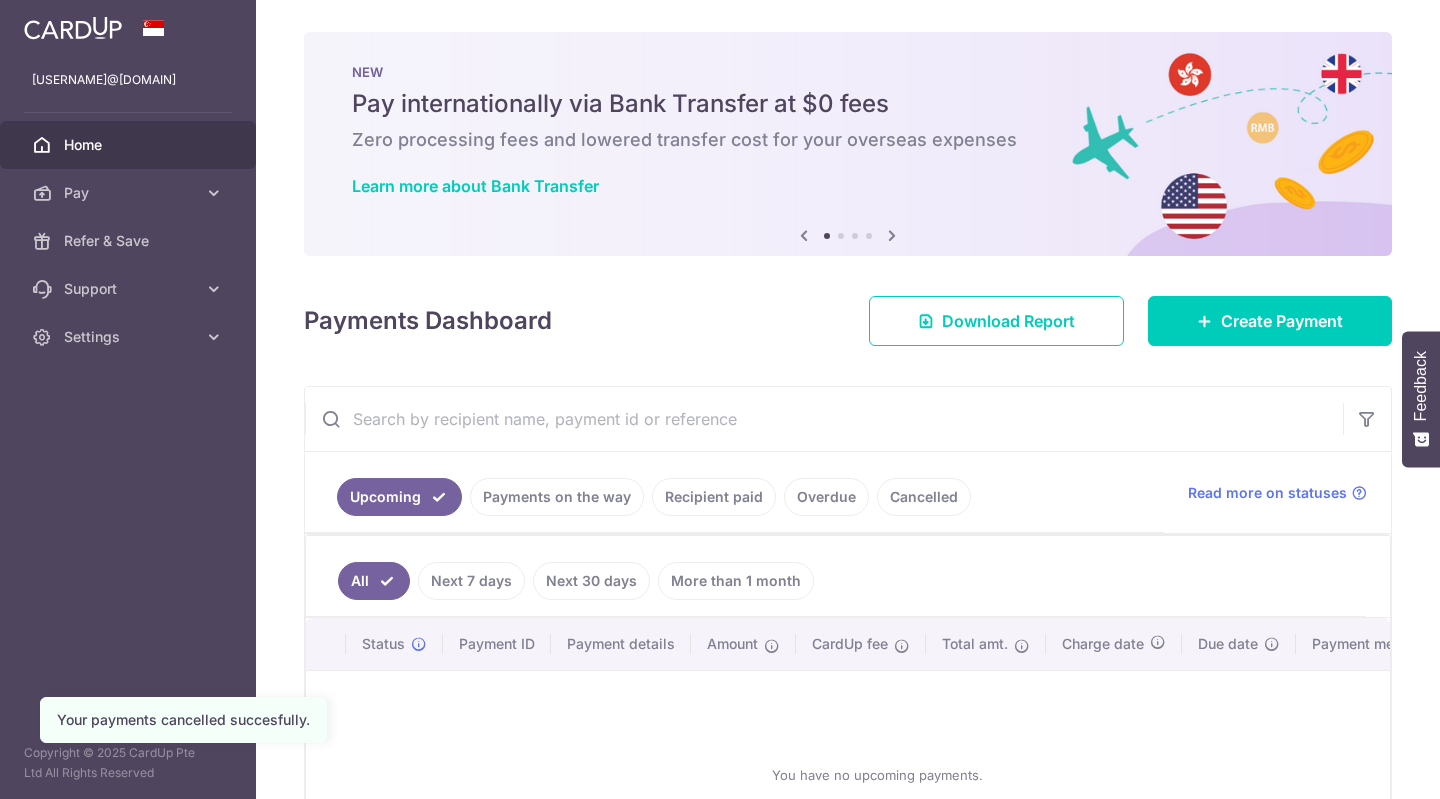 scroll, scrollTop: 0, scrollLeft: 0, axis: both 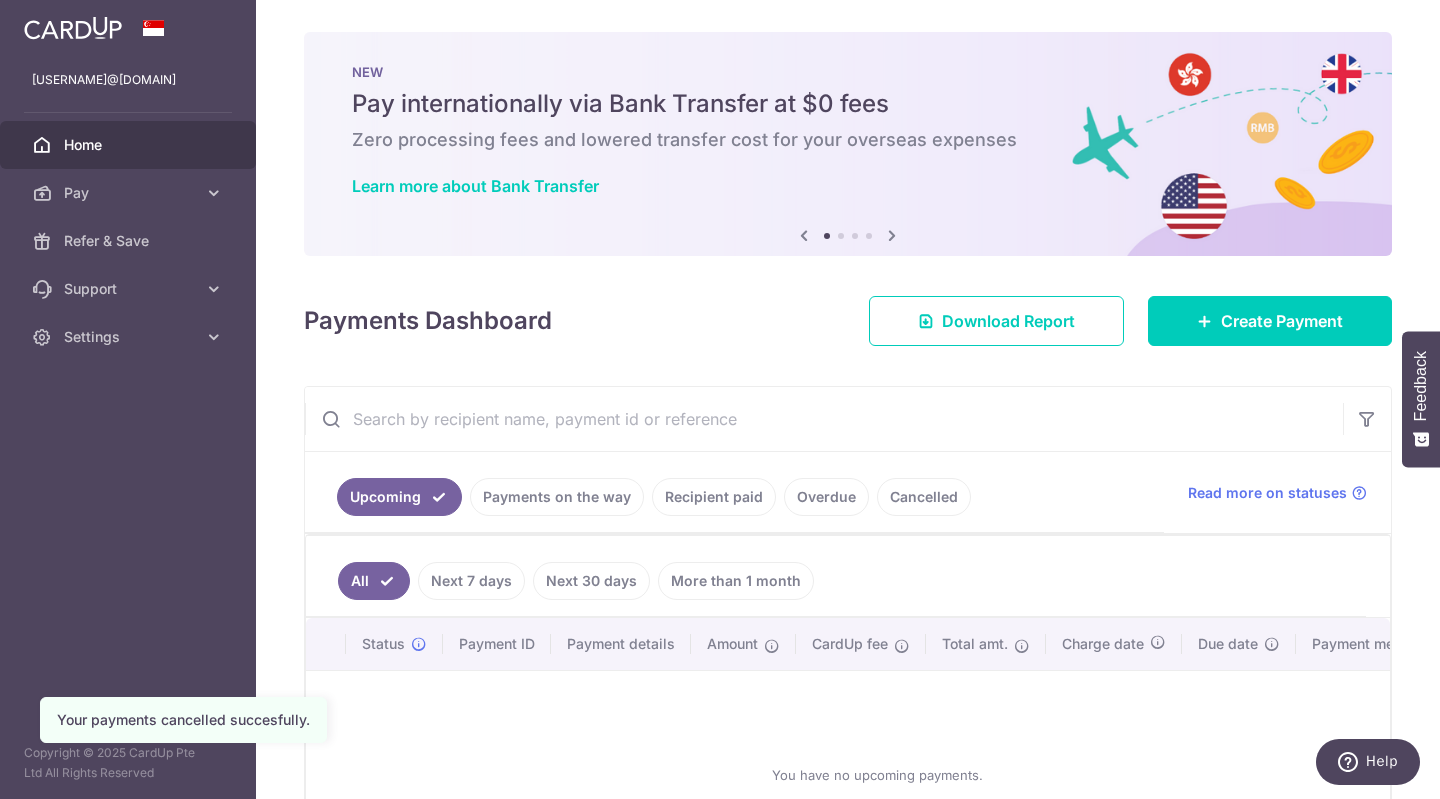 click on "Payments Dashboard
Download Report
Create Payment" at bounding box center (848, 317) 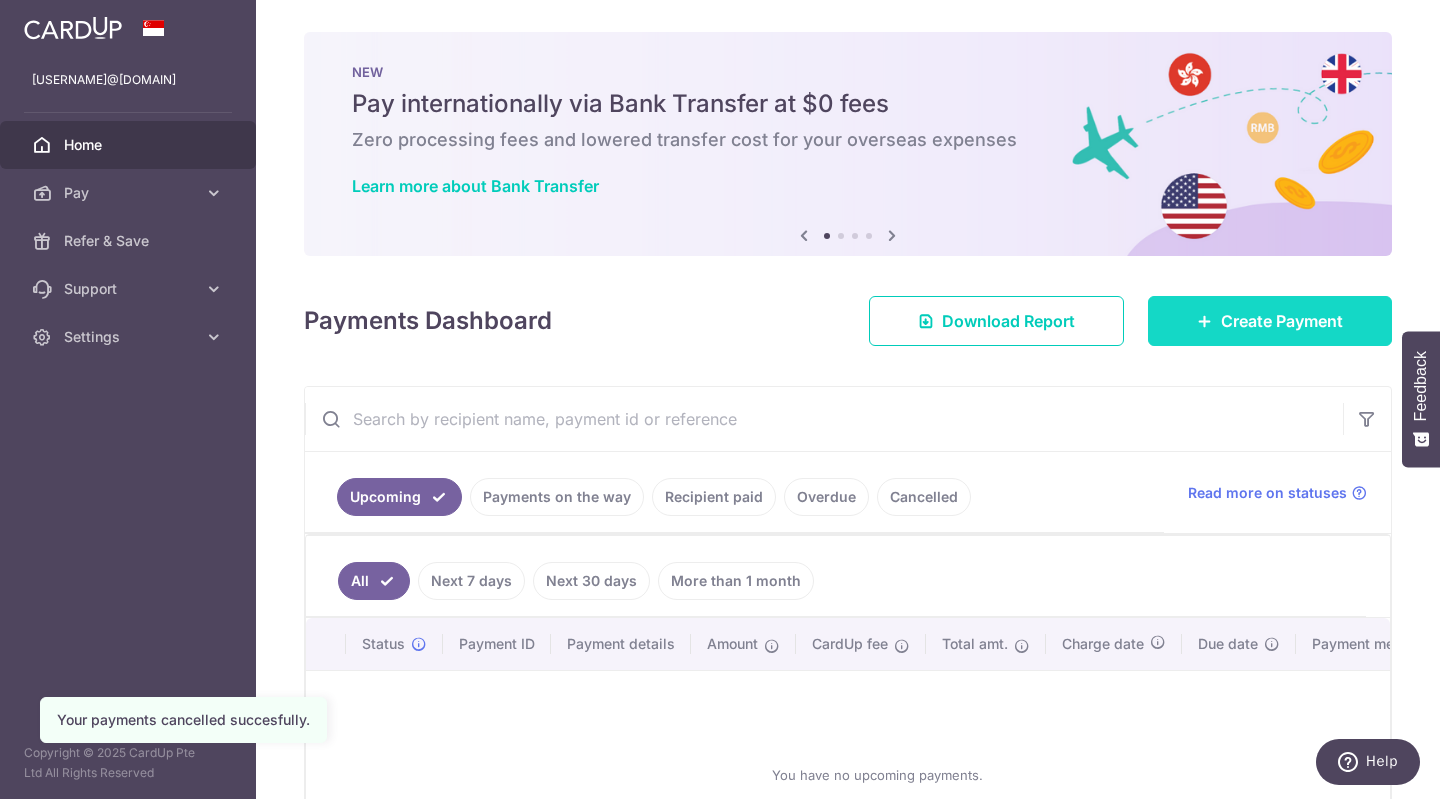 click on "Create Payment" at bounding box center (1282, 321) 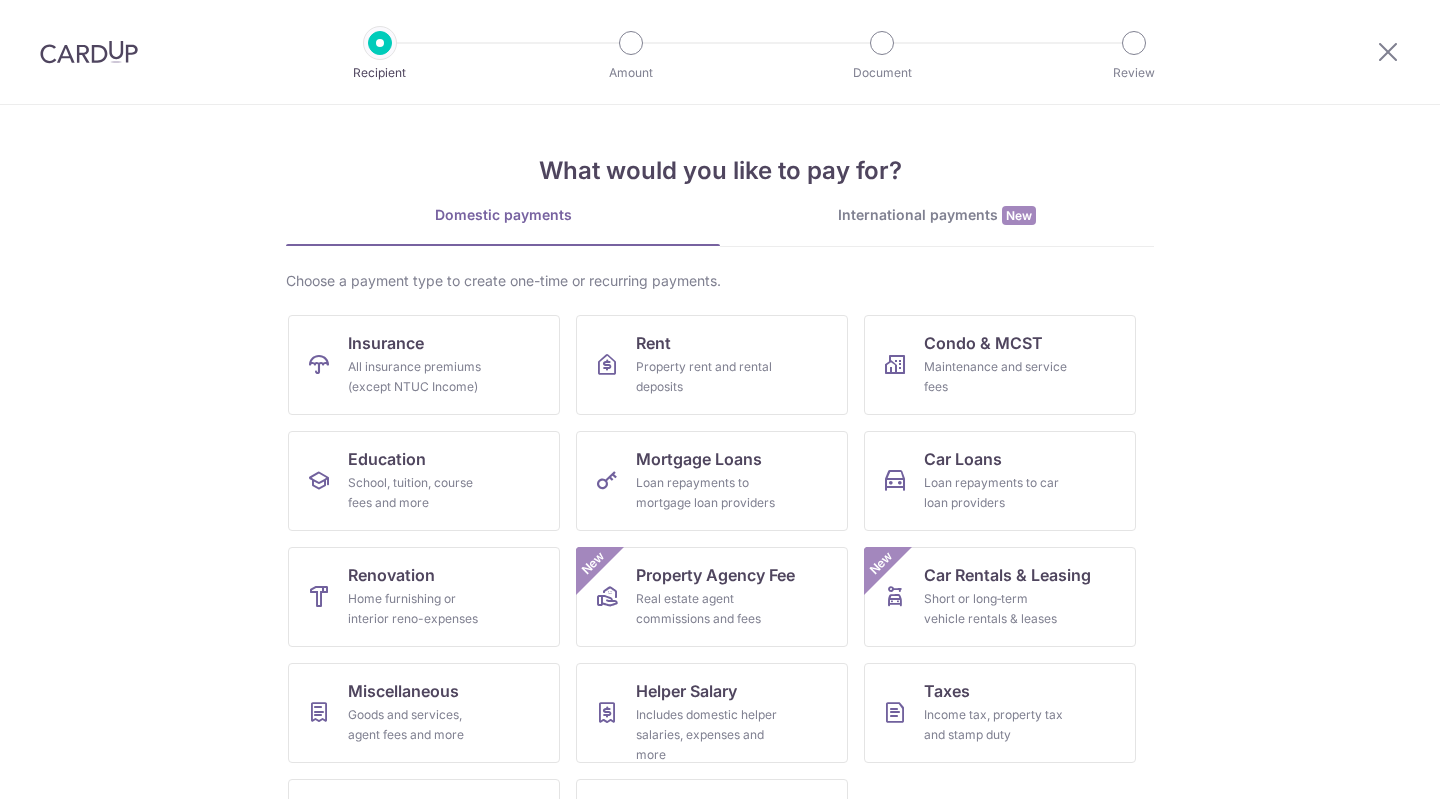 scroll, scrollTop: 0, scrollLeft: 0, axis: both 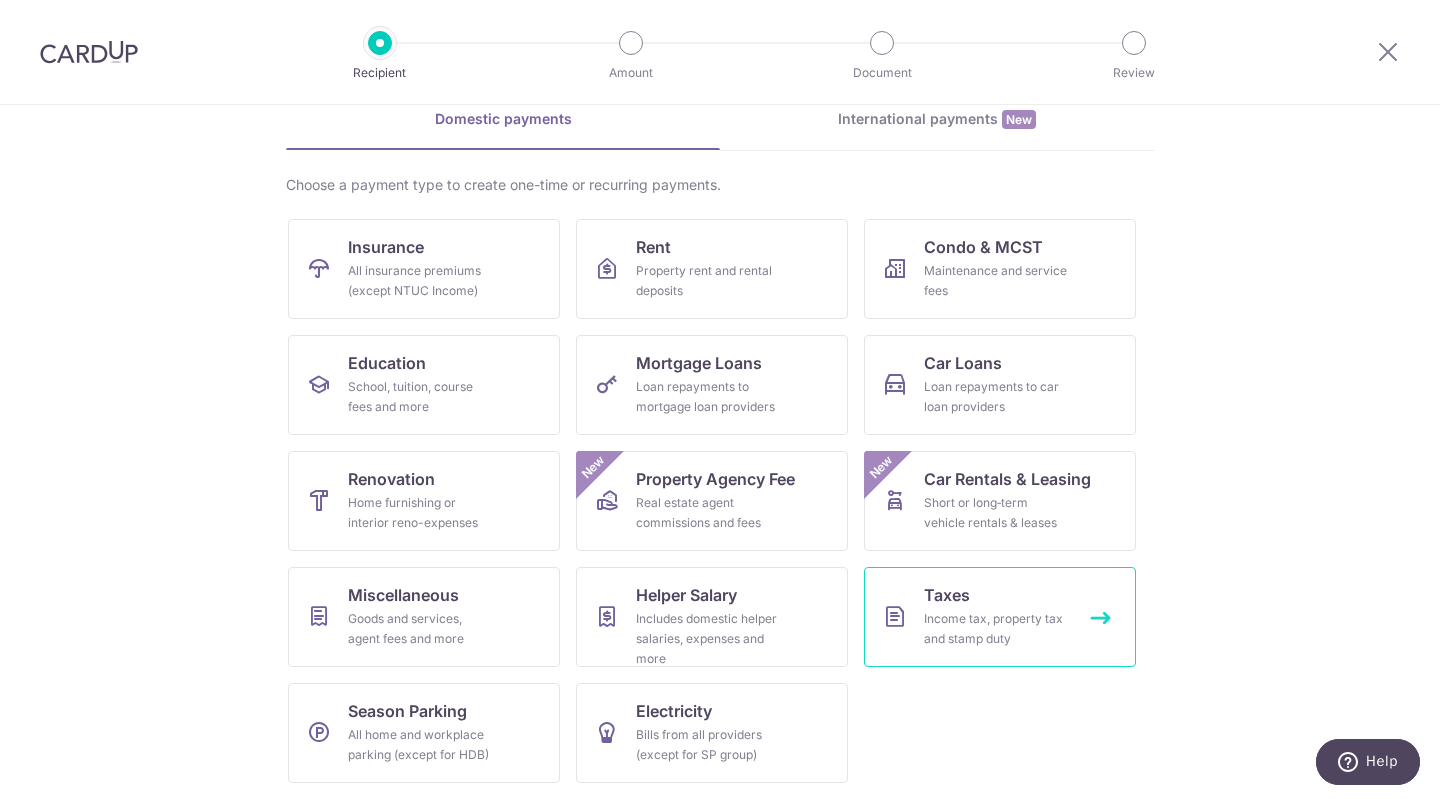 click on "Income tax, property tax and stamp duty" at bounding box center [996, 629] 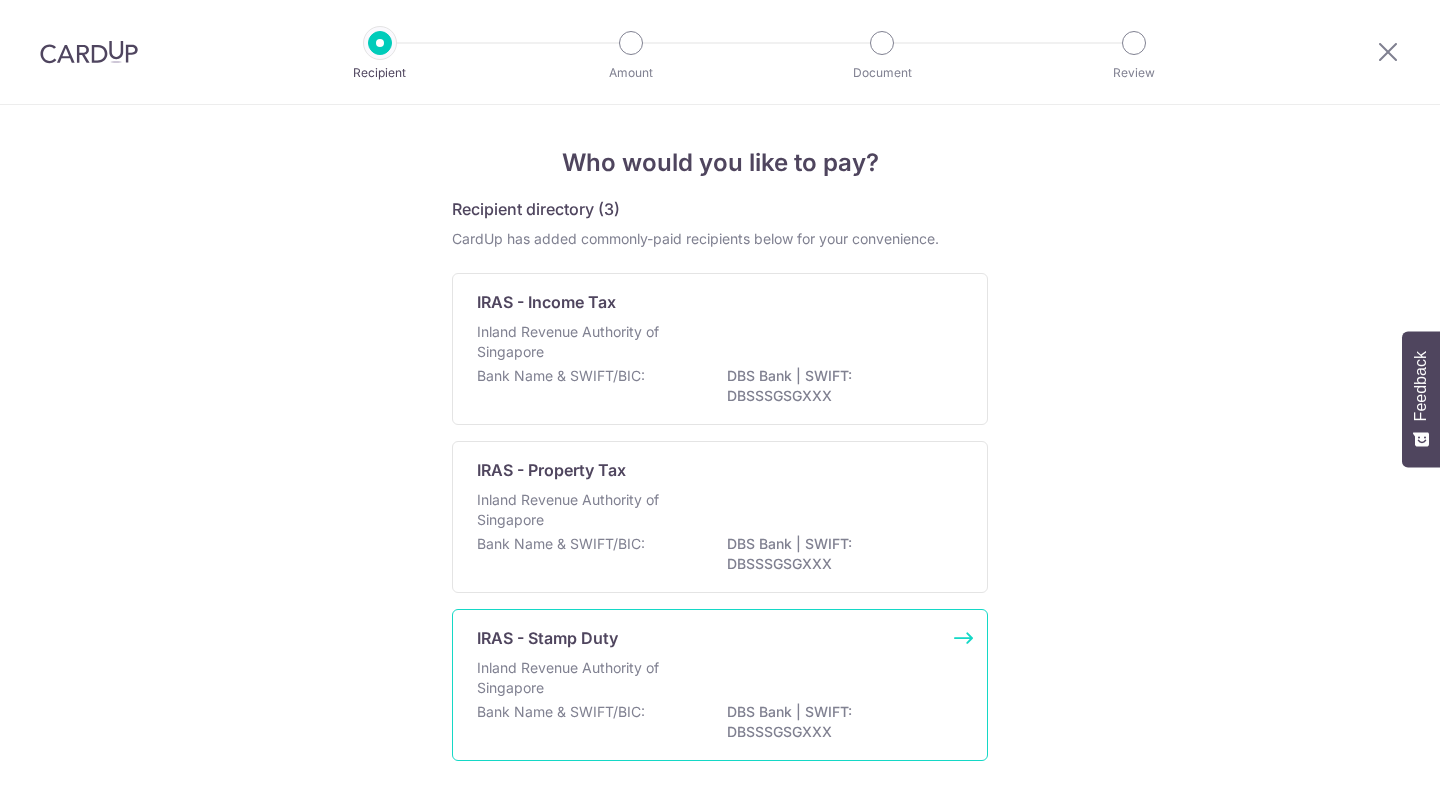 scroll, scrollTop: 0, scrollLeft: 0, axis: both 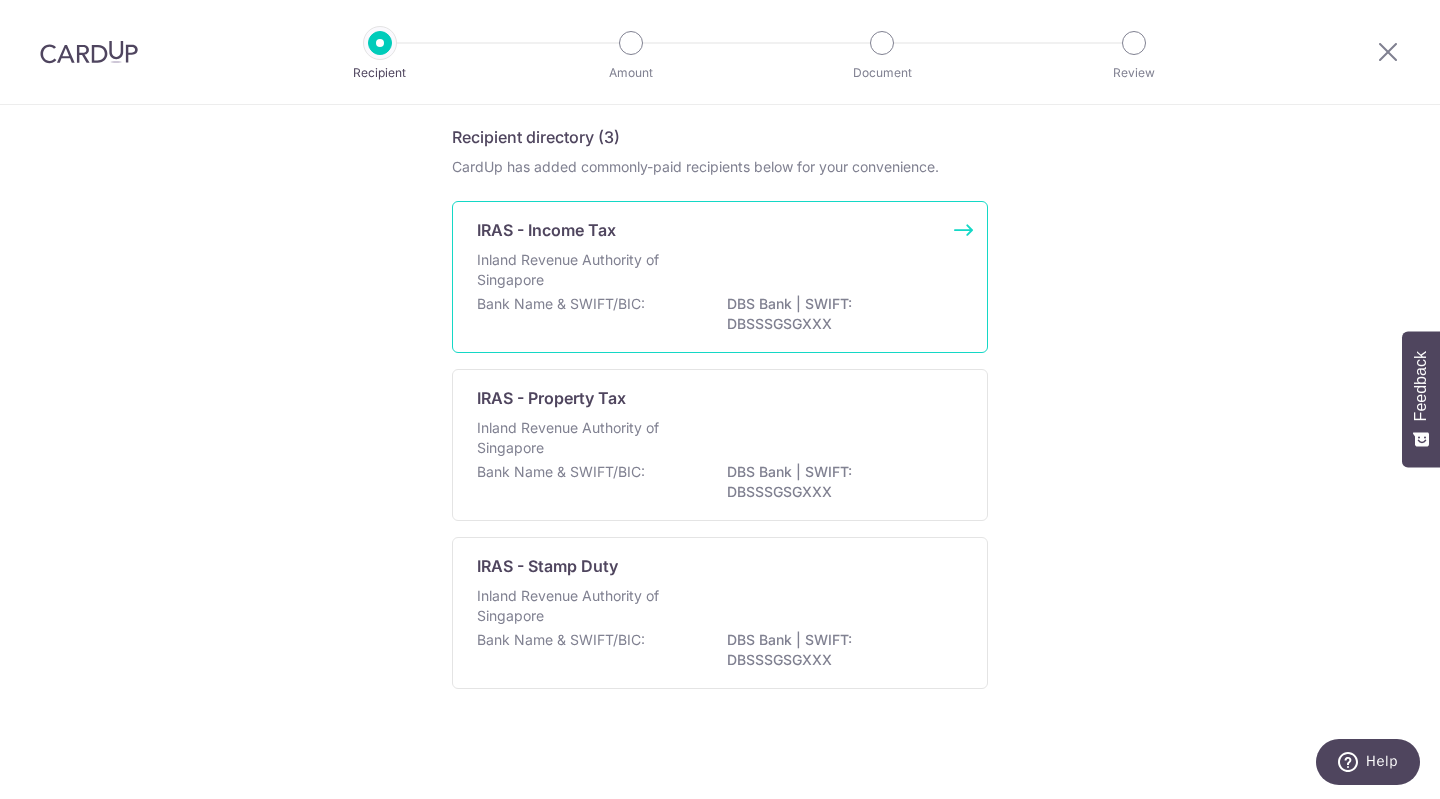 click on "IRAS - Income Tax
Inland Revenue Authority of Singapore
Bank Name & SWIFT/BIC:
DBS Bank | SWIFT: DBSSSGSGXXX" at bounding box center [720, 277] 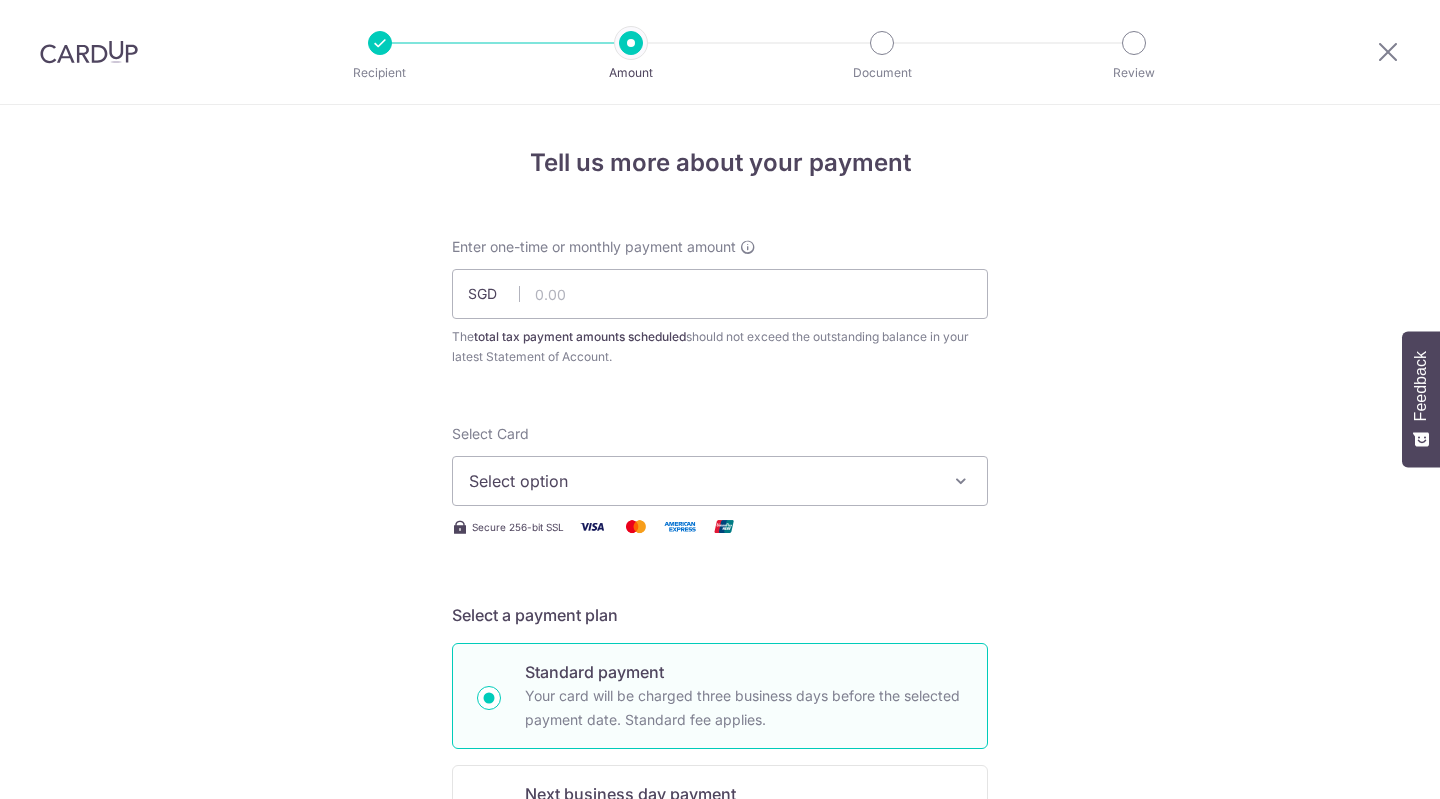 scroll, scrollTop: 0, scrollLeft: 0, axis: both 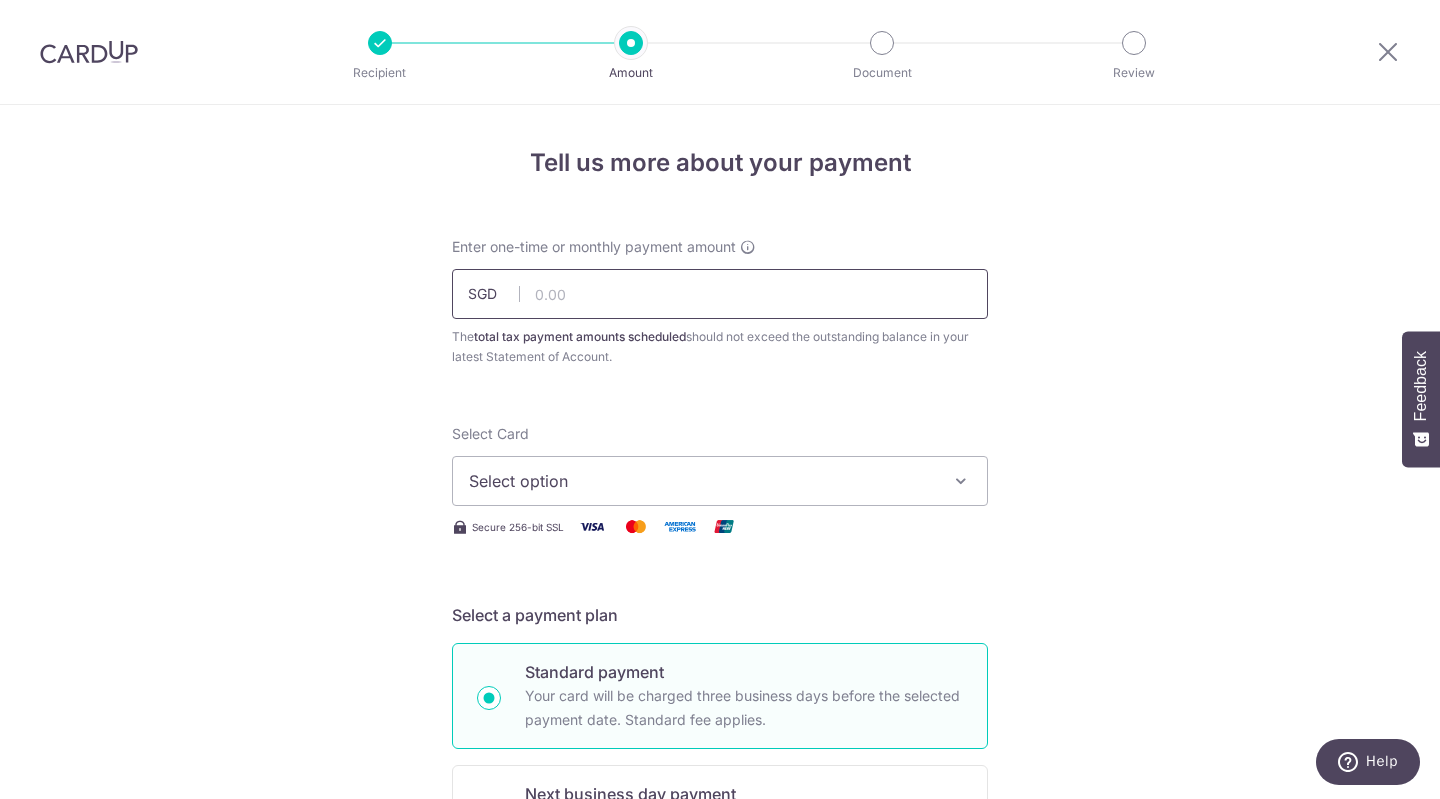 click at bounding box center (720, 294) 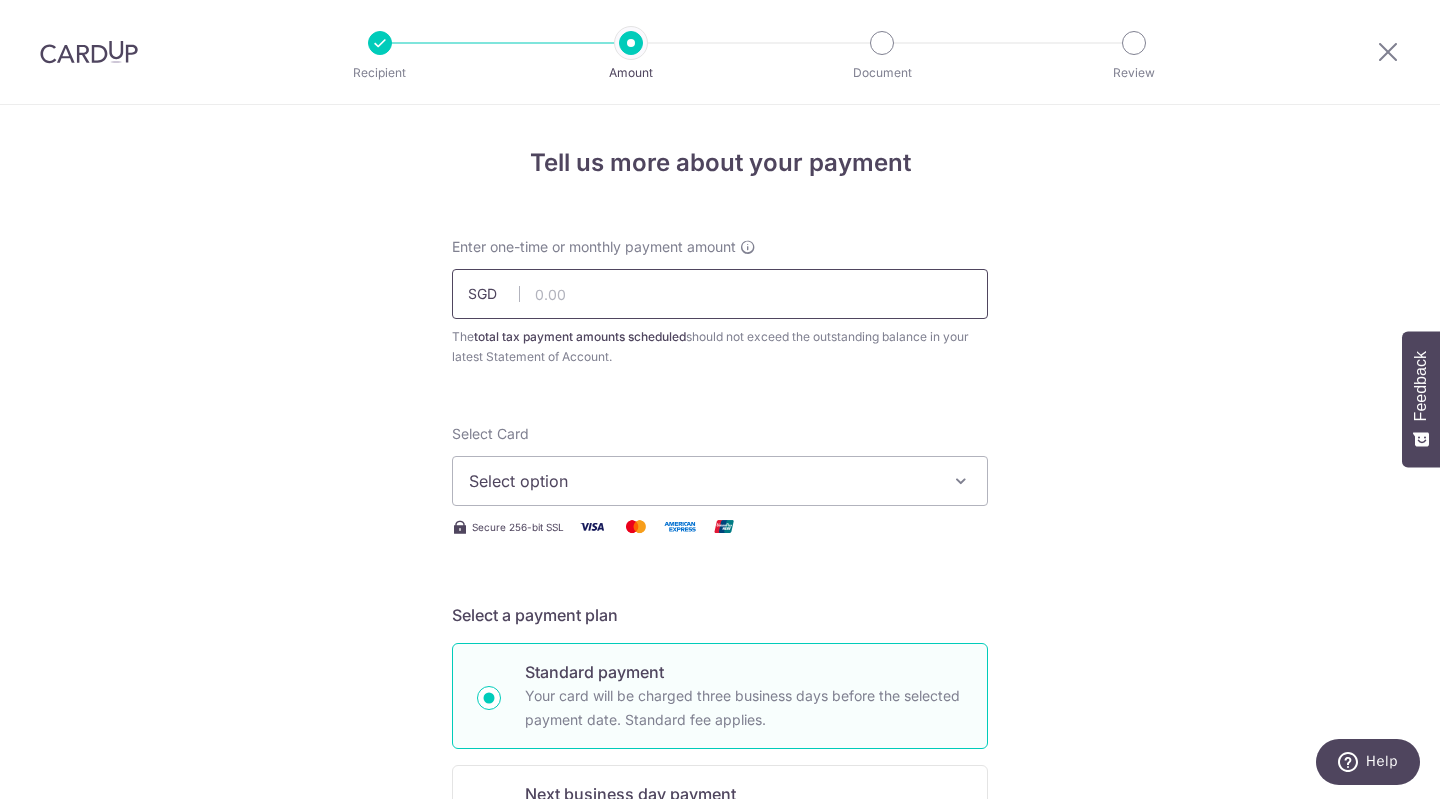 type on "583.61" 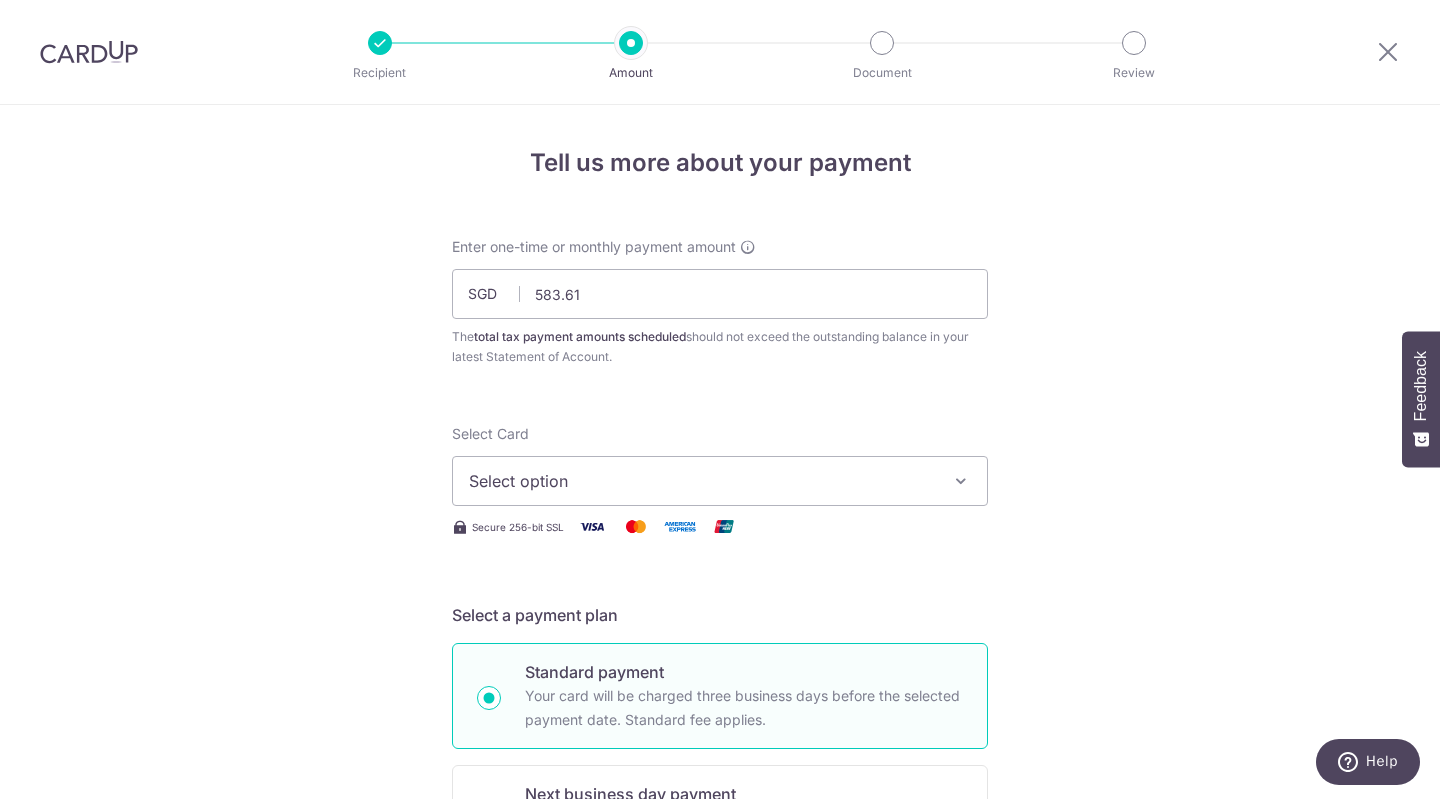 click on "Select option" at bounding box center (702, 481) 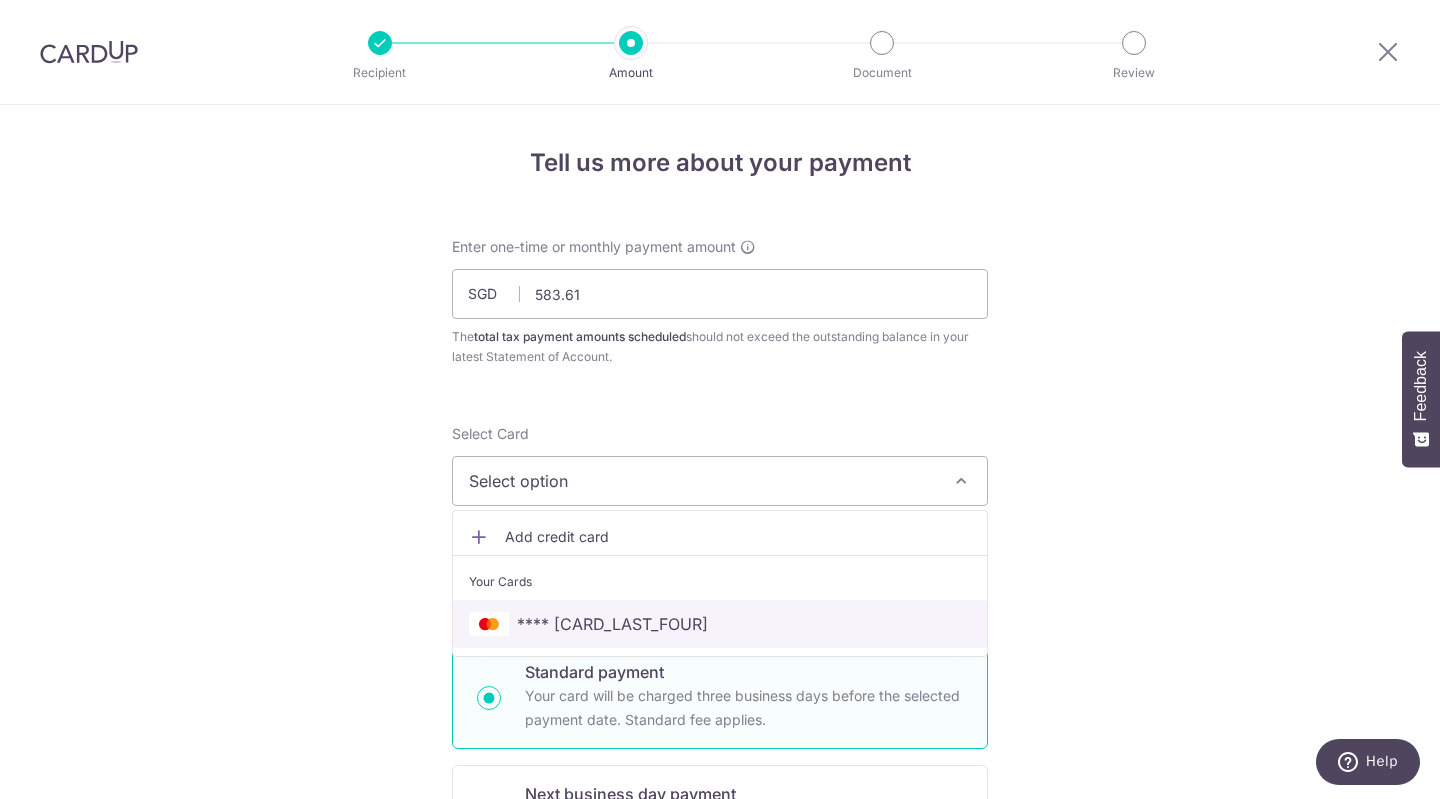 click on "**** [LAST_FOUR_DIGITS]" at bounding box center (720, 624) 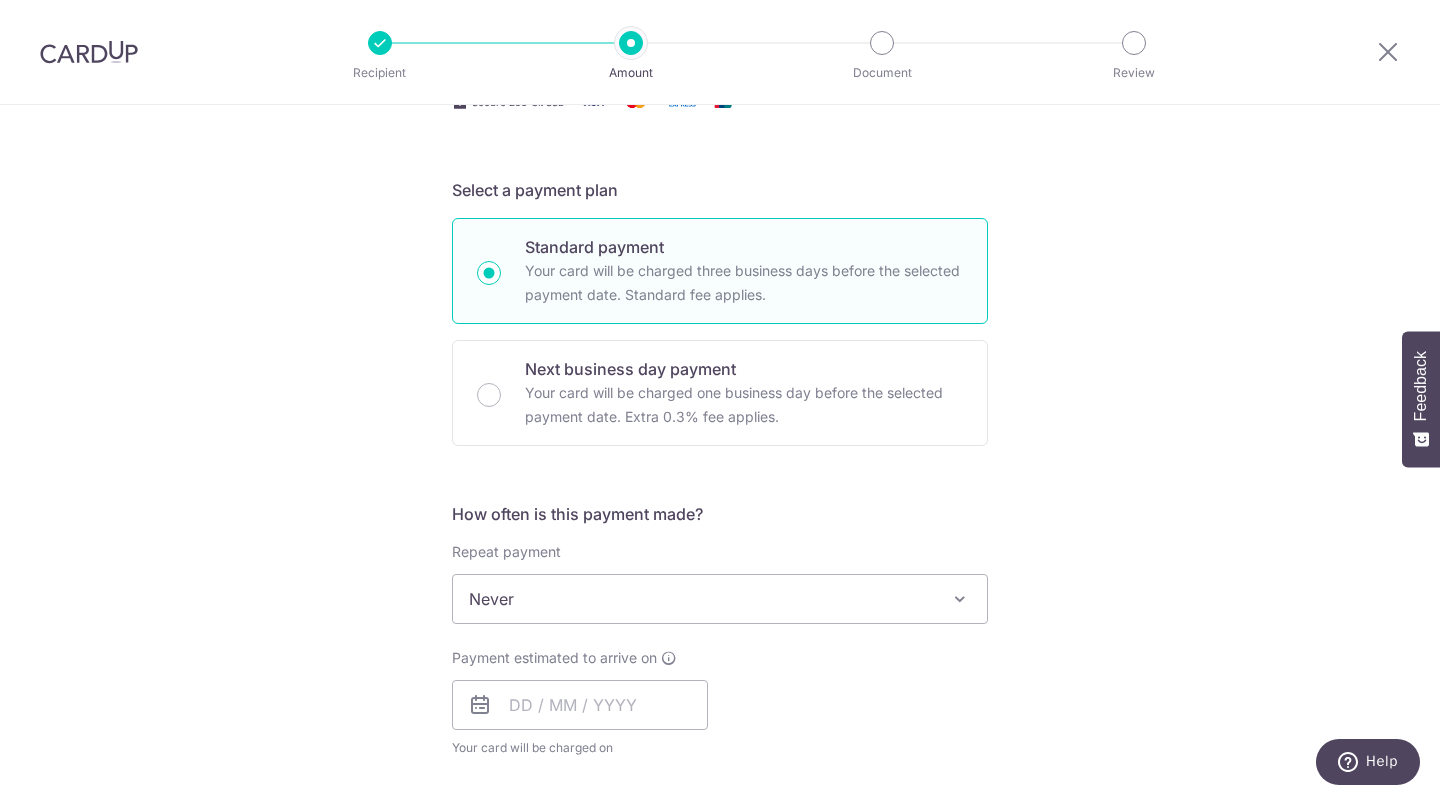 scroll, scrollTop: 500, scrollLeft: 0, axis: vertical 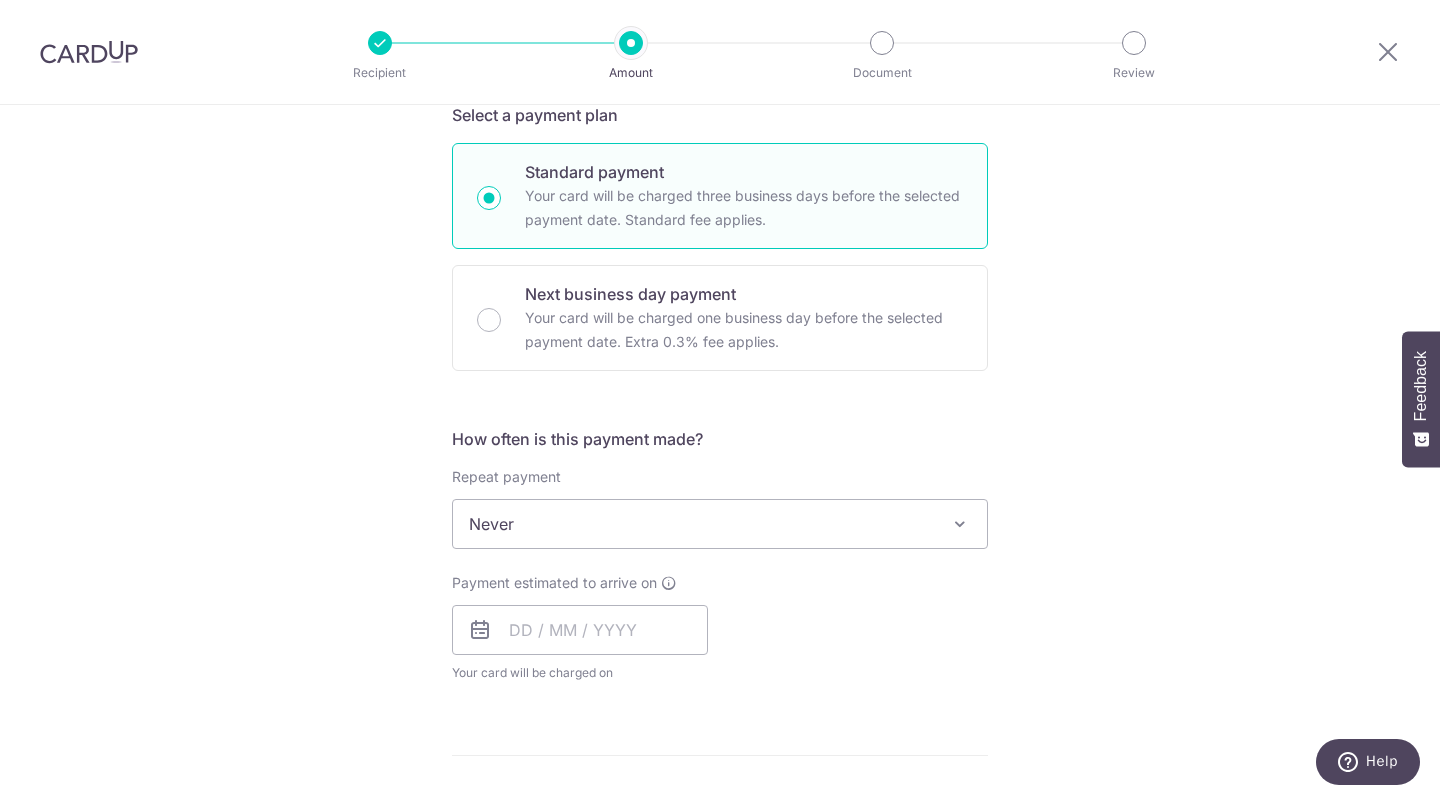 click on "Never" at bounding box center (720, 524) 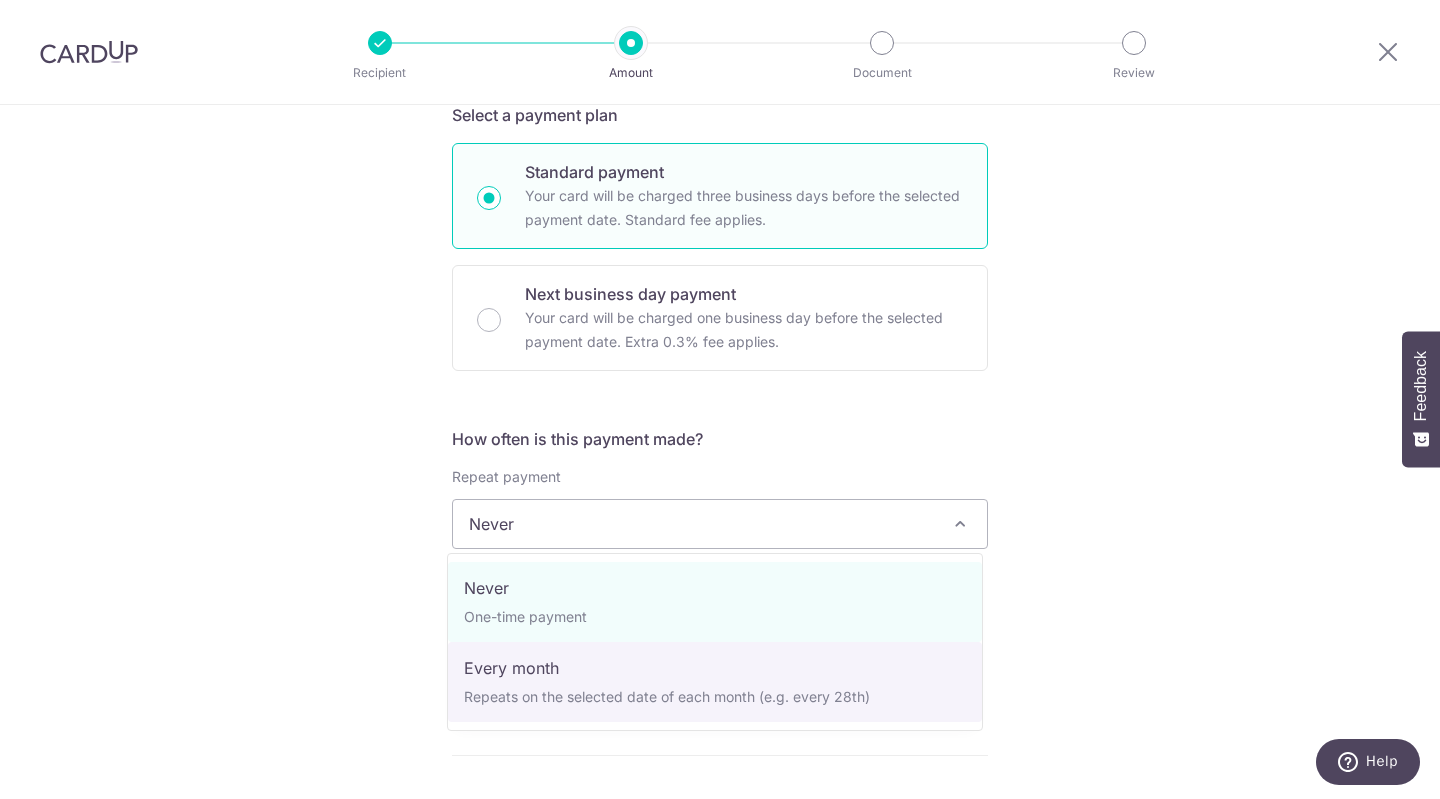 select on "3" 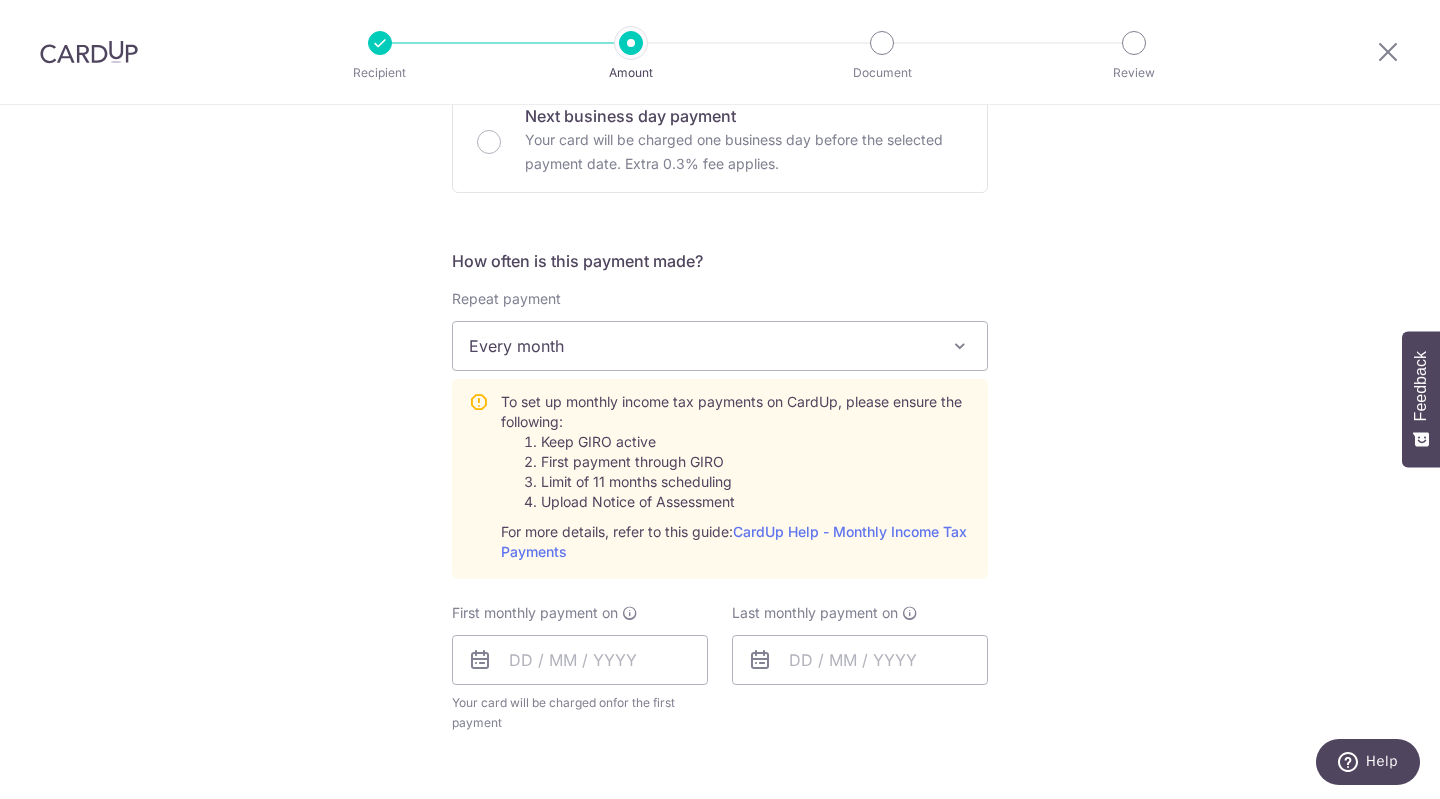 scroll, scrollTop: 700, scrollLeft: 0, axis: vertical 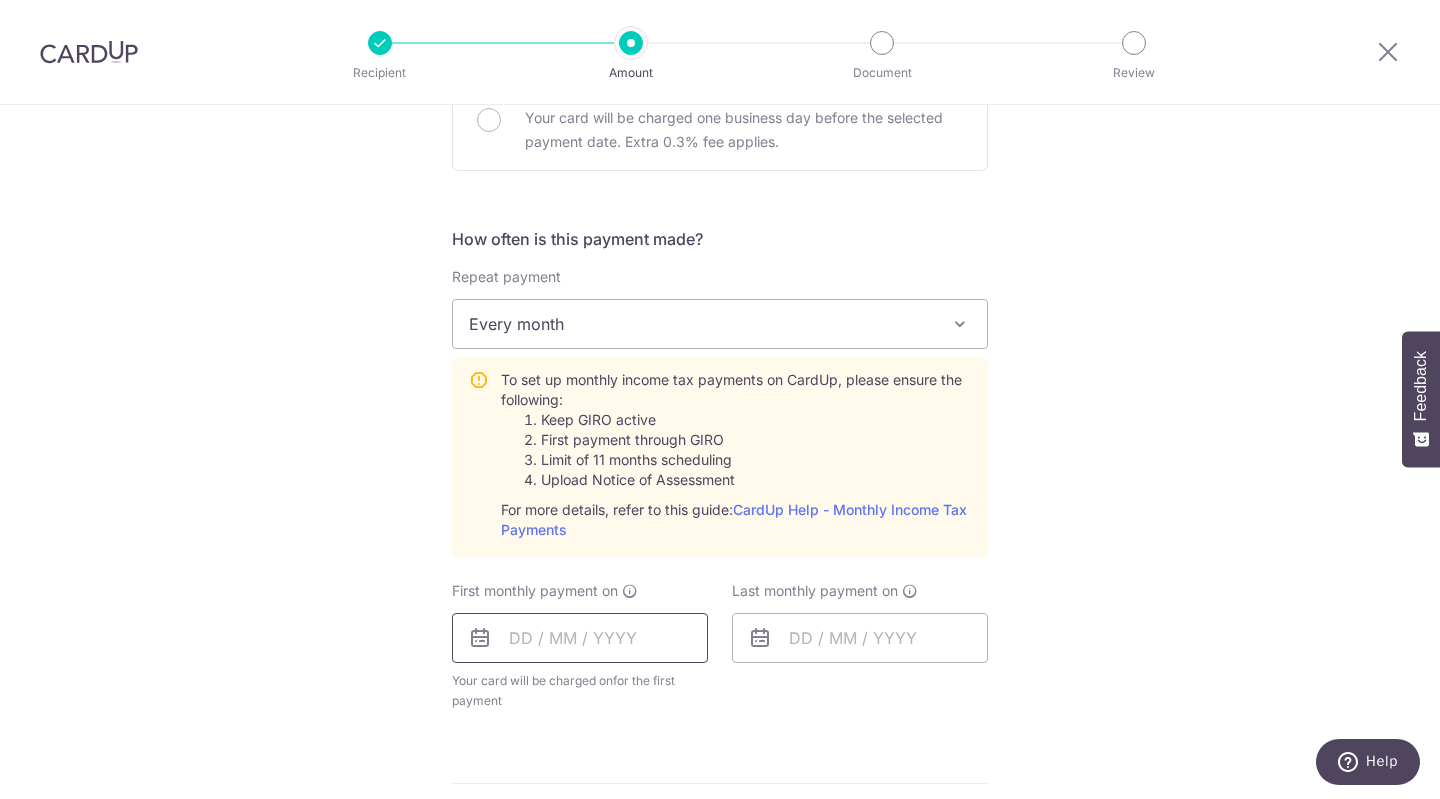 click at bounding box center [580, 638] 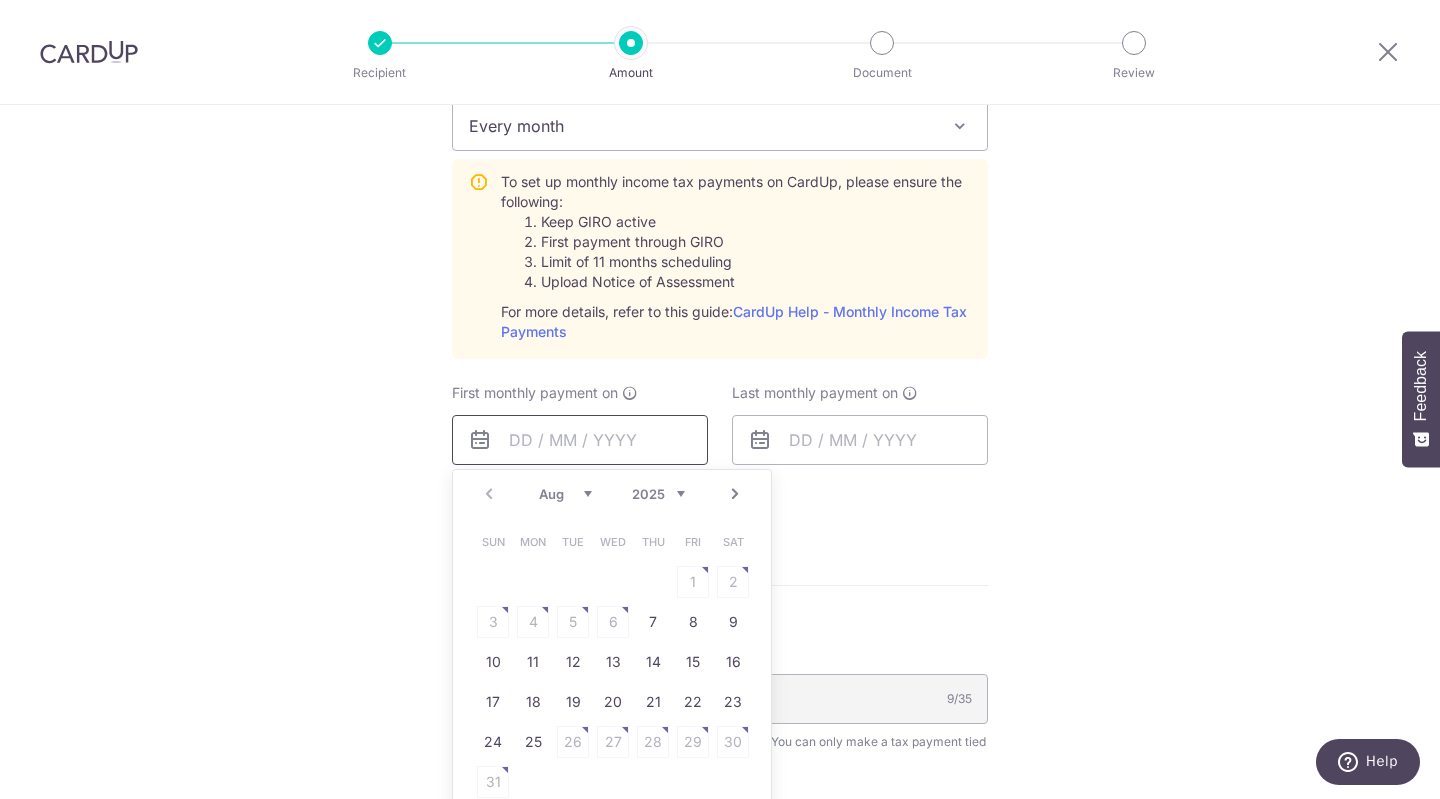 scroll, scrollTop: 1000, scrollLeft: 0, axis: vertical 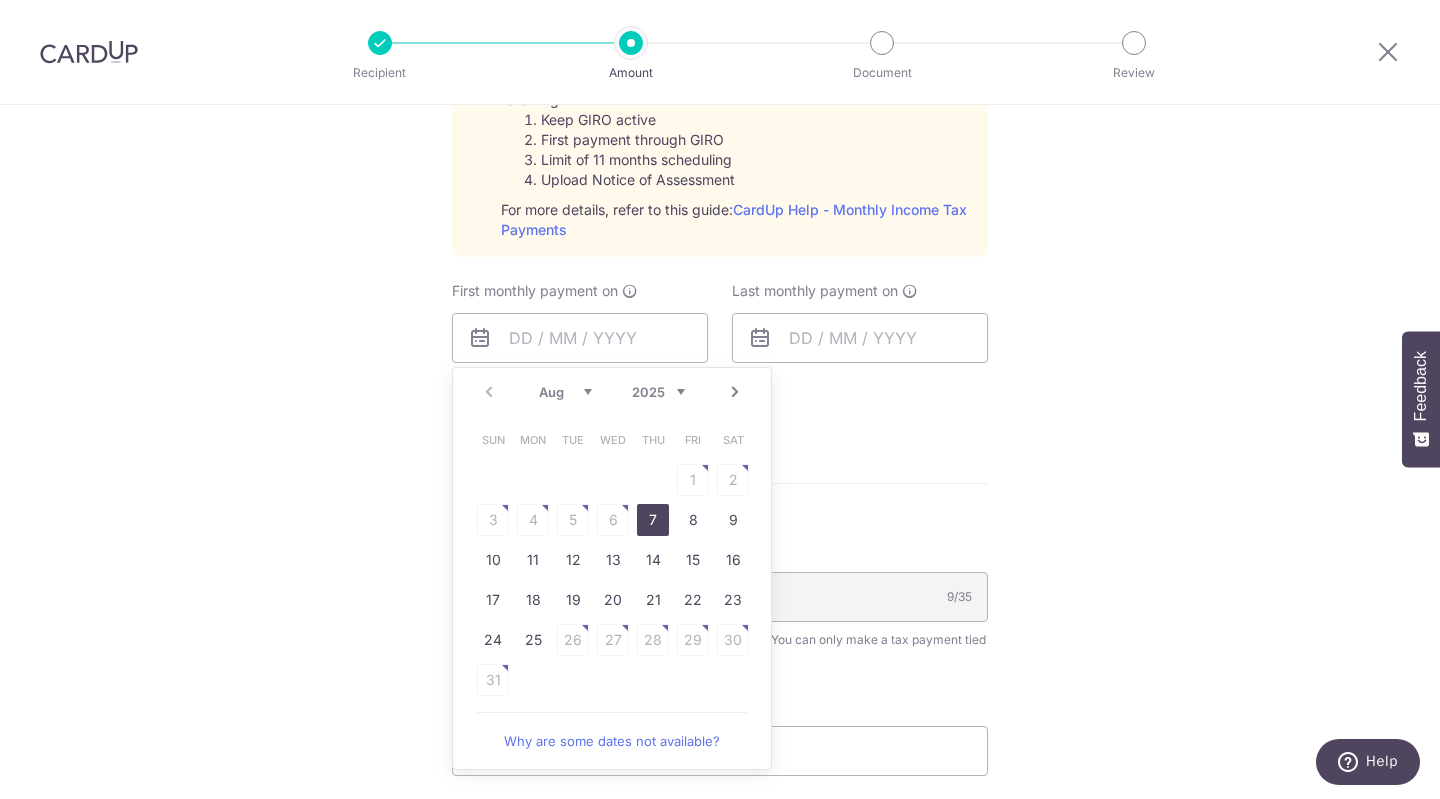 click on "7" at bounding box center [653, 520] 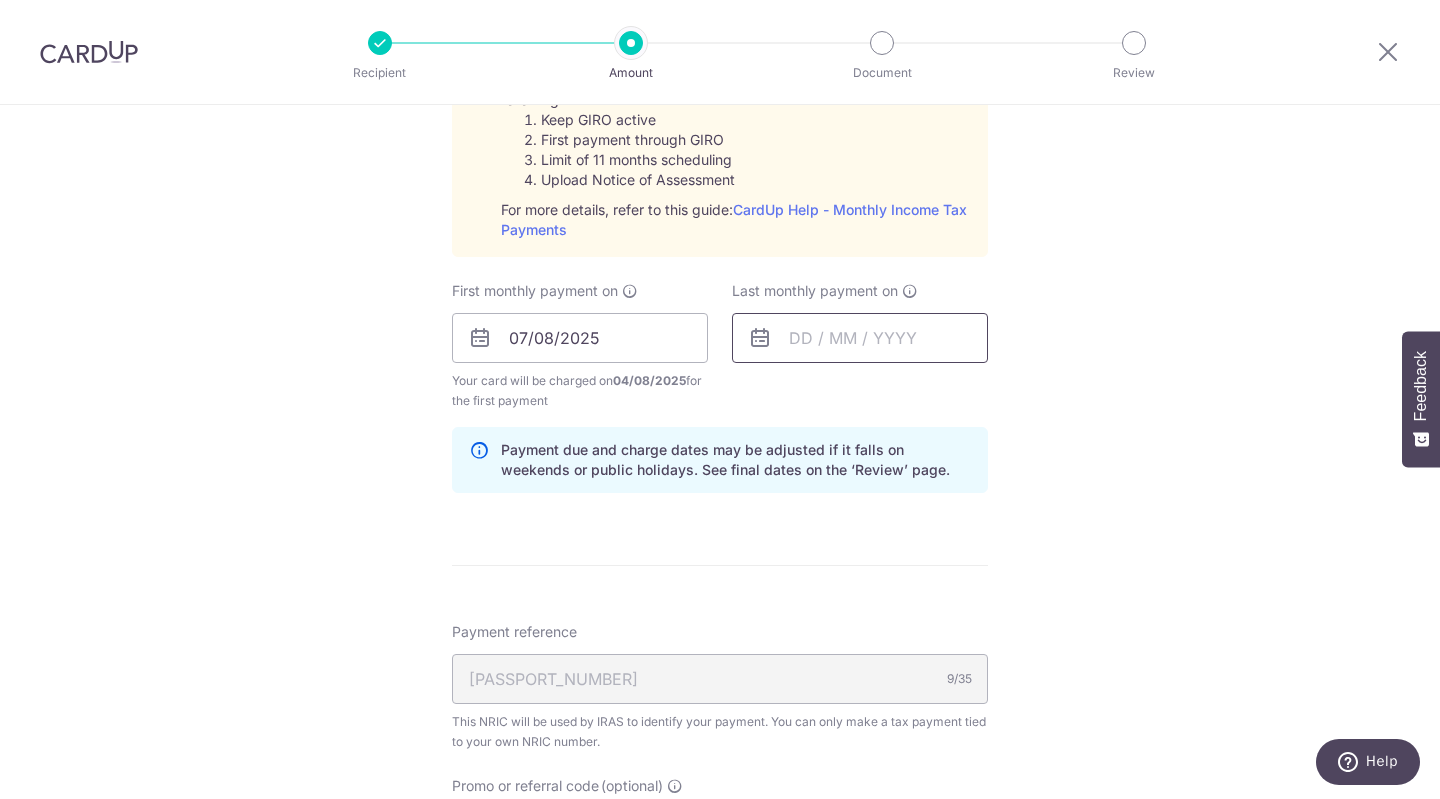 click at bounding box center (860, 338) 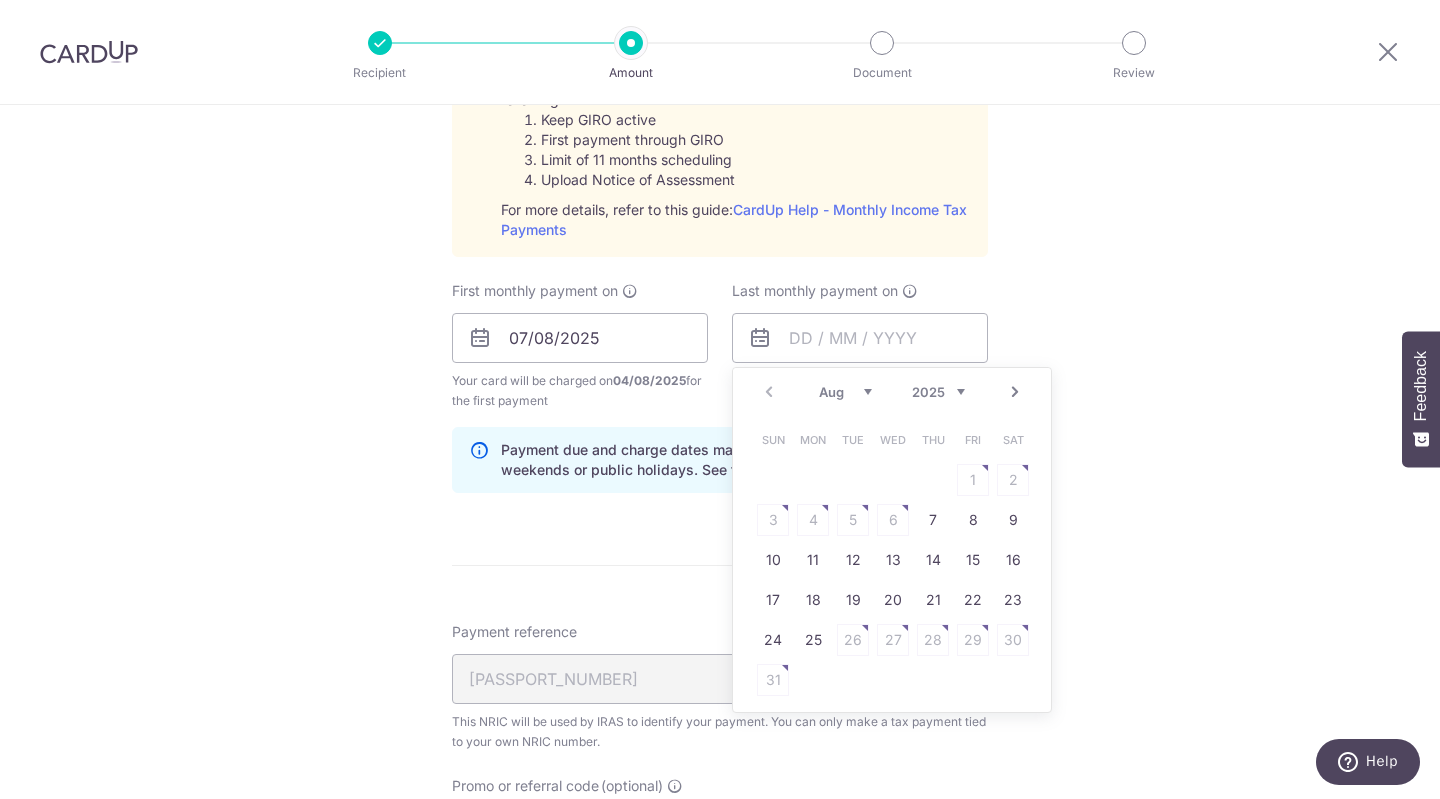 click on "2025 2026" at bounding box center [938, 392] 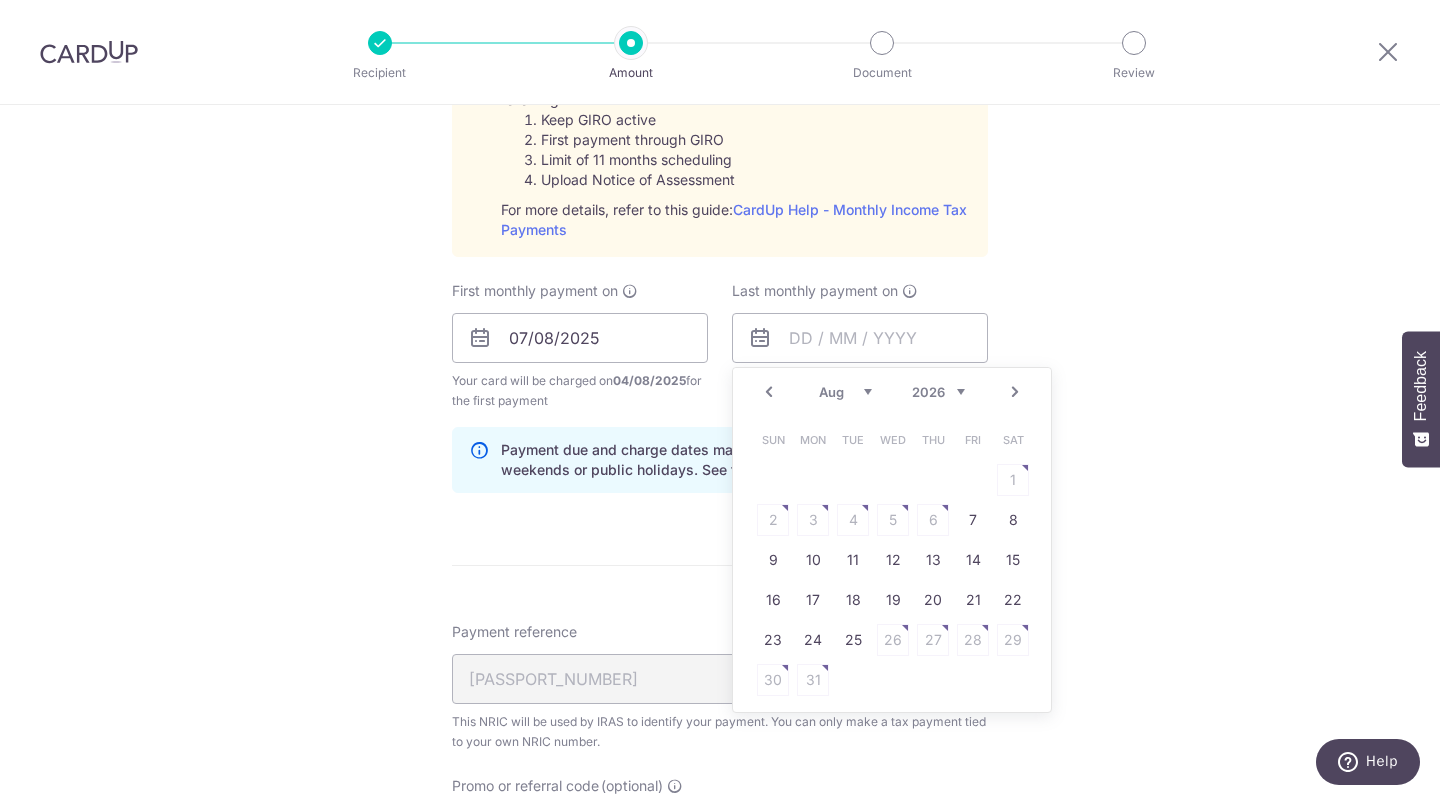 click on "Prev" at bounding box center (769, 392) 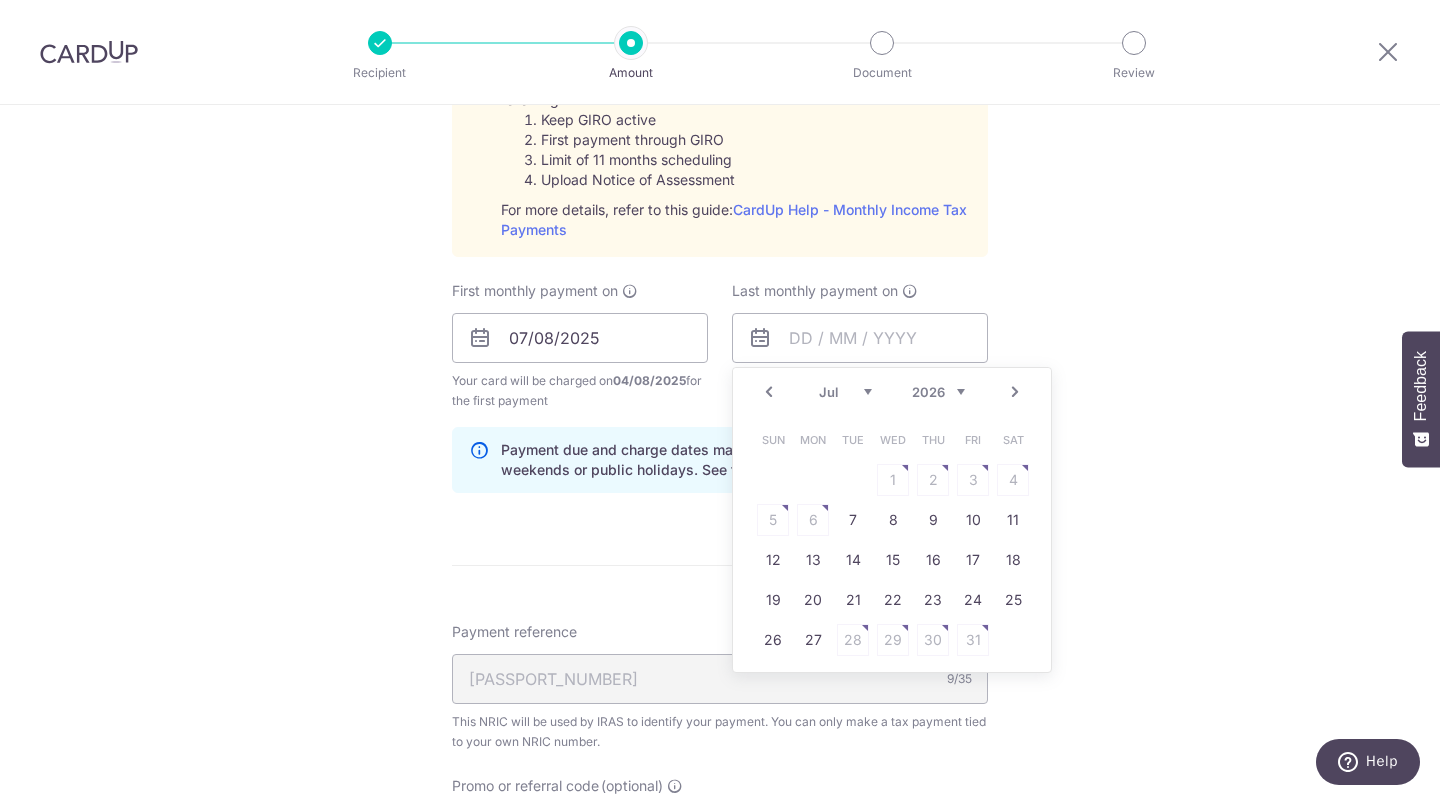 click on "Prev" at bounding box center [769, 392] 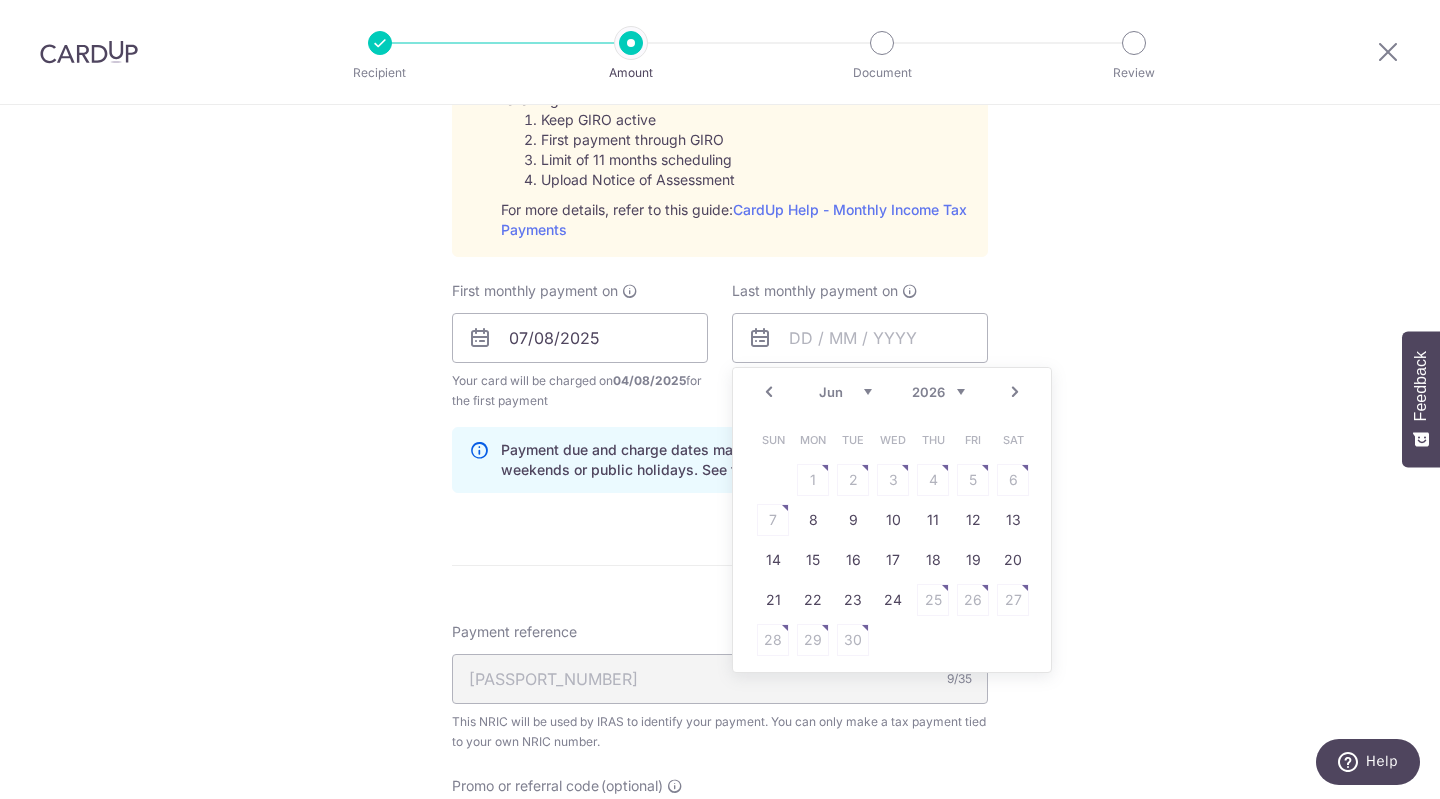 click on "Prev" at bounding box center (769, 392) 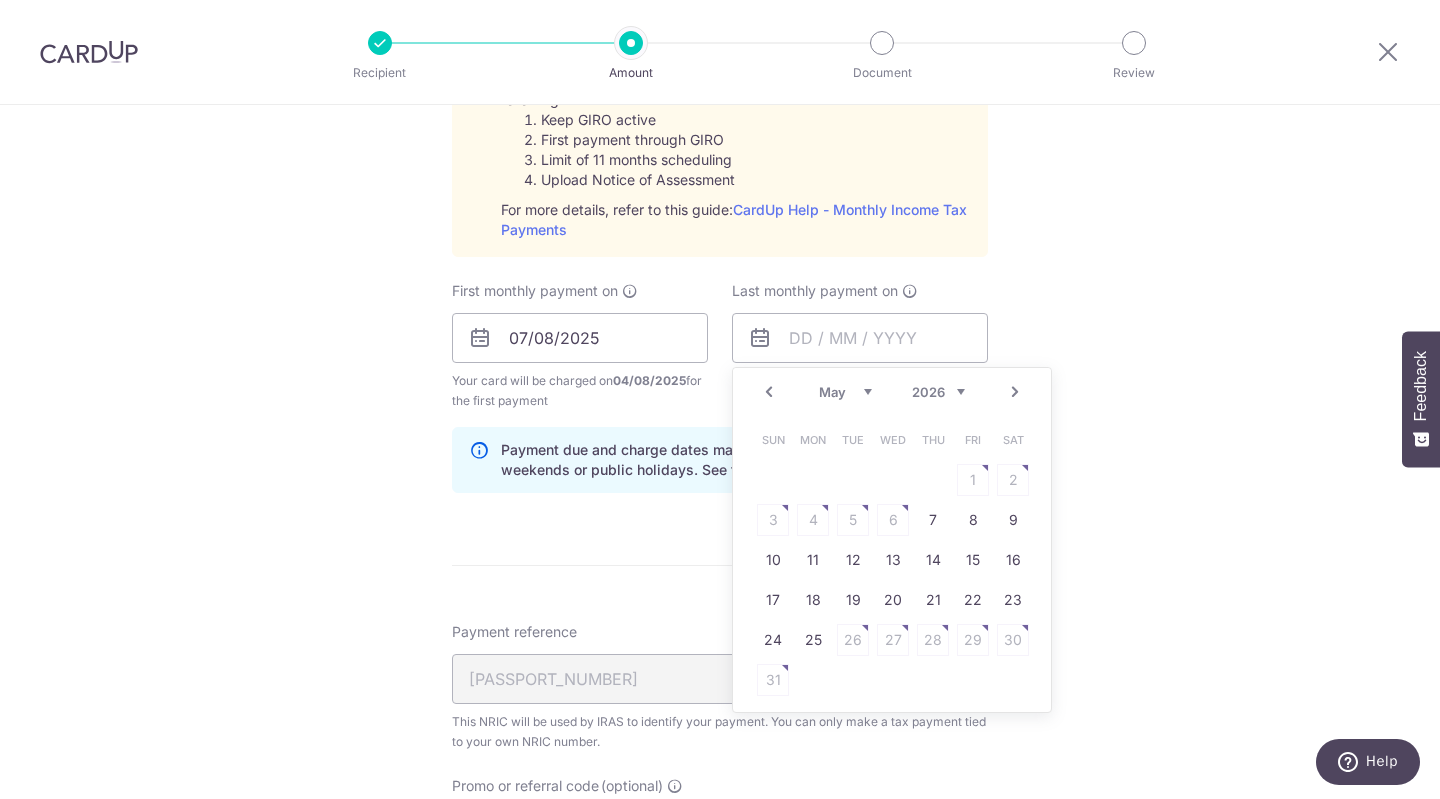 click on "Prev" at bounding box center (769, 392) 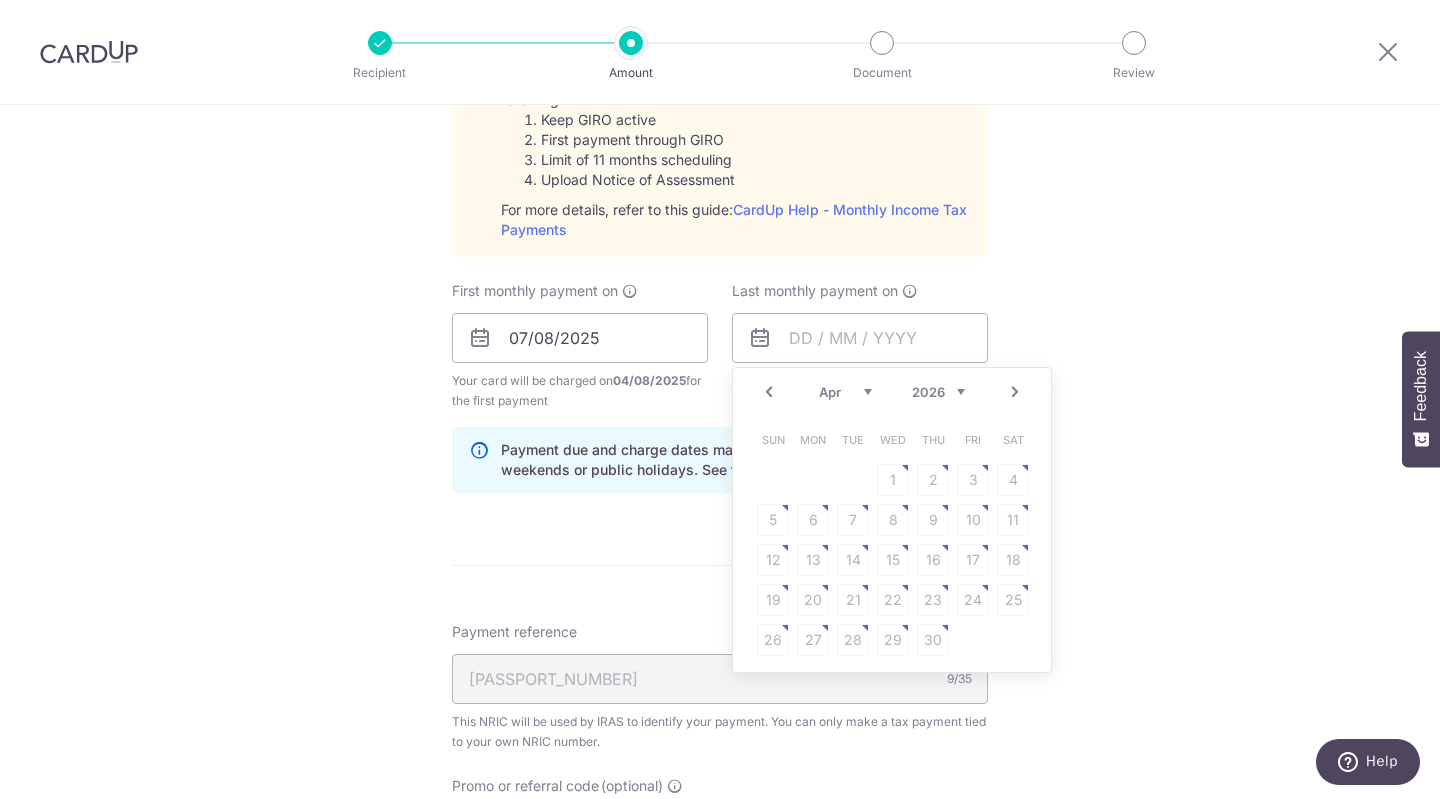 click on "Sun Mon Tue Wed Thu Fri Sat       1 2 3 4 5 6 7 8 9 10 11 12 13 14 15 16 17 18 19 20 21 22 23 24 25 26 27 28 29 30" at bounding box center (893, 540) 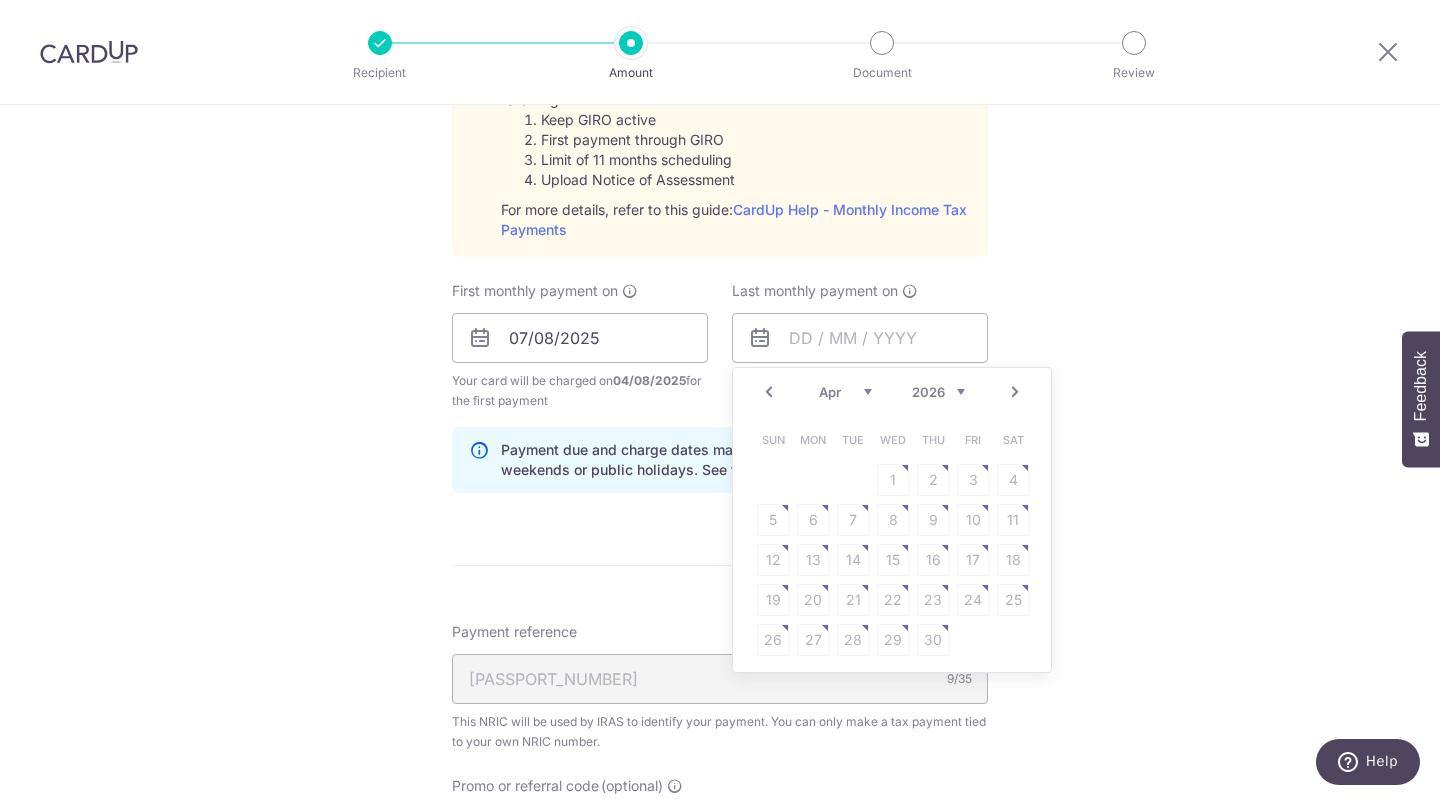 click on "Jan Feb Mar Apr May Jun Jul Aug Sep" at bounding box center (845, 392) 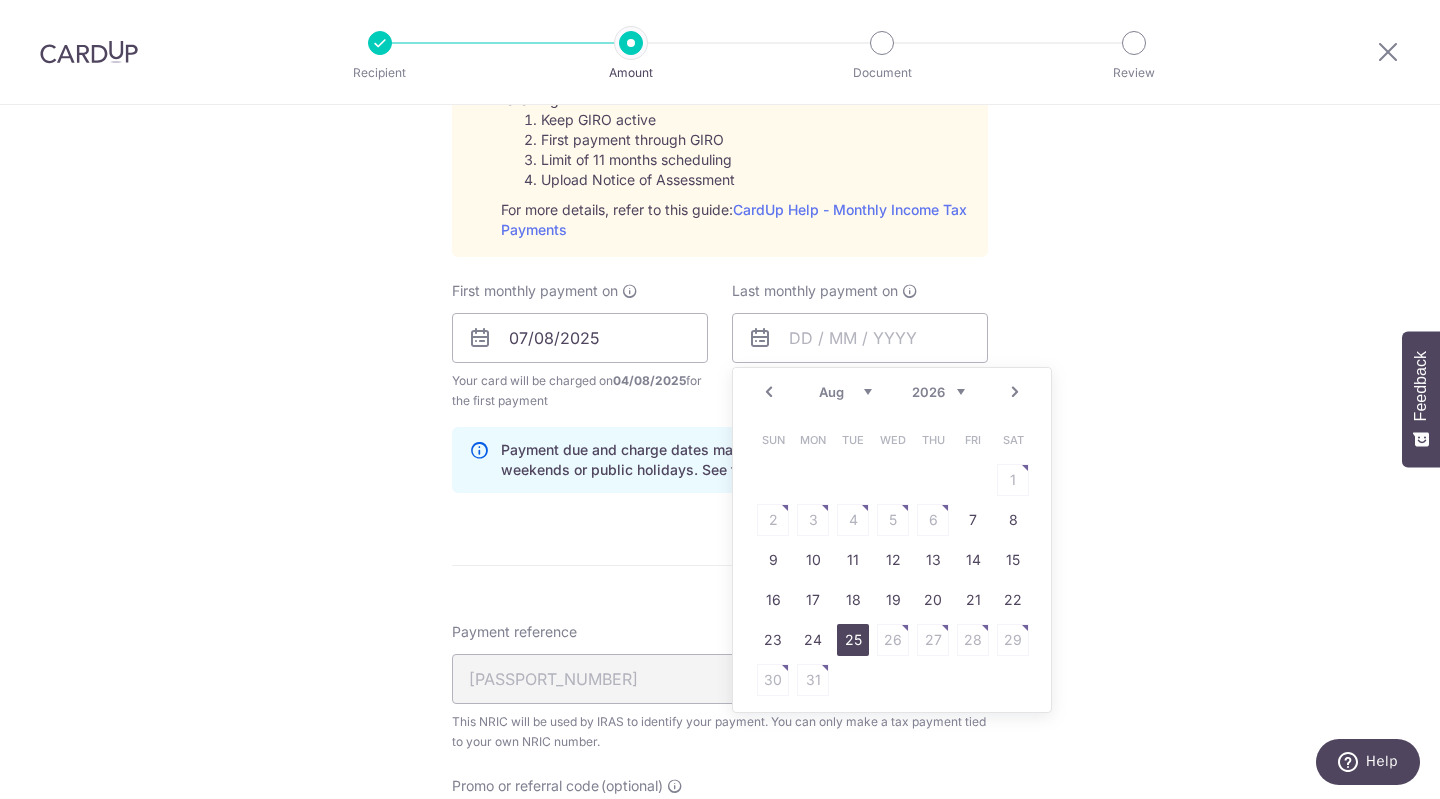 click on "25" at bounding box center [853, 640] 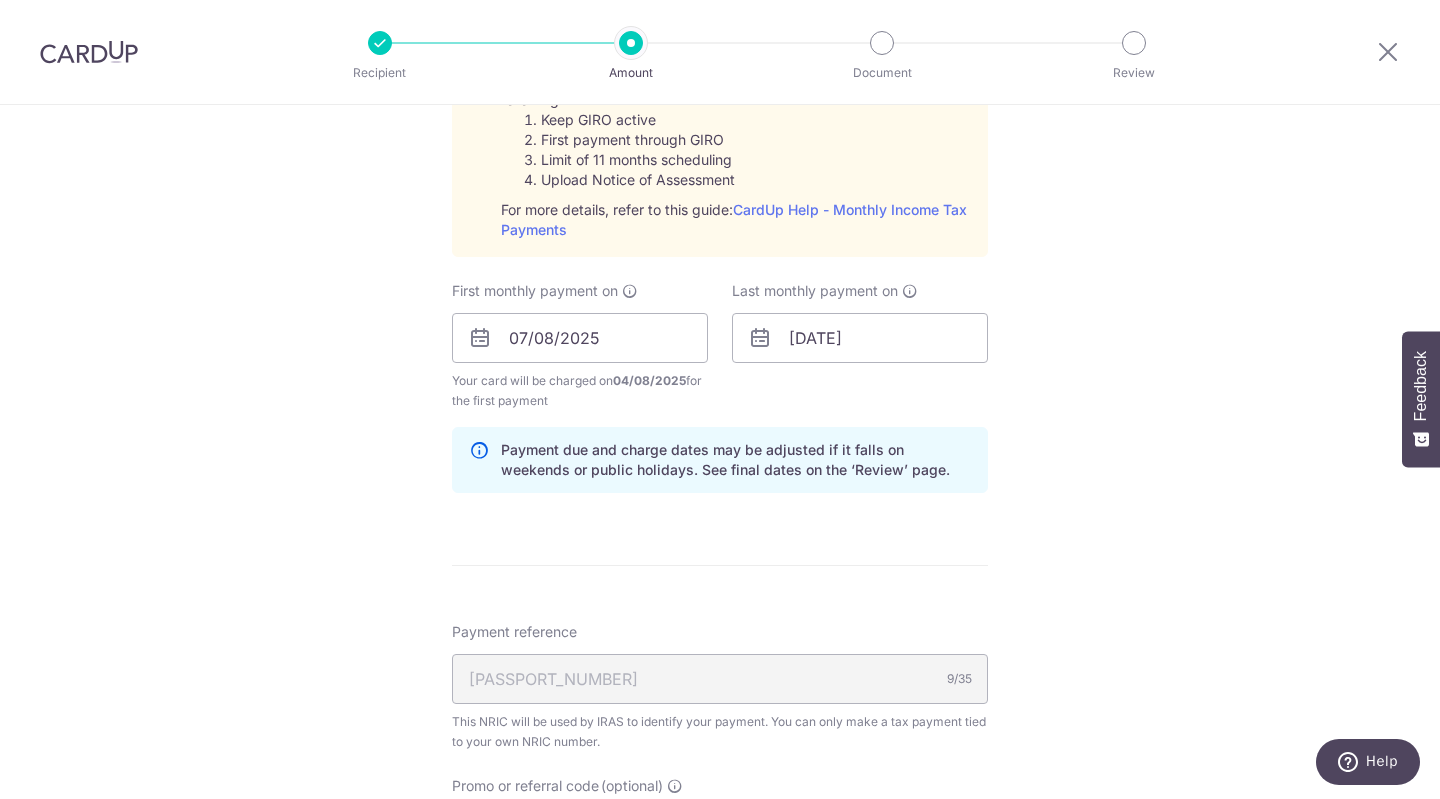 click on "Tell us more about your payment
Enter one-time or monthly payment amount
SGD
583.61
583.61
The  total tax payment amounts scheduled  should not exceed the outstanding balance in your latest Statement of Account.
Select Card
**** [CARD_LAST_FOUR]
Add credit card
Your Cards
**** [CARD_LAST_FOUR]
Secure 256-bit SSL
Text
New card details" at bounding box center [720, 188] 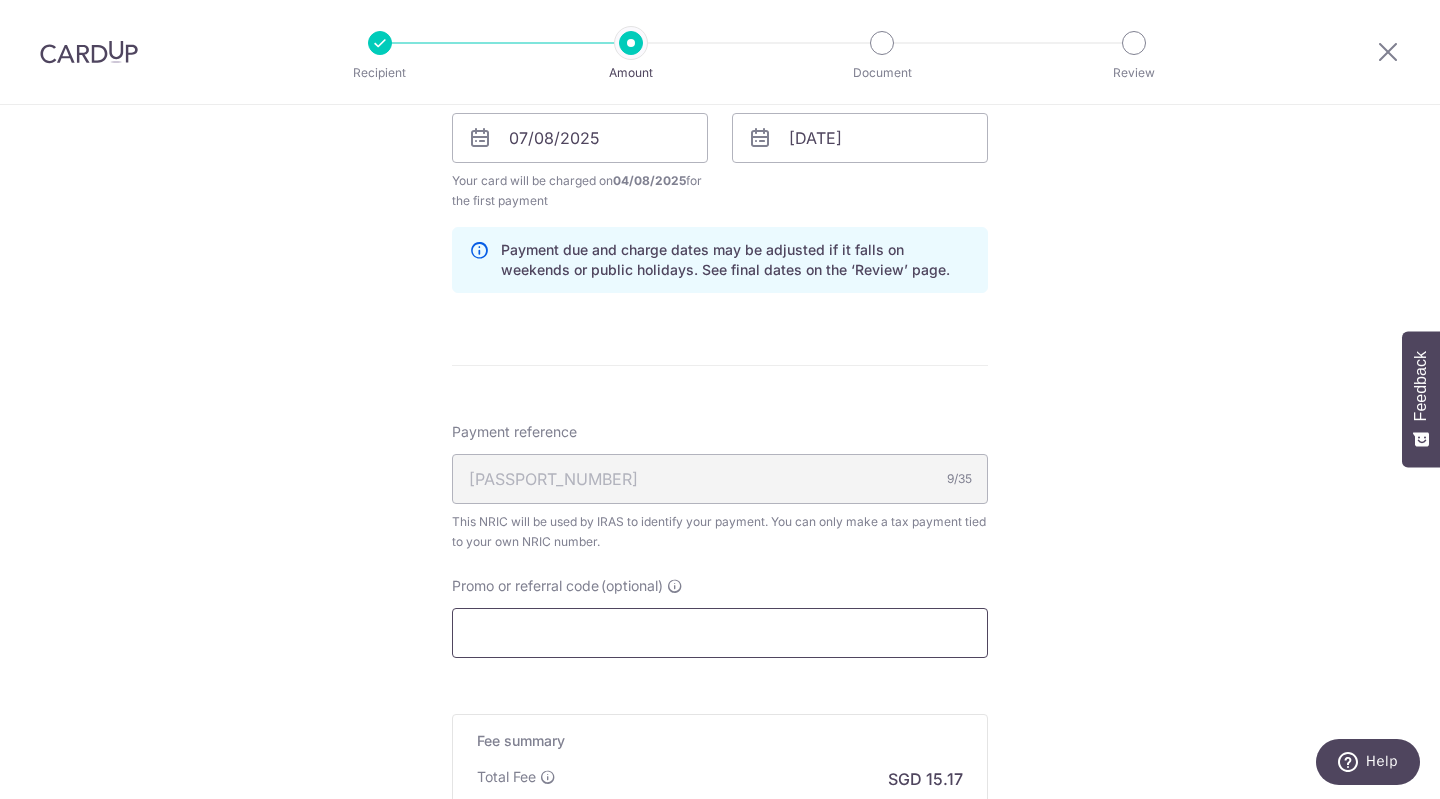 click on "Promo or referral code
(optional)" at bounding box center (720, 633) 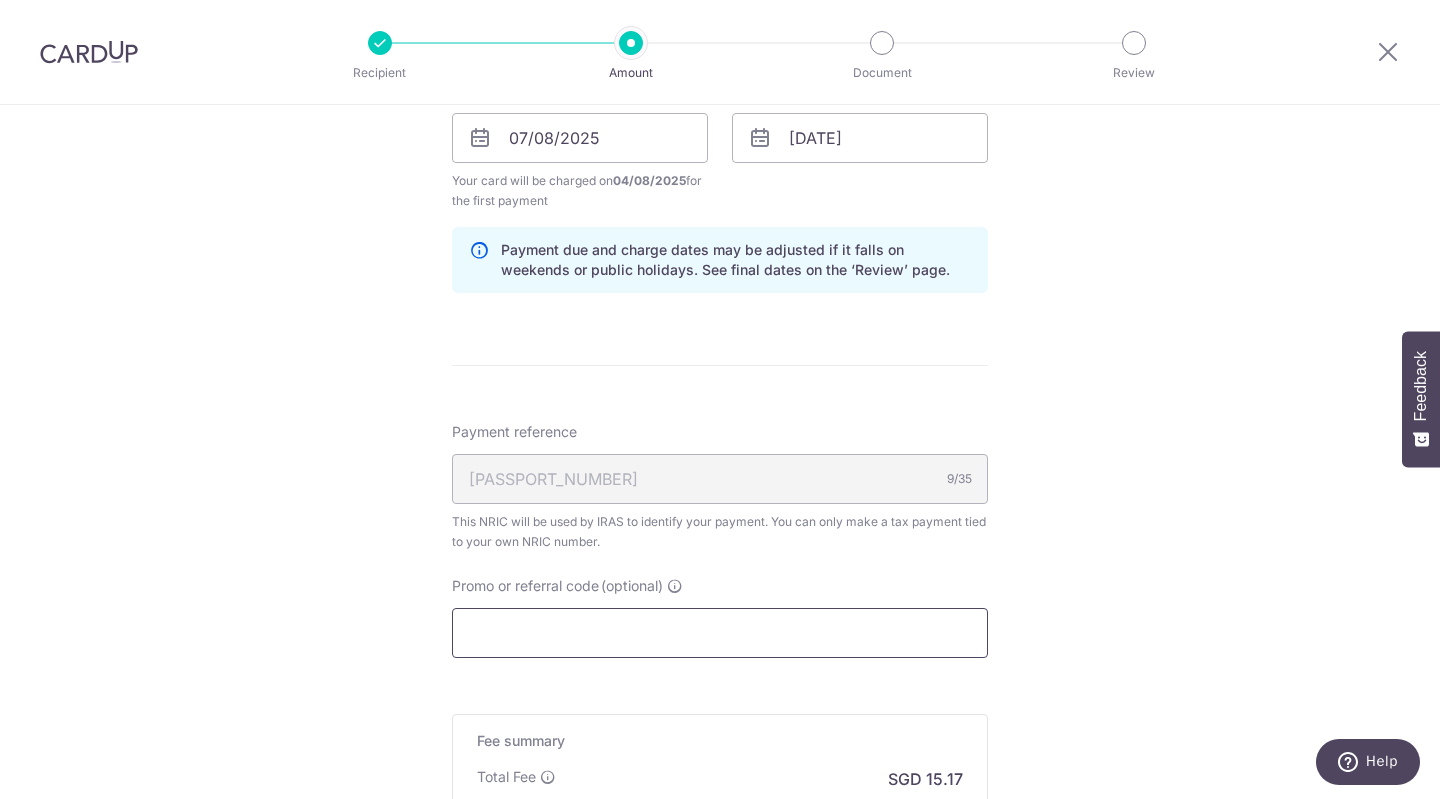 click on "Promo or referral code
(optional)" at bounding box center (720, 633) 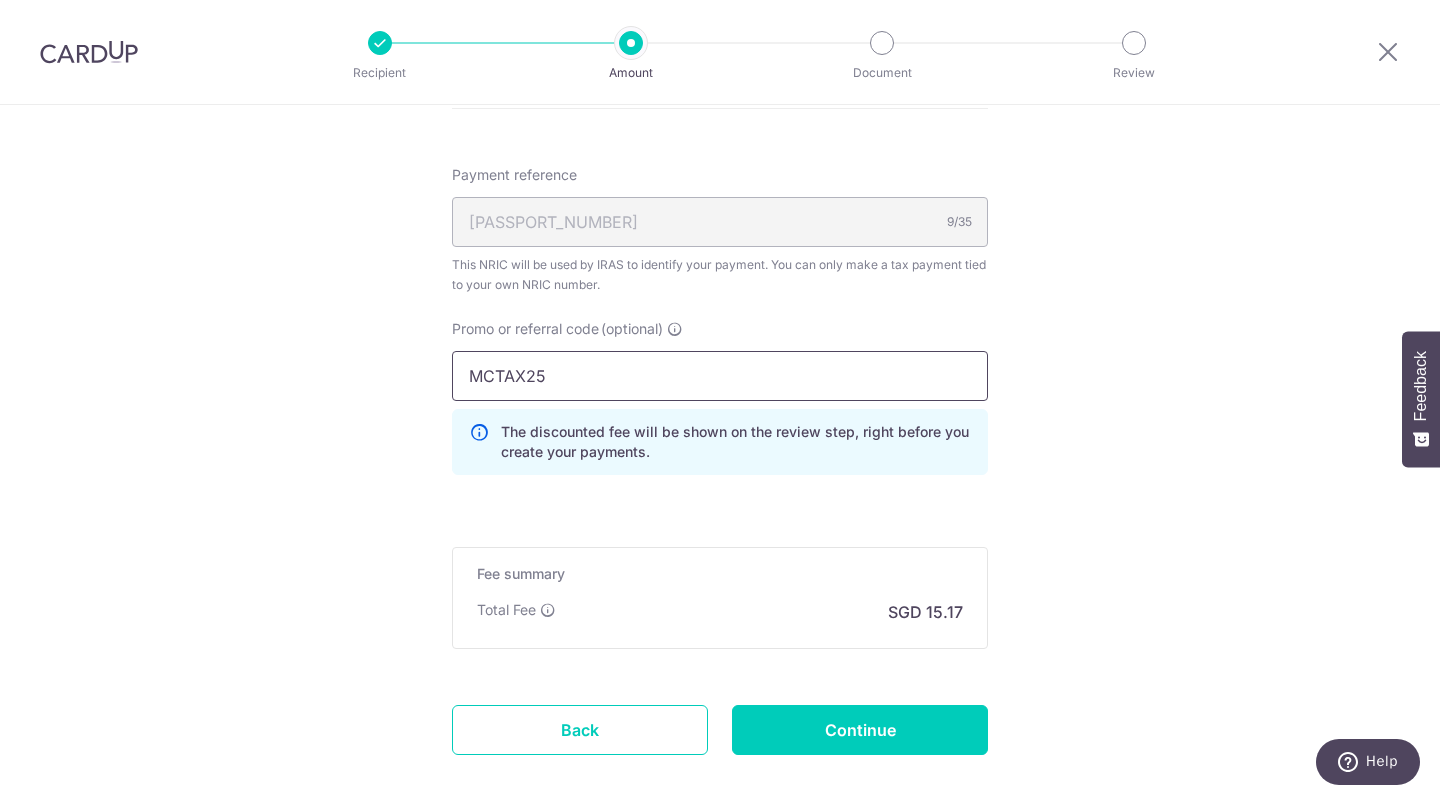 scroll, scrollTop: 1500, scrollLeft: 0, axis: vertical 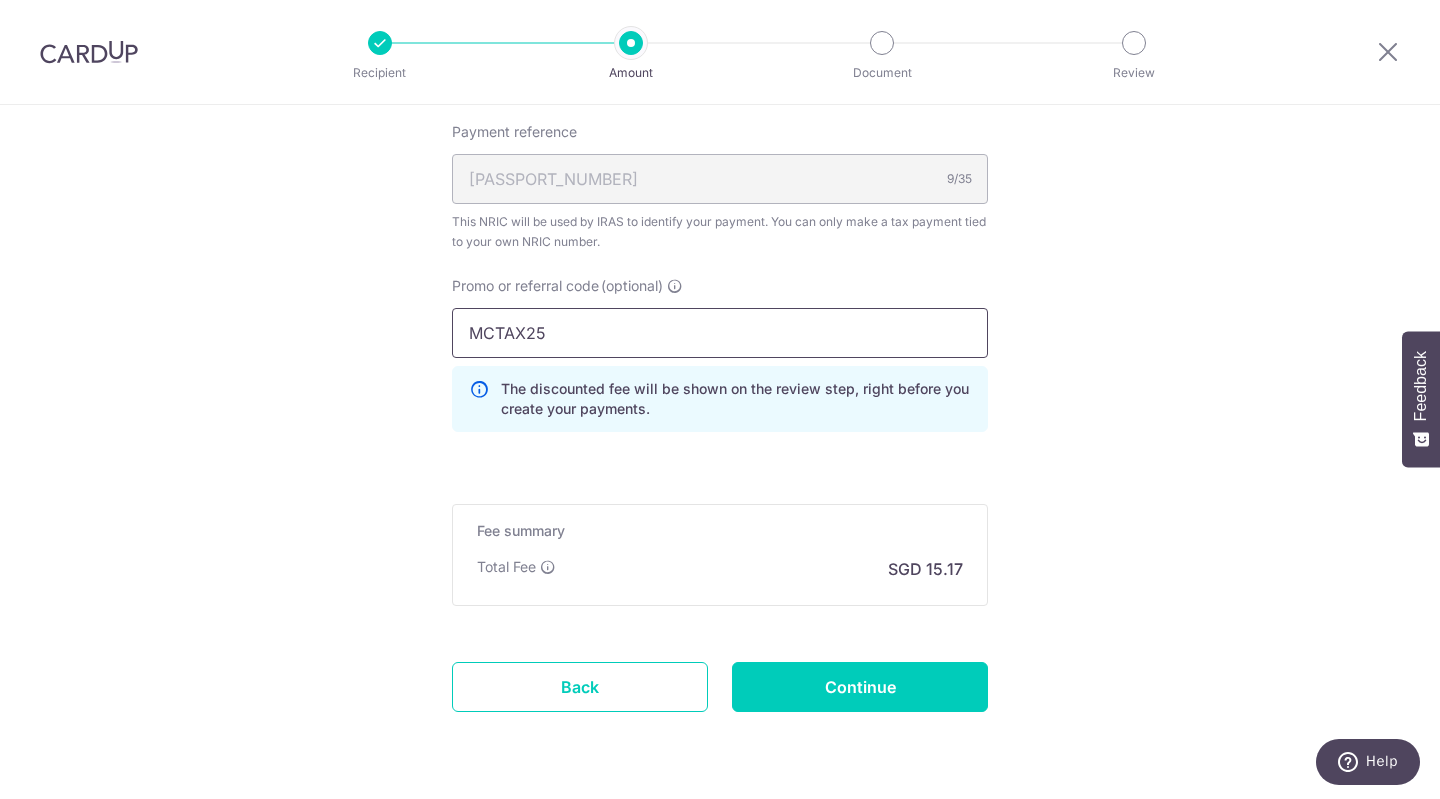 type on "MCTAX25" 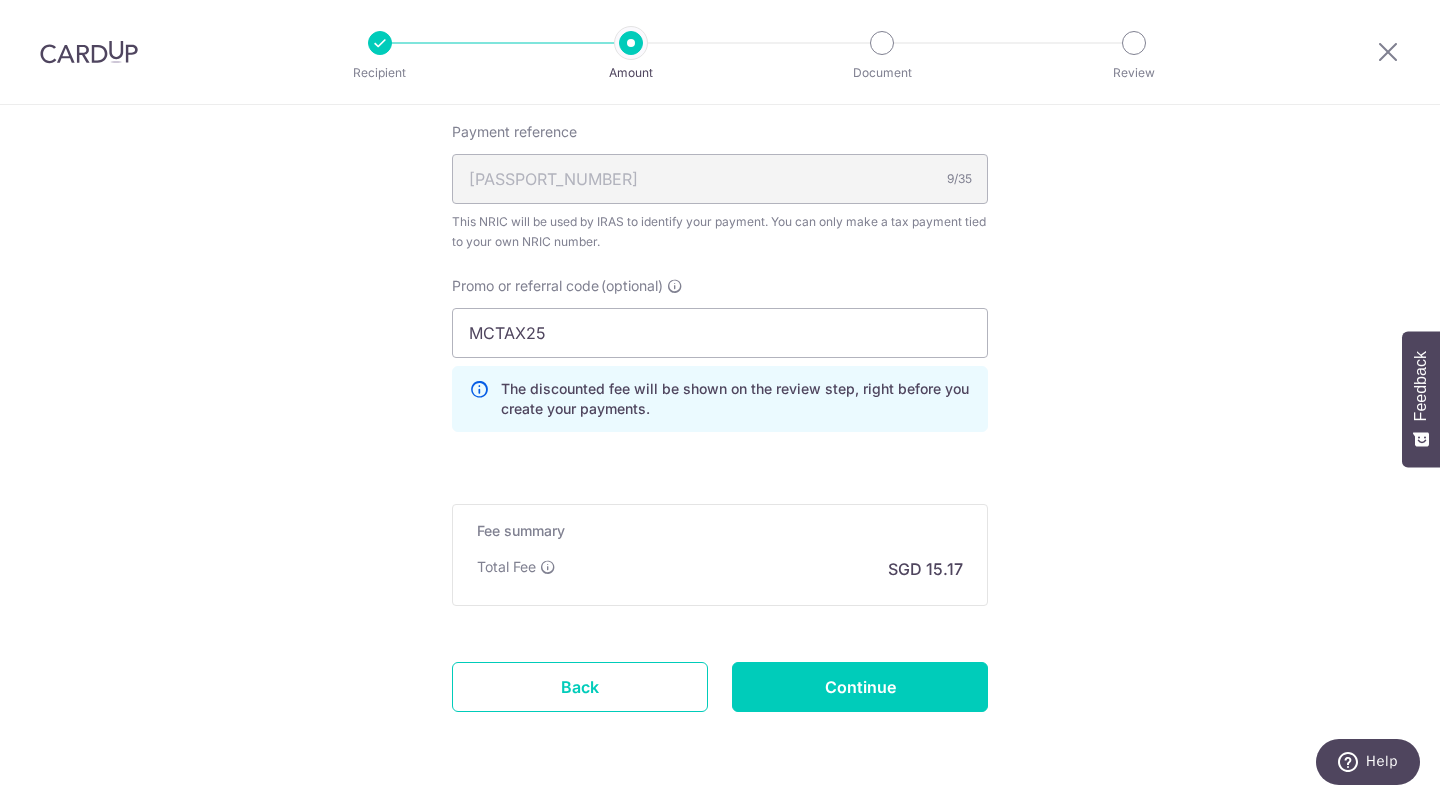click on "Tell us more about your payment
Enter one-time or monthly payment amount
SGD
583.61
583.61
The  total tax payment amounts scheduled  should not exceed the outstanding balance in your latest Statement of Account.
Select Card
**** [CARD_LAST_FOUR]
Add credit card
Your Cards
**** [CARD_LAST_FOUR]
Secure 256-bit SSL
Text
New card details" at bounding box center (720, -267) 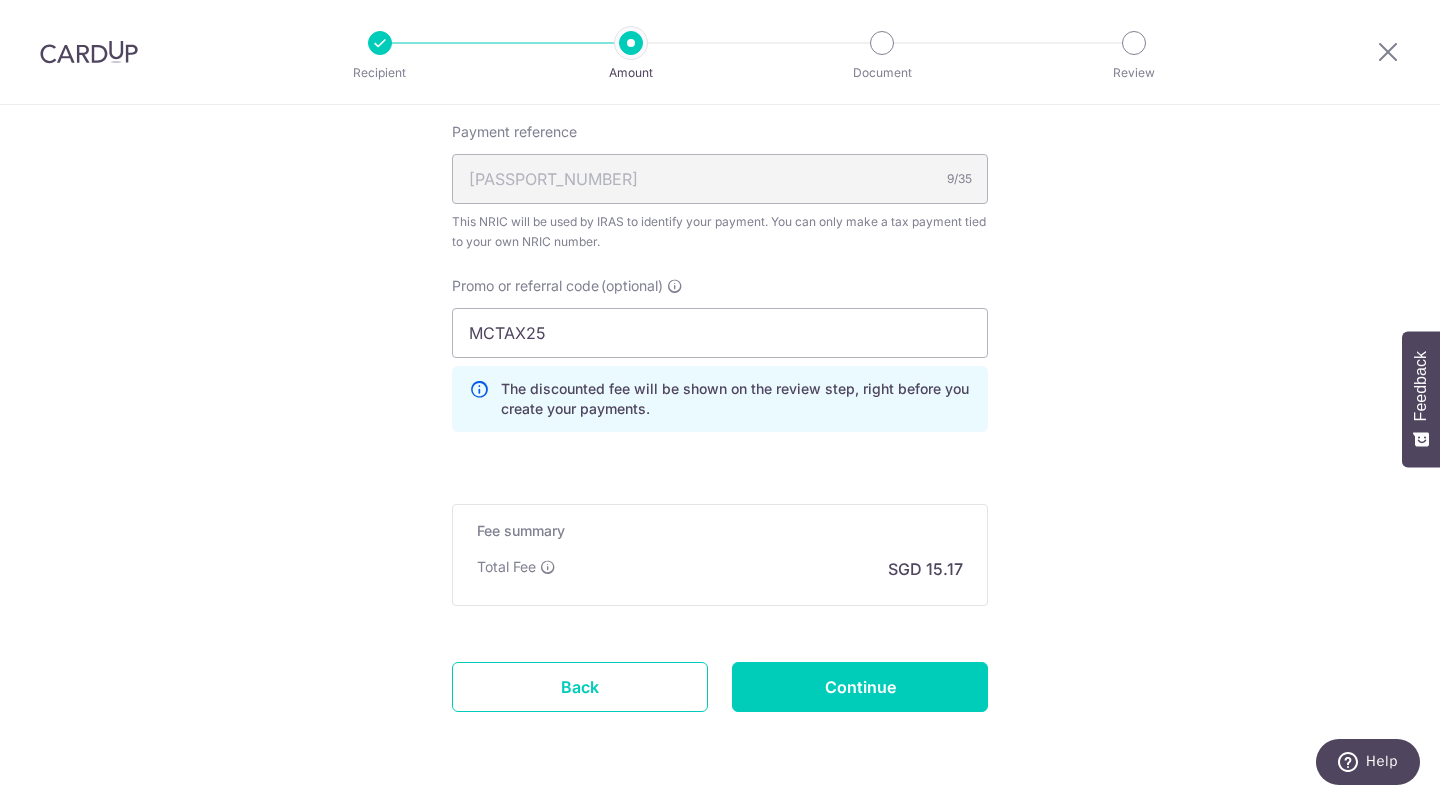 scroll, scrollTop: 1563, scrollLeft: 0, axis: vertical 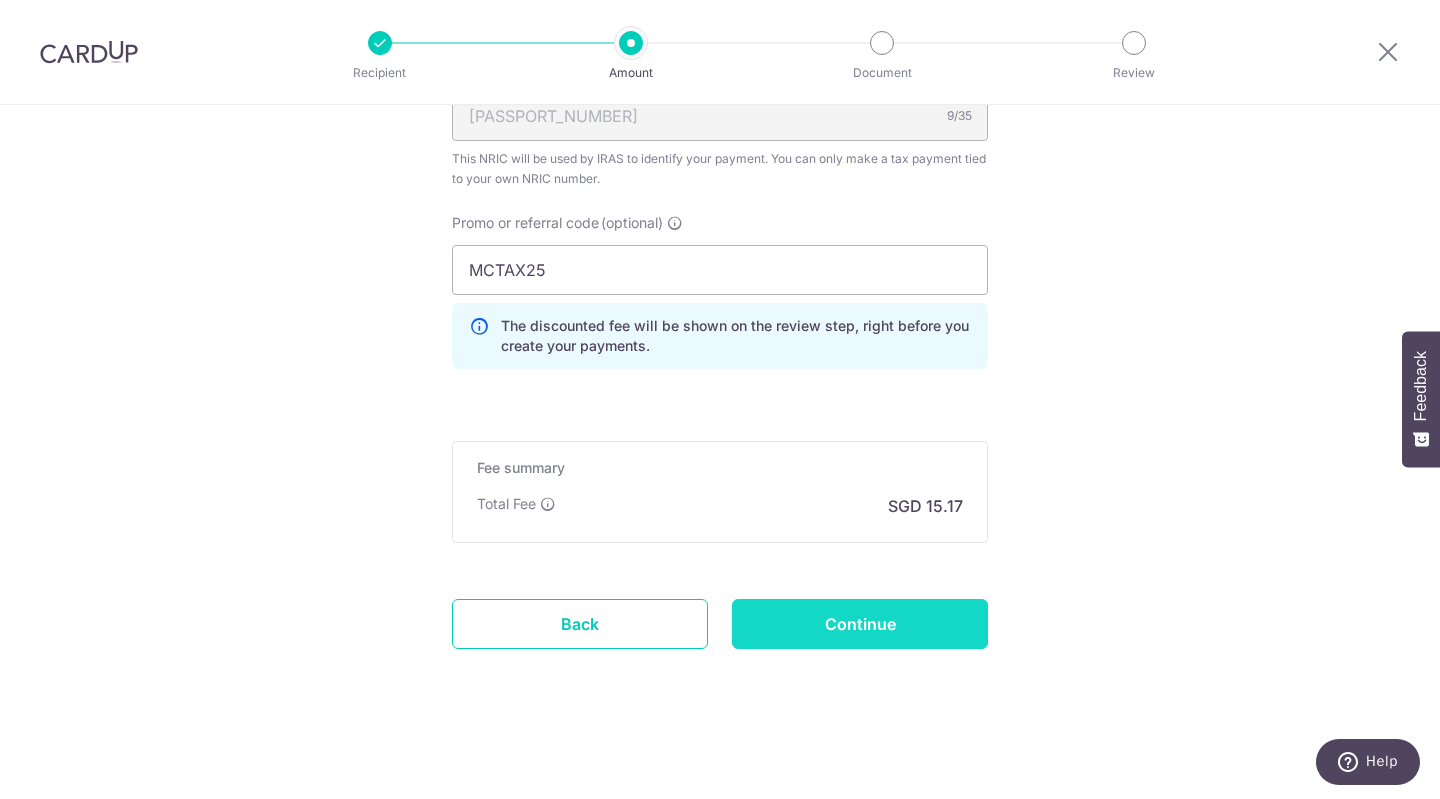 click on "Continue" at bounding box center (860, 624) 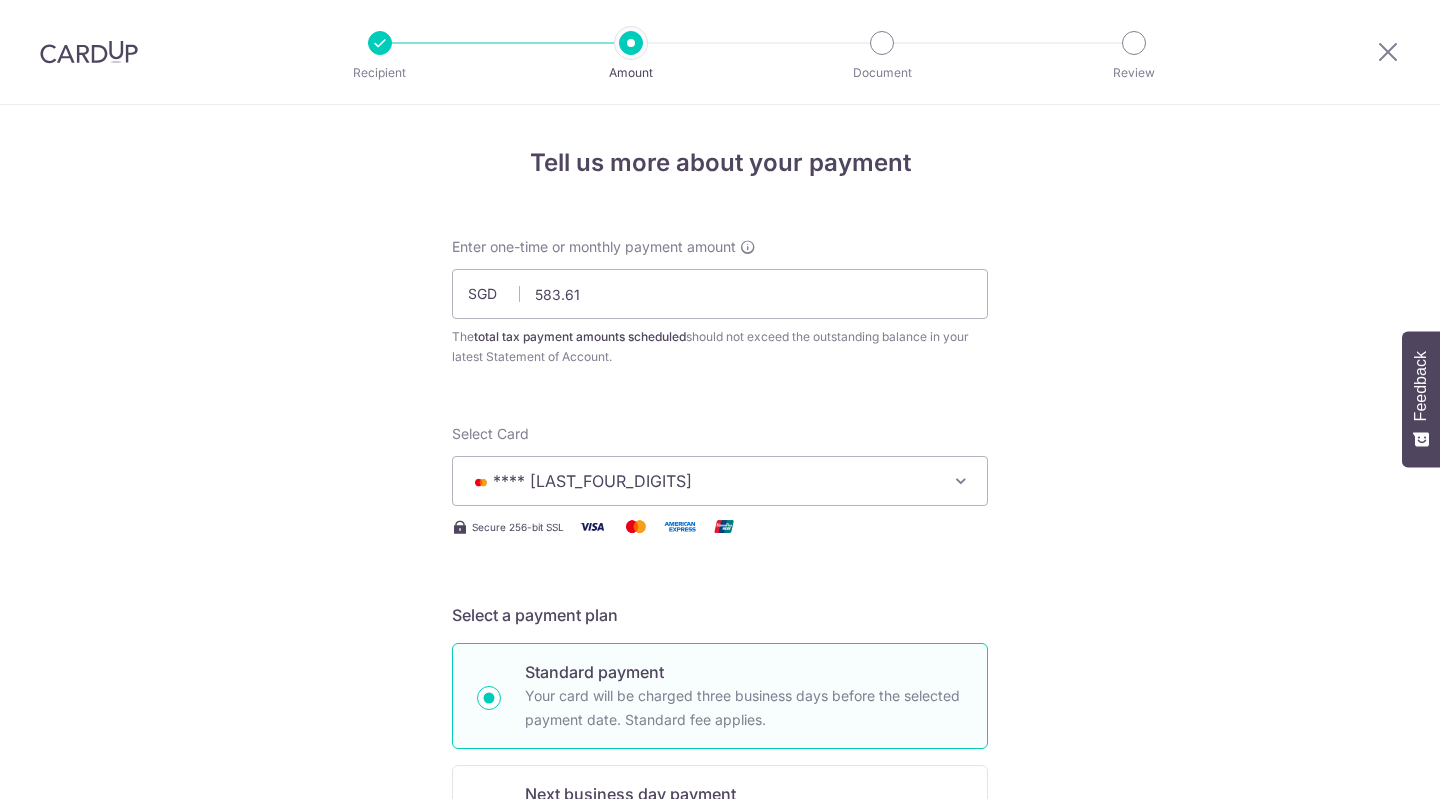 scroll, scrollTop: 0, scrollLeft: 0, axis: both 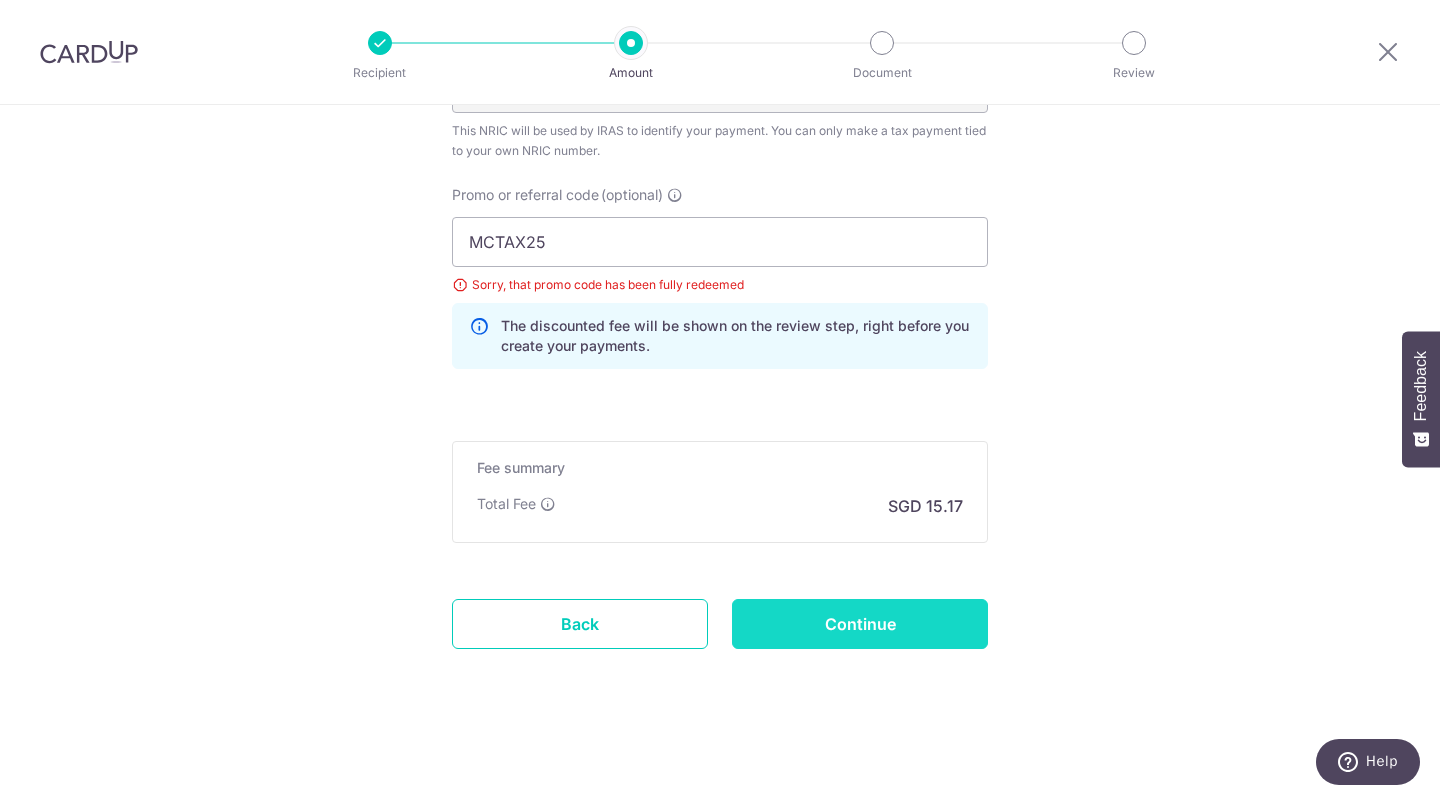 click on "Continue" at bounding box center (860, 624) 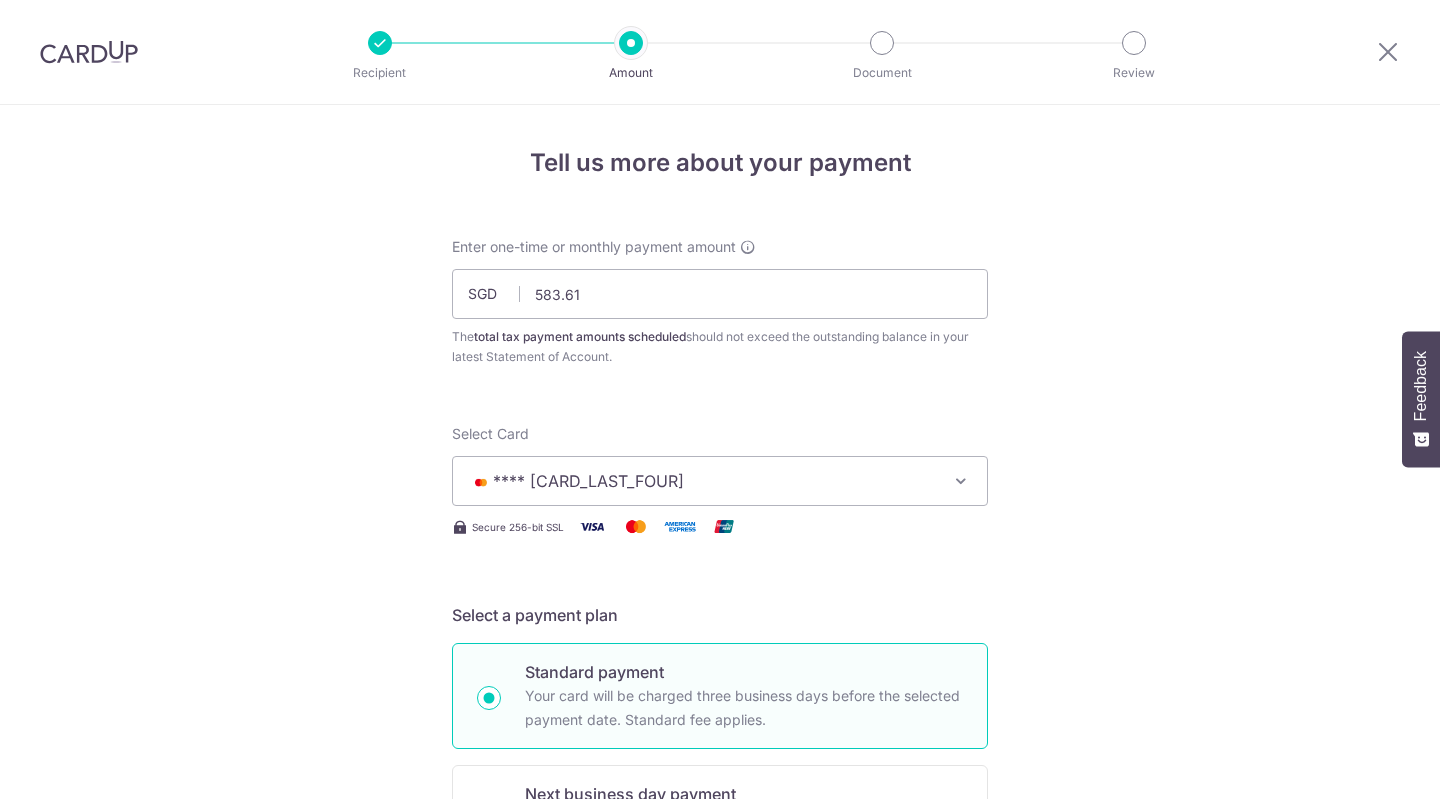 scroll, scrollTop: 0, scrollLeft: 0, axis: both 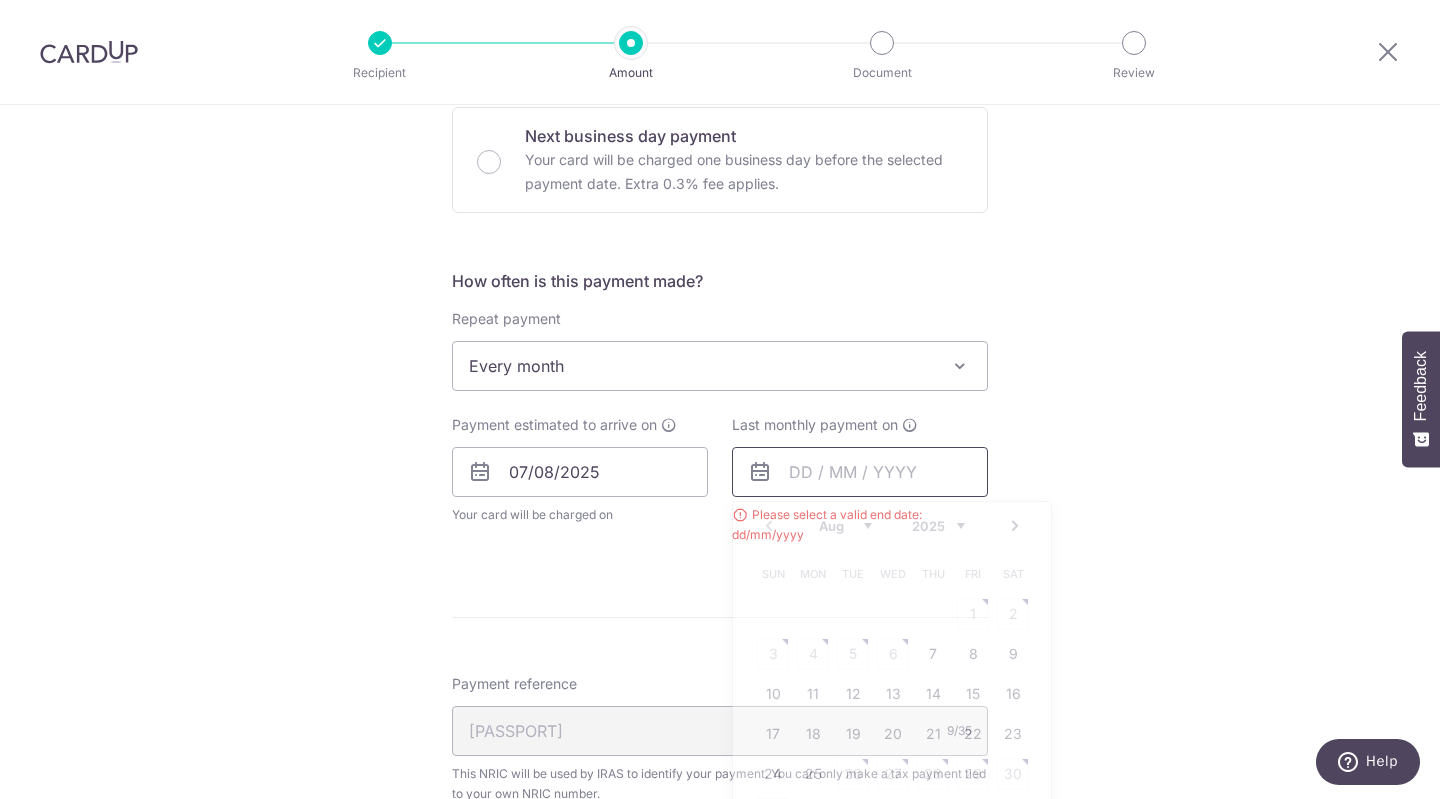 click at bounding box center [860, 472] 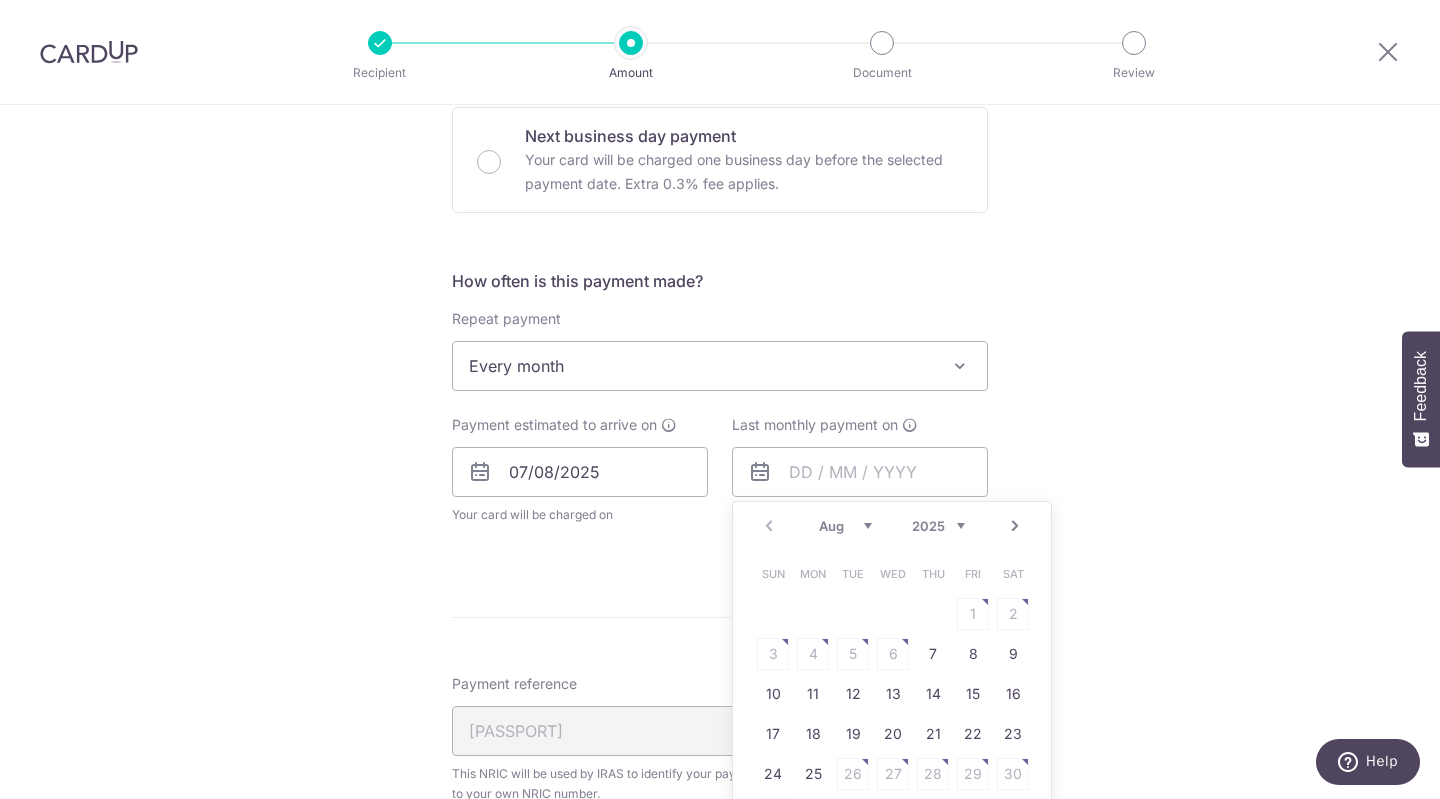 click on "2025 2026" at bounding box center (938, 526) 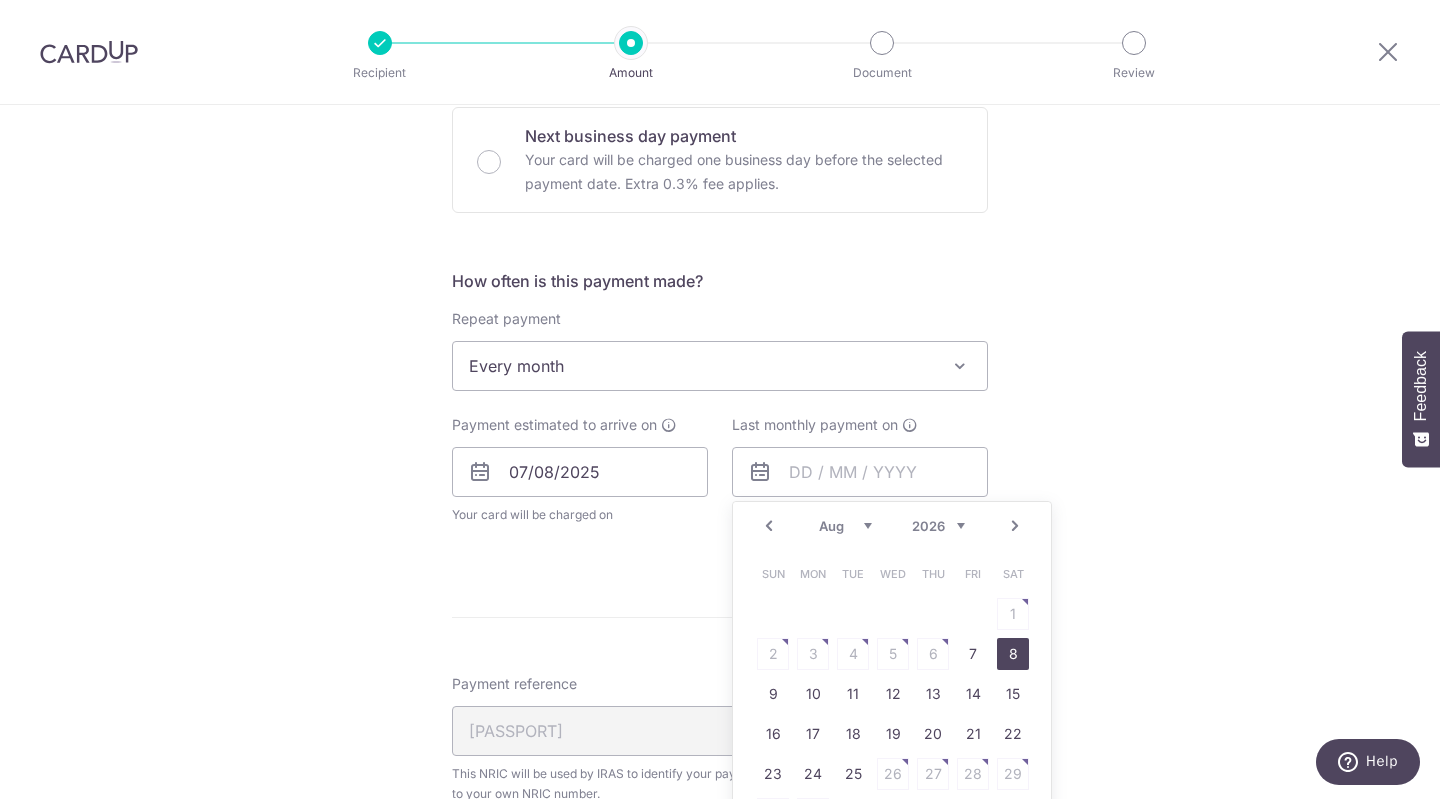 click on "8" at bounding box center (1013, 654) 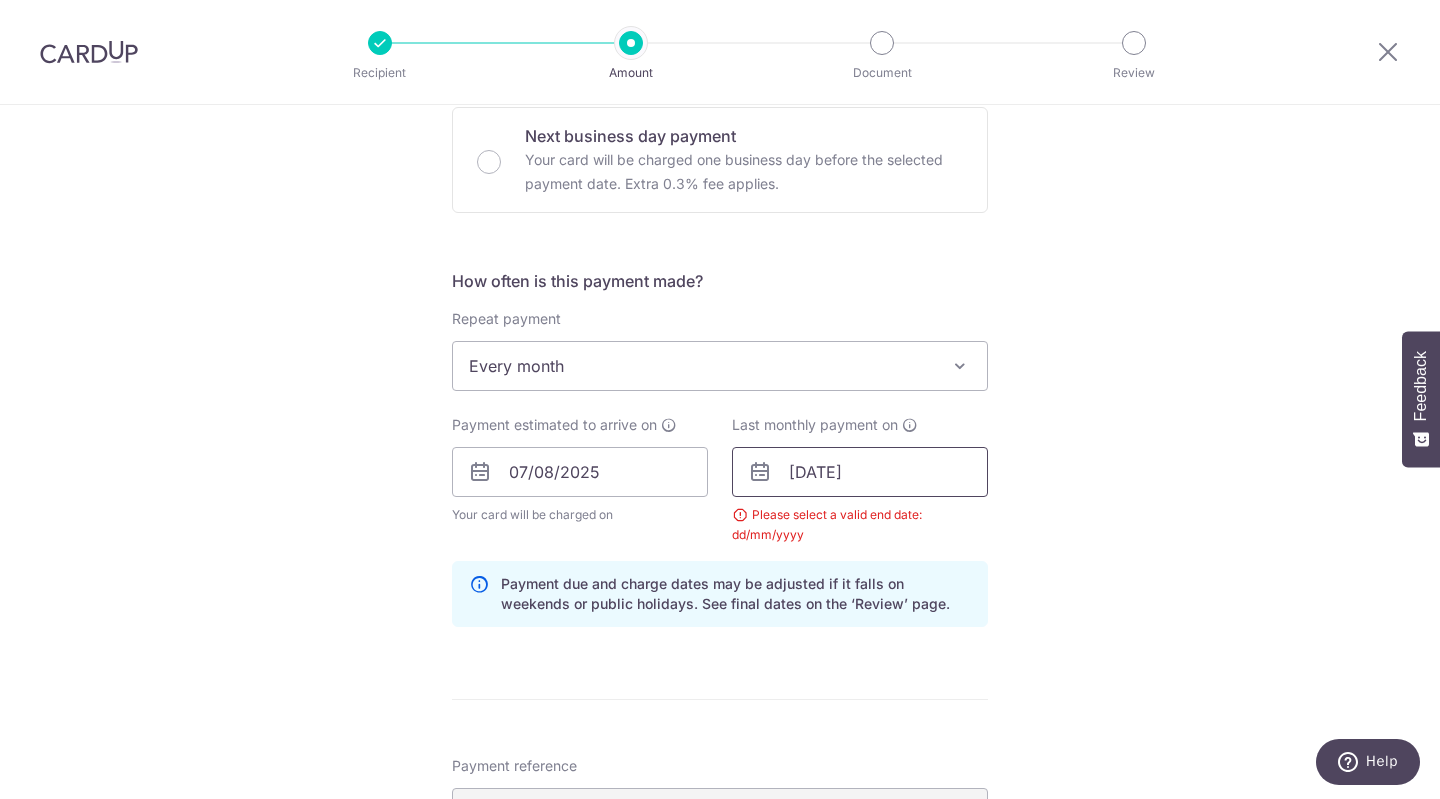 click on "[DATE]" at bounding box center [860, 472] 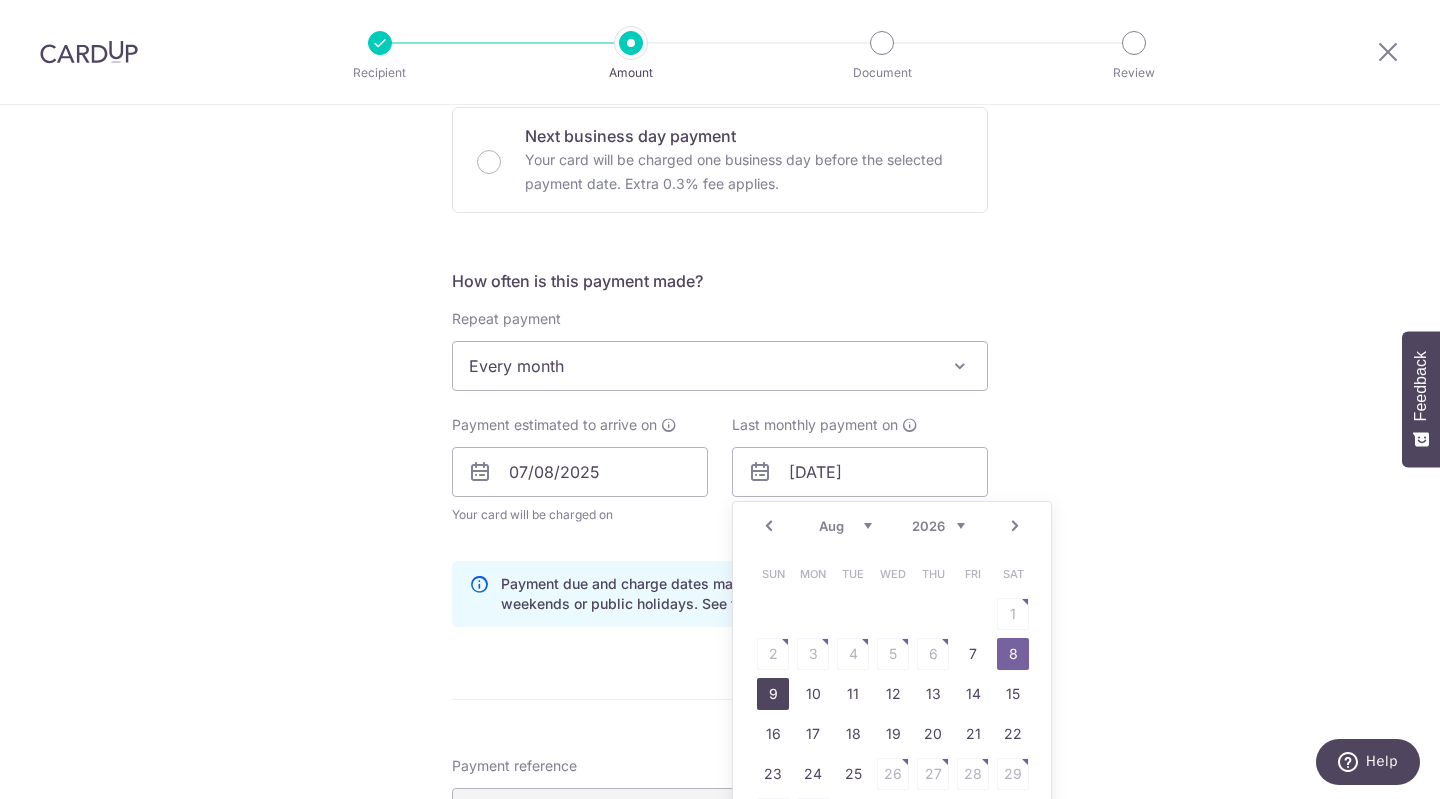 click on "9" at bounding box center [773, 694] 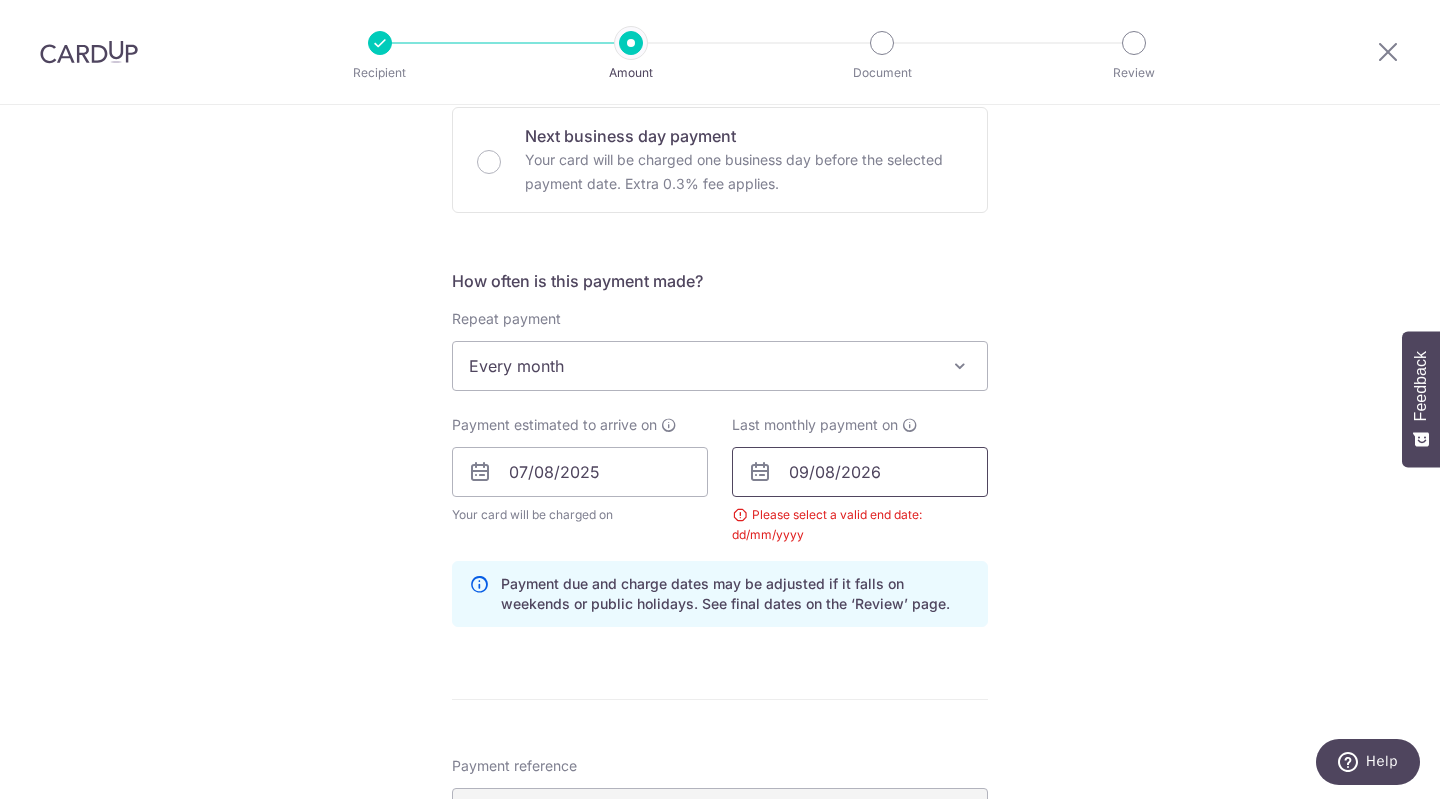 click on "09/08/2026" at bounding box center [860, 472] 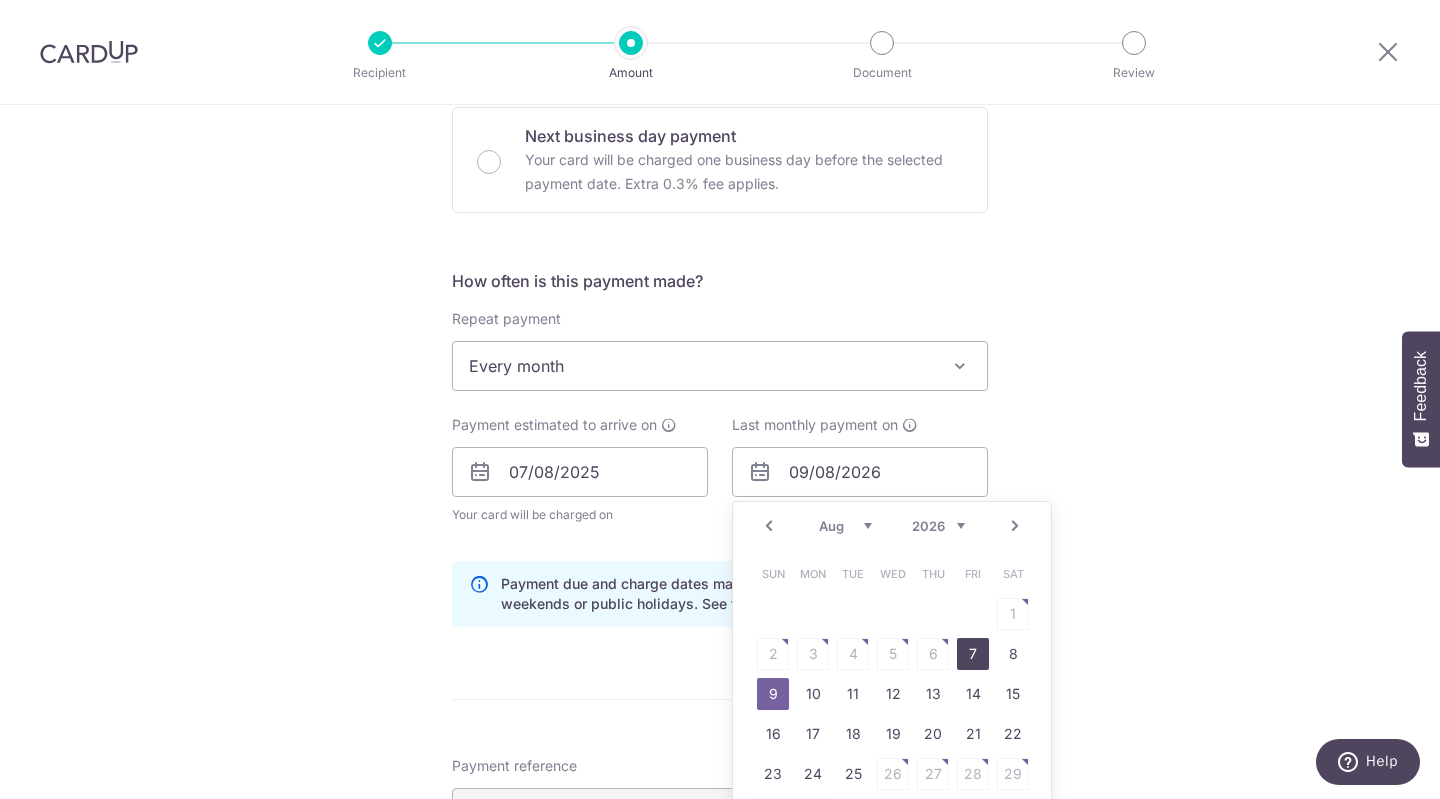 click on "7" at bounding box center [973, 654] 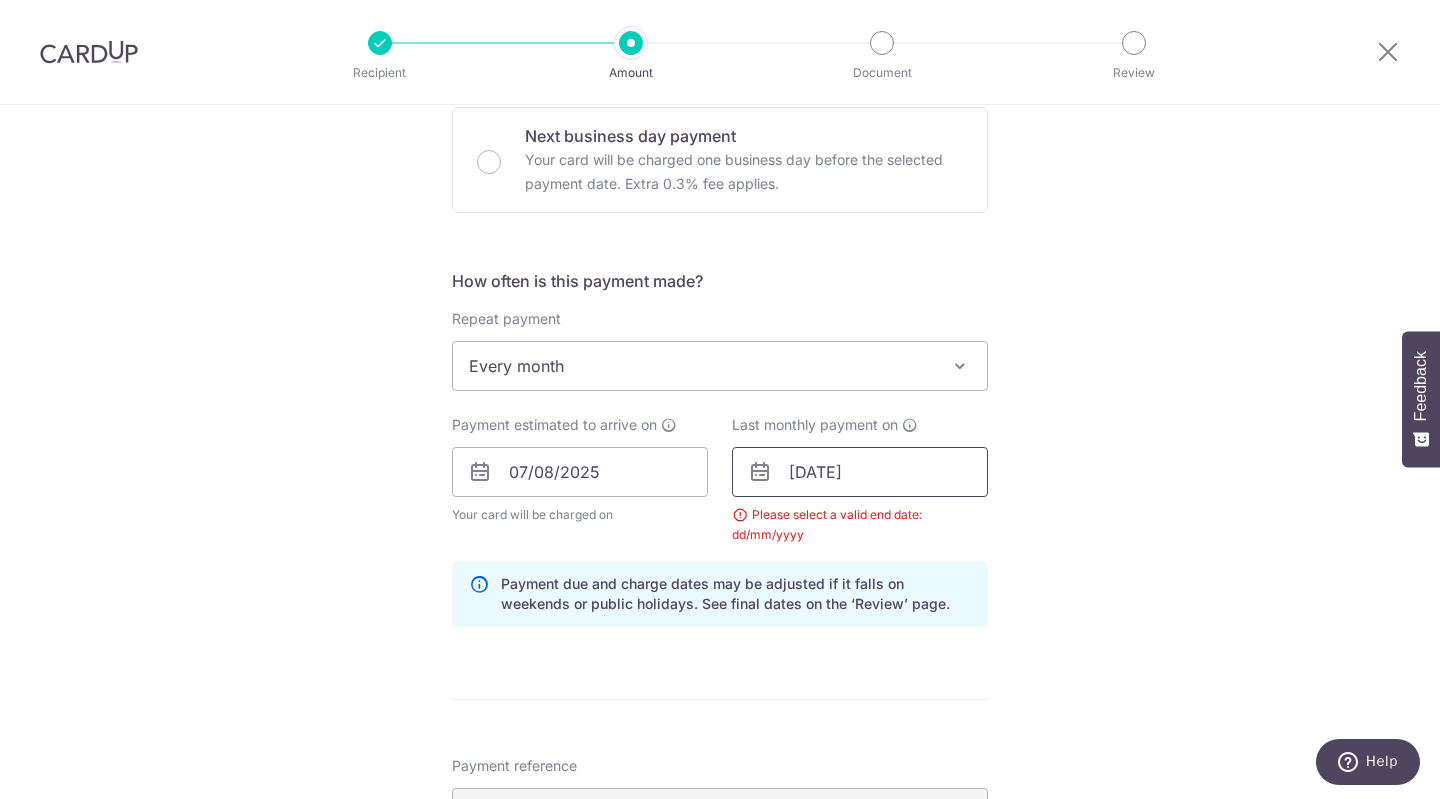 click on "[DATE]" at bounding box center [860, 472] 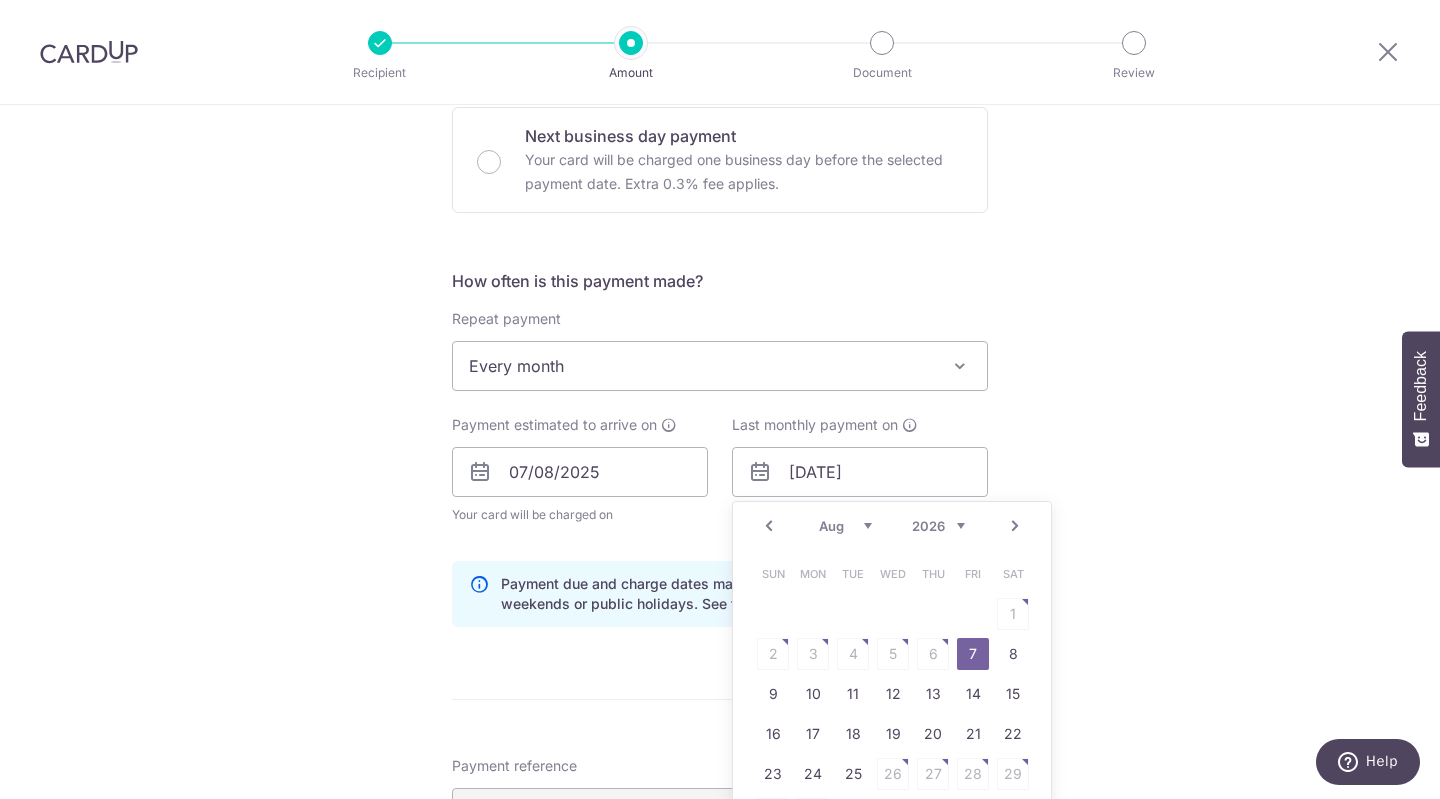 click on "Jan Feb Mar Apr May Jun Jul Aug Sep" at bounding box center [845, 526] 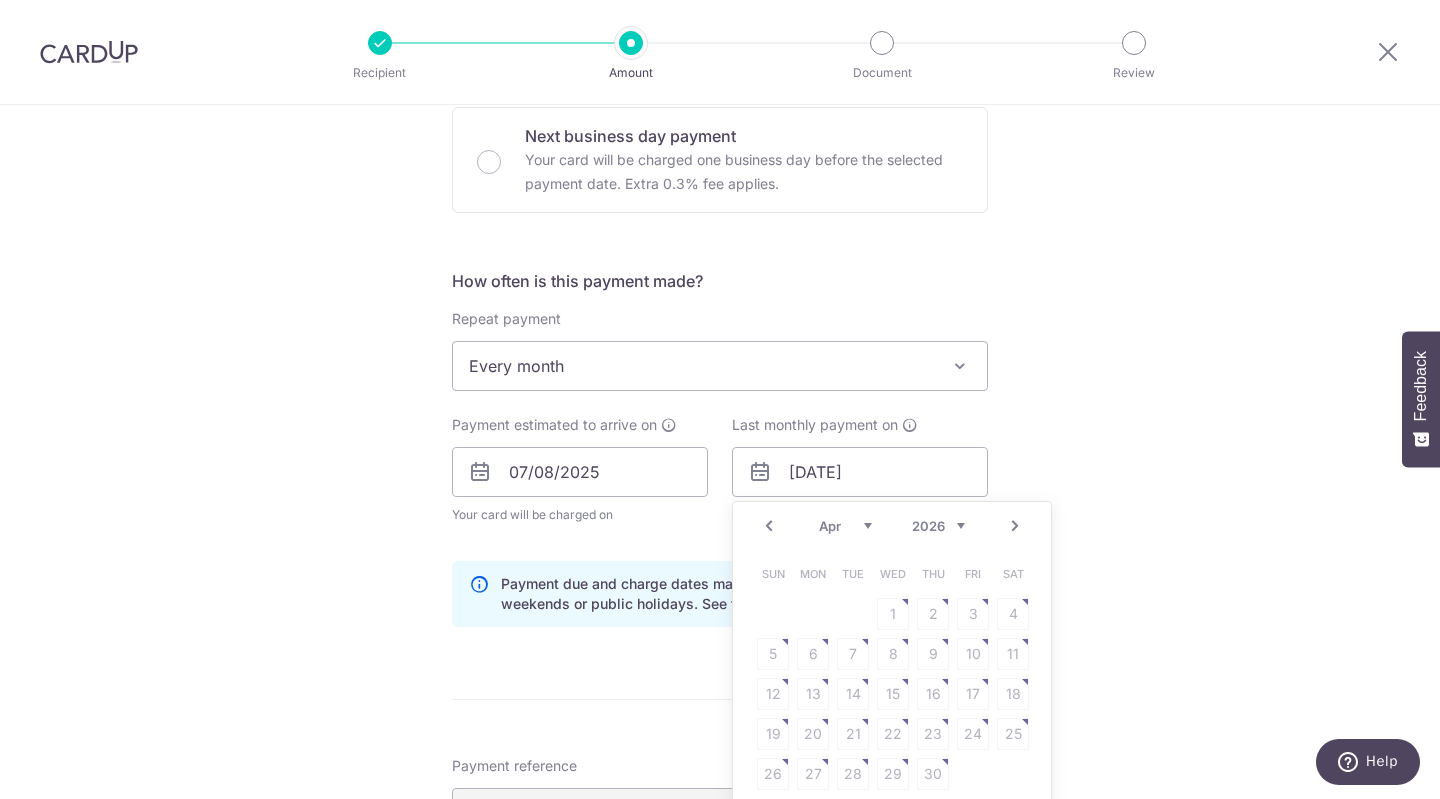 click on "Jan Feb Mar Apr May Jun Jul Aug Sep" at bounding box center (845, 526) 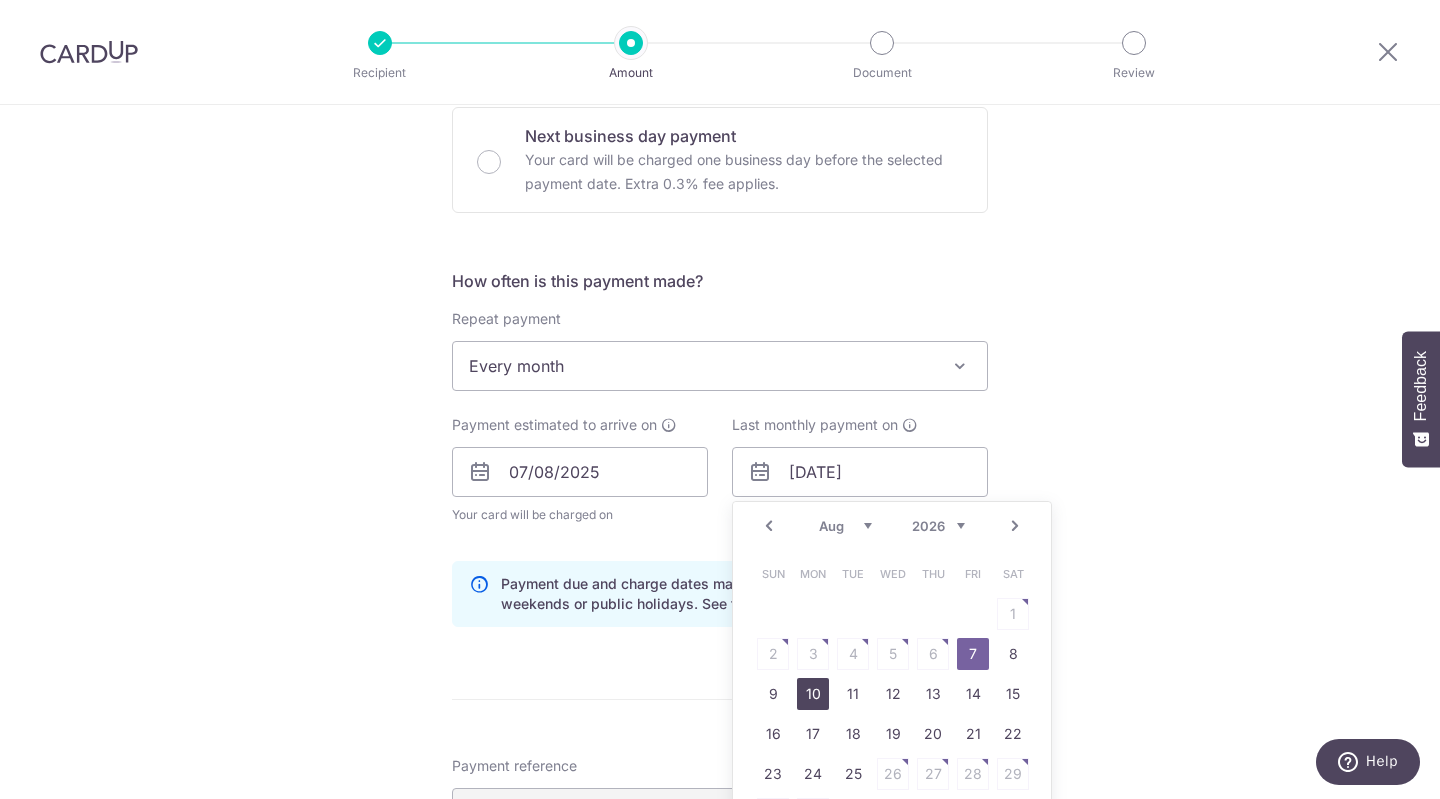 click on "10" at bounding box center (813, 694) 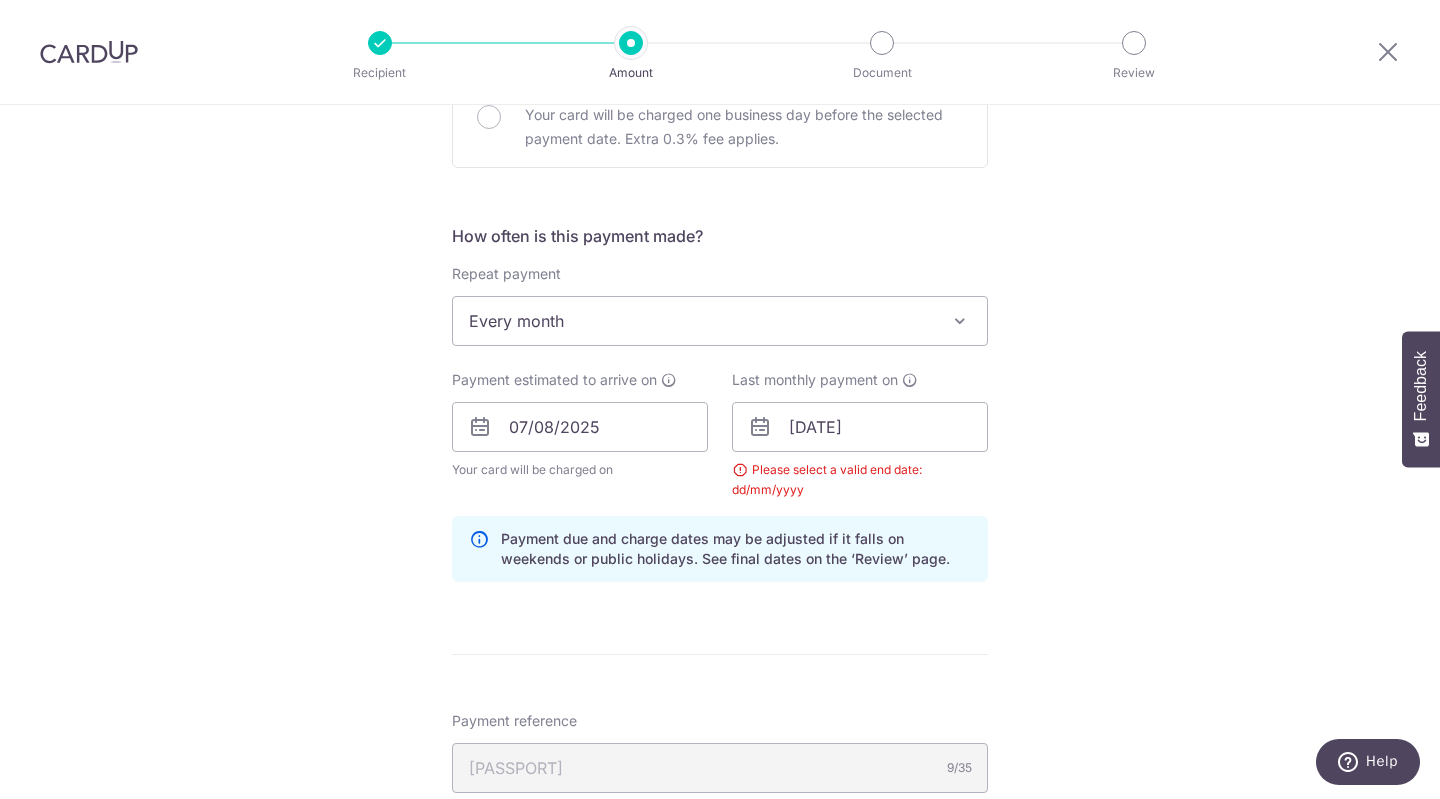 scroll, scrollTop: 758, scrollLeft: 0, axis: vertical 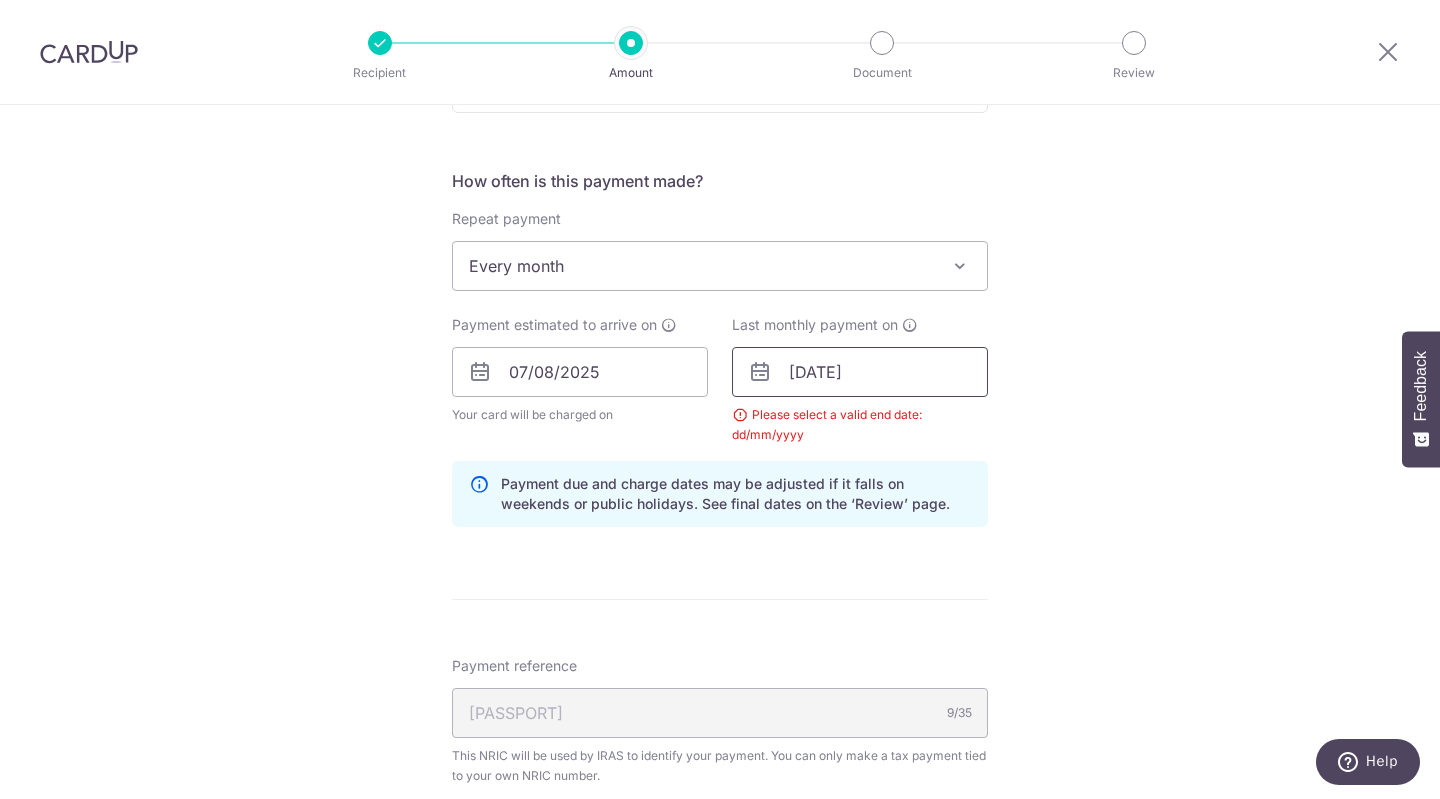 click on "[DATE]" at bounding box center [860, 372] 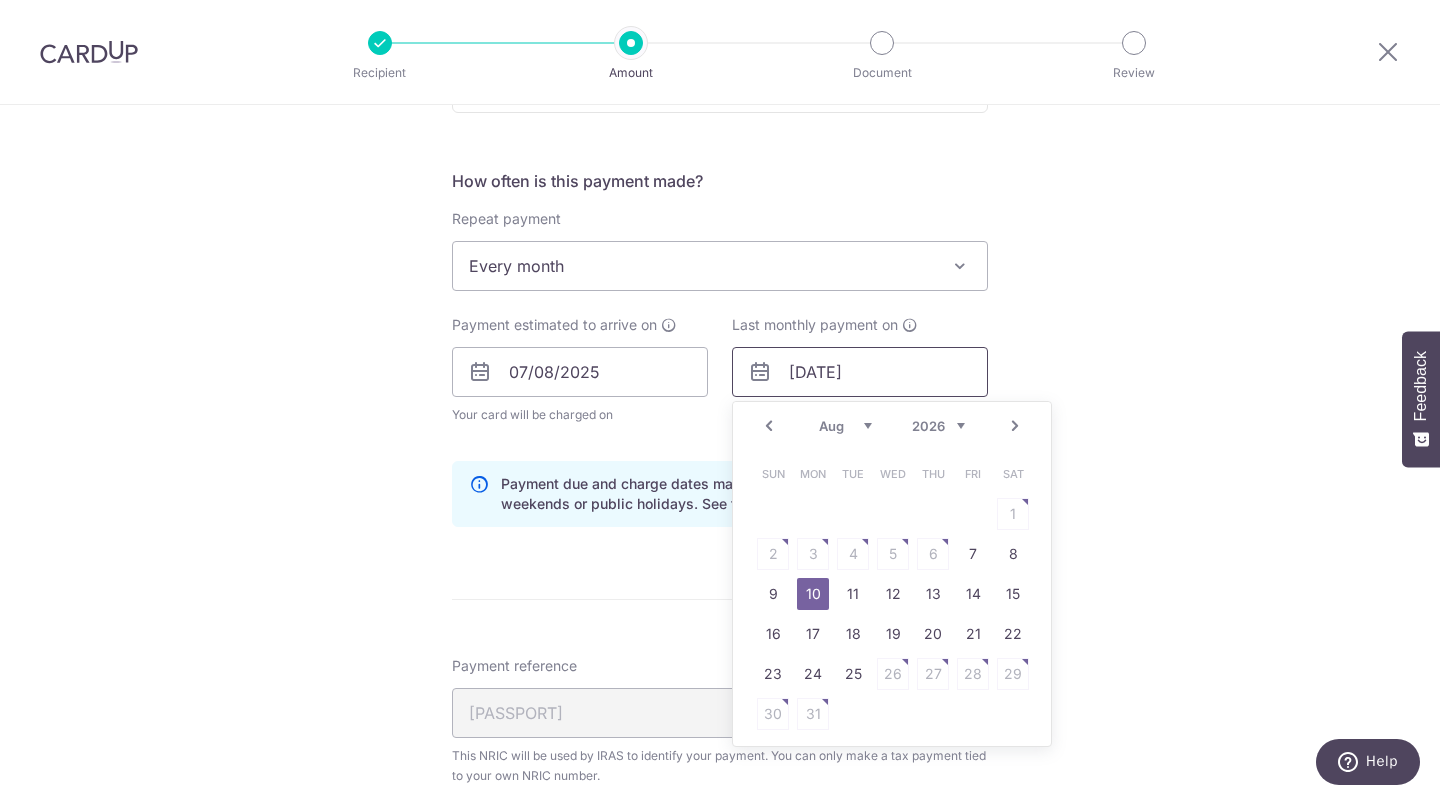 click on "[DATE]" at bounding box center (860, 372) 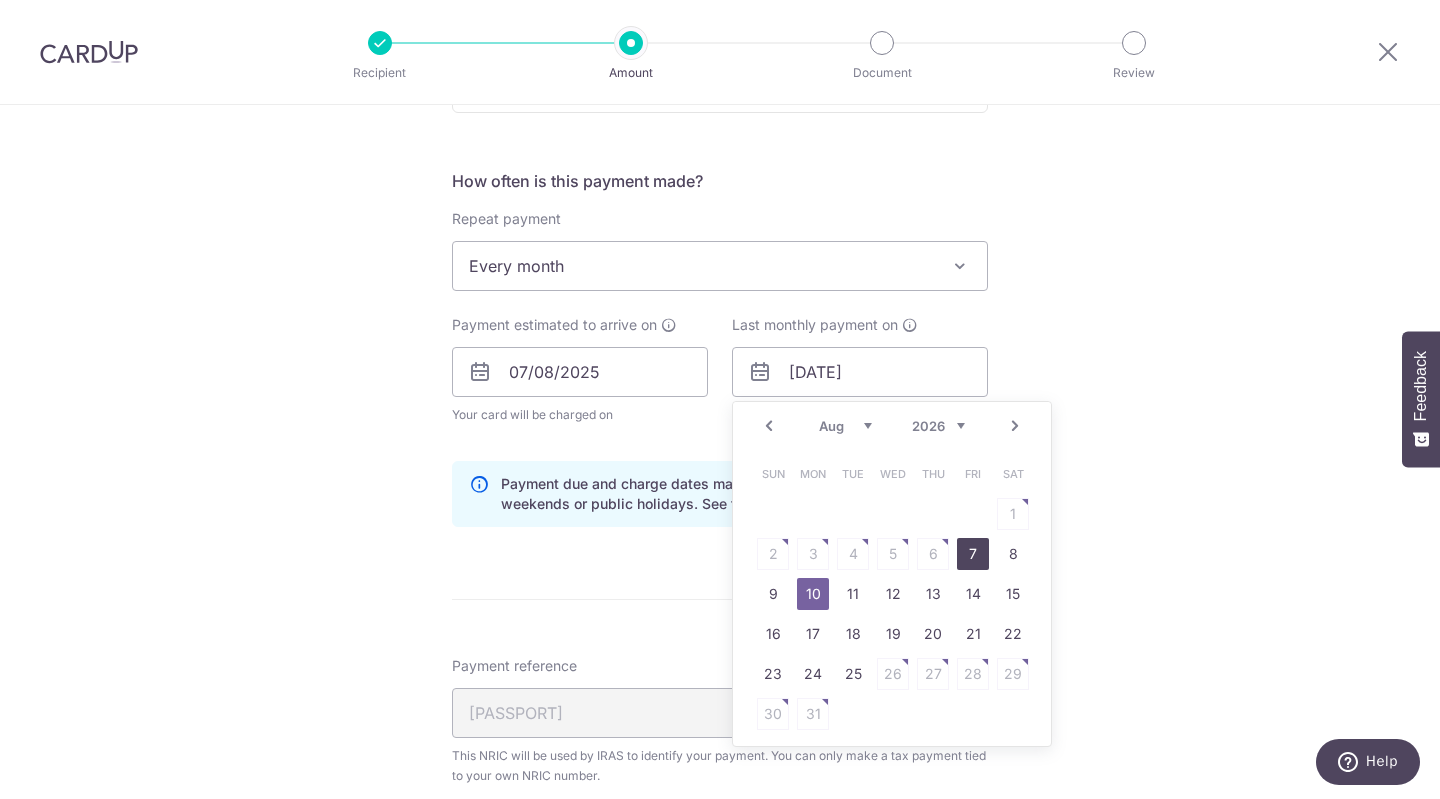 click on "7" at bounding box center (973, 554) 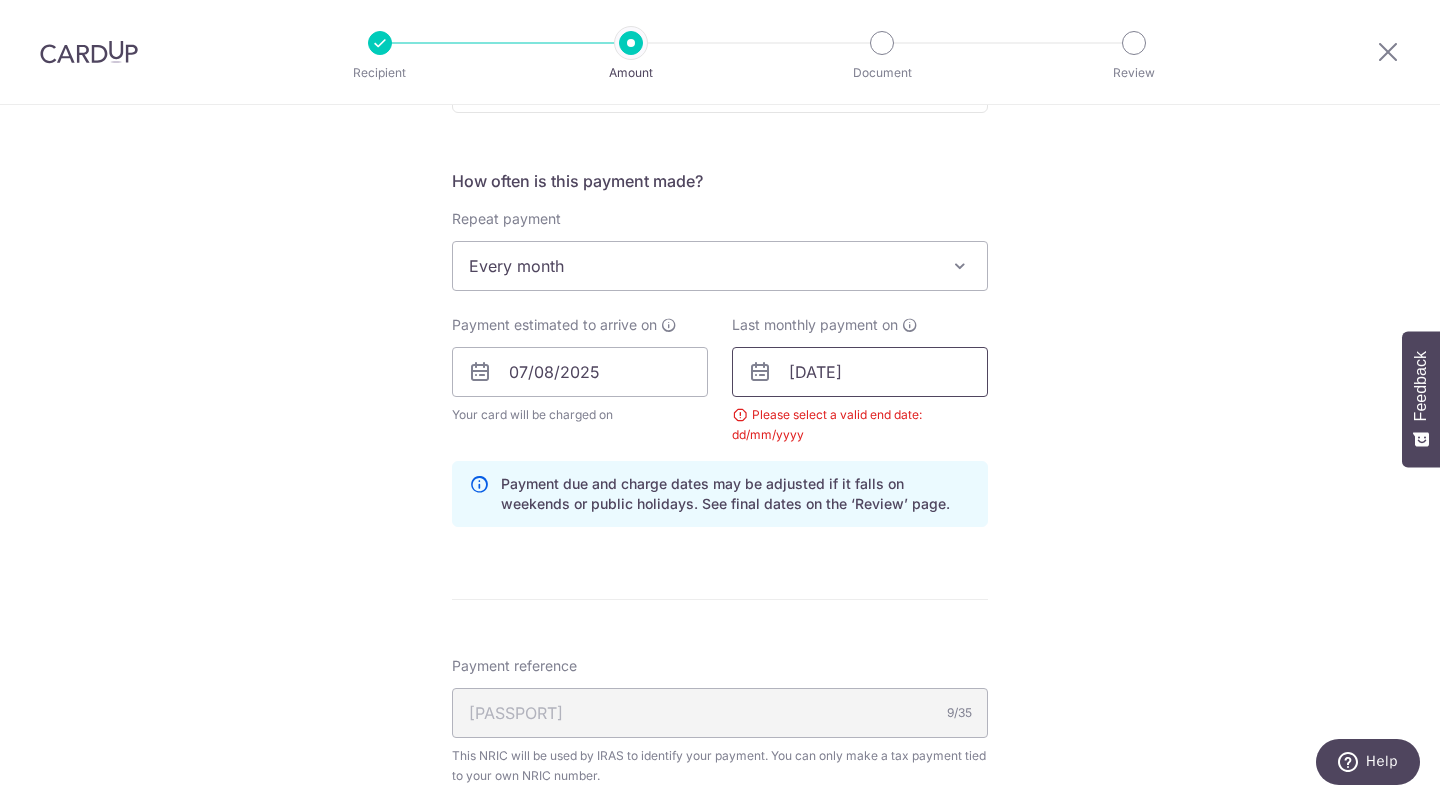 click on "[DATE]" at bounding box center (860, 372) 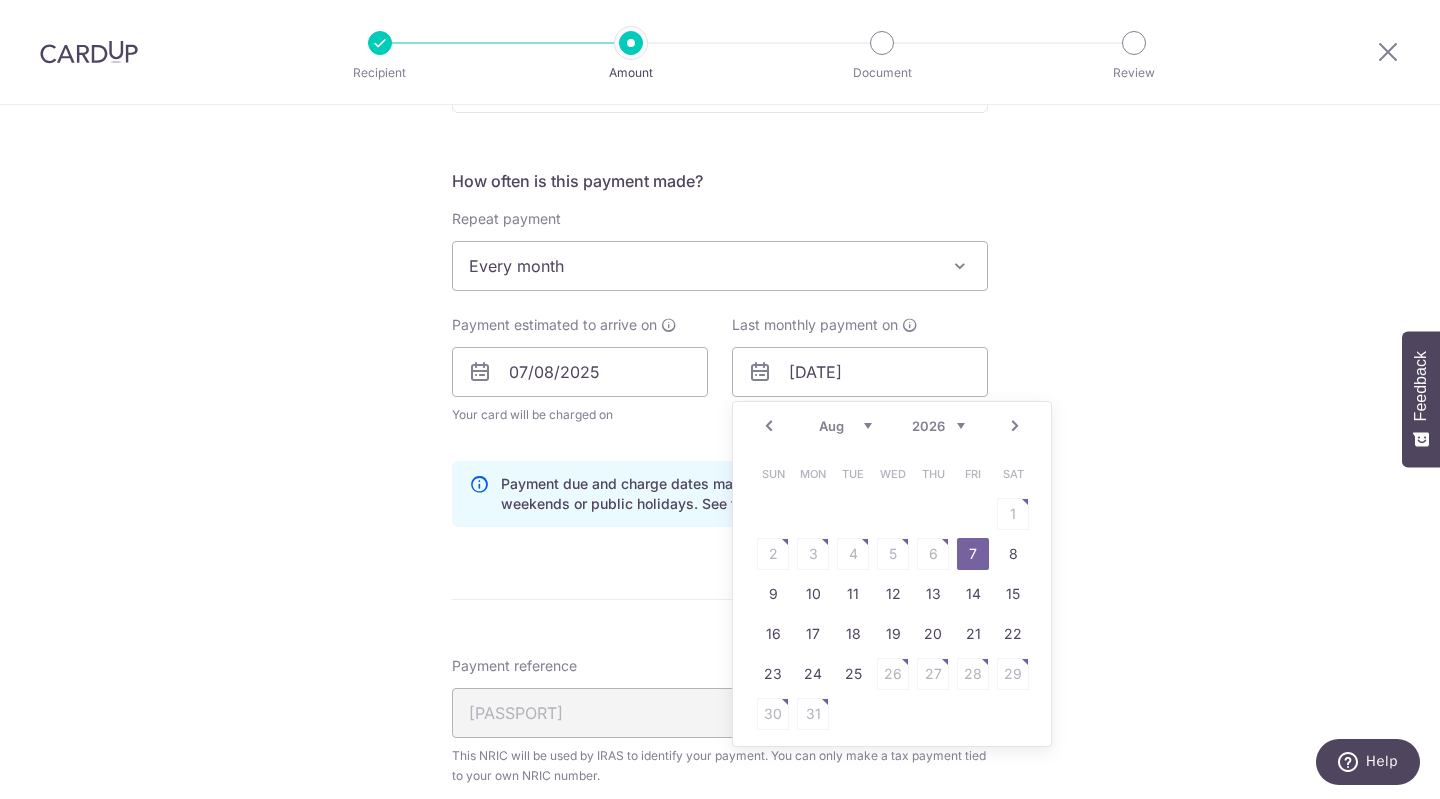 click on "Prev Next Jan Feb Mar Apr May Jun Jul Aug Sep 2025 2026 Sun Mon Tue Wed Thu Fri Sat             1 2 3 4 5 6 7 8 9 10 11 12 13 14 15 16 17 18 19 20 21 22 23 24 25 26 27 28 29 30 31" at bounding box center (892, 574) 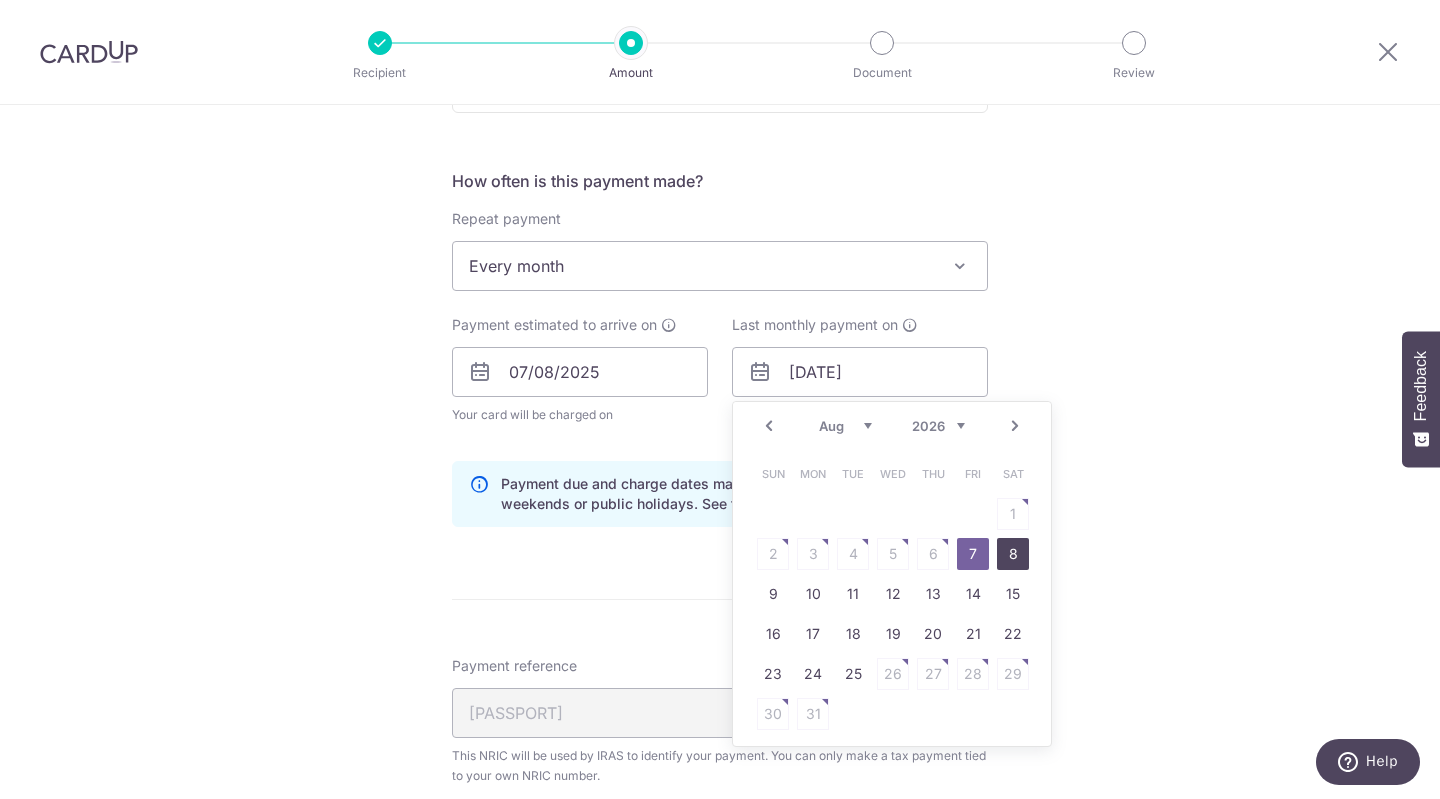 click on "8" at bounding box center (1013, 554) 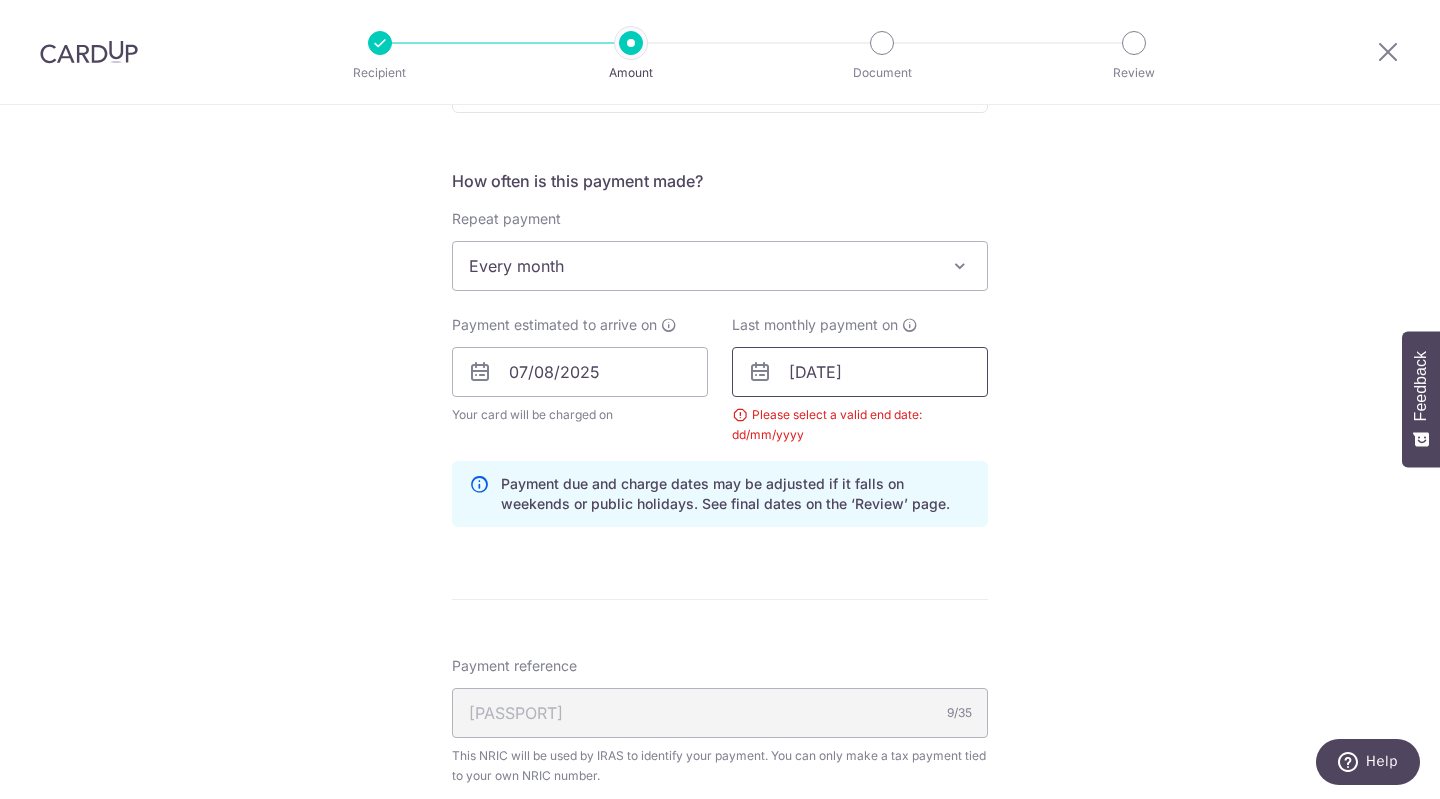 click on "[DATE]" at bounding box center (860, 372) 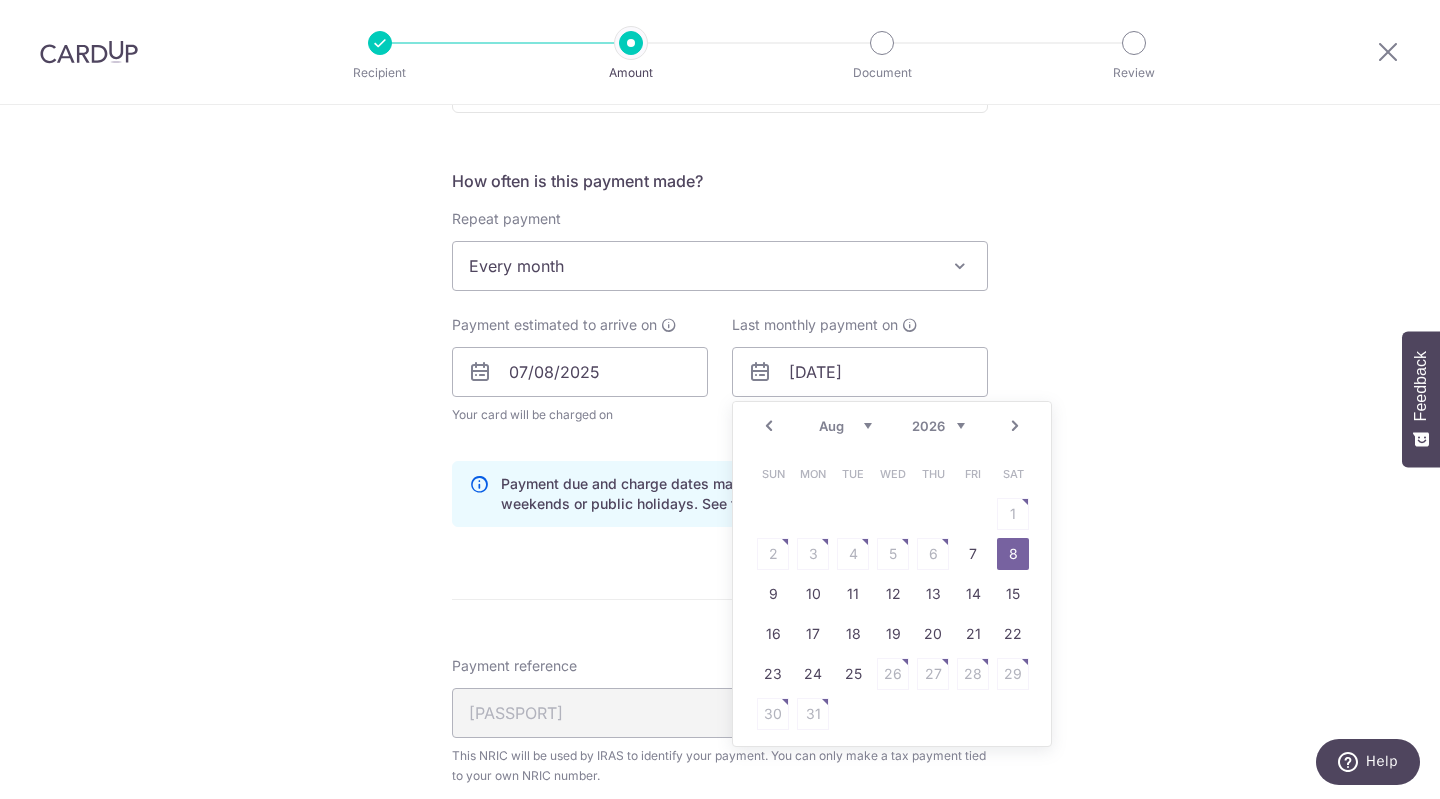 click on "9" at bounding box center (773, 594) 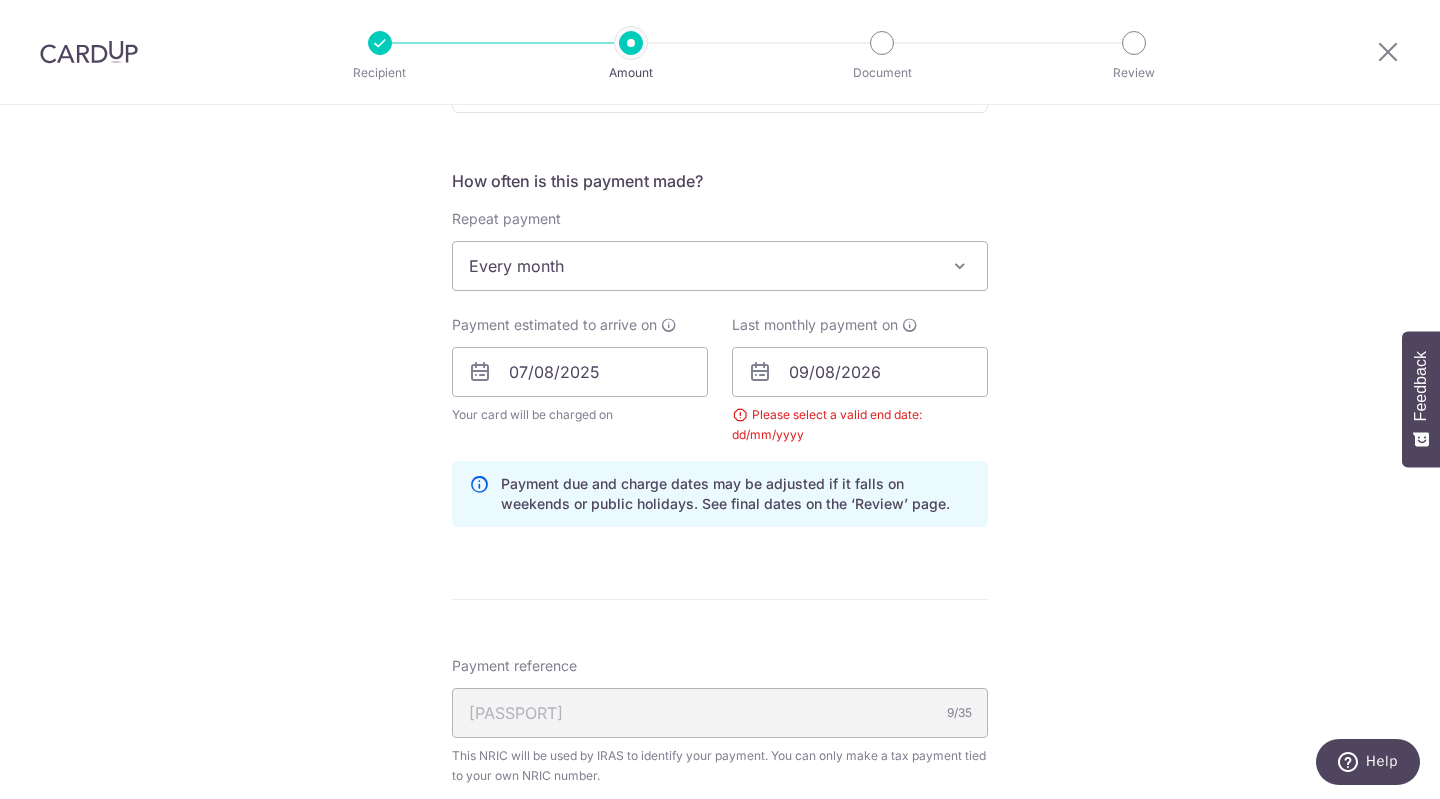 click on "Enter one-time or monthly payment amount
SGD
583.61
583.61
The  total tax payment amounts scheduled  should not exceed the outstanding balance in your latest Statement of Account.
Select Card
**** [CARD_LAST_FOUR]
Add credit card
Your Cards
**** [CARD_LAST_FOUR]
Secure 256-bit SSL
Text
New card details
Card" at bounding box center [720, 345] 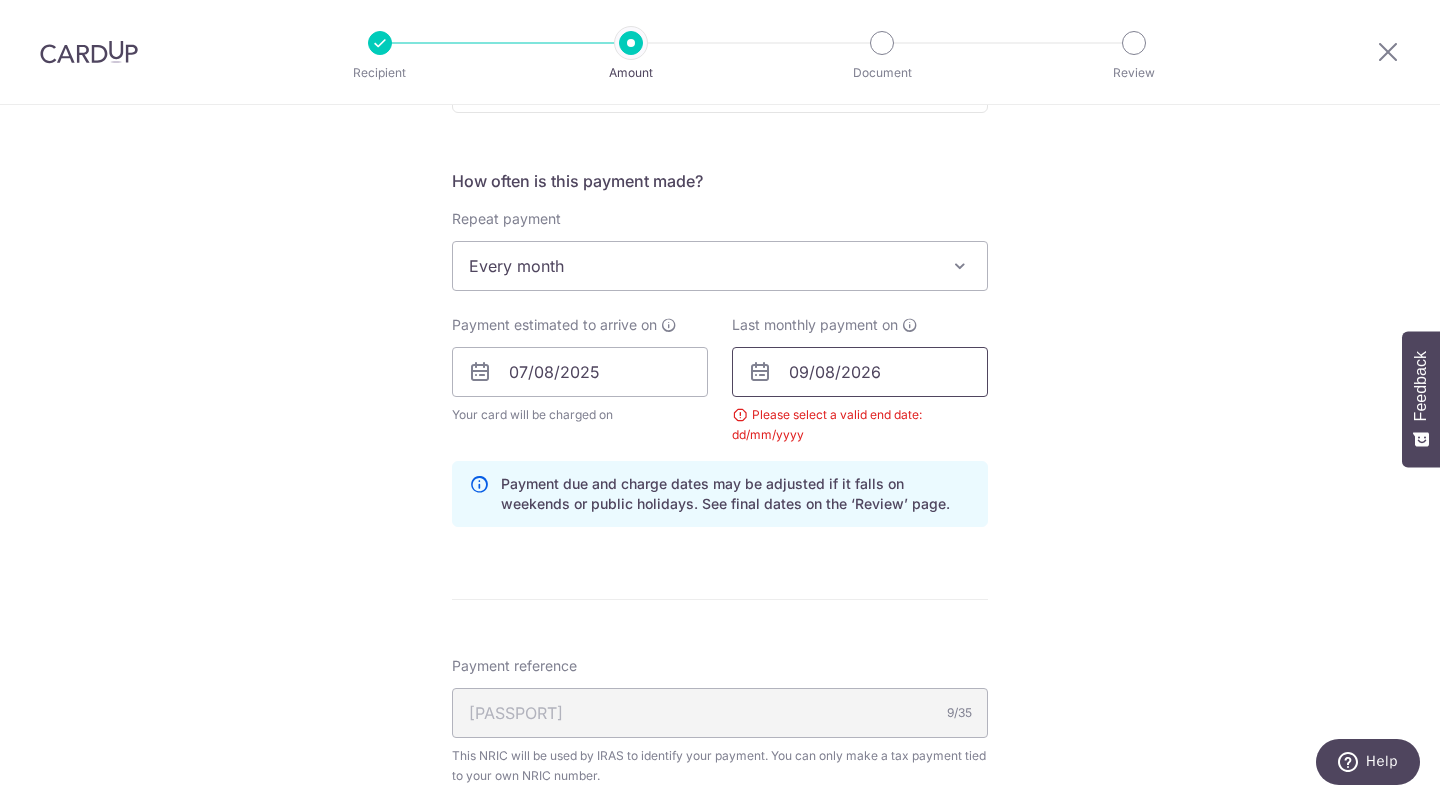 click on "09/08/2026" at bounding box center [860, 372] 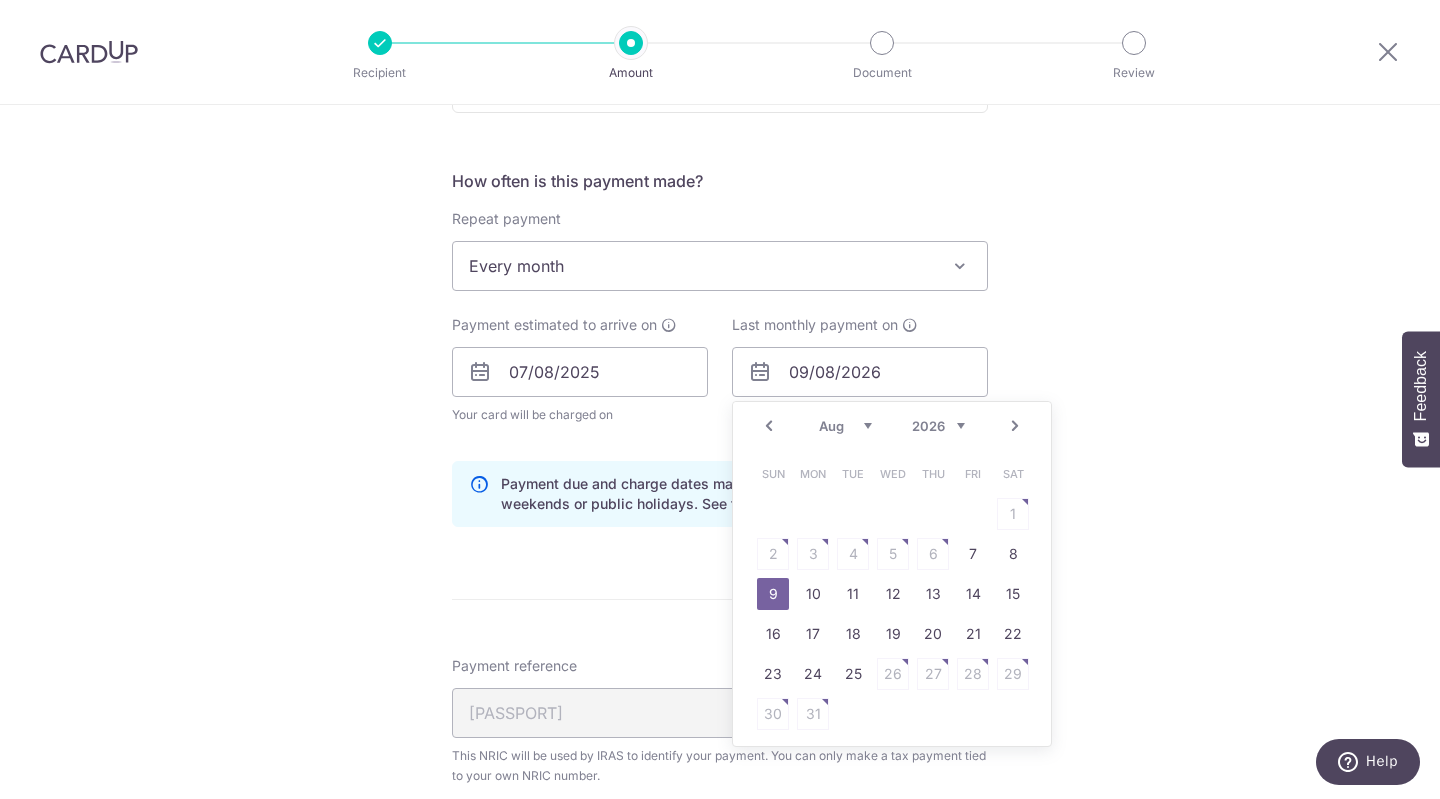 click on "2025 2026" at bounding box center (938, 426) 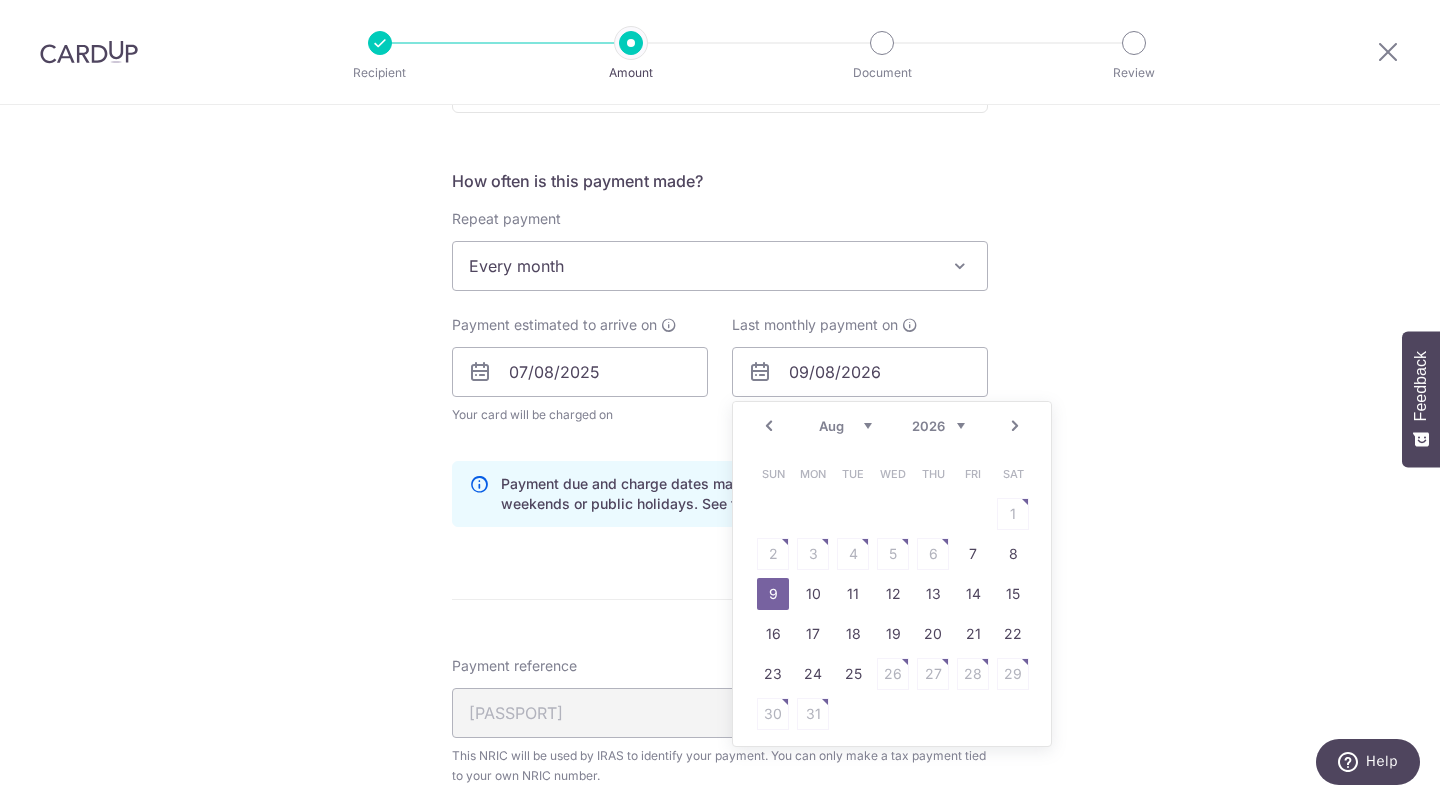 click on "2025 2026" at bounding box center [938, 426] 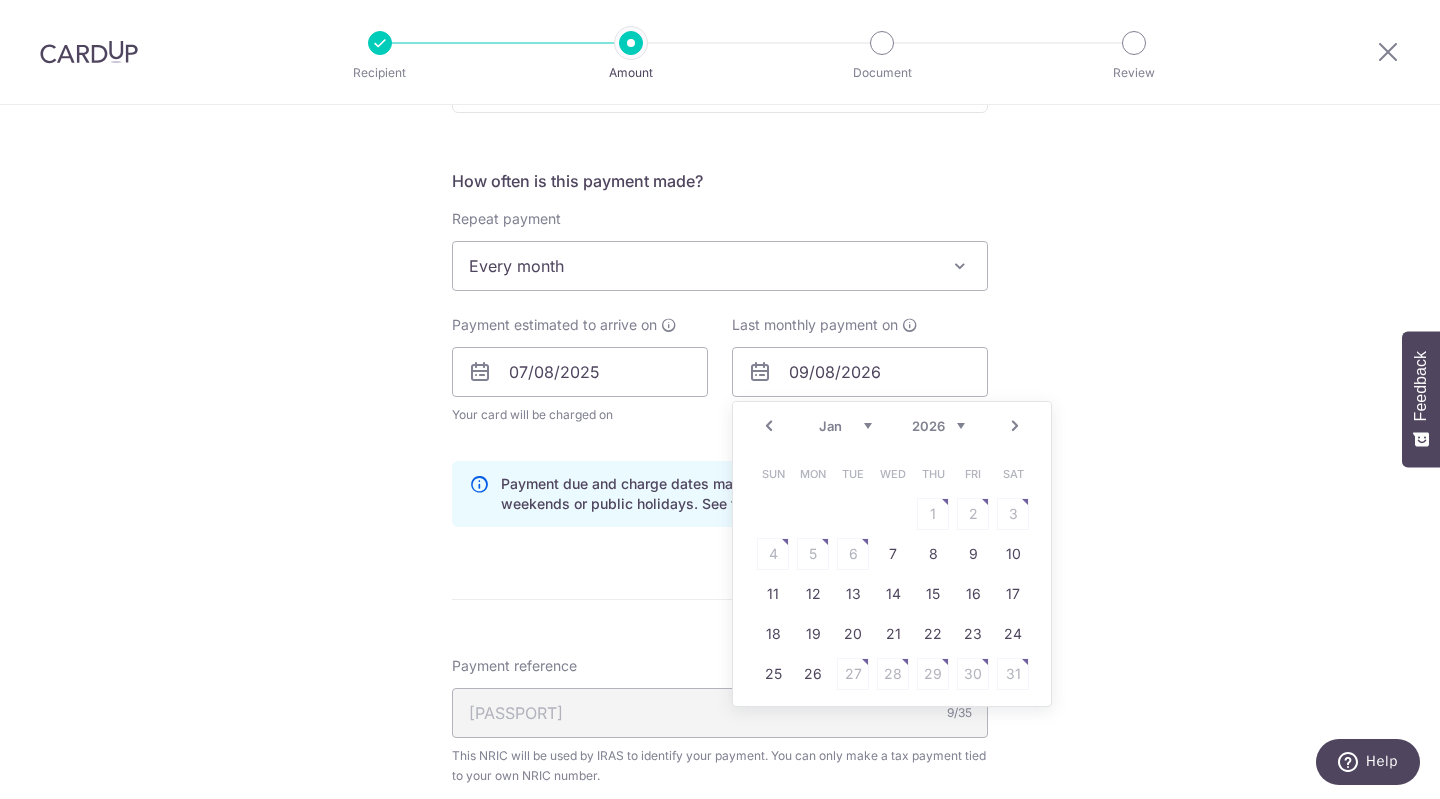 click on "Jan Feb Mar Apr May Jun Jul Aug Sep" at bounding box center [845, 426] 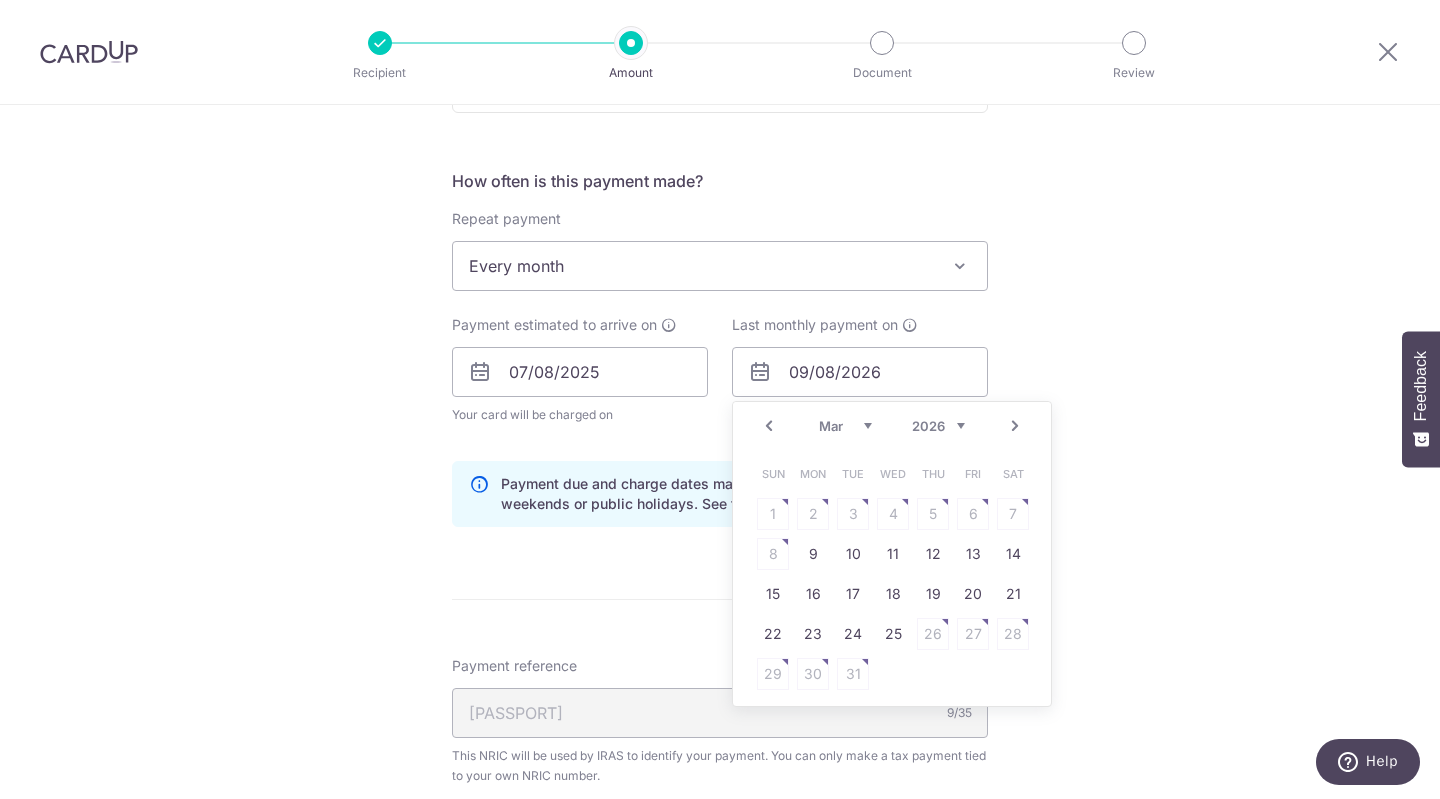 click on "Jan Feb Mar Apr May Jun Jul Aug Sep" at bounding box center [845, 426] 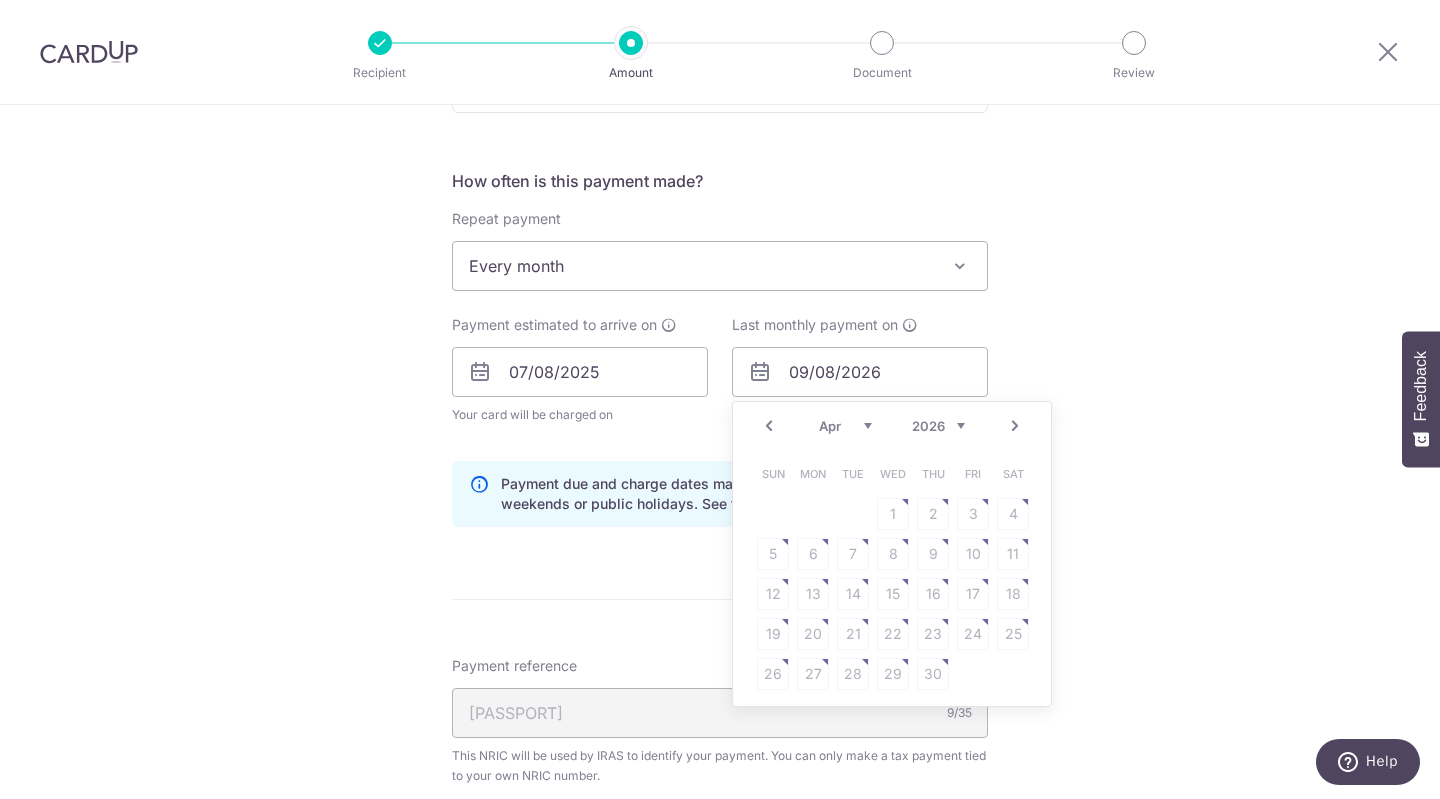 click on "Jan Feb Mar Apr May Jun Jul Aug Sep" at bounding box center [845, 426] 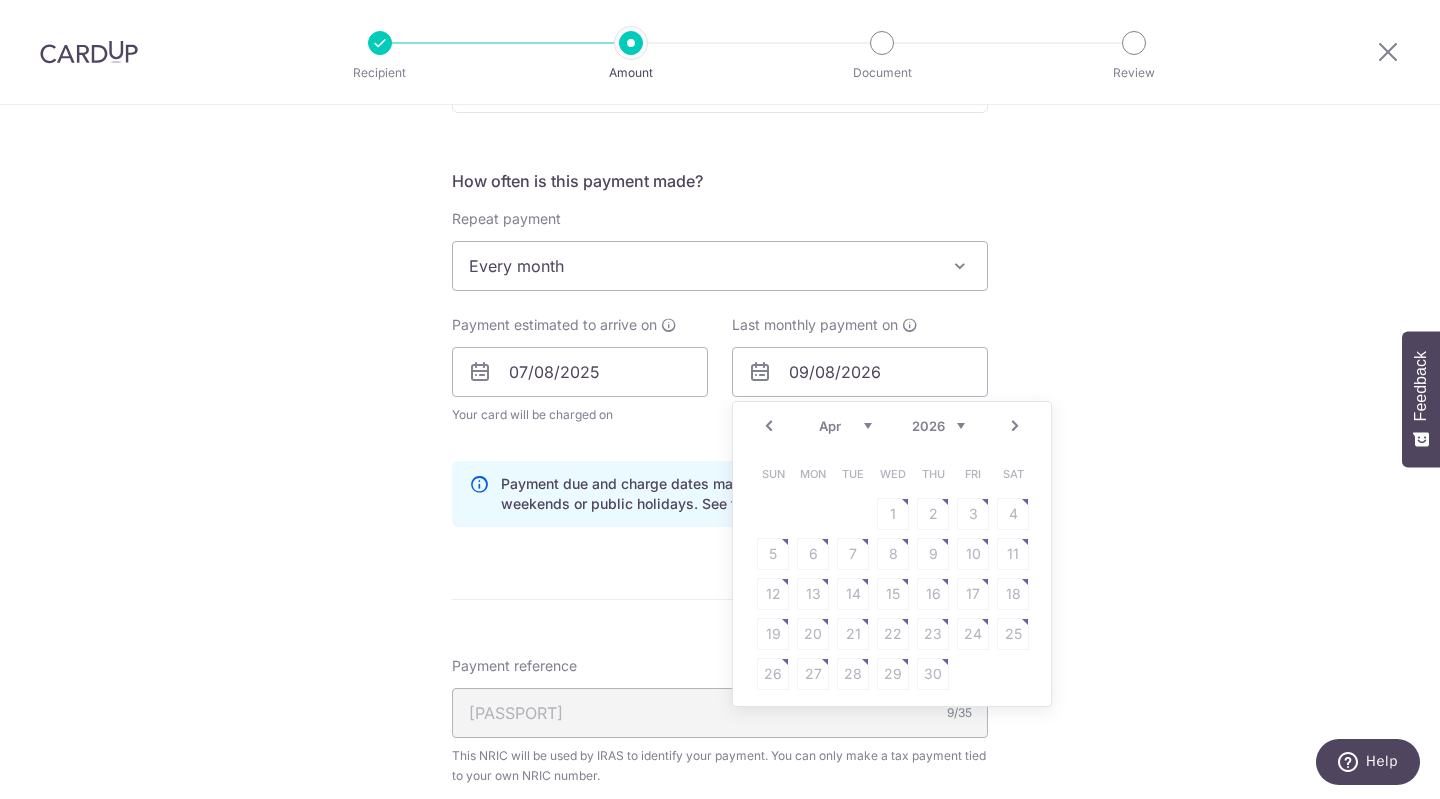 click on "Jan Feb Mar Apr May Jun Jul Aug Sep" at bounding box center [845, 426] 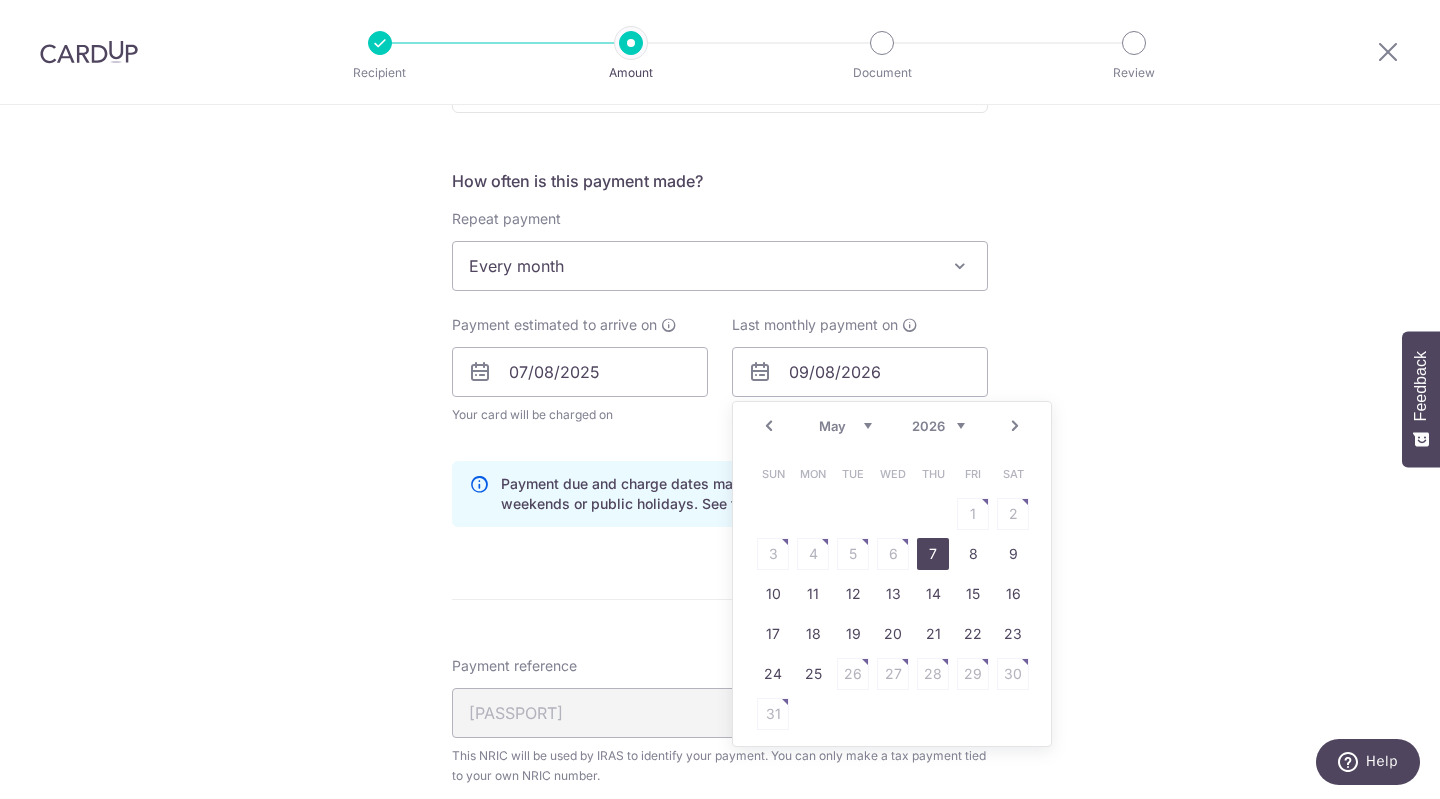 click on "7" at bounding box center (933, 554) 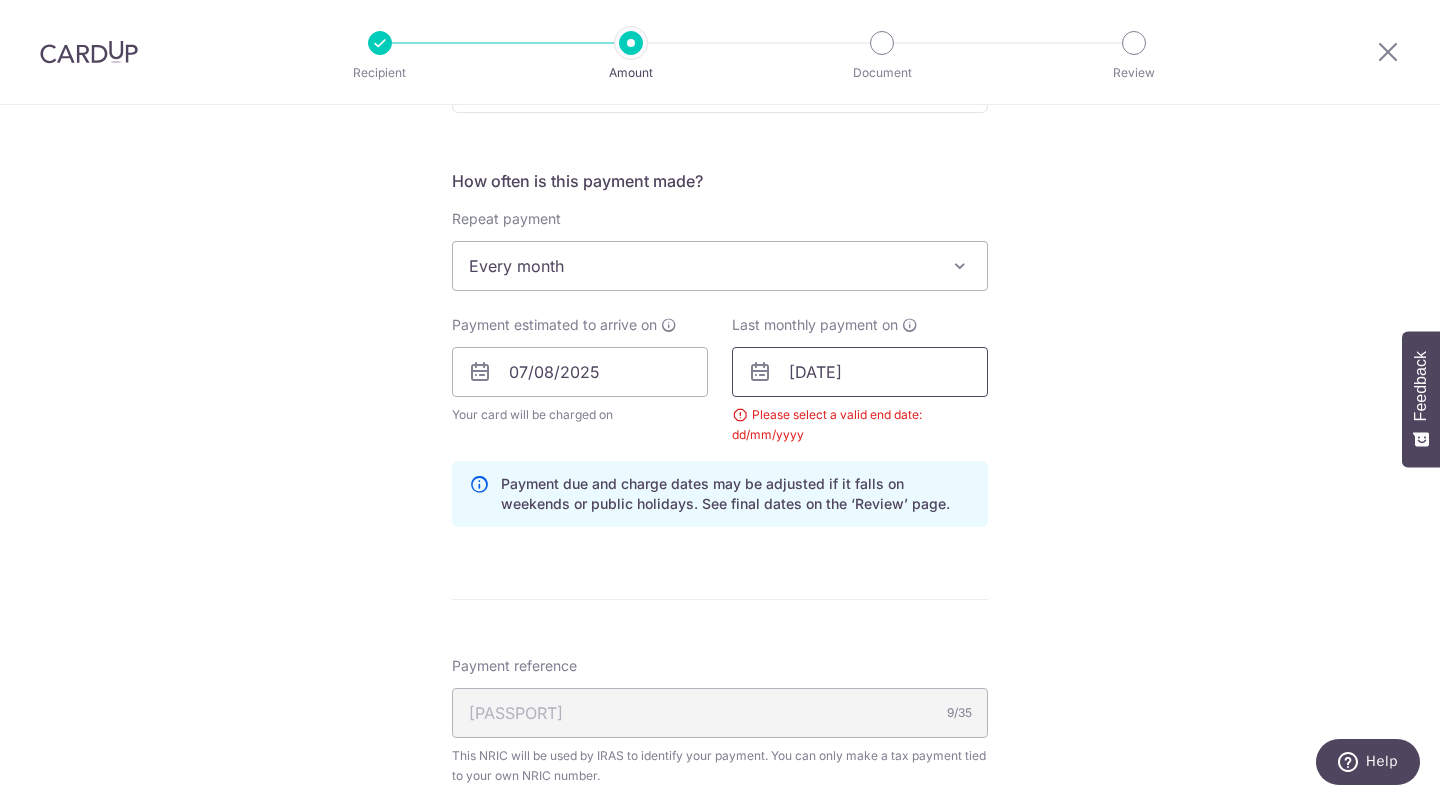 click on "[DATE]" at bounding box center (860, 372) 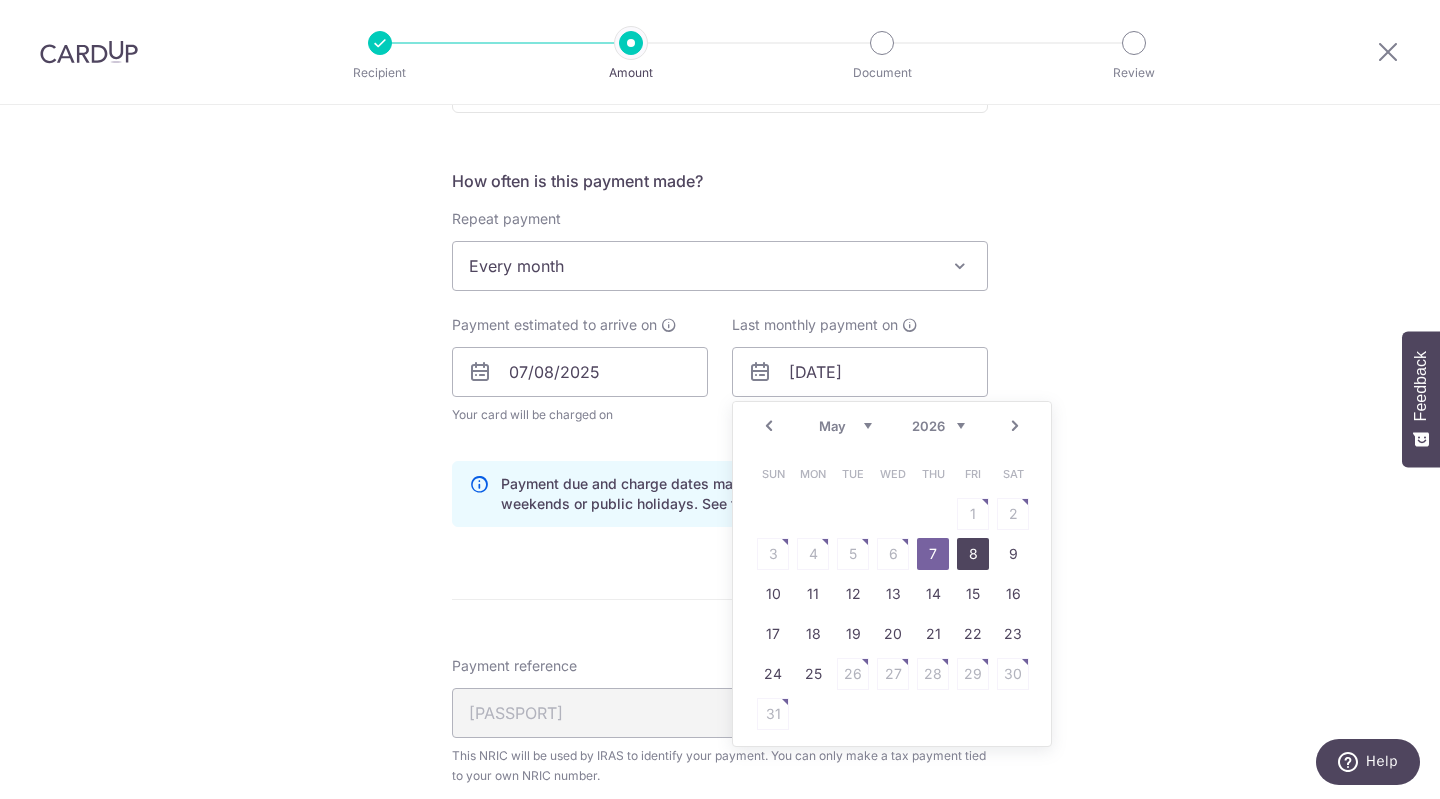 click on "8" at bounding box center [973, 554] 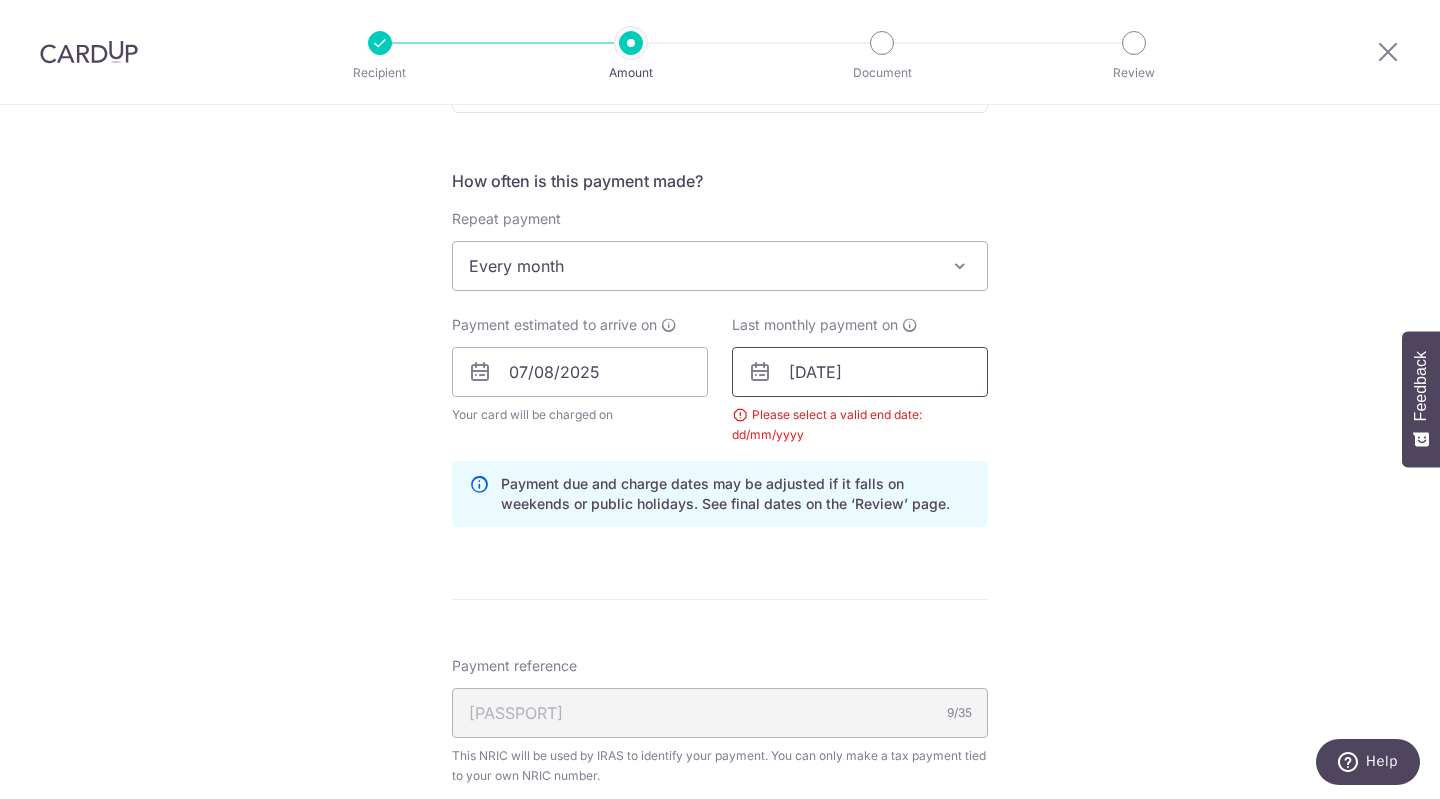 click on "[DATE]" at bounding box center (860, 372) 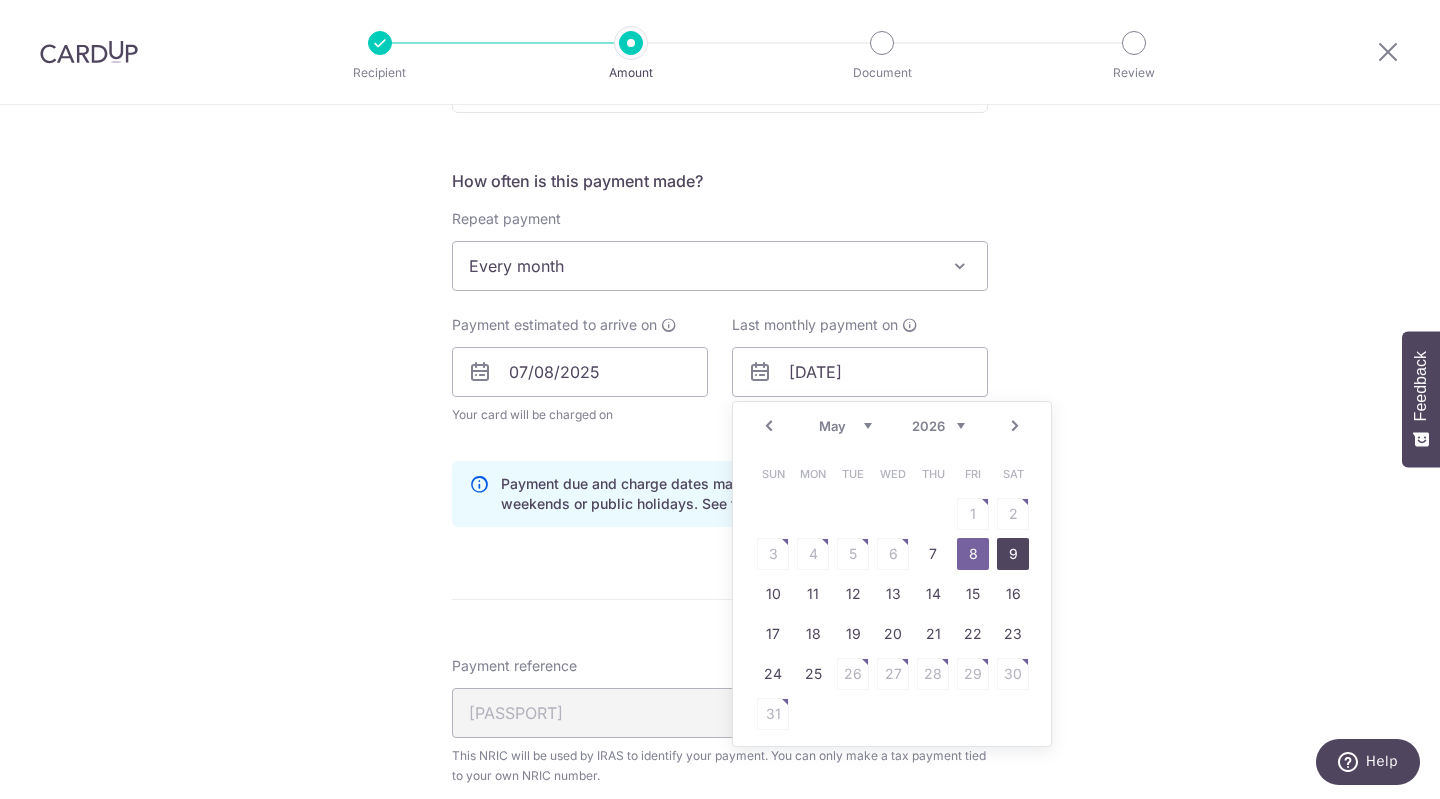 click on "9" at bounding box center [1013, 554] 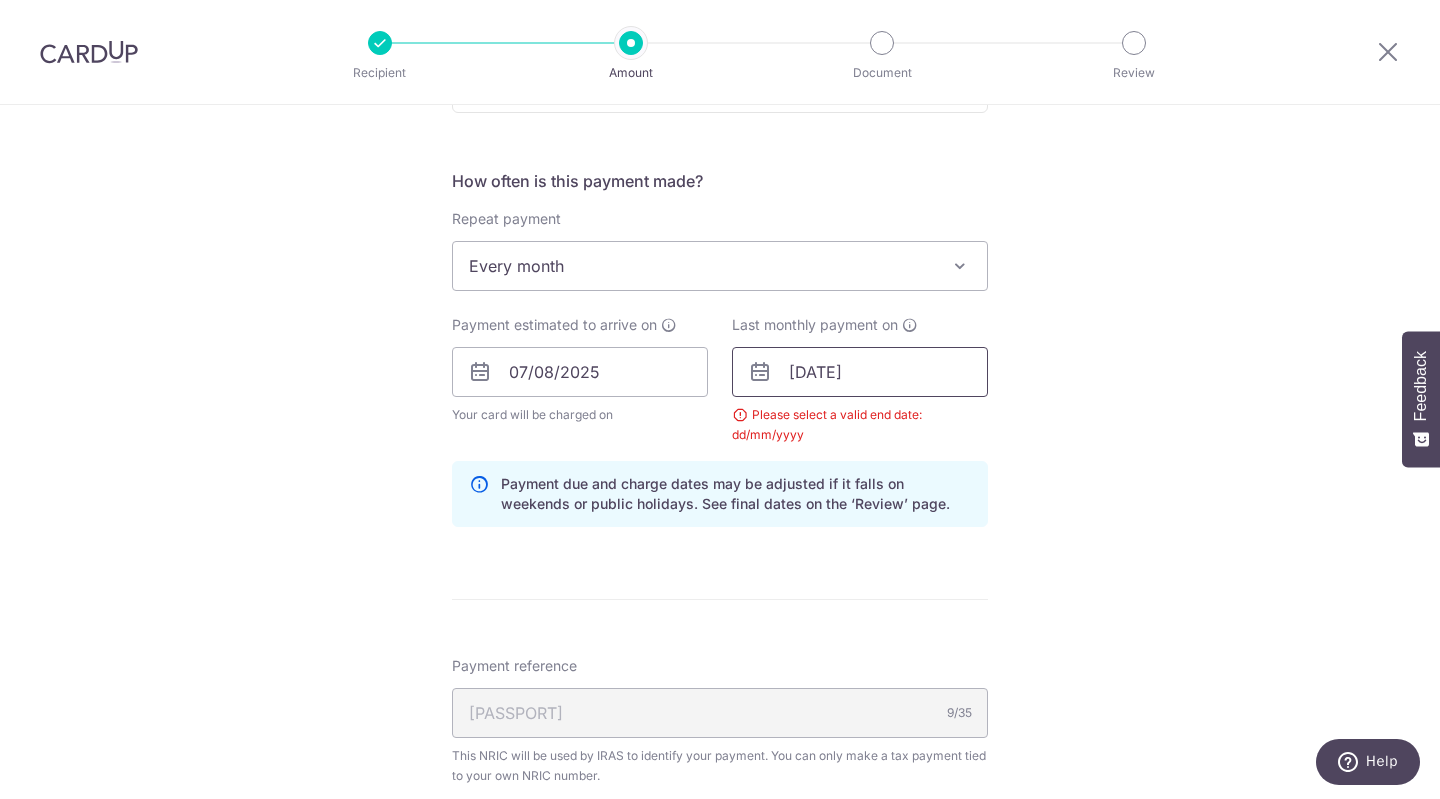 click on "[DATE]" at bounding box center [860, 372] 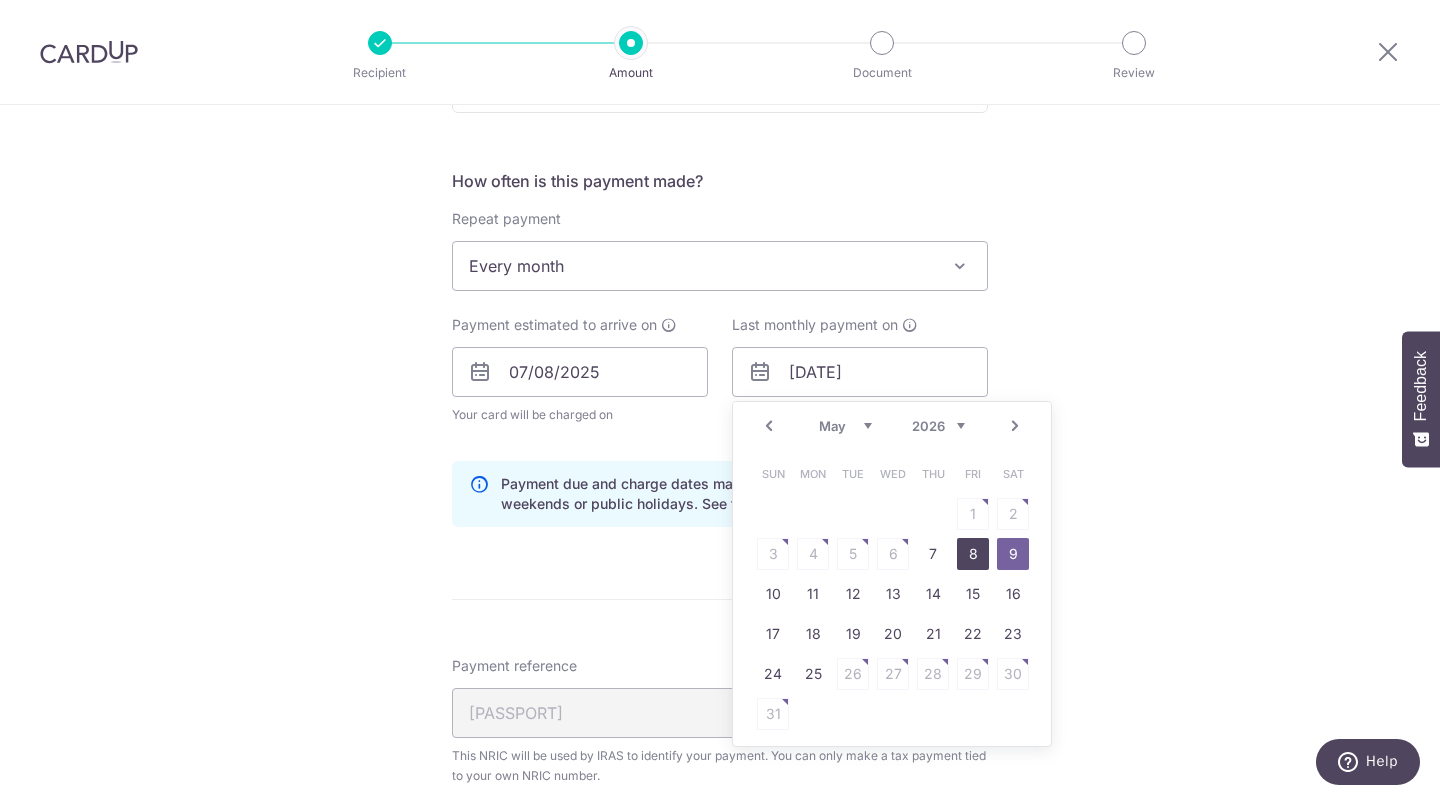 click on "8" at bounding box center [973, 554] 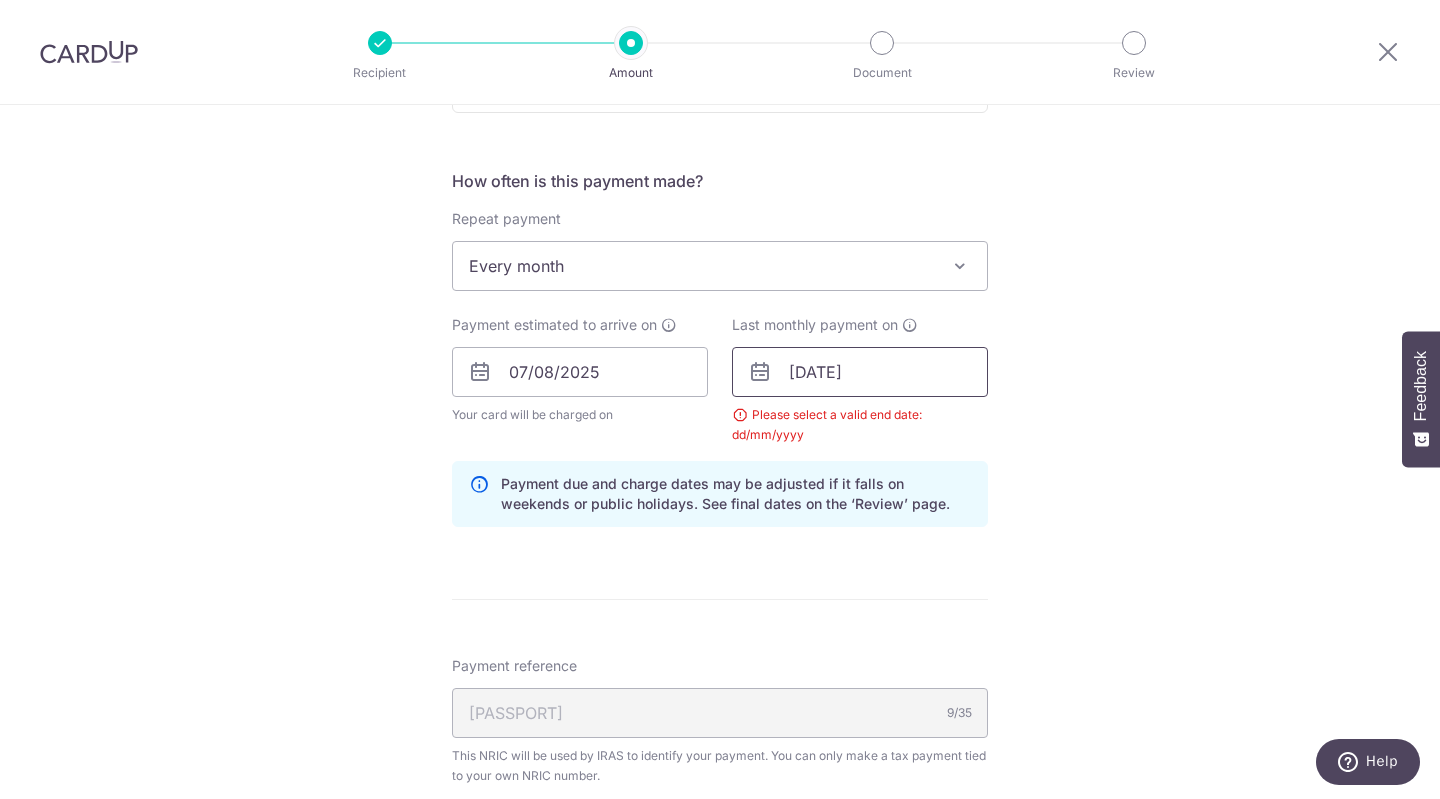 click on "[DATE]" at bounding box center [860, 372] 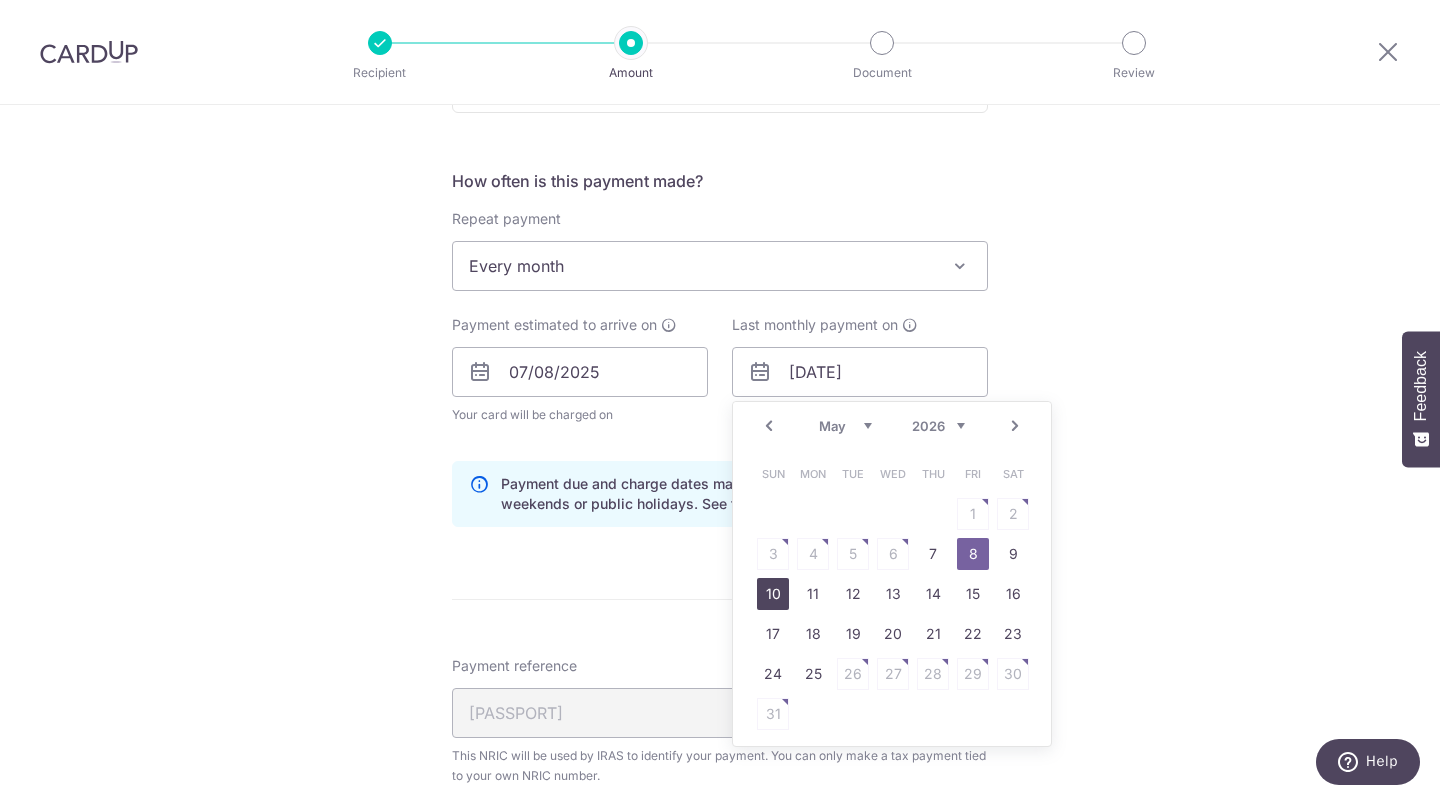 click on "10" at bounding box center [773, 594] 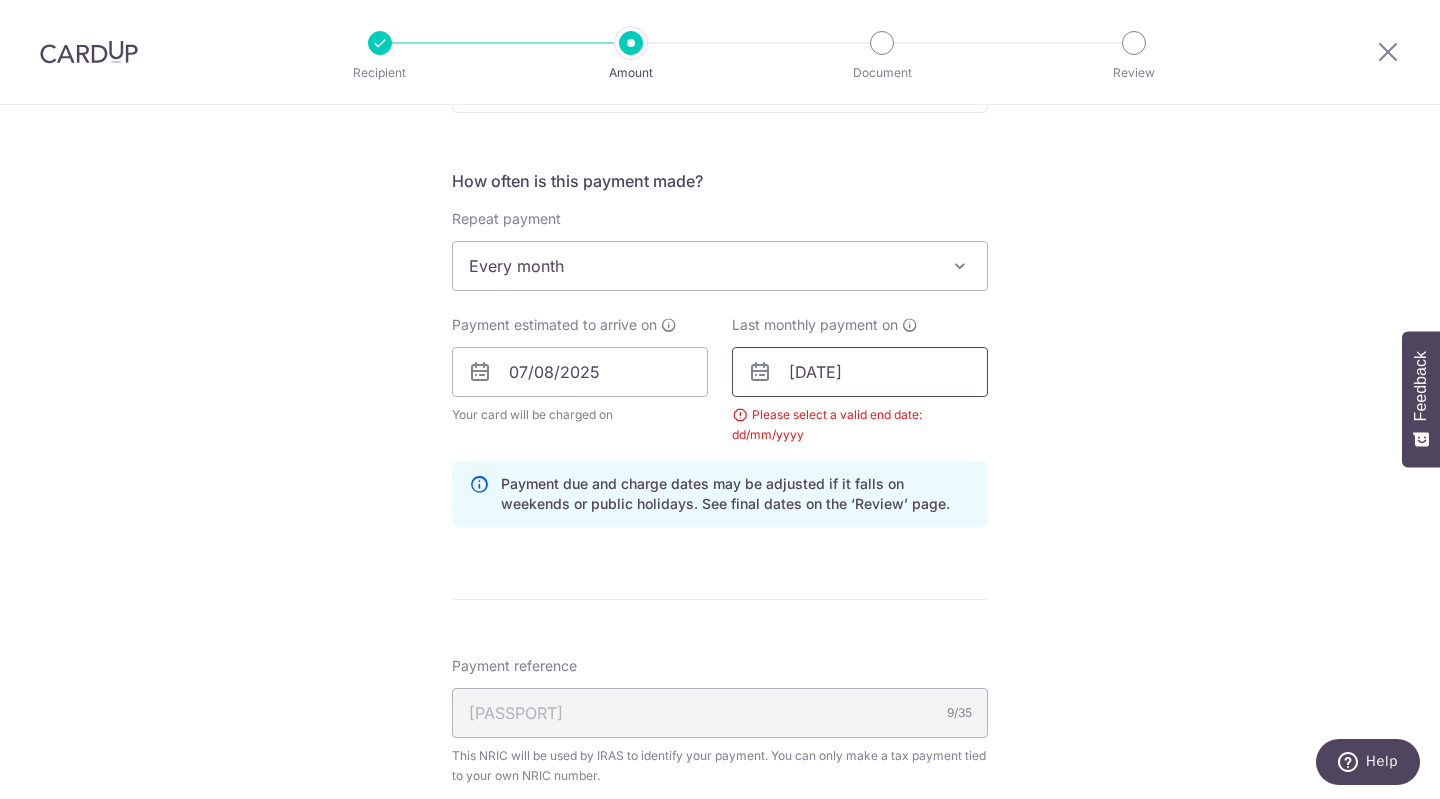 click on "[DATE]" at bounding box center [860, 372] 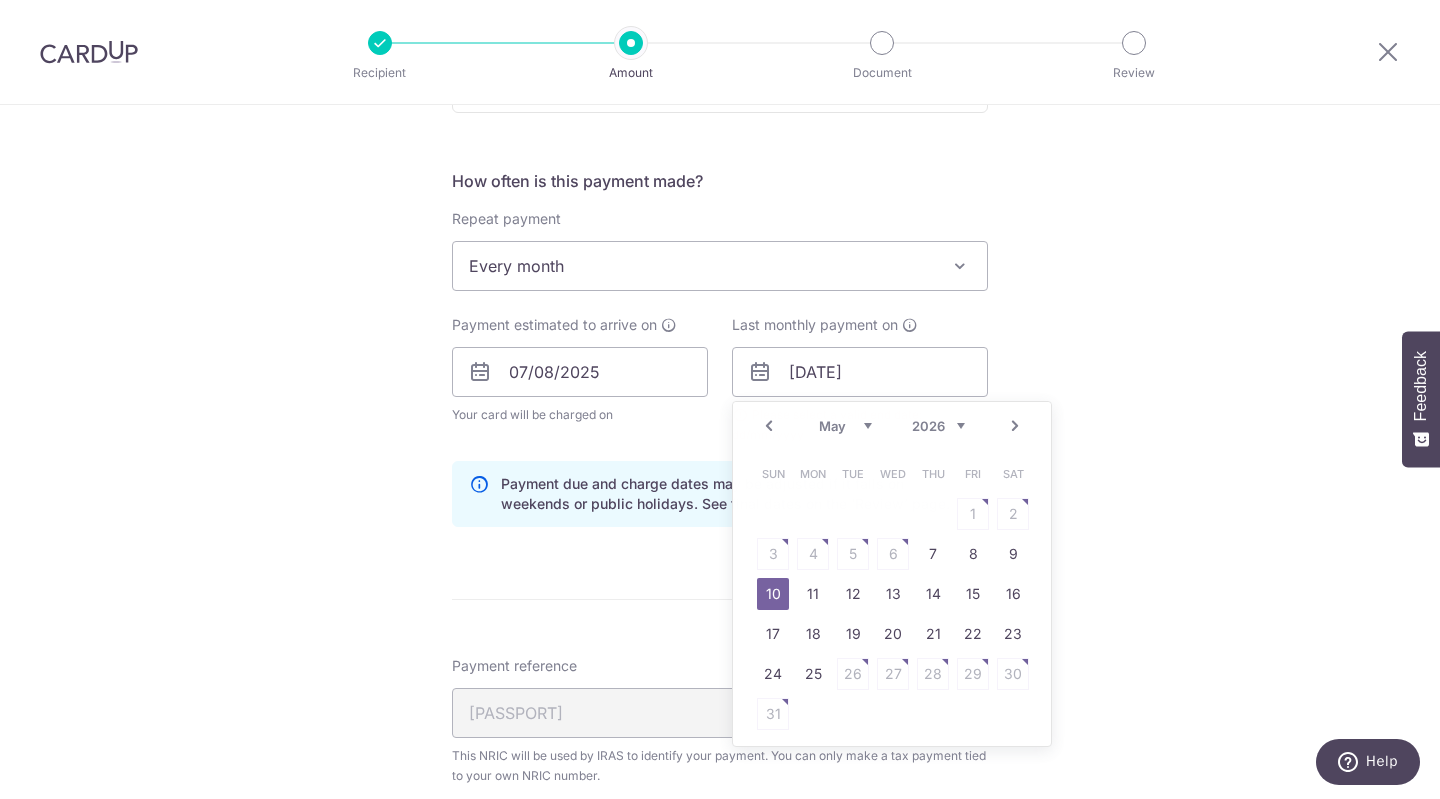 click at bounding box center [760, 372] 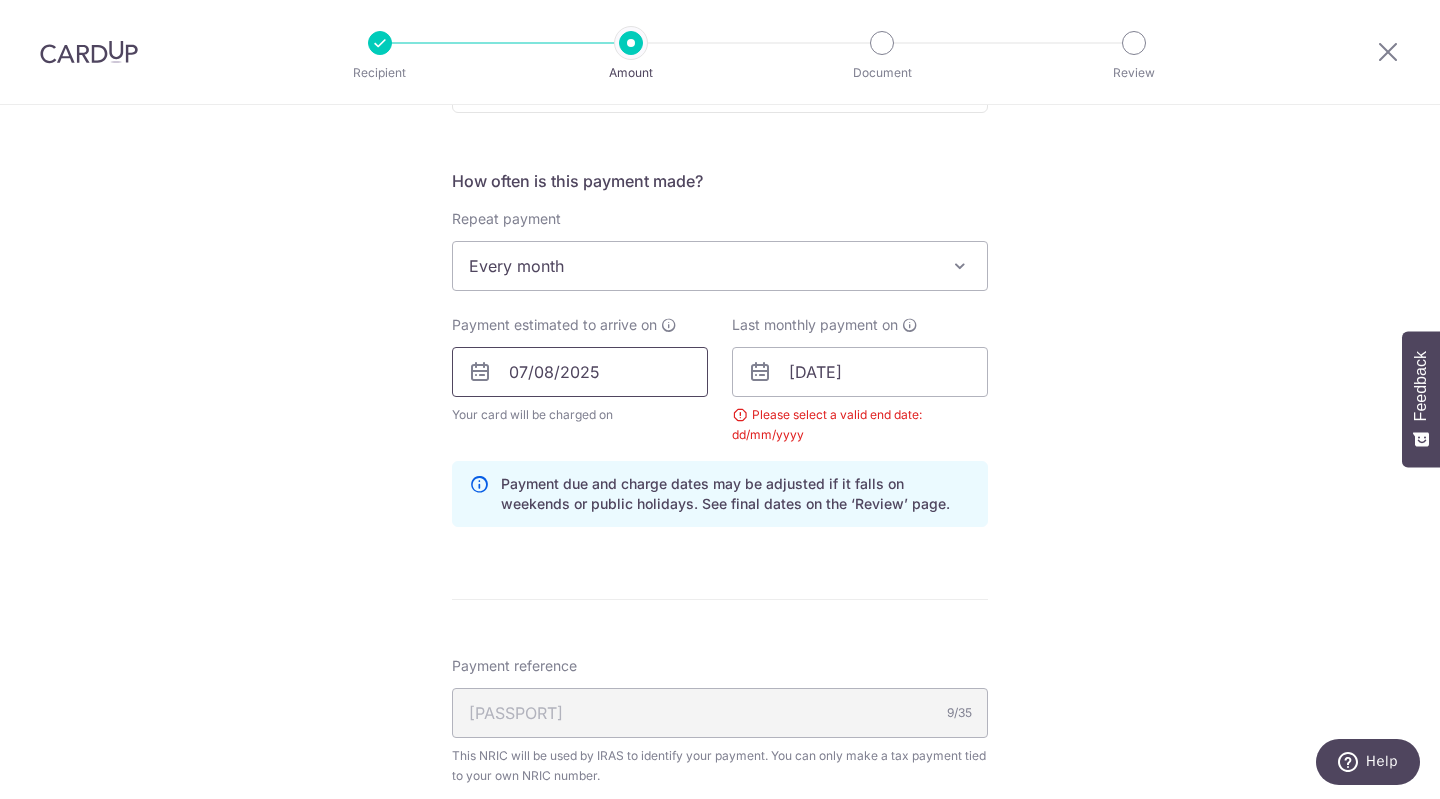 click on "07/08/2025" at bounding box center [580, 372] 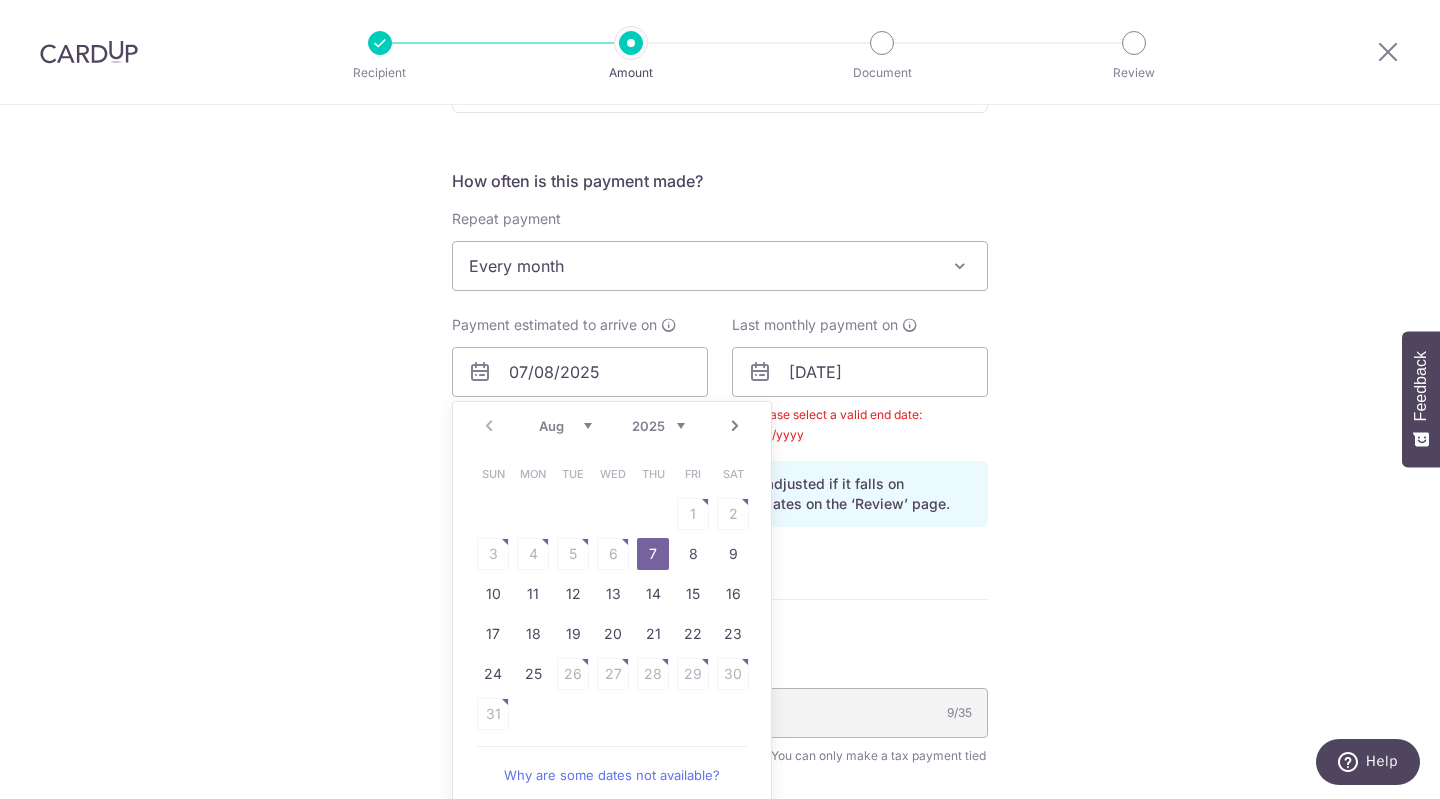 click on "7" at bounding box center (653, 554) 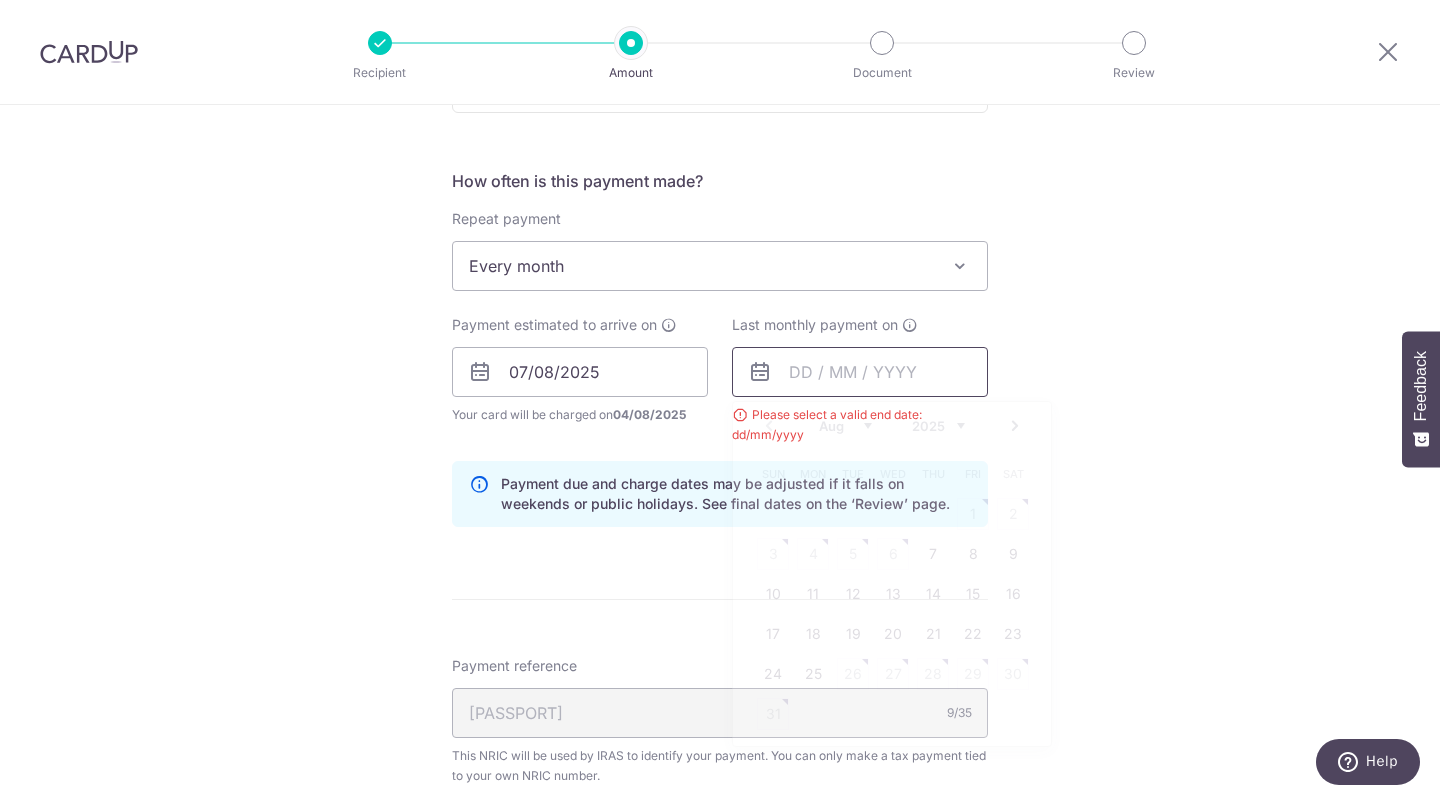 click at bounding box center (860, 372) 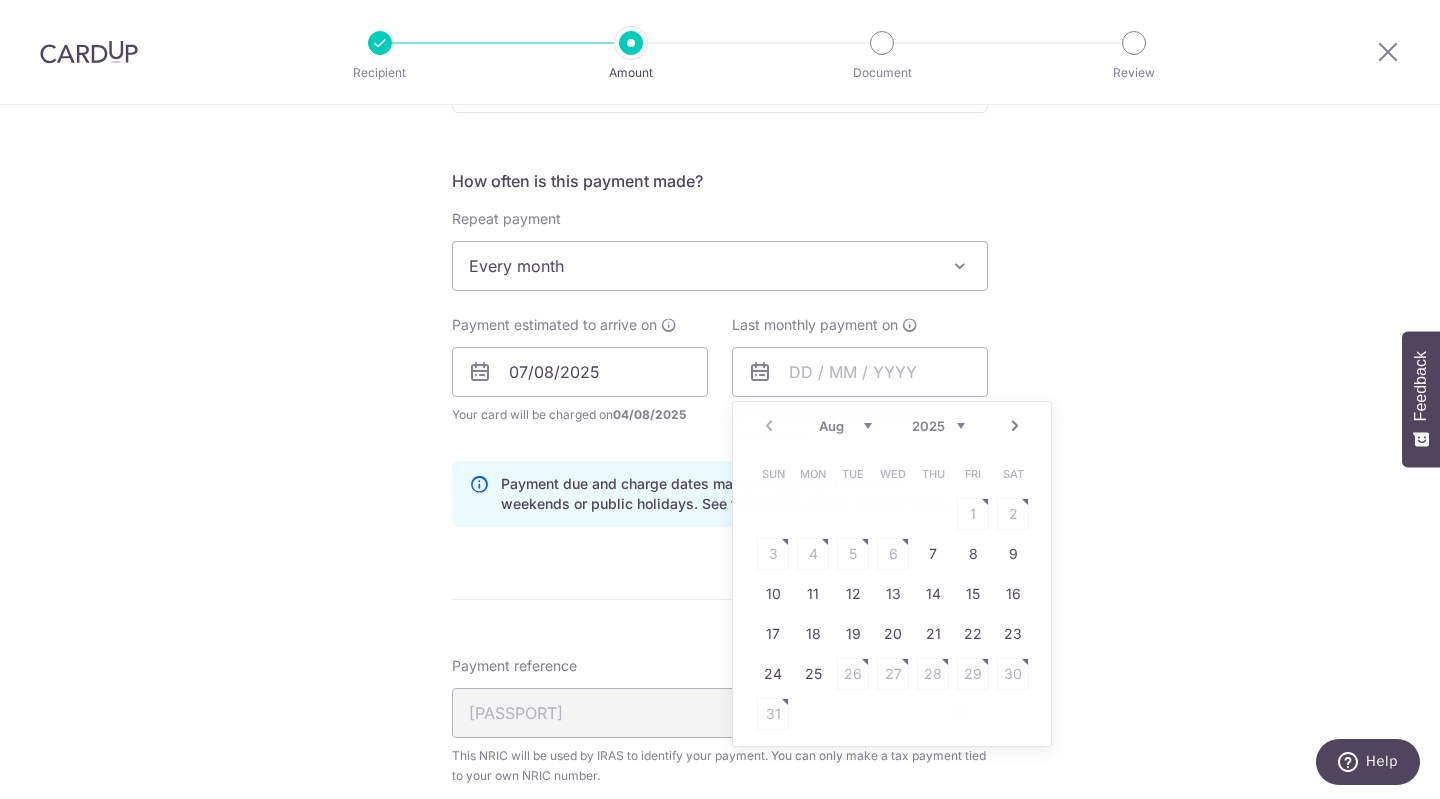 click on "Tell us more about your payment
Enter one-time or monthly payment amount
SGD
583.61
583.61
The  total tax payment amounts scheduled  should not exceed the outstanding balance in your latest Statement of Account.
Select Card
**** [CARD_LAST_FOUR]
Add credit card
Your Cards
**** [CARD_LAST_FOUR]
Secure 256-bit SSL
Text
New card details" at bounding box center (720, 326) 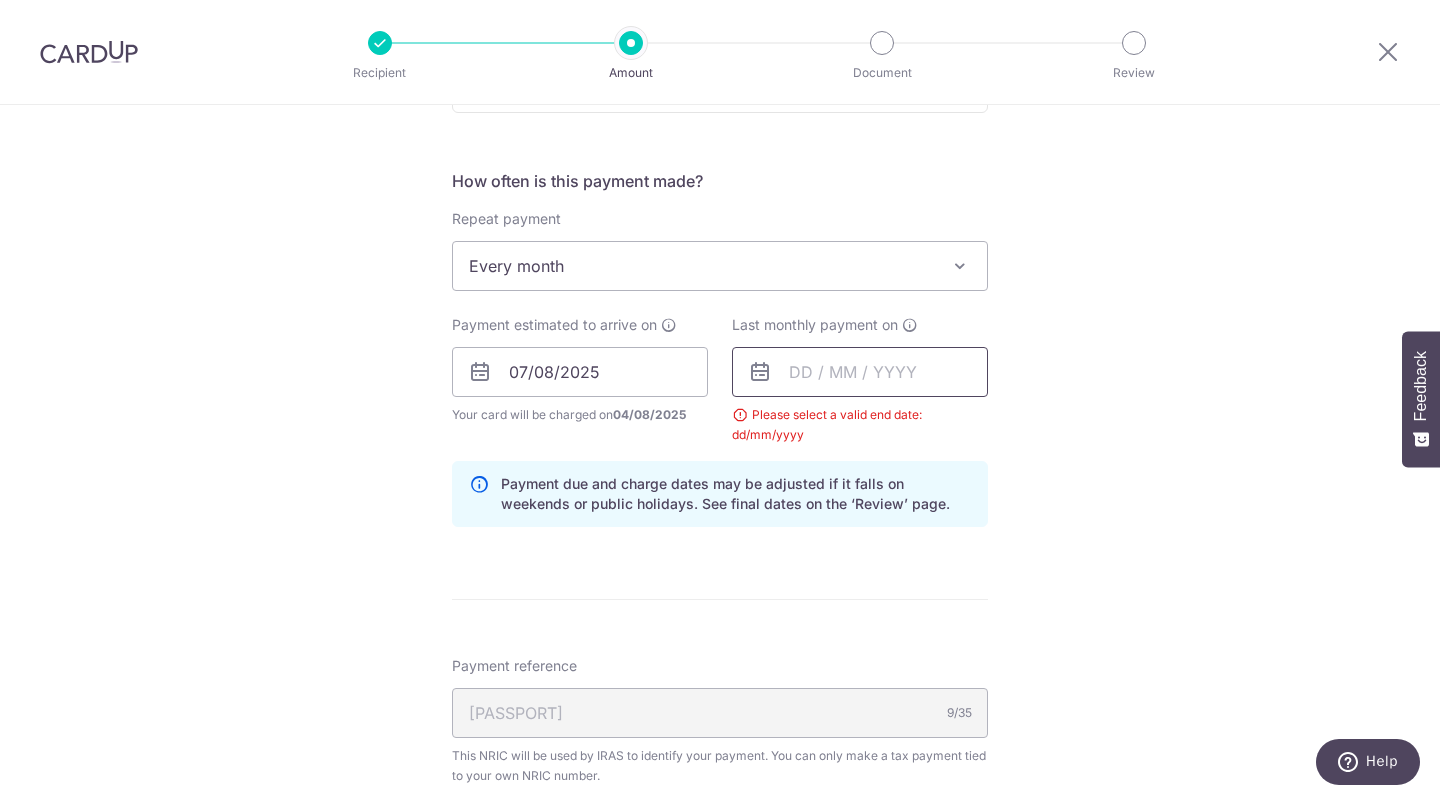click at bounding box center [860, 372] 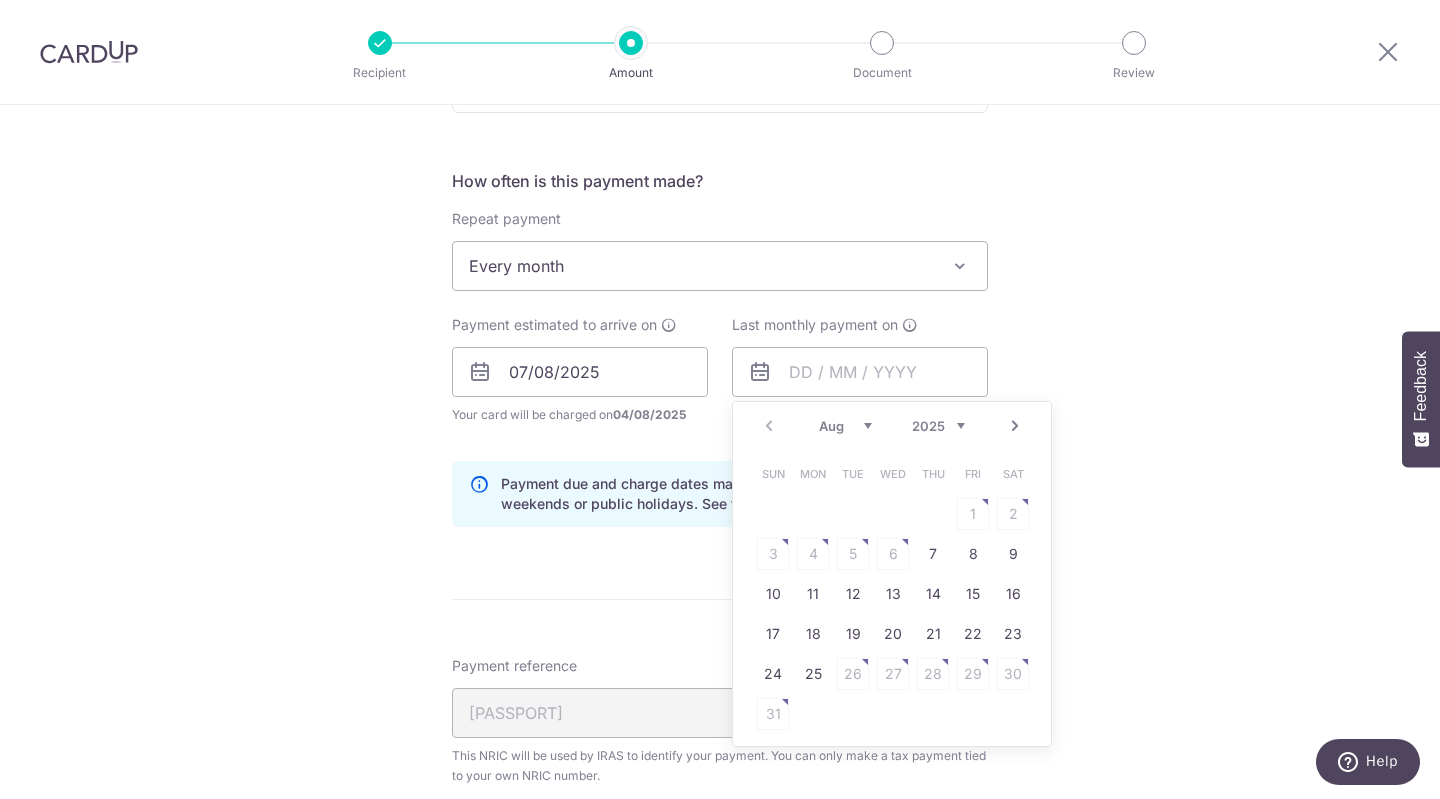 click on "2025 2026" at bounding box center (938, 426) 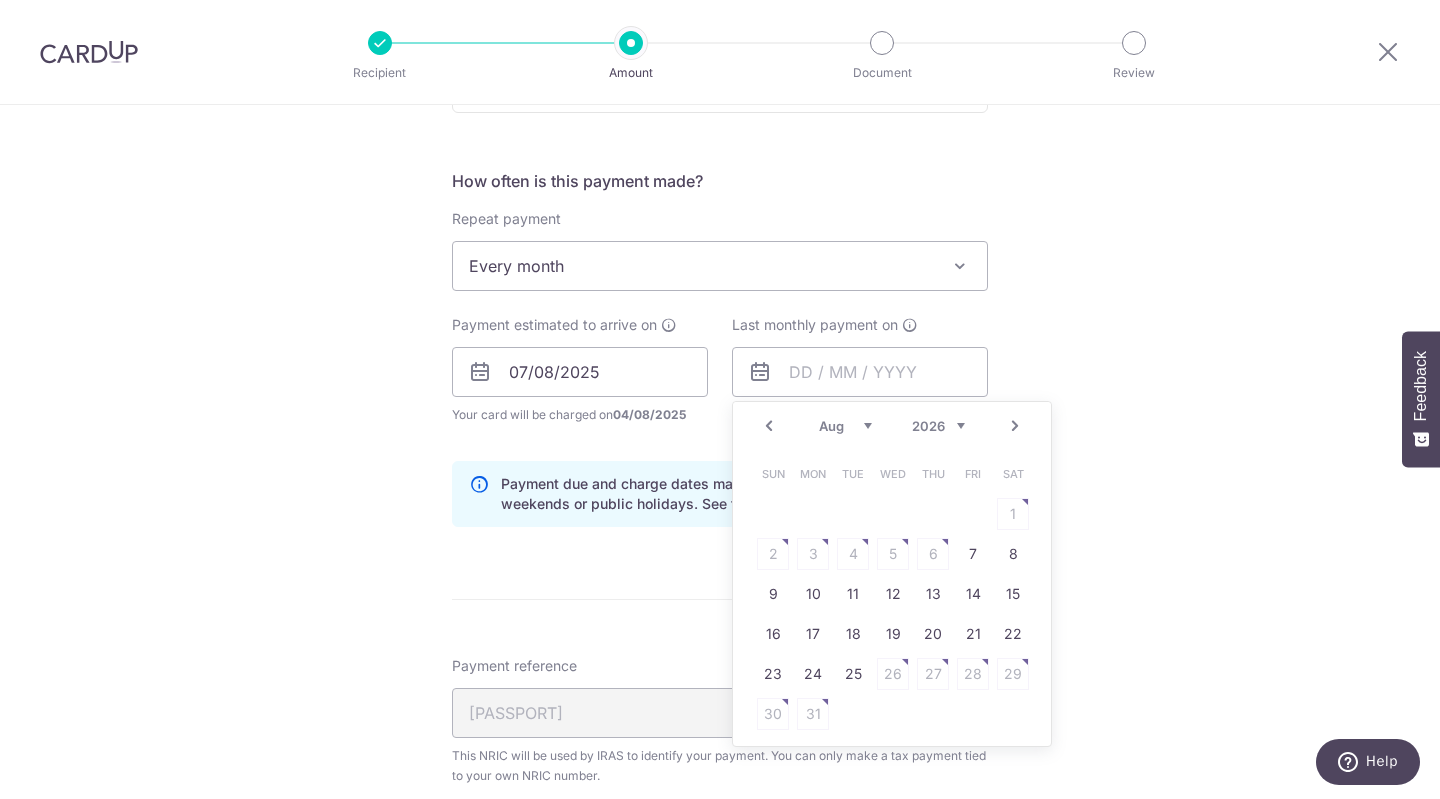 click on "Prev" at bounding box center (769, 426) 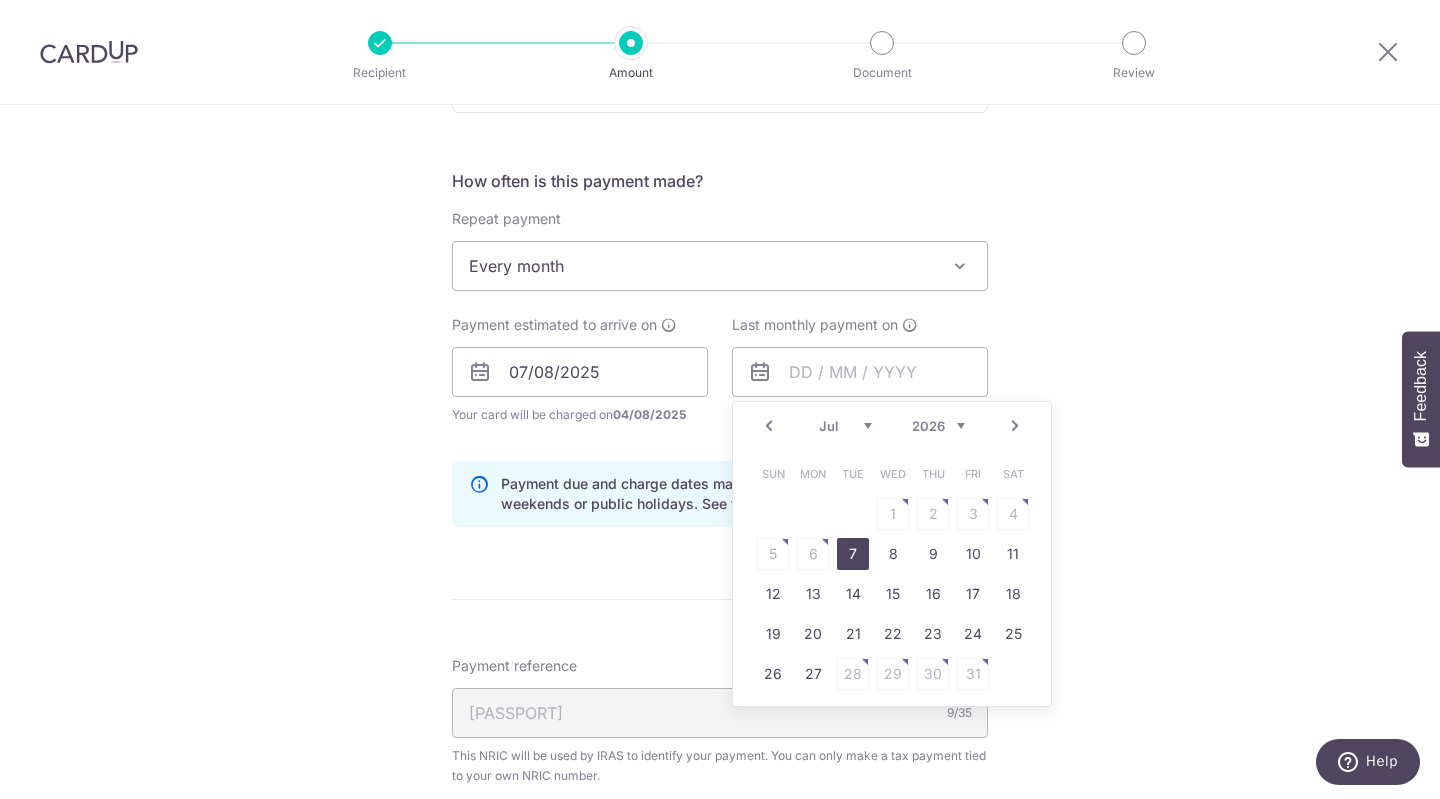 click on "7" at bounding box center (853, 554) 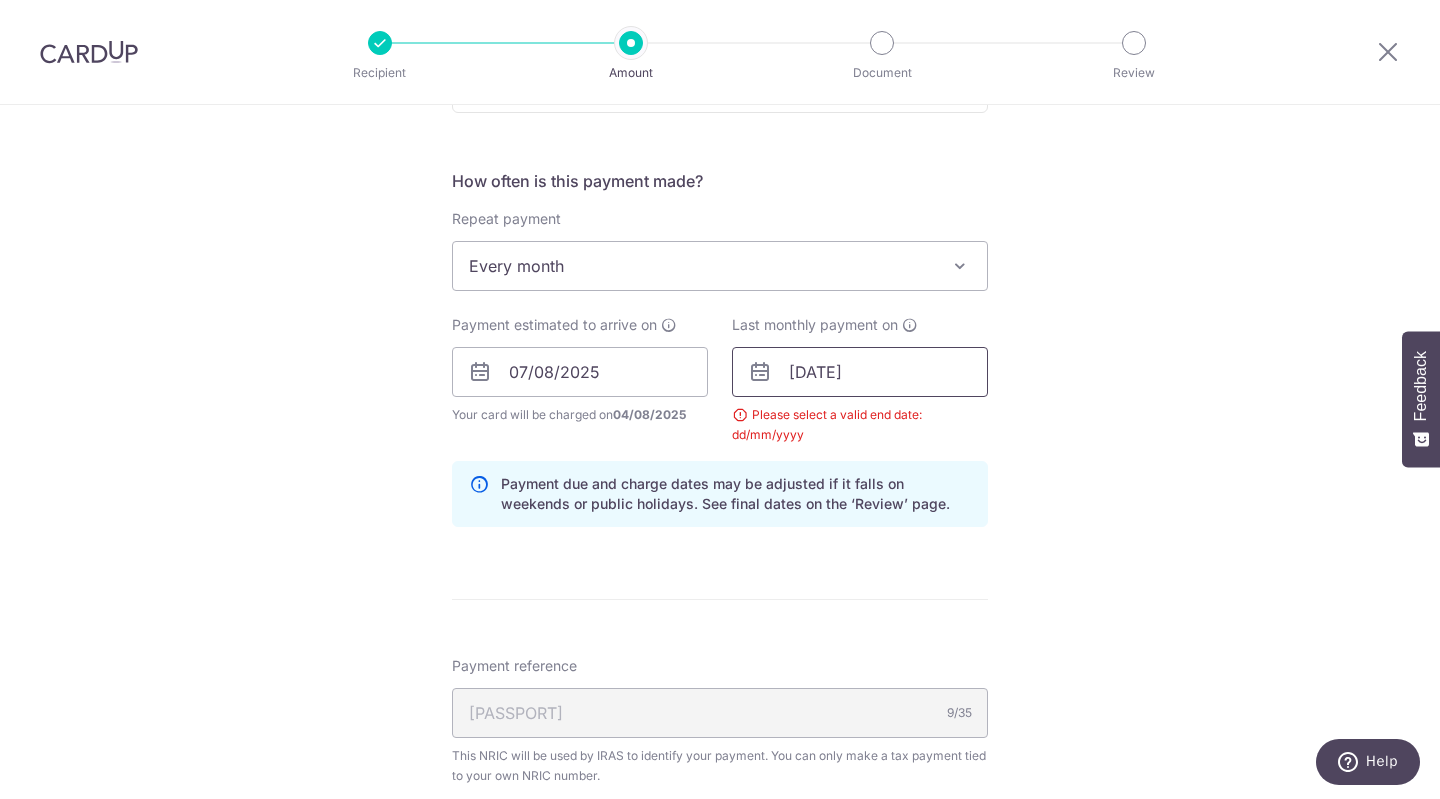 click on "[DATE]" at bounding box center [860, 372] 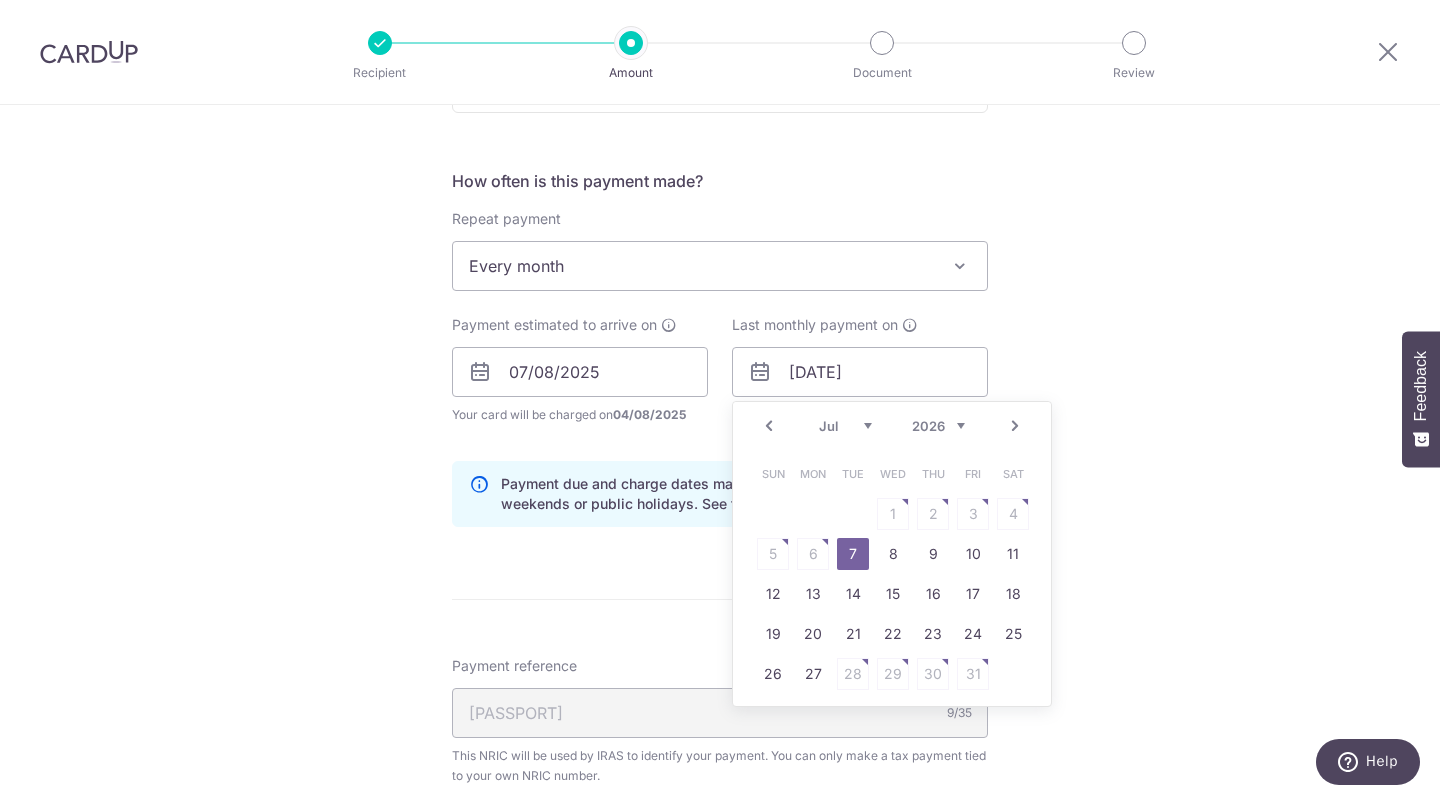 click on "Sun Mon Tue Wed Thu Fri Sat       1 2 3 4 5 6 7 8 9 10 11 12 13 14 15 16 17 18 19 20 21 22 23 24 25 26 27 28 29 30 31" at bounding box center [893, 574] 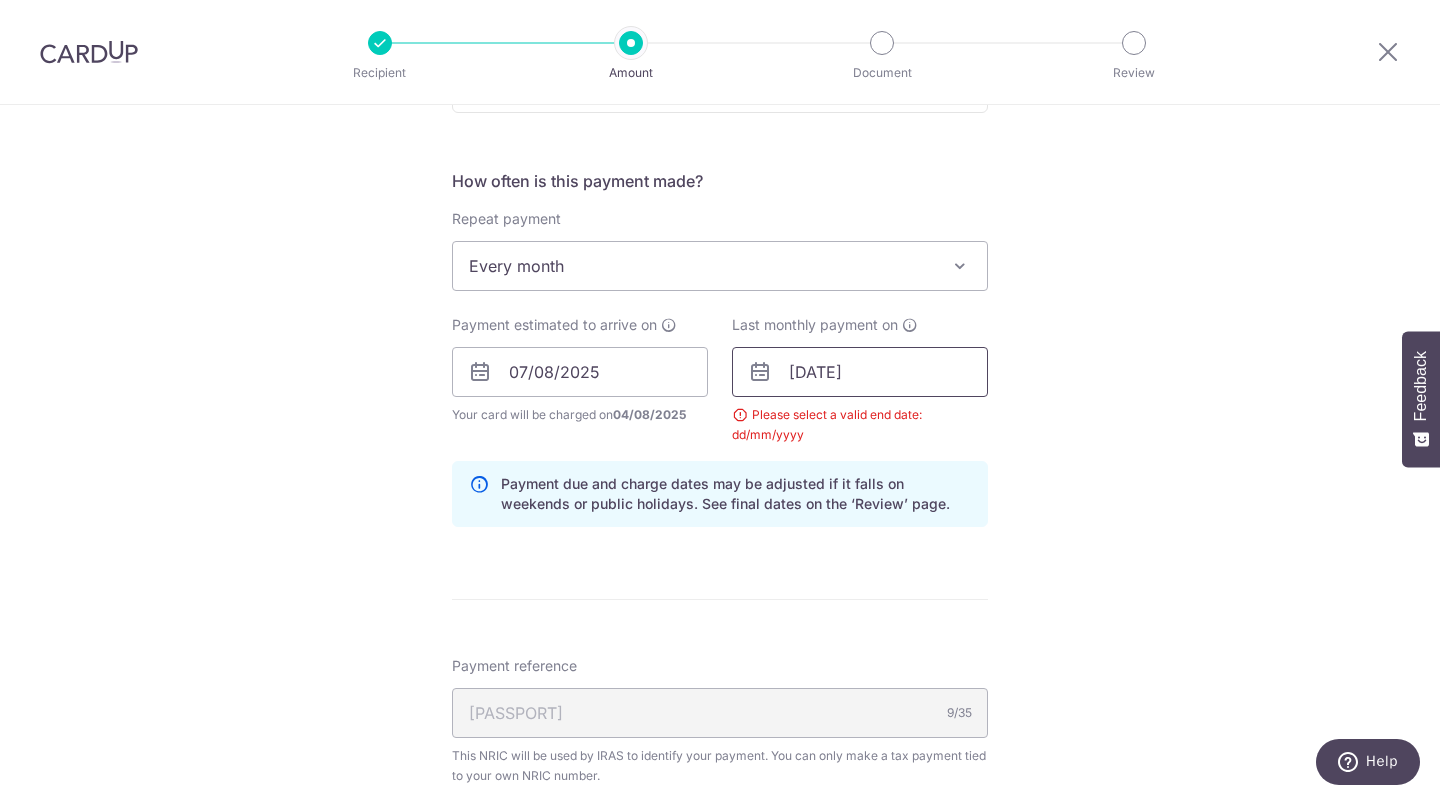 click on "[DATE]" at bounding box center [860, 372] 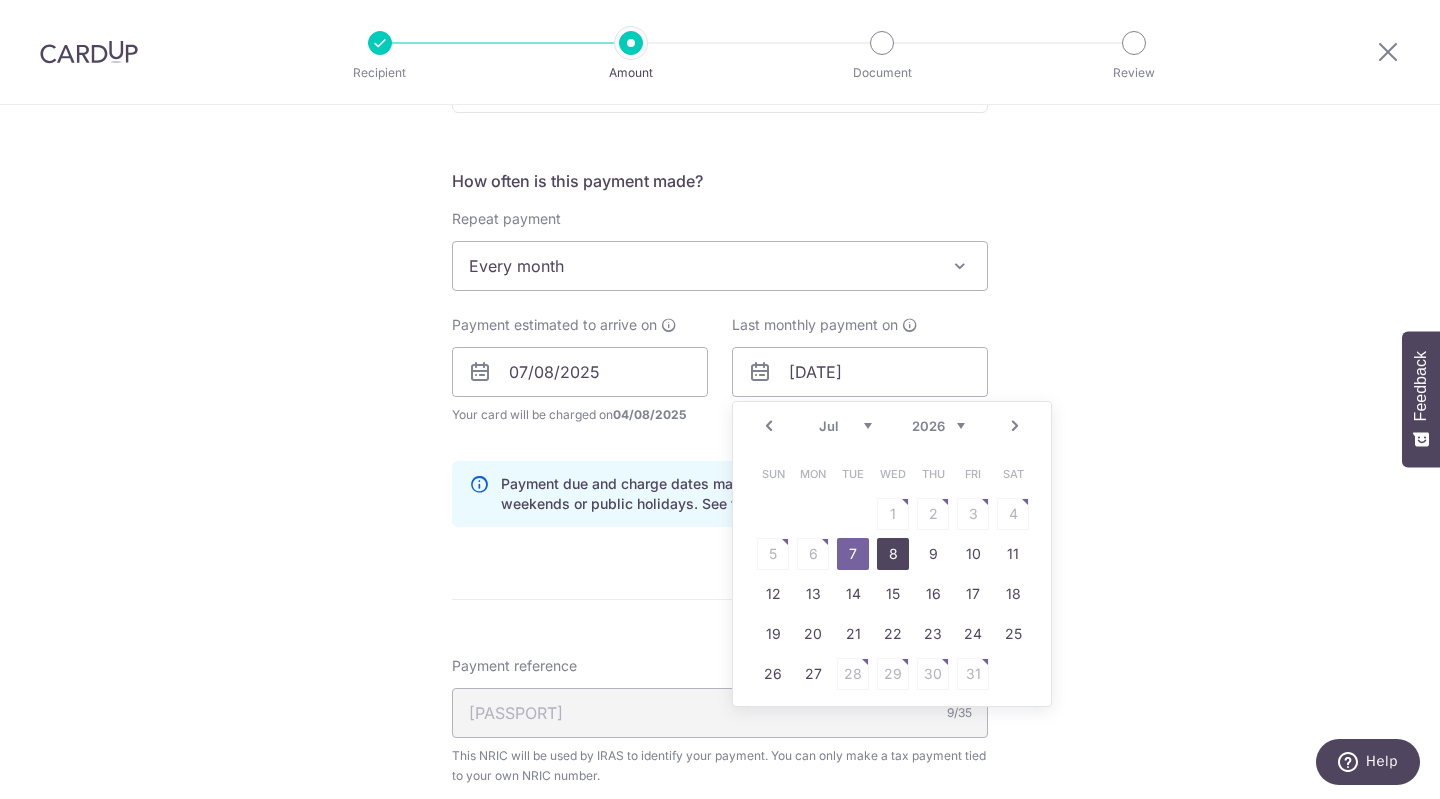 click on "8" at bounding box center [893, 554] 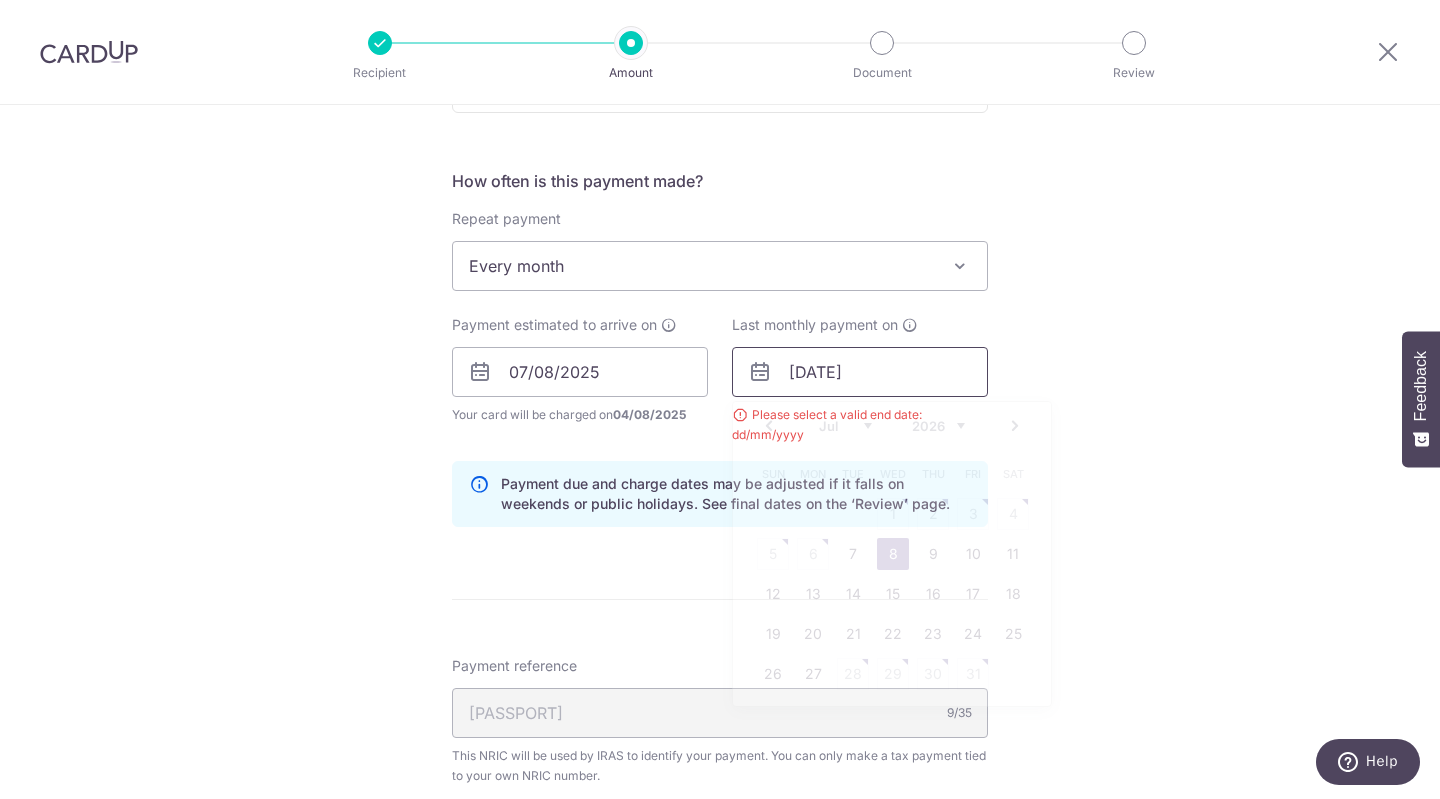 click on "[DATE]" at bounding box center (860, 372) 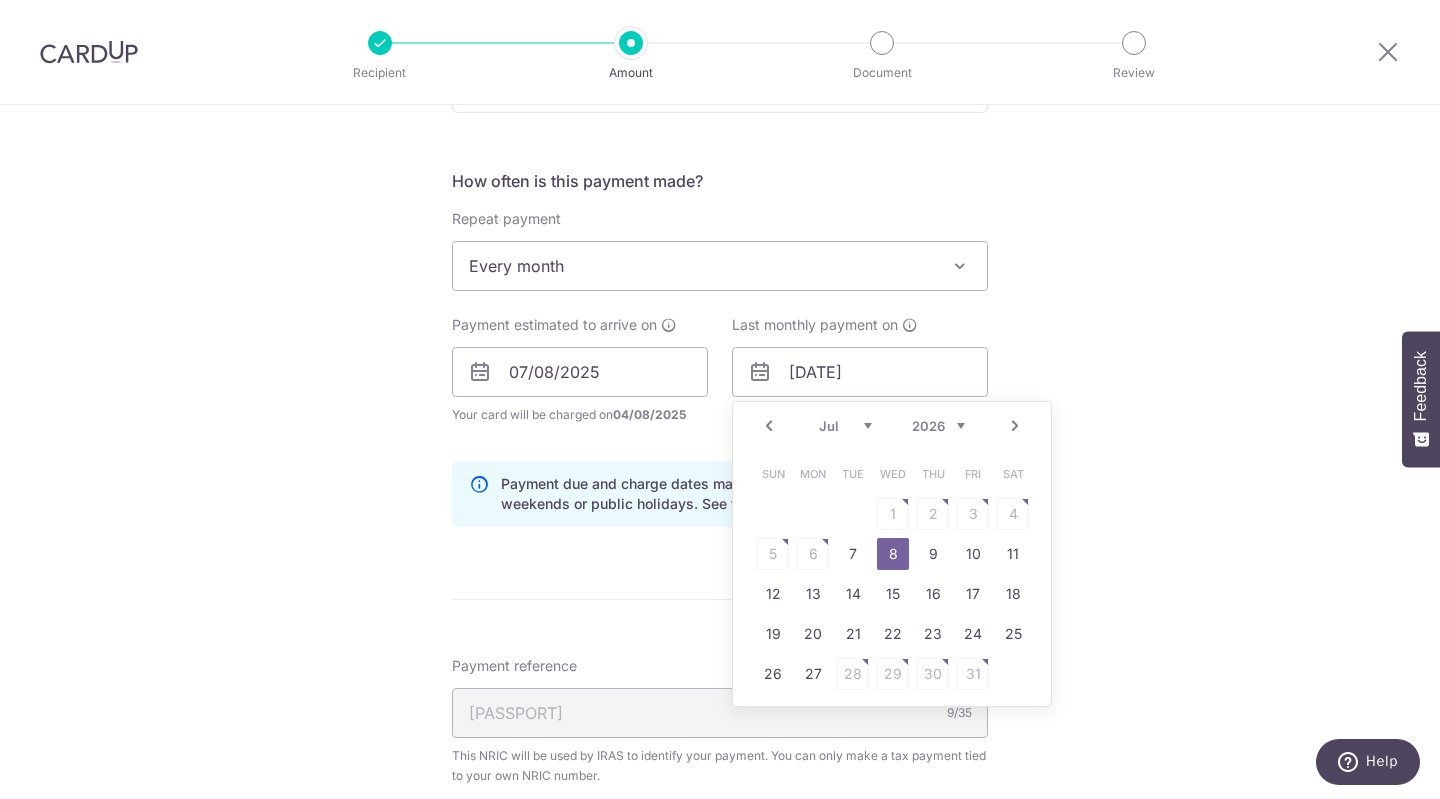 click on "Prev" at bounding box center [769, 426] 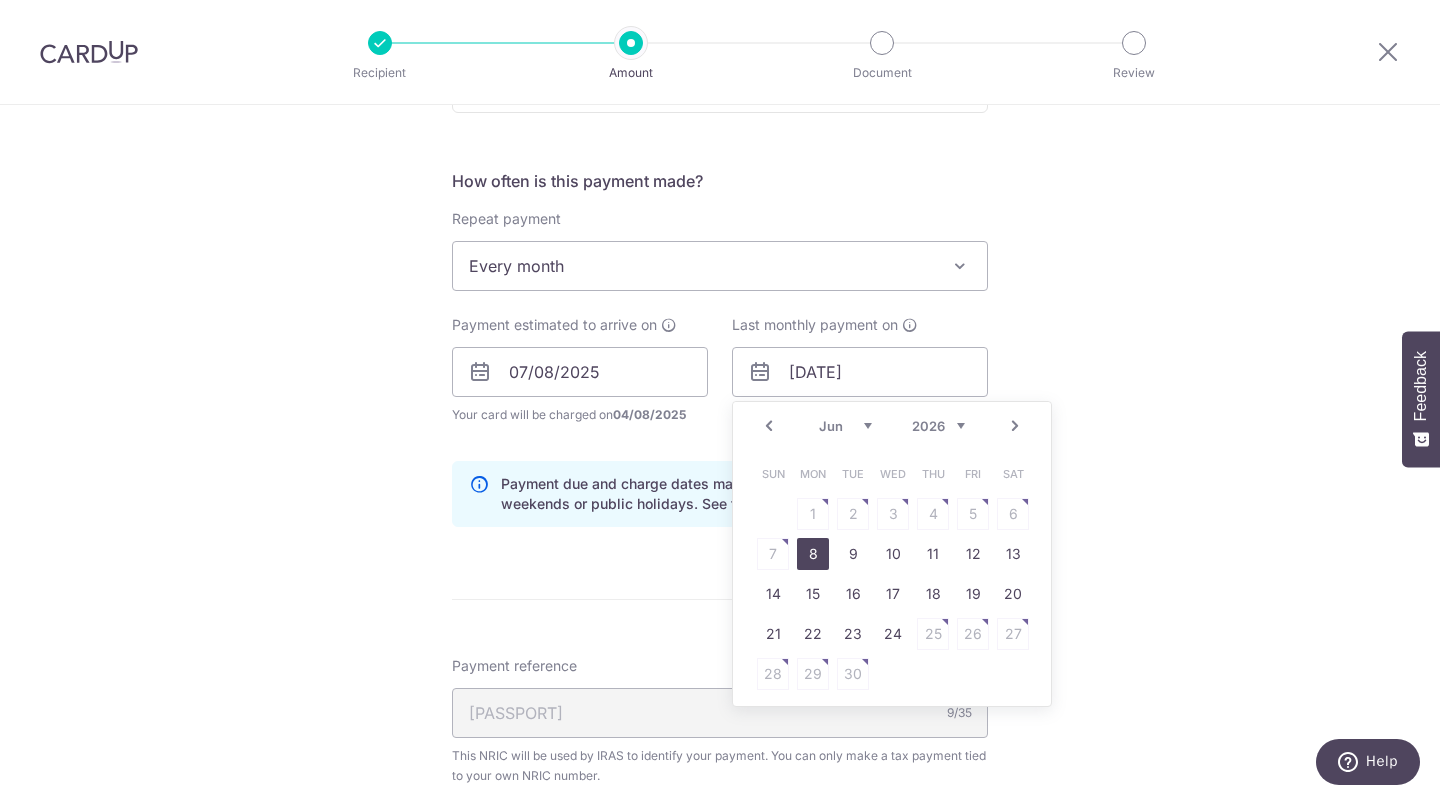 click on "8" at bounding box center (813, 554) 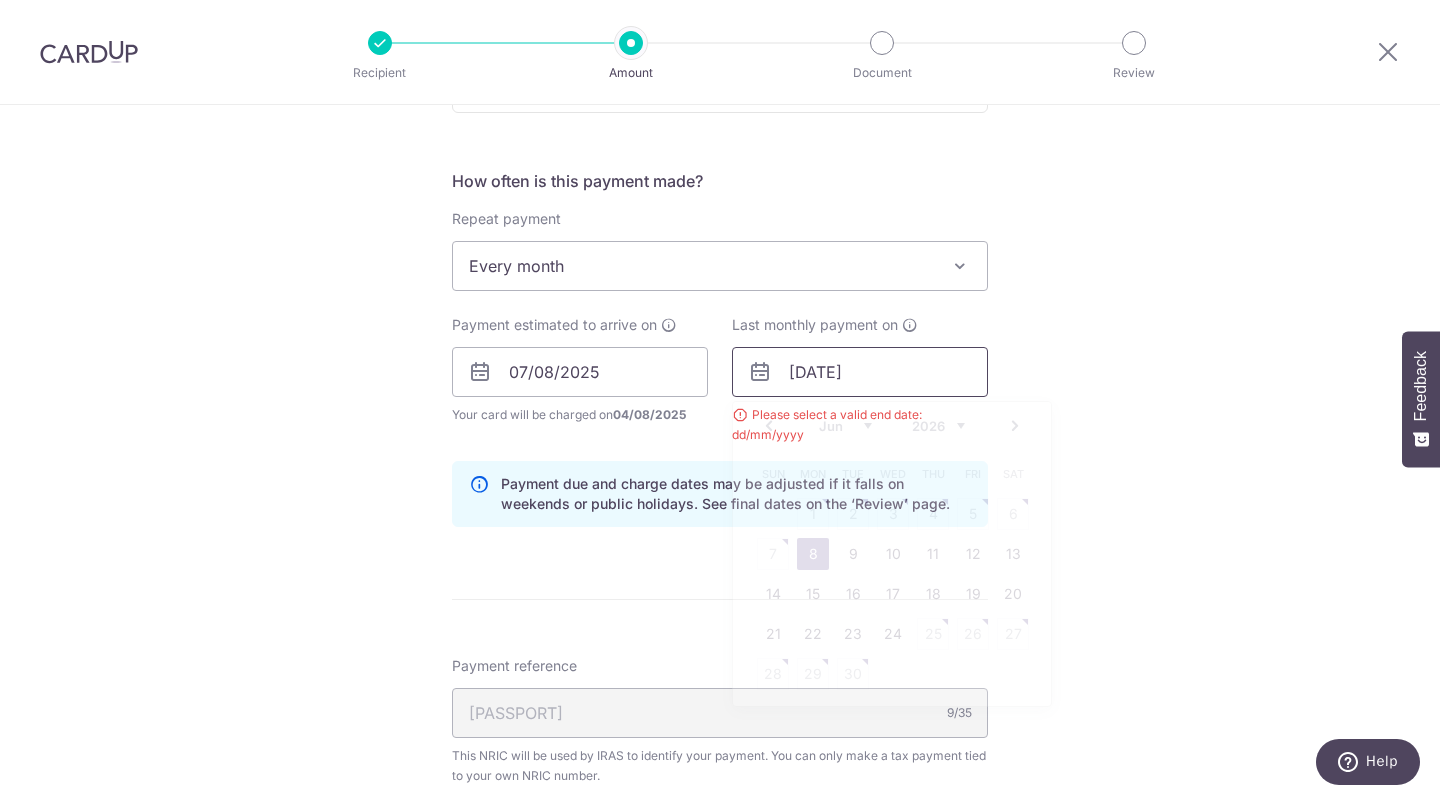 click on "[DATE]" at bounding box center (860, 372) 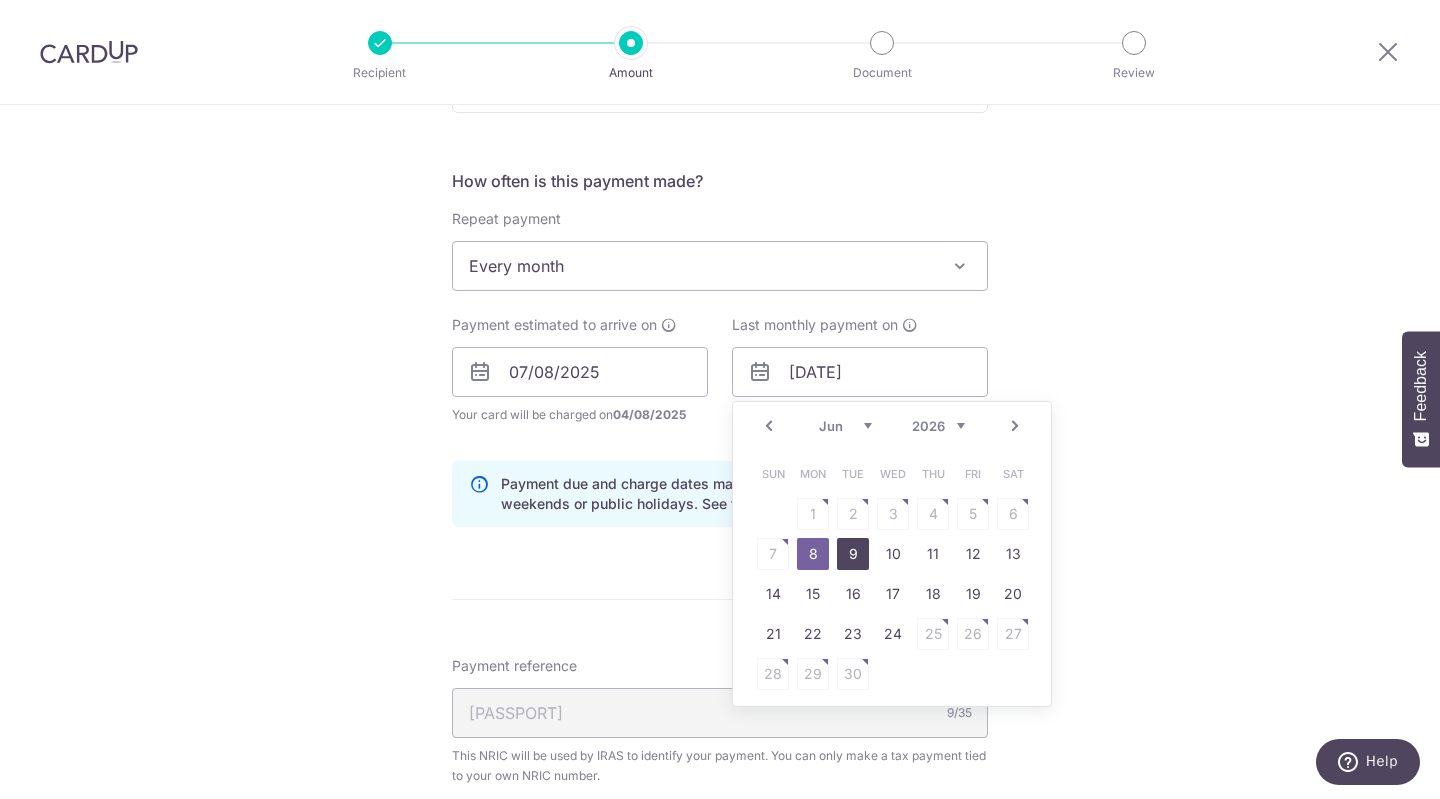 click on "9" at bounding box center [853, 554] 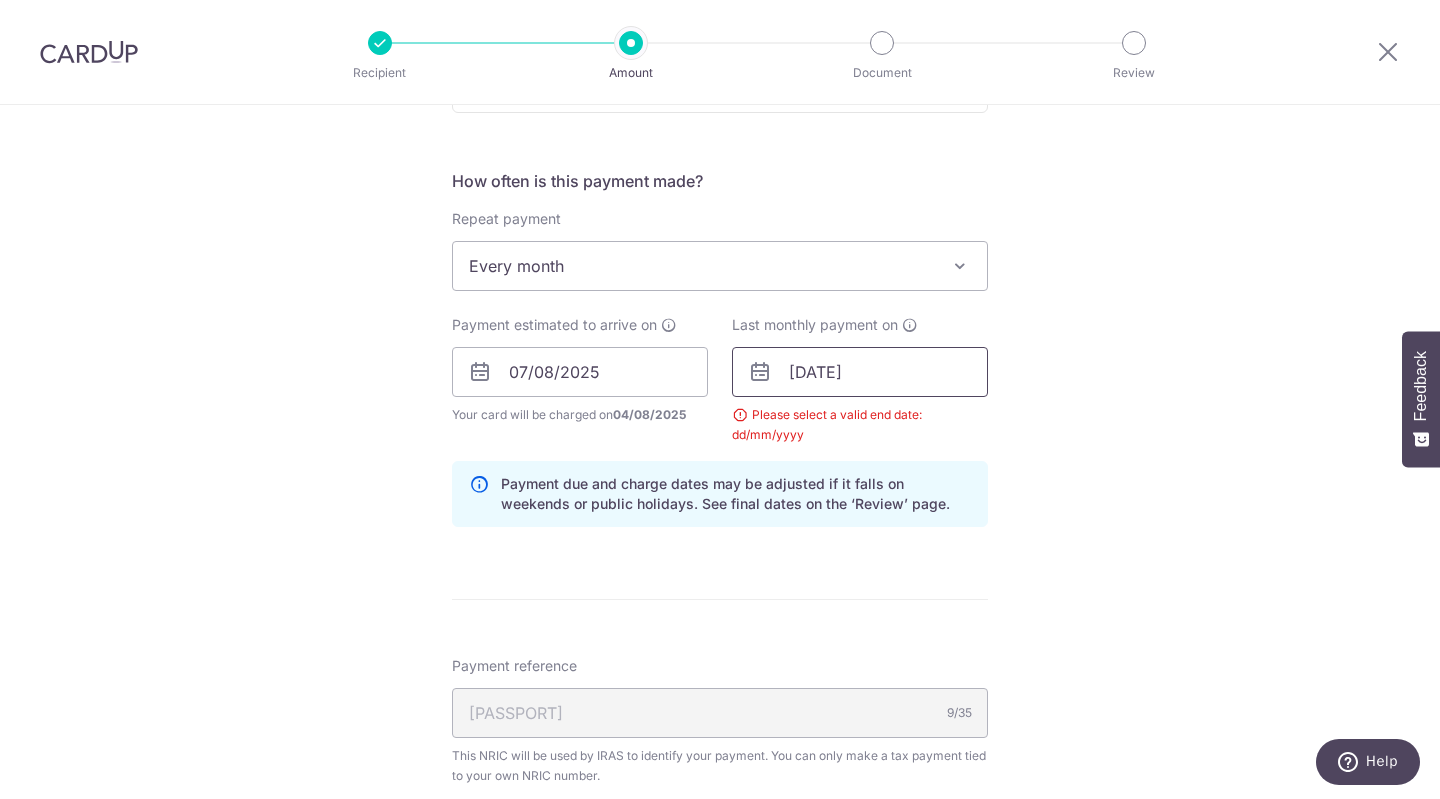 click on "[DATE]" at bounding box center (860, 372) 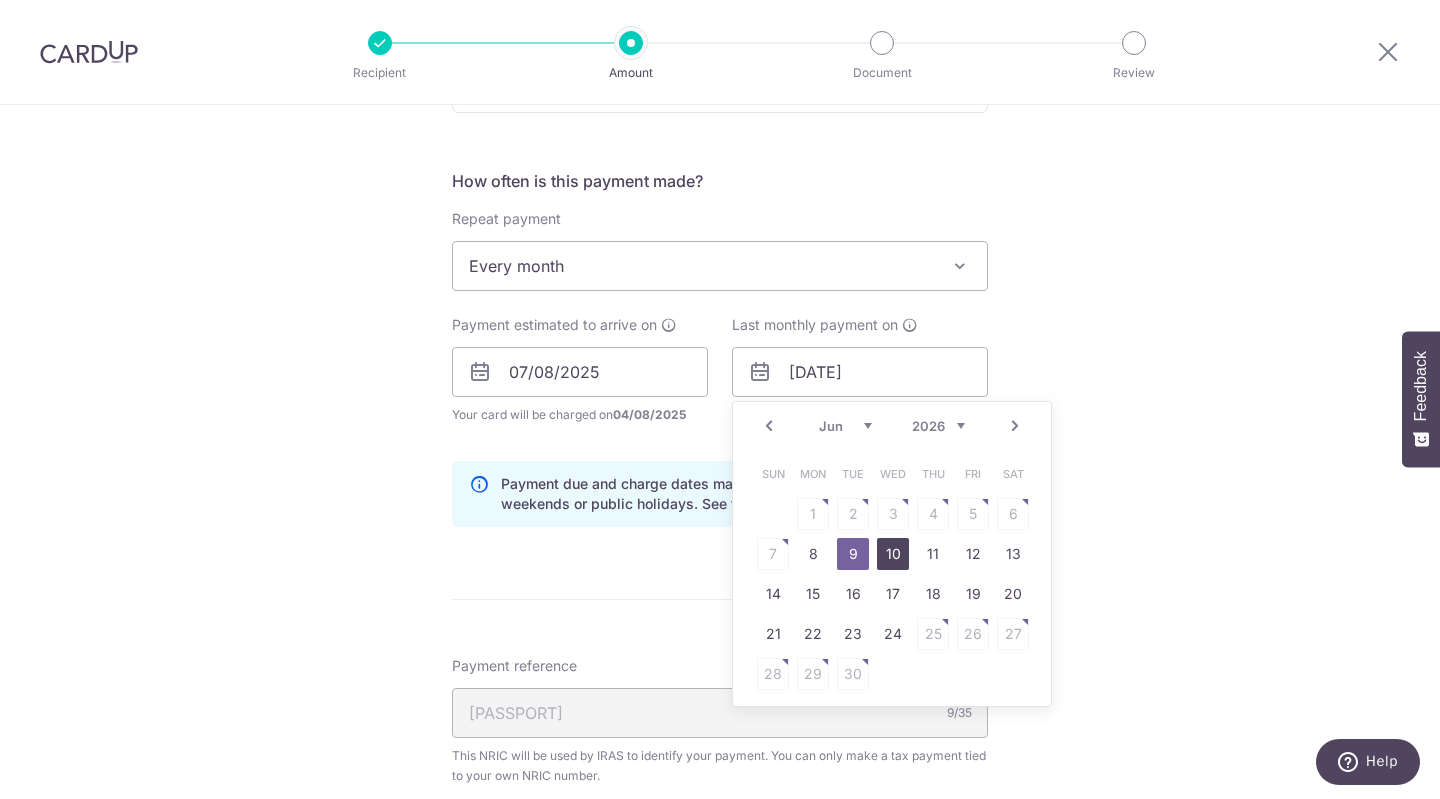 click on "10" at bounding box center [893, 554] 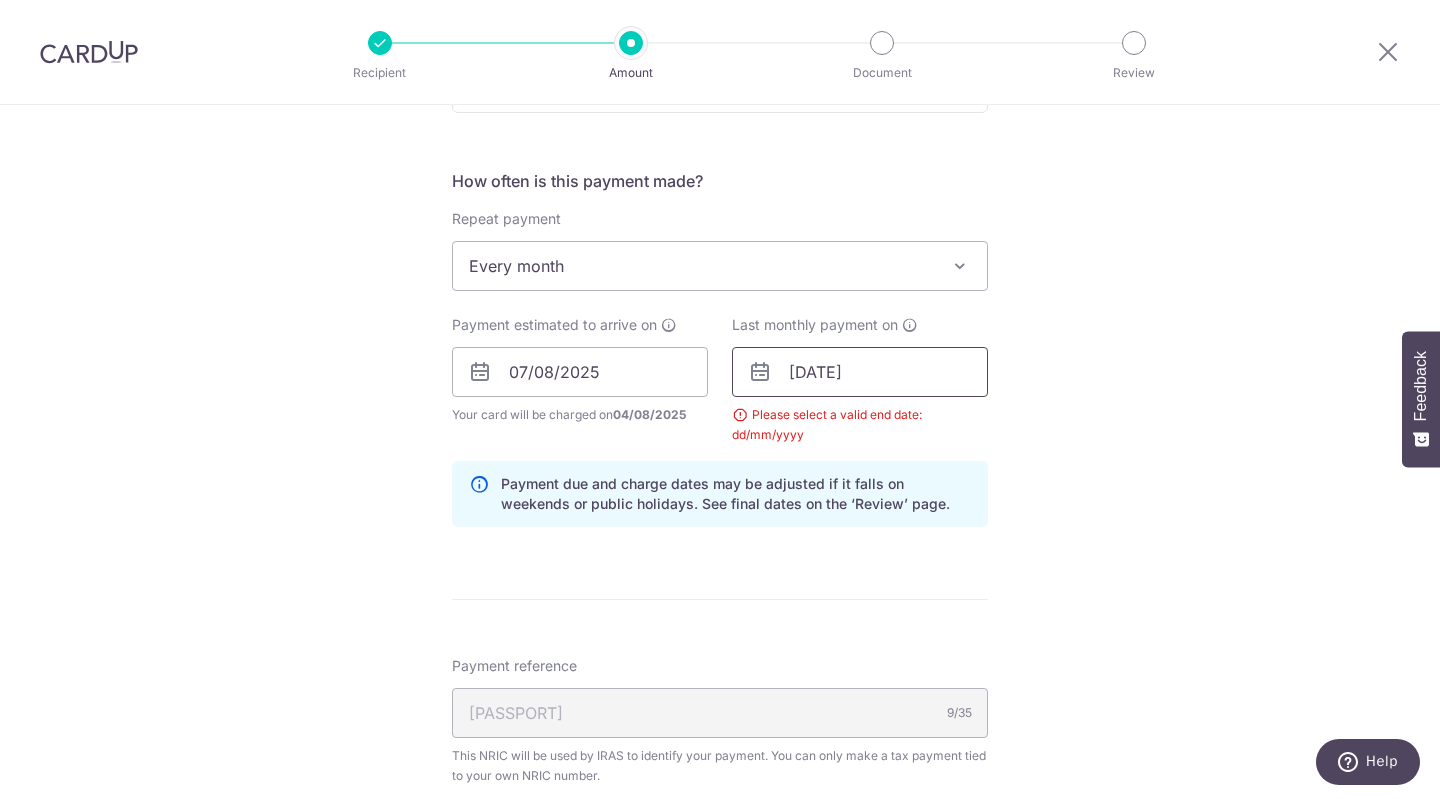 click on "[DATE]" at bounding box center [860, 372] 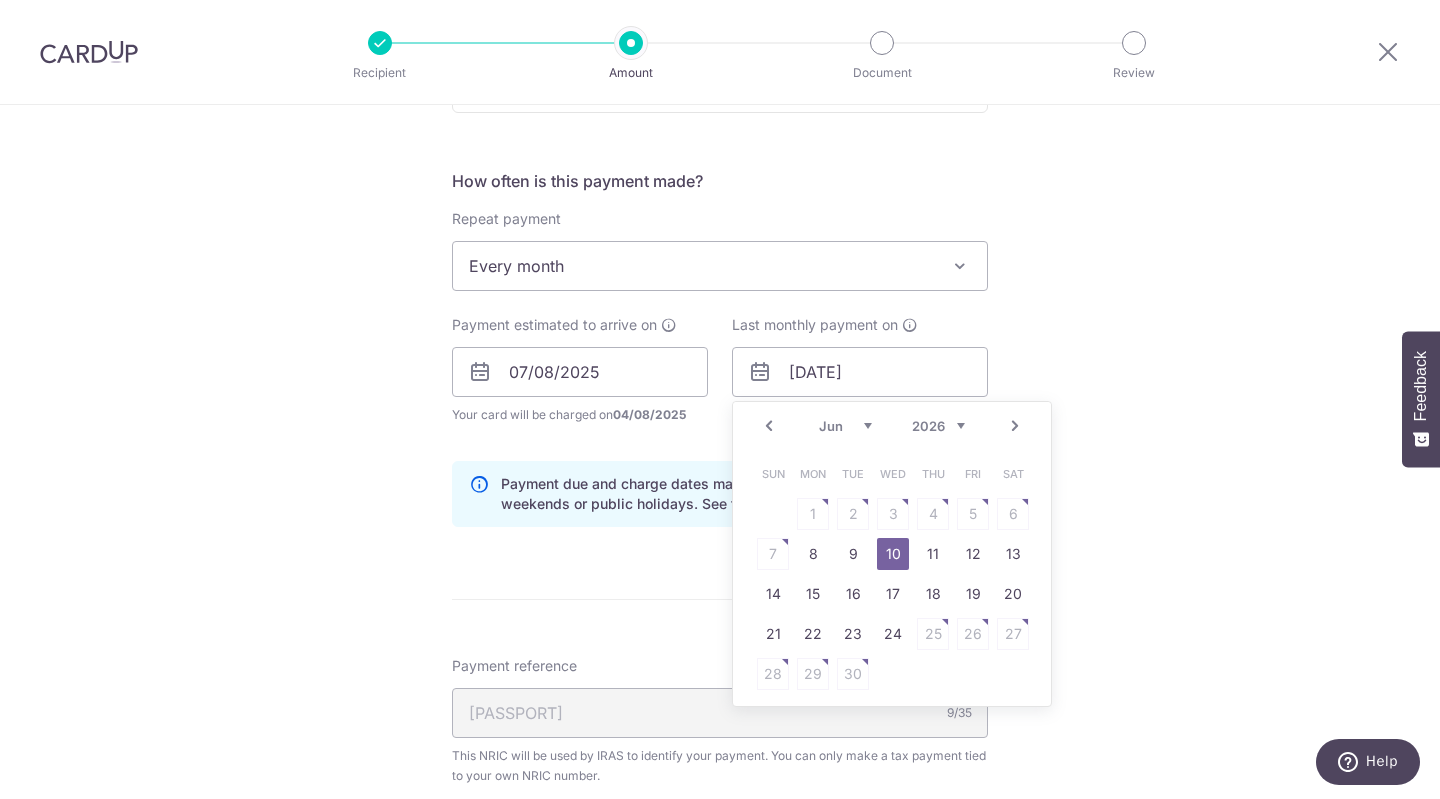 click on "Prev" at bounding box center (769, 426) 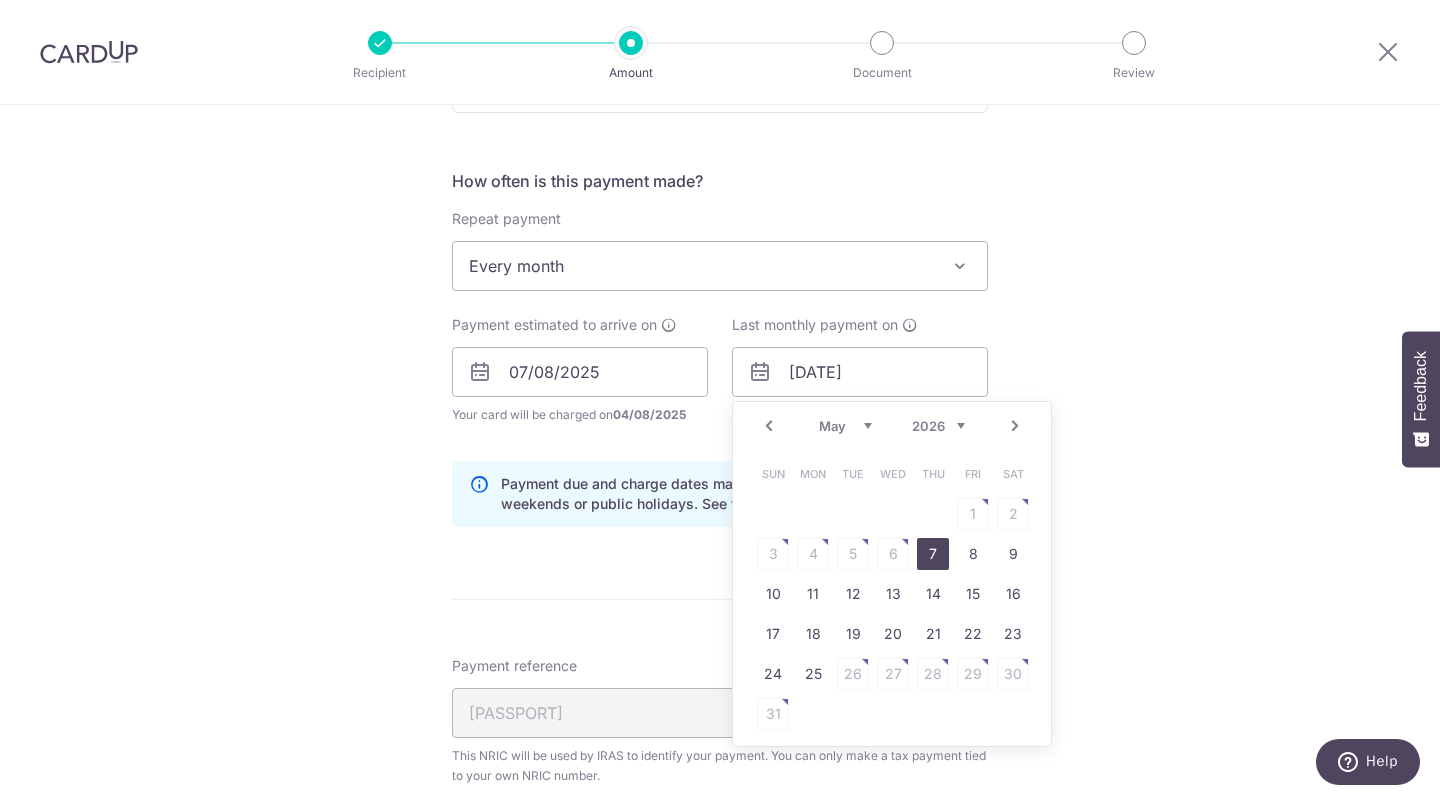 click on "7" at bounding box center (933, 554) 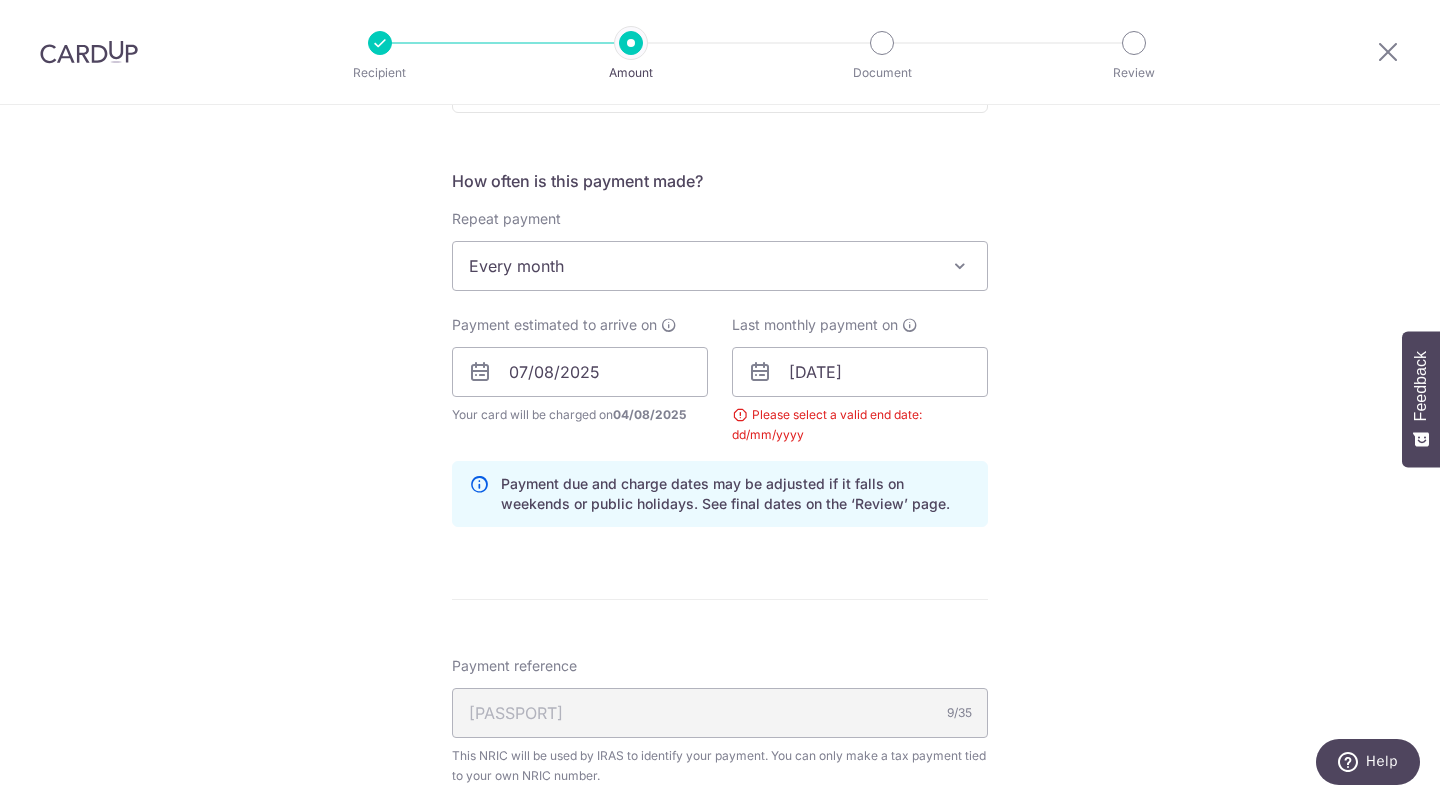click at bounding box center [760, 372] 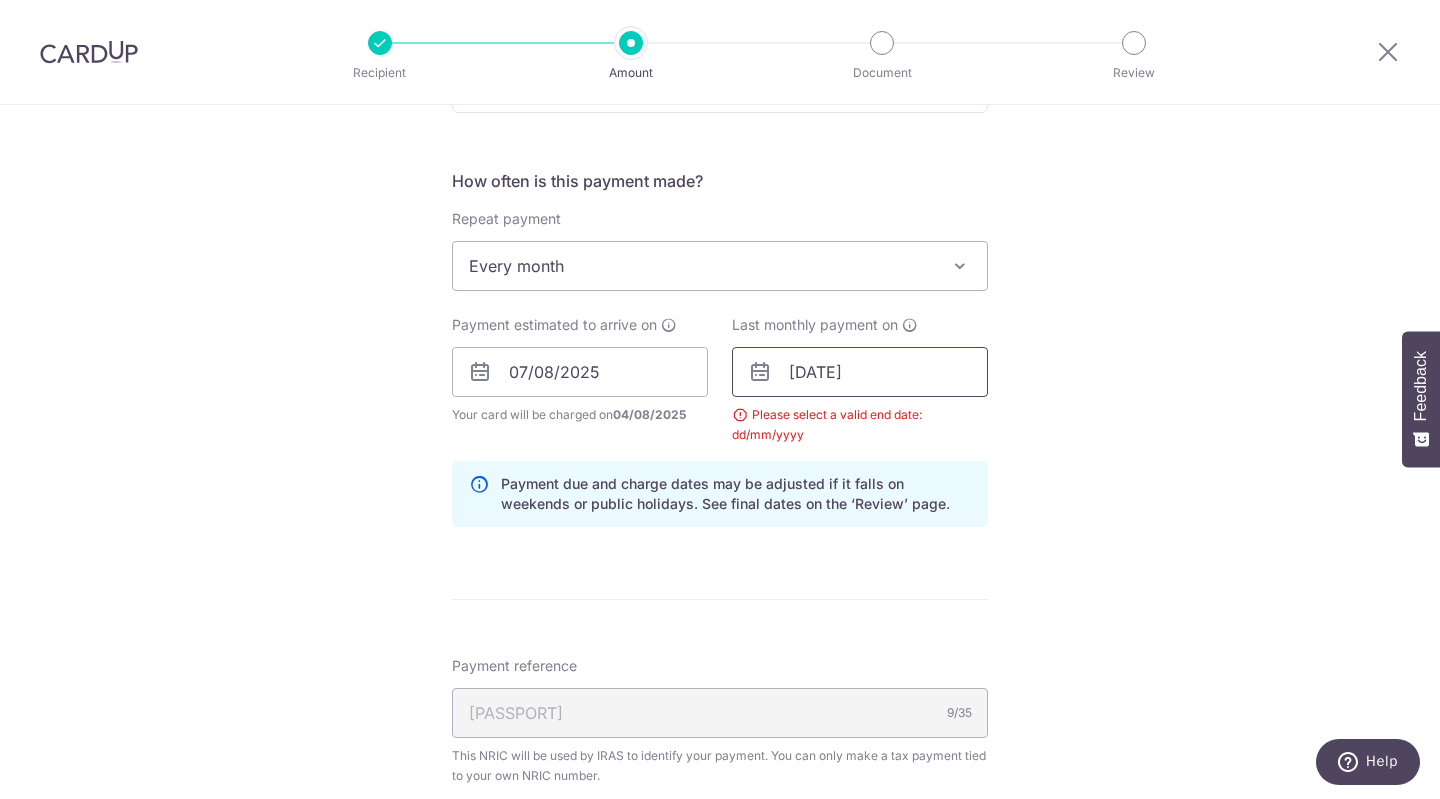click on "[DATE]" at bounding box center [860, 372] 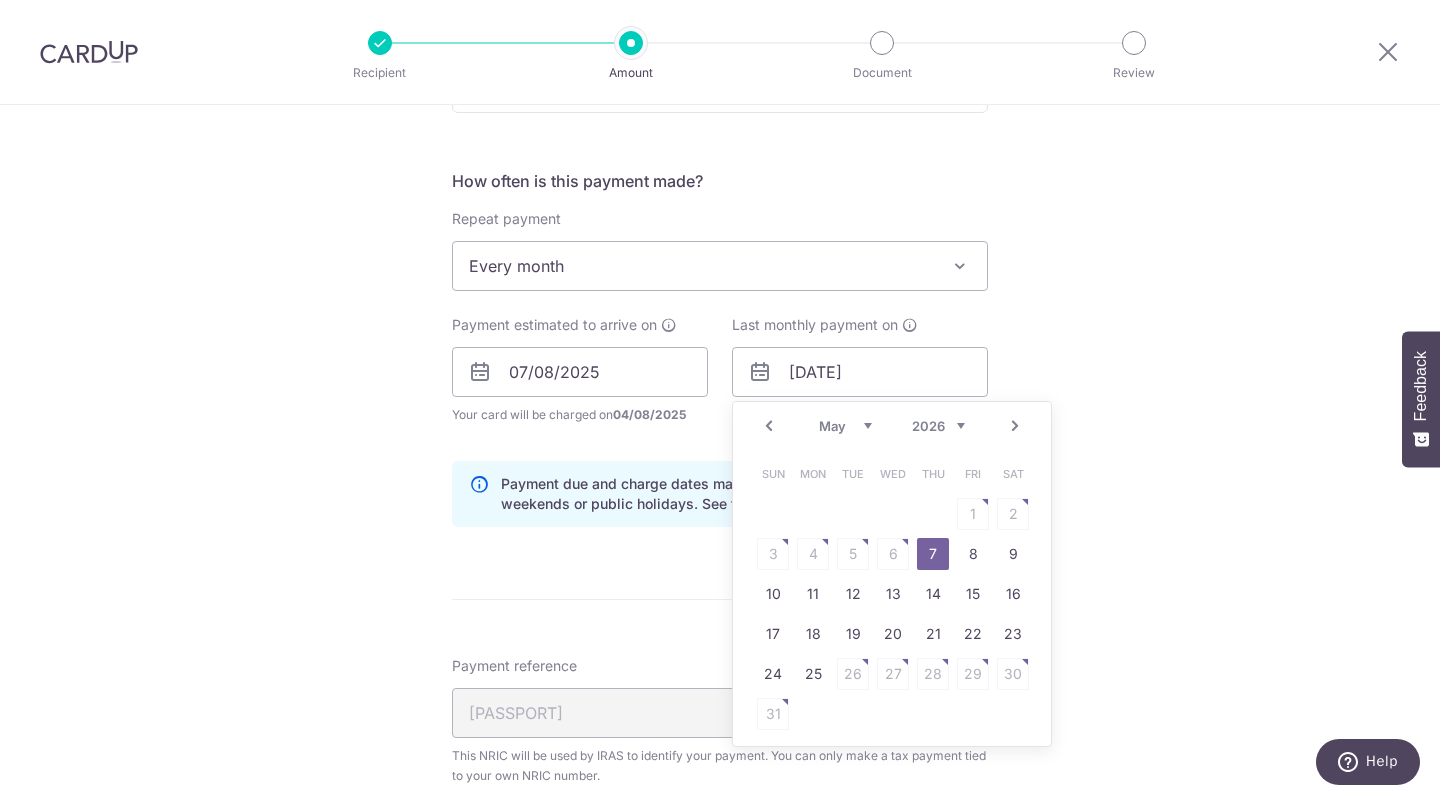 click on "Prev Next Jan Feb Mar Apr May Jun Jul Aug Sep 2025 2026" at bounding box center (892, 426) 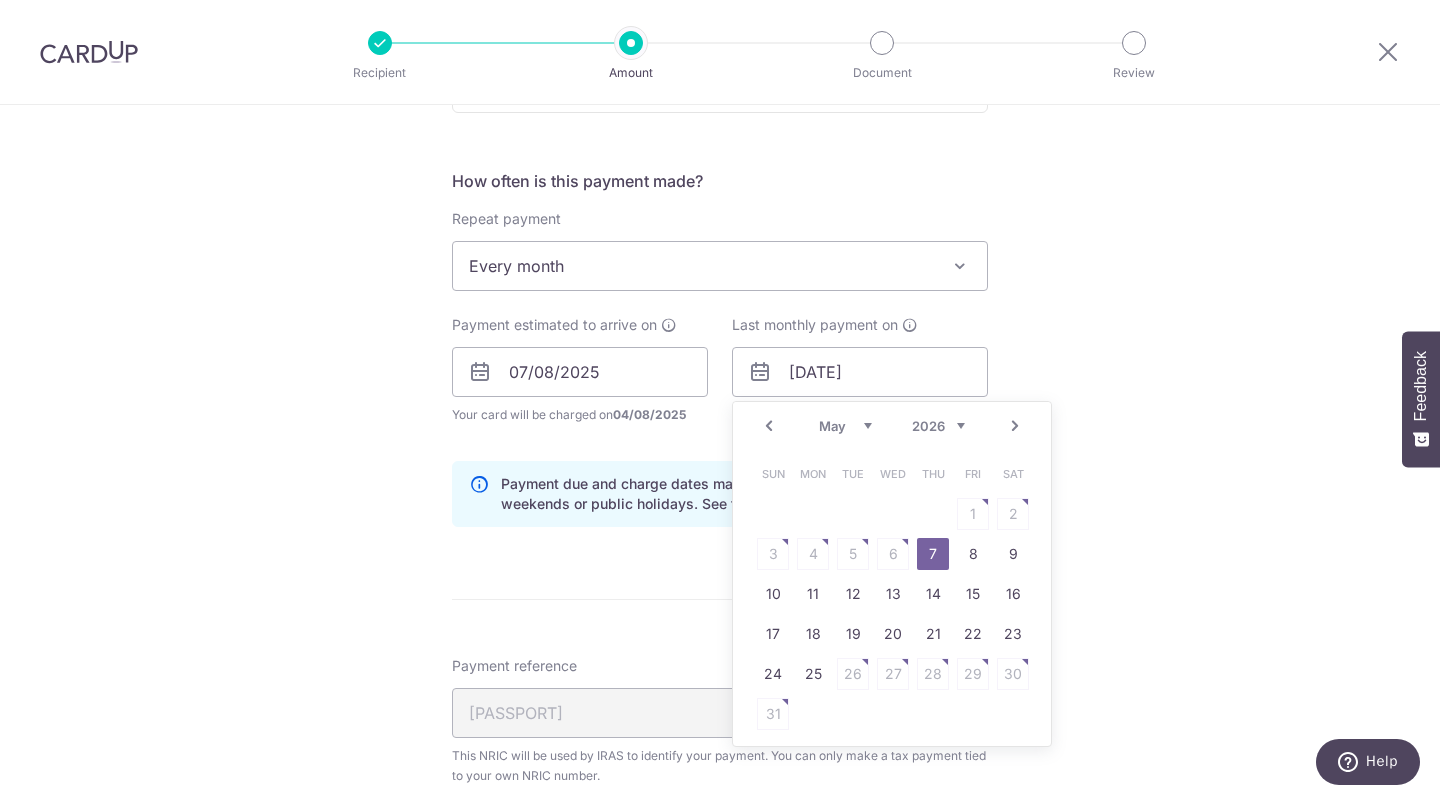 click on "Tell us more about your payment
Enter one-time or monthly payment amount
SGD
583.61
583.61
The  total tax payment amounts scheduled  should not exceed the outstanding balance in your latest Statement of Account.
Select Card
**** [CARD_LAST_FOUR]
Add credit card
Your Cards
**** [CARD_LAST_FOUR]
Secure 256-bit SSL
Text
New card details" at bounding box center [720, 326] 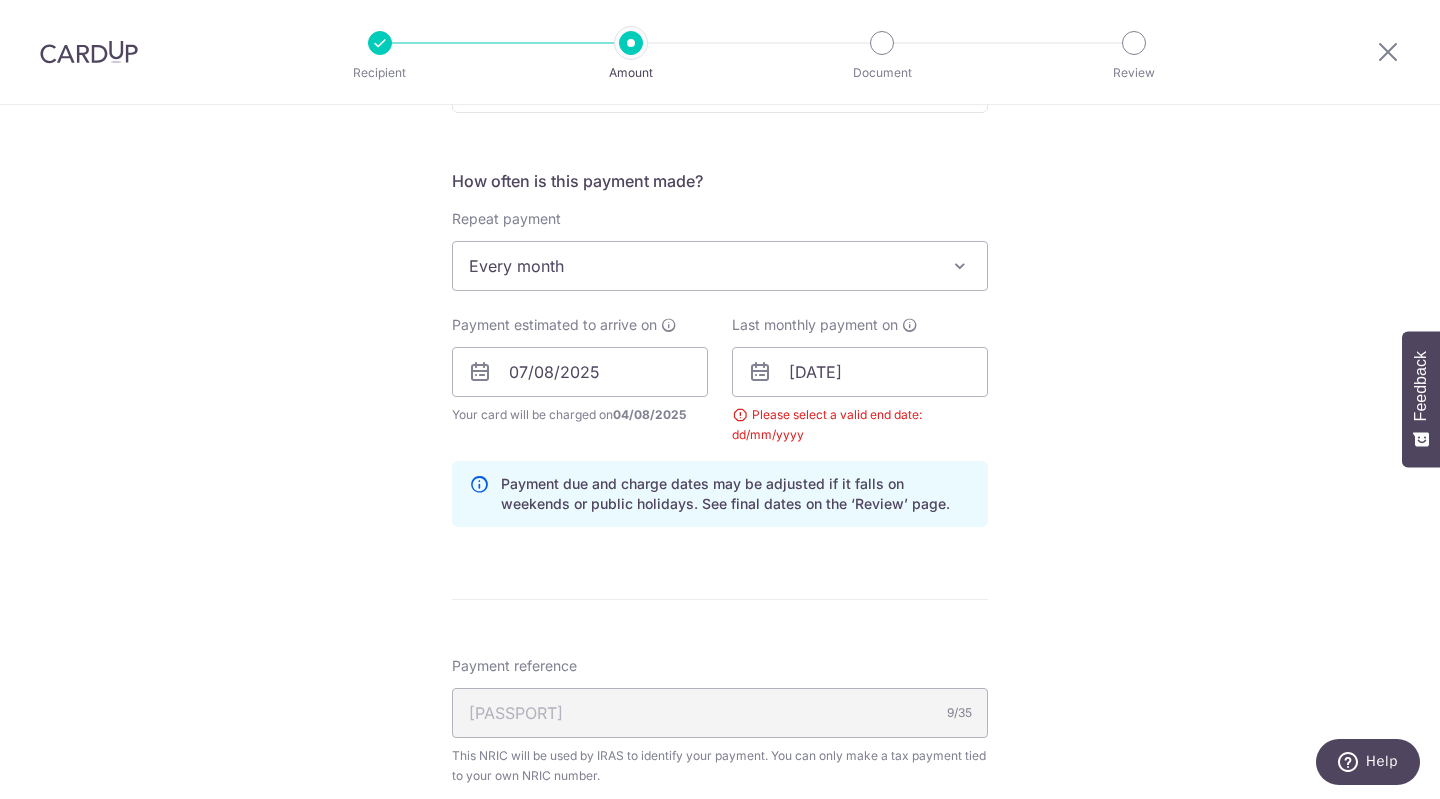 click on "Tell us more about your payment
Enter one-time or monthly payment amount
SGD
583.61
583.61
The  total tax payment amounts scheduled  should not exceed the outstanding balance in your latest Statement of Account.
Select Card
**** [CARD_LAST_FOUR]
Add credit card
Your Cards
**** [CARD_LAST_FOUR]
Secure 256-bit SSL
Text
New card details" at bounding box center [720, 326] 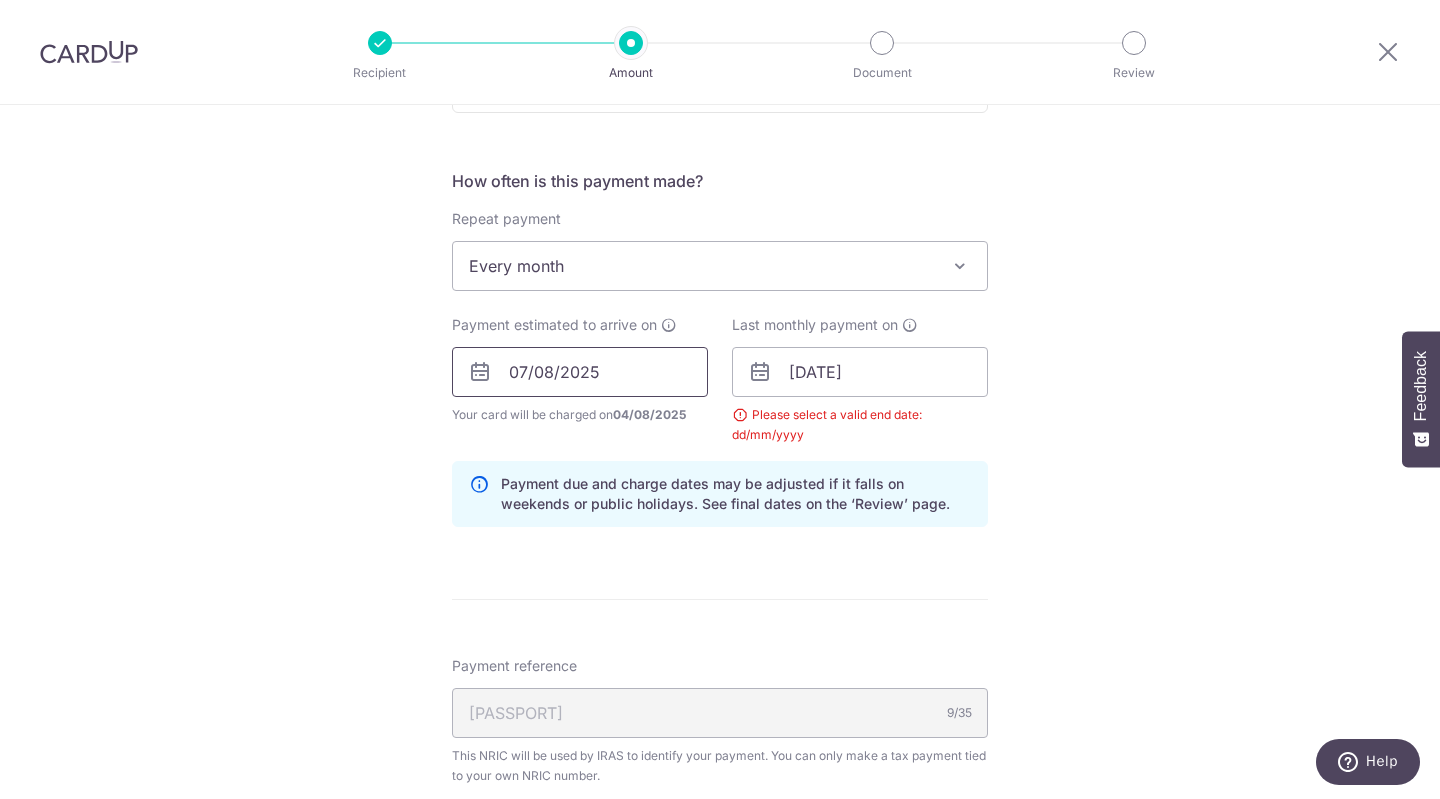 click on "07/08/2025" at bounding box center [580, 372] 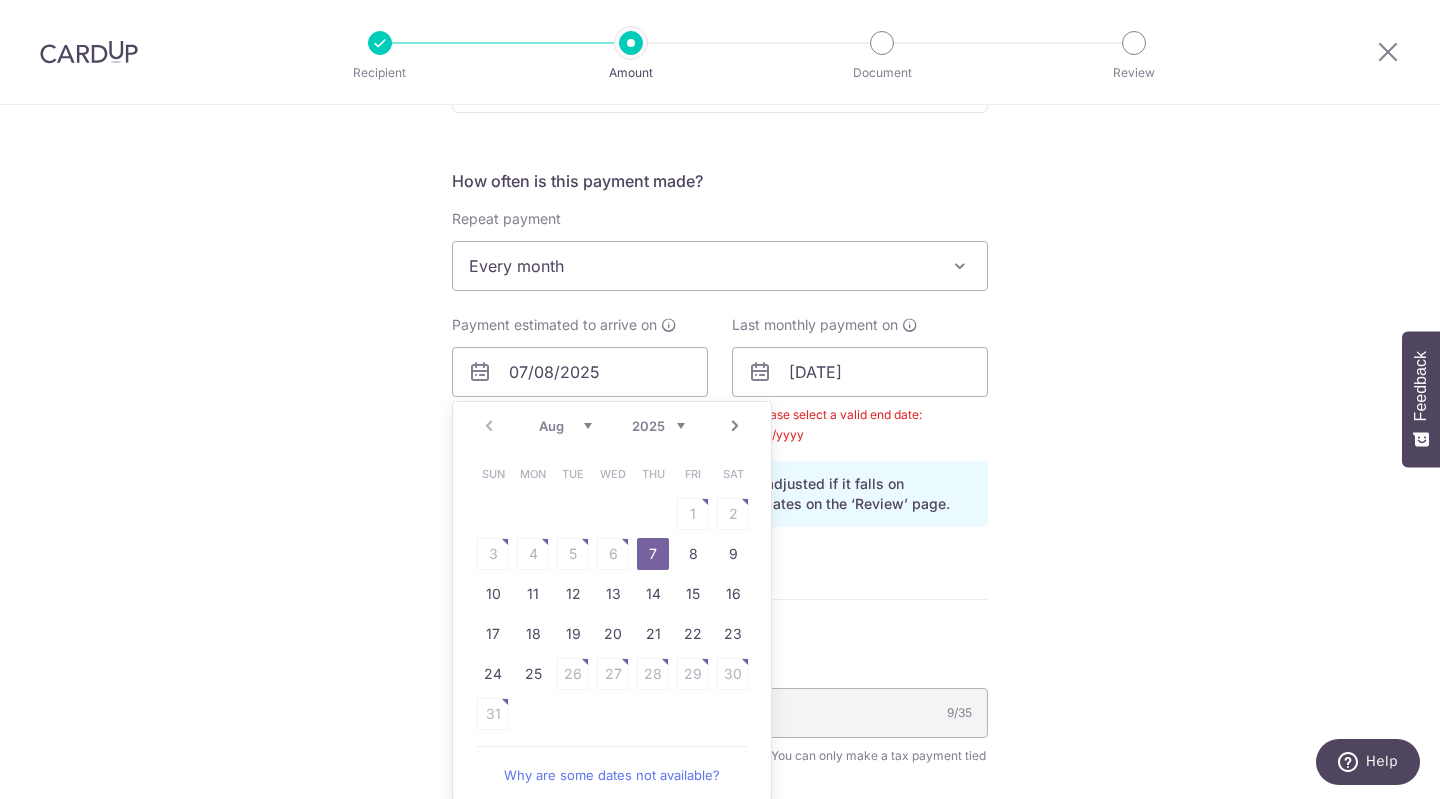 click on "7" at bounding box center [653, 554] 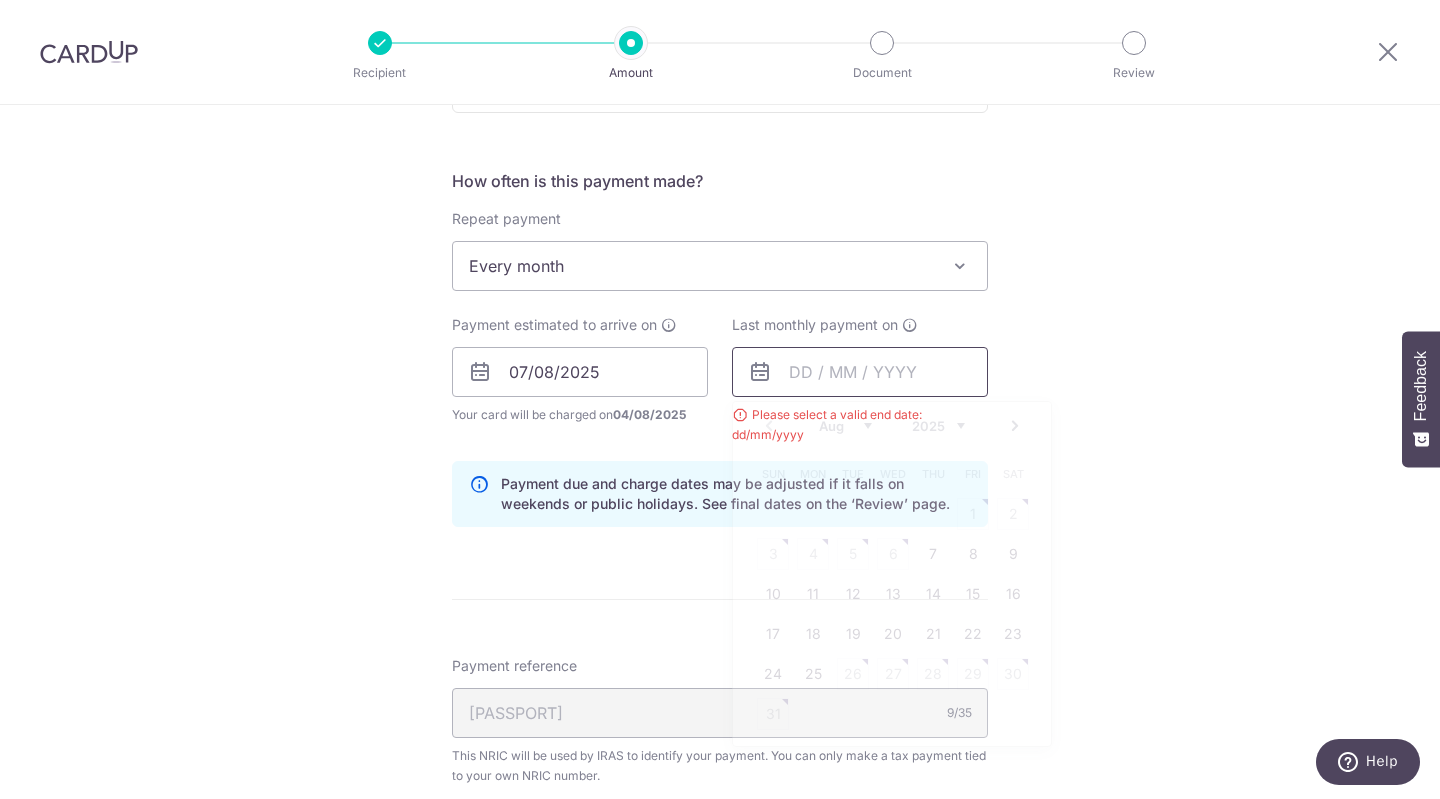 click at bounding box center (860, 372) 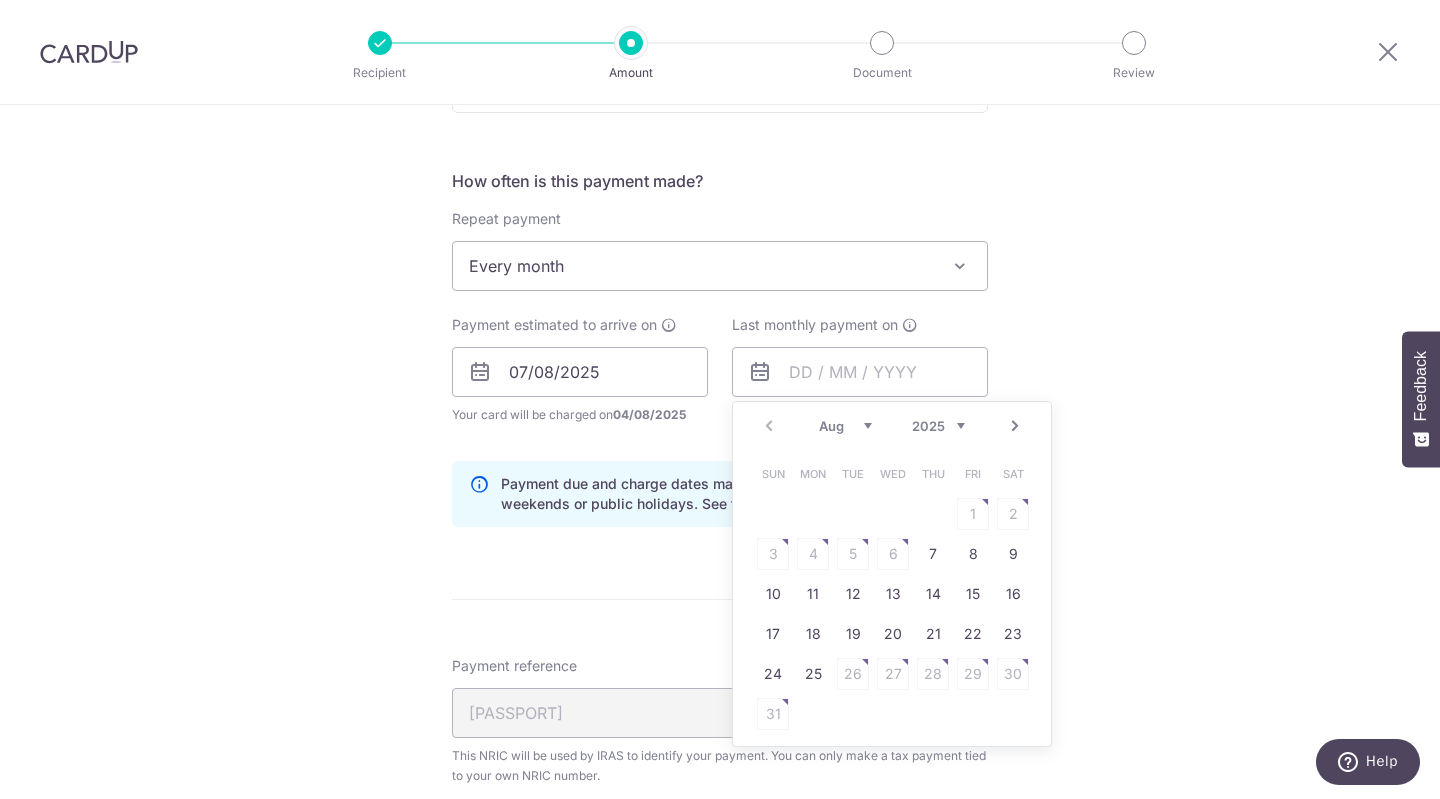 click on "Prev Next Aug Sep Oct Nov Dec 2025 2026" at bounding box center (892, 426) 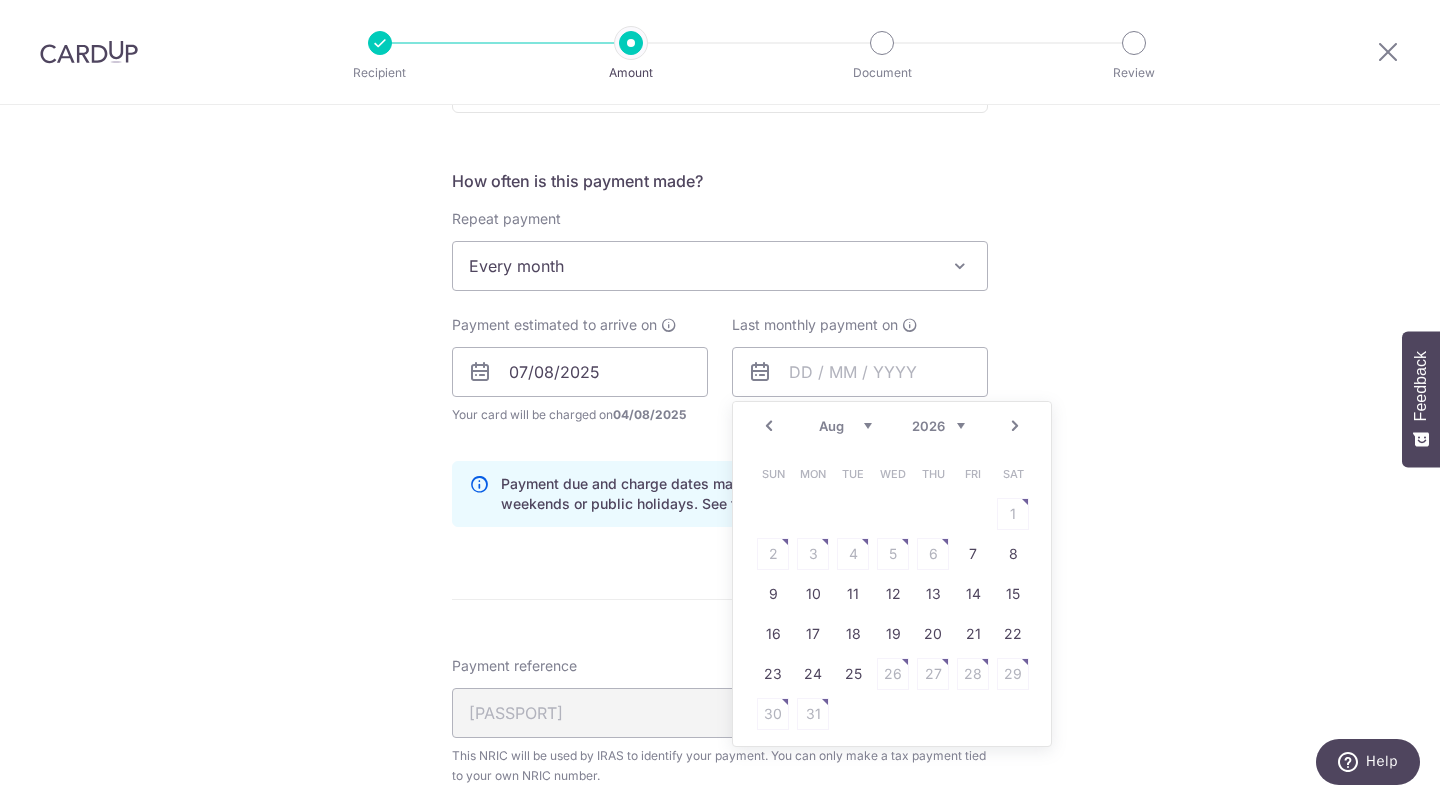 click on "Prev" at bounding box center [769, 426] 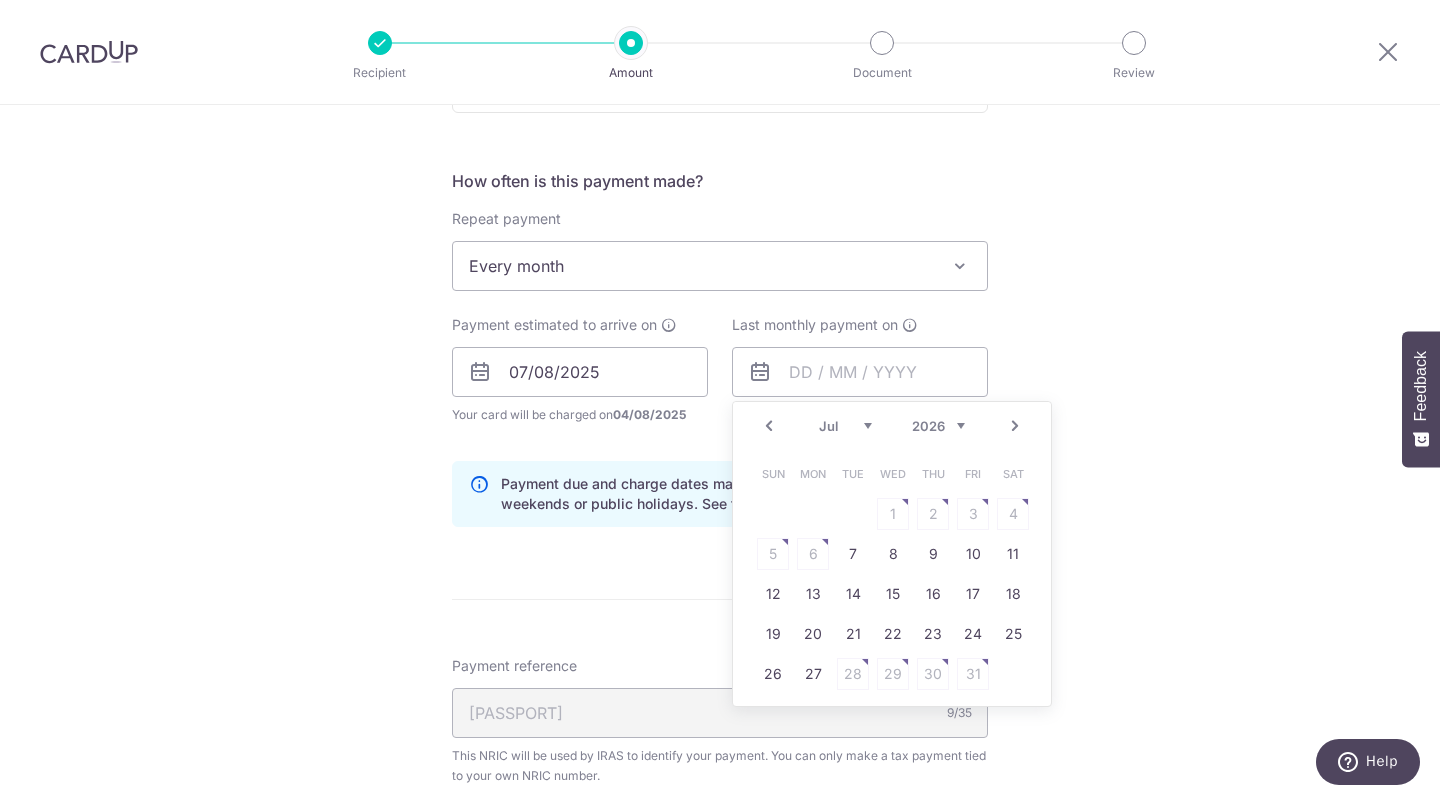 click on "Prev" at bounding box center (769, 426) 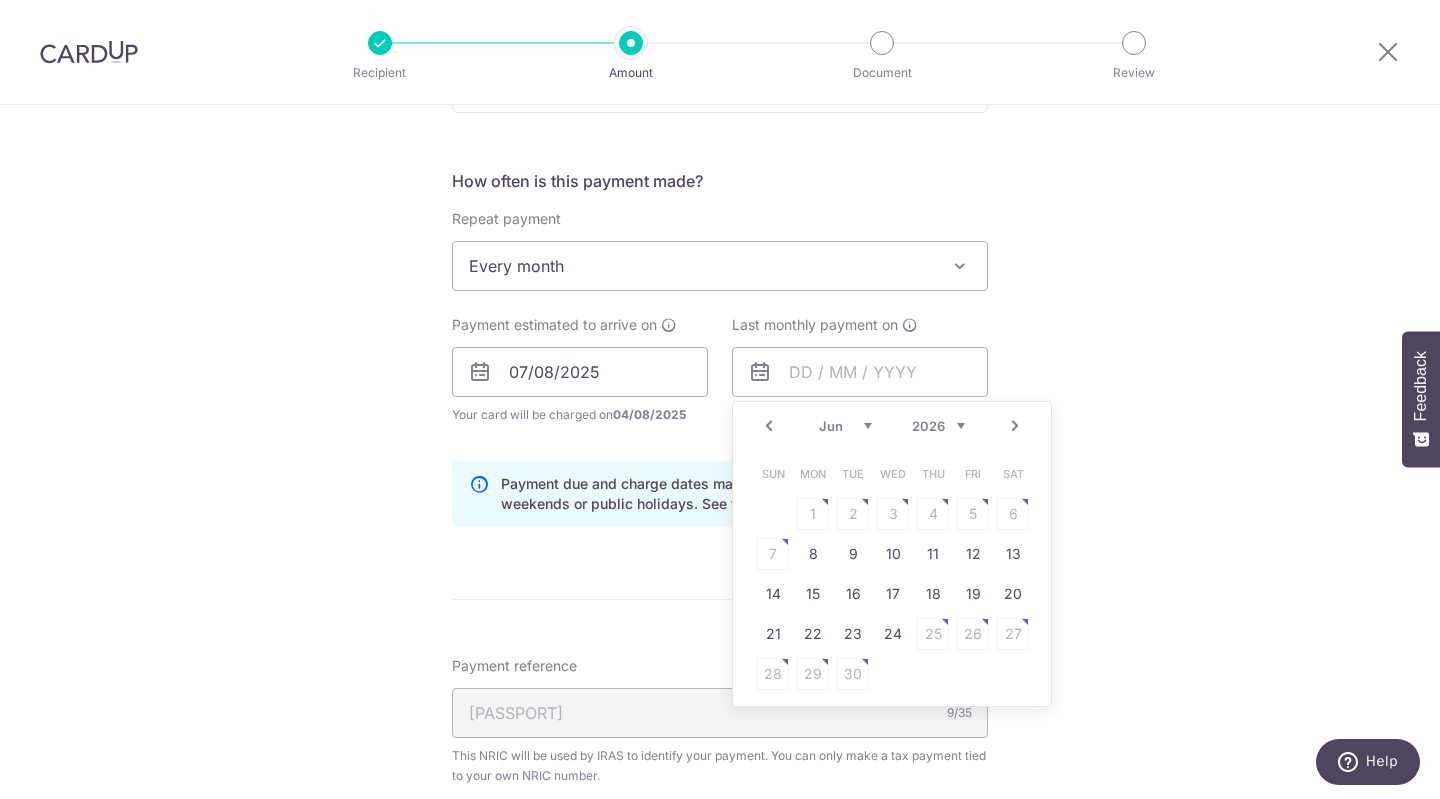 click on "Prev" at bounding box center (769, 426) 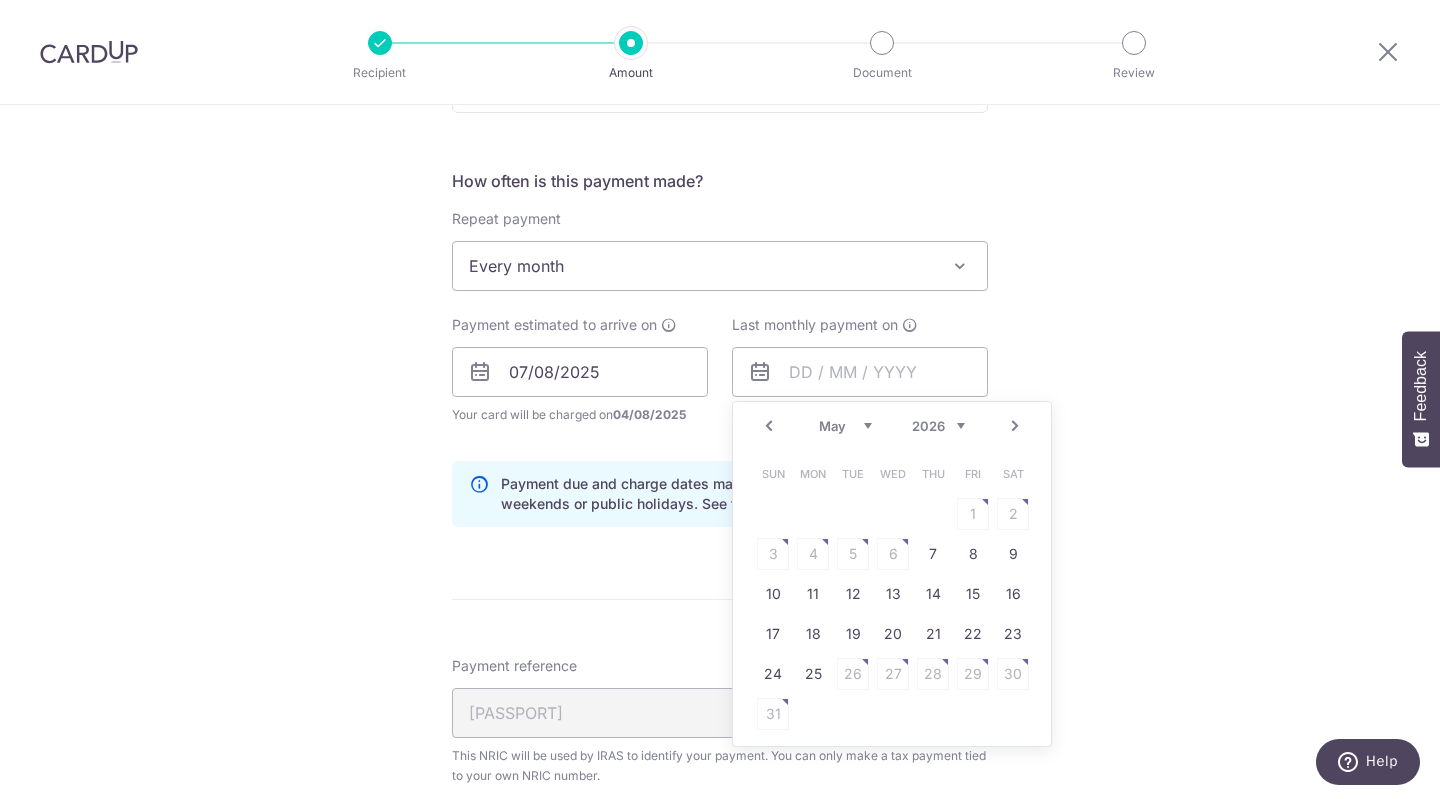 click on "Prev" at bounding box center [769, 426] 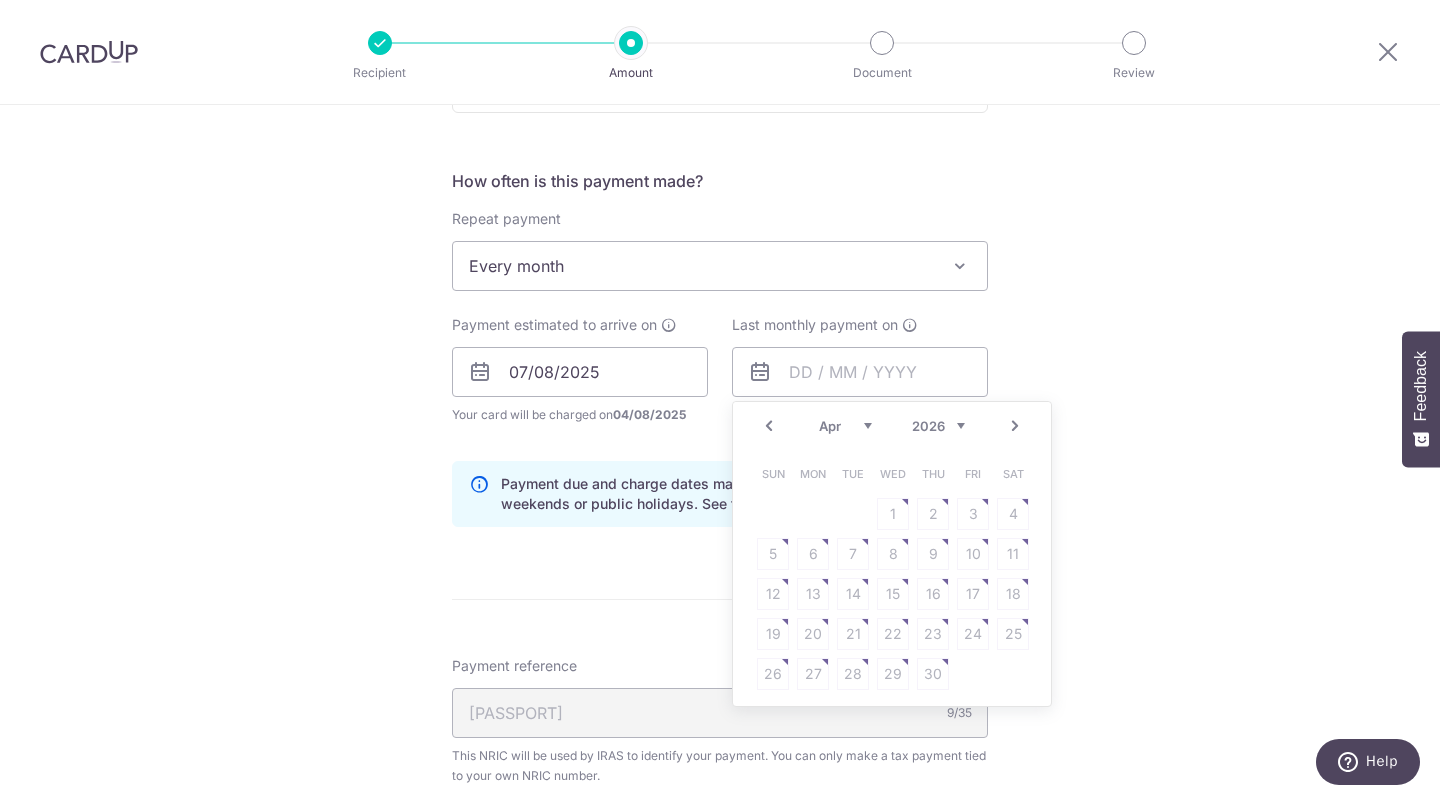 click on "Jan Feb Mar Apr May Jun Jul Aug Sep" at bounding box center [845, 426] 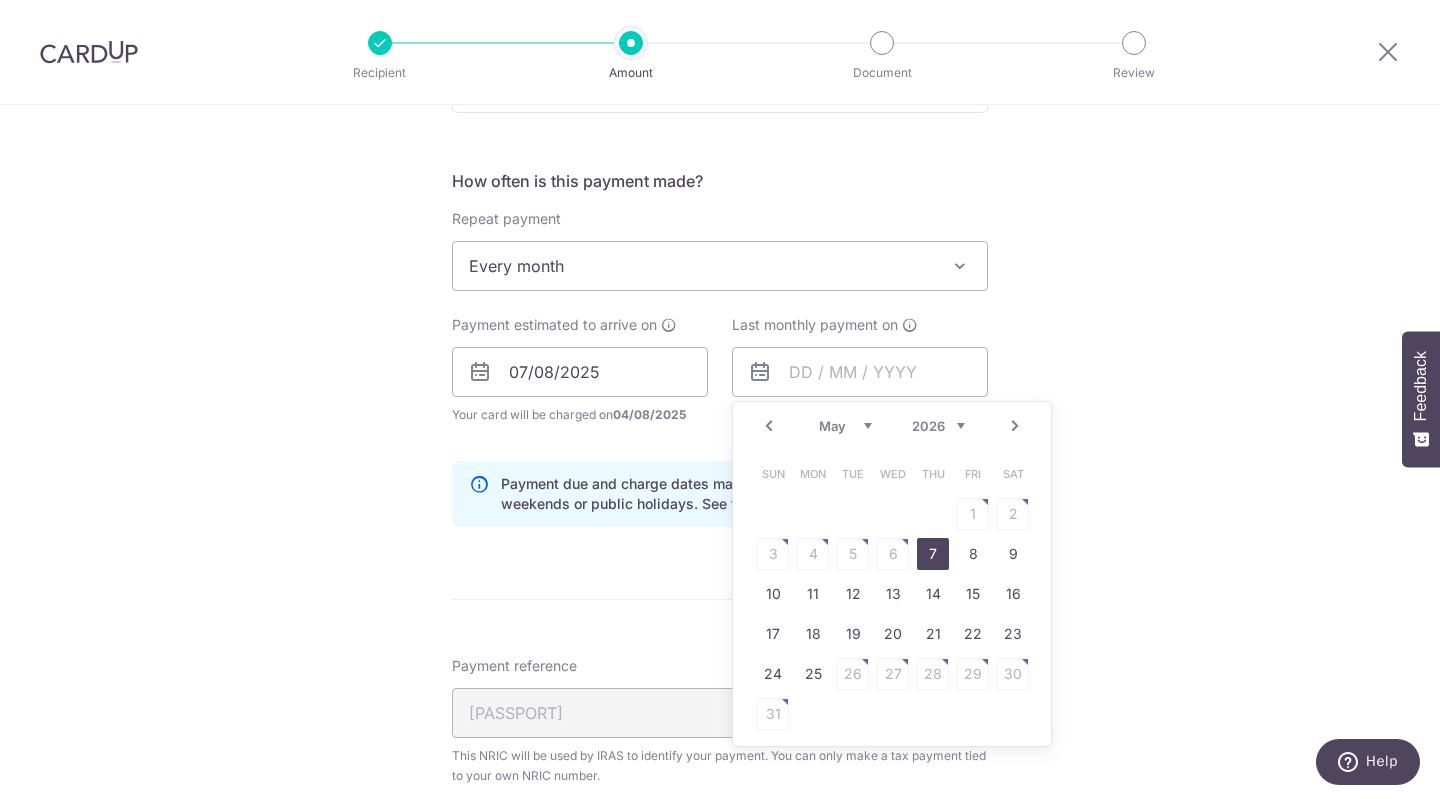 click on "7" at bounding box center (933, 554) 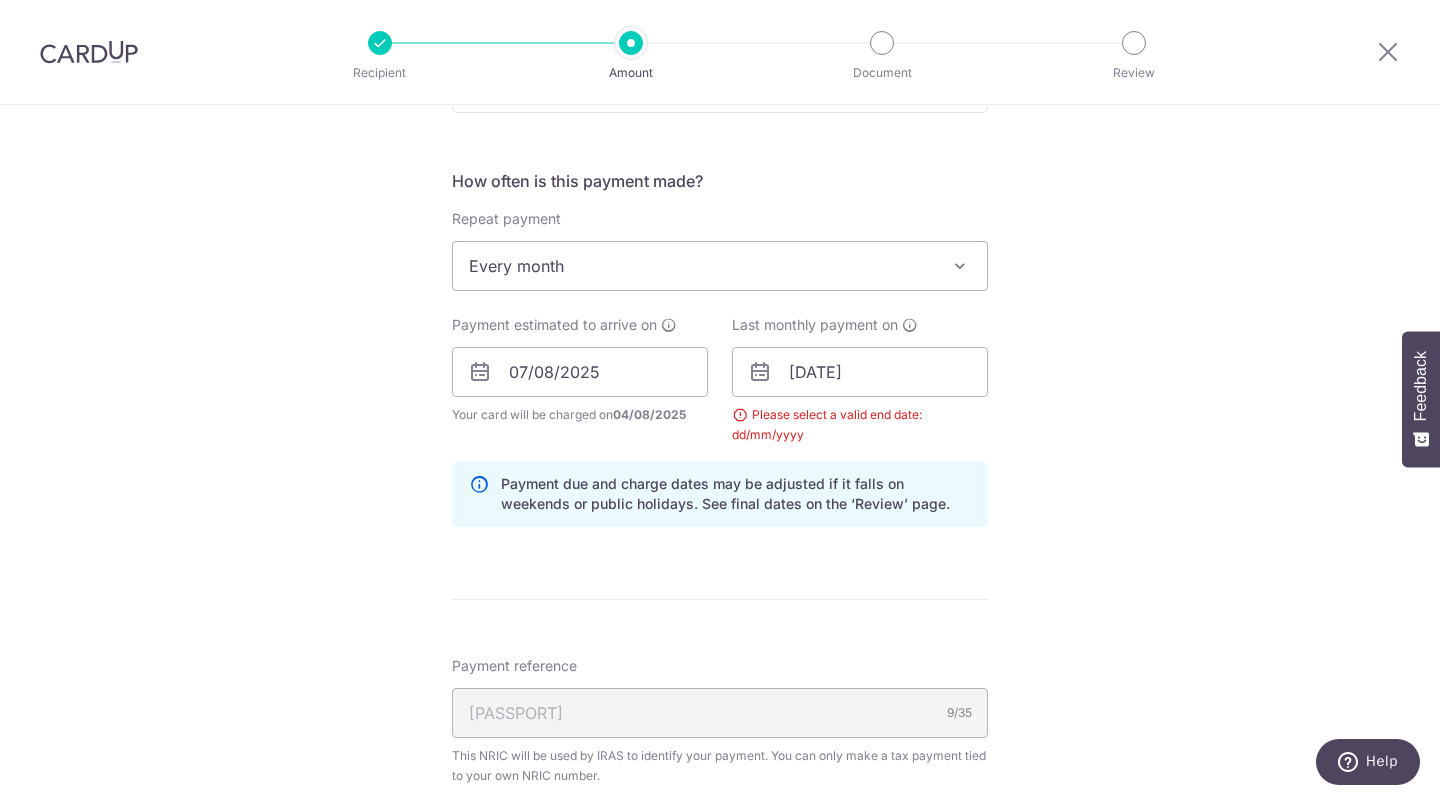 click at bounding box center (760, 372) 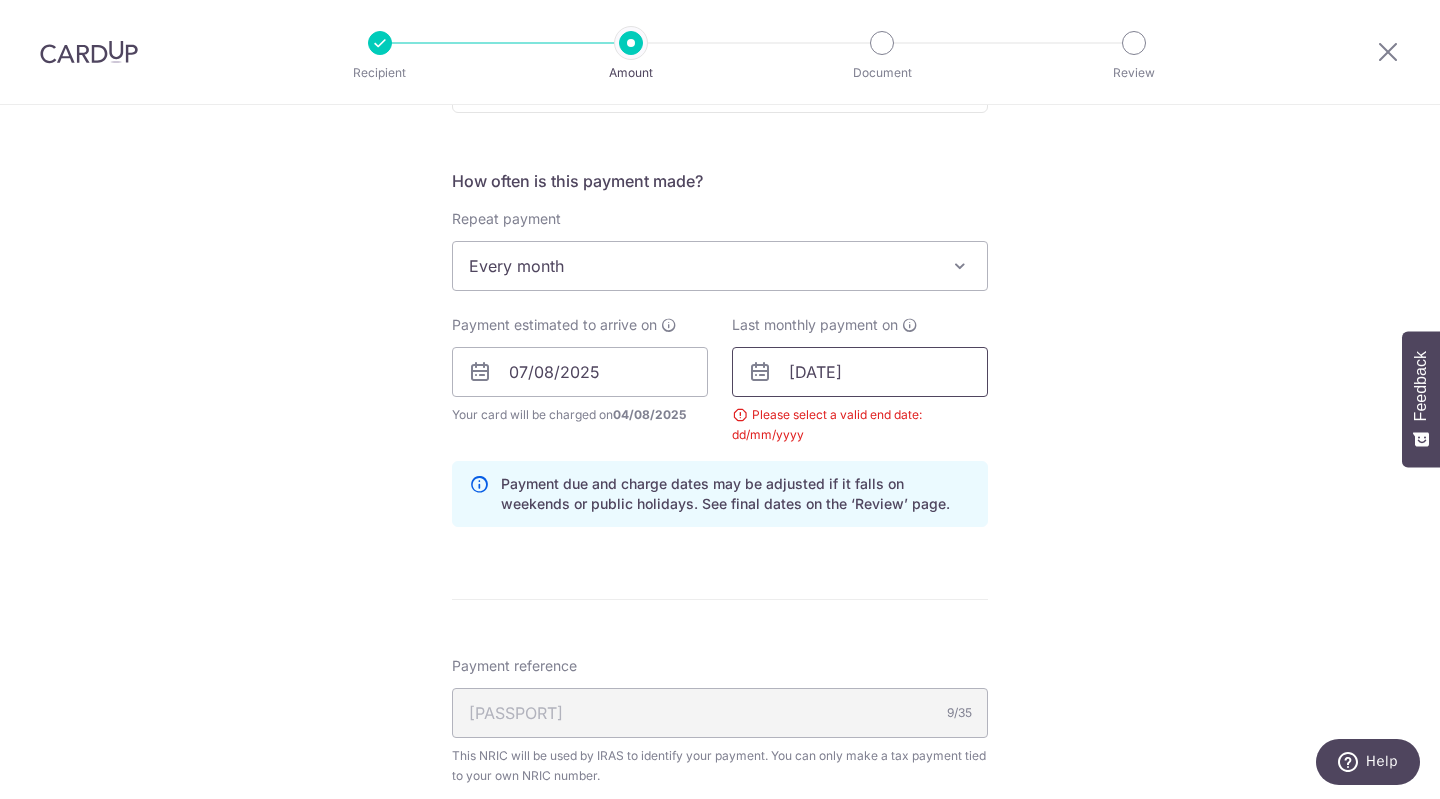 click on "[DATE]" at bounding box center (860, 372) 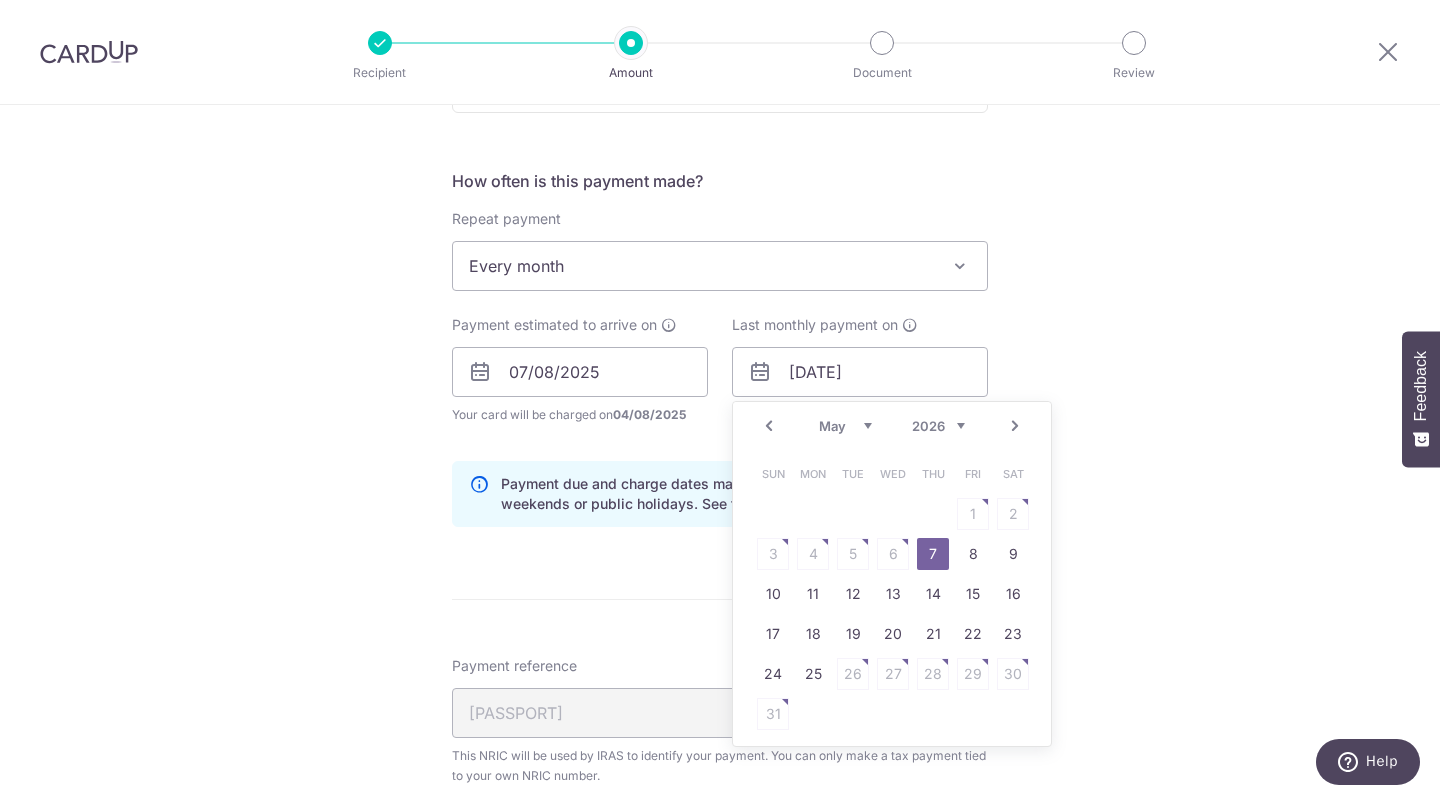 click on "Jan Feb Mar Apr May Jun Jul Aug Sep" at bounding box center (845, 426) 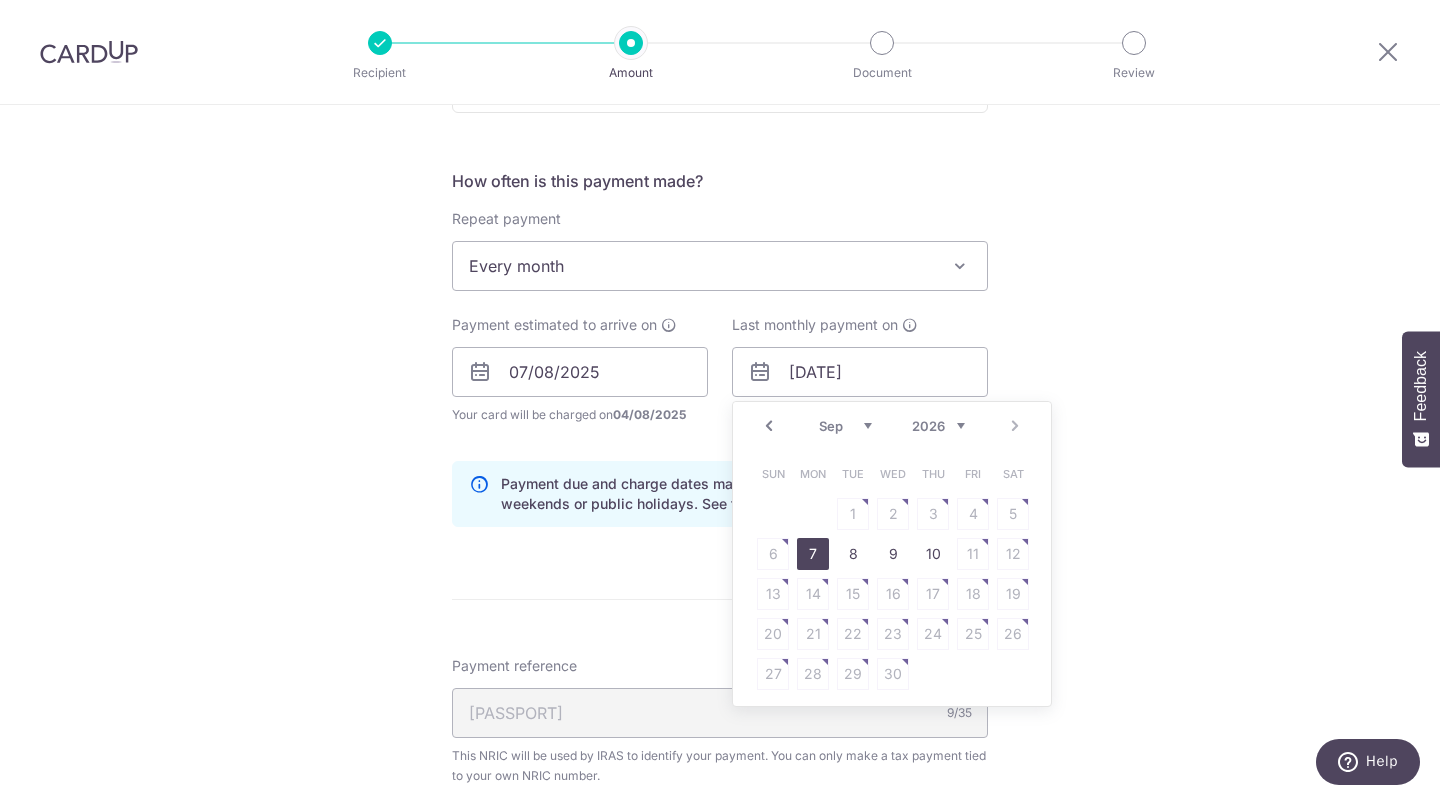 click on "7" at bounding box center [813, 554] 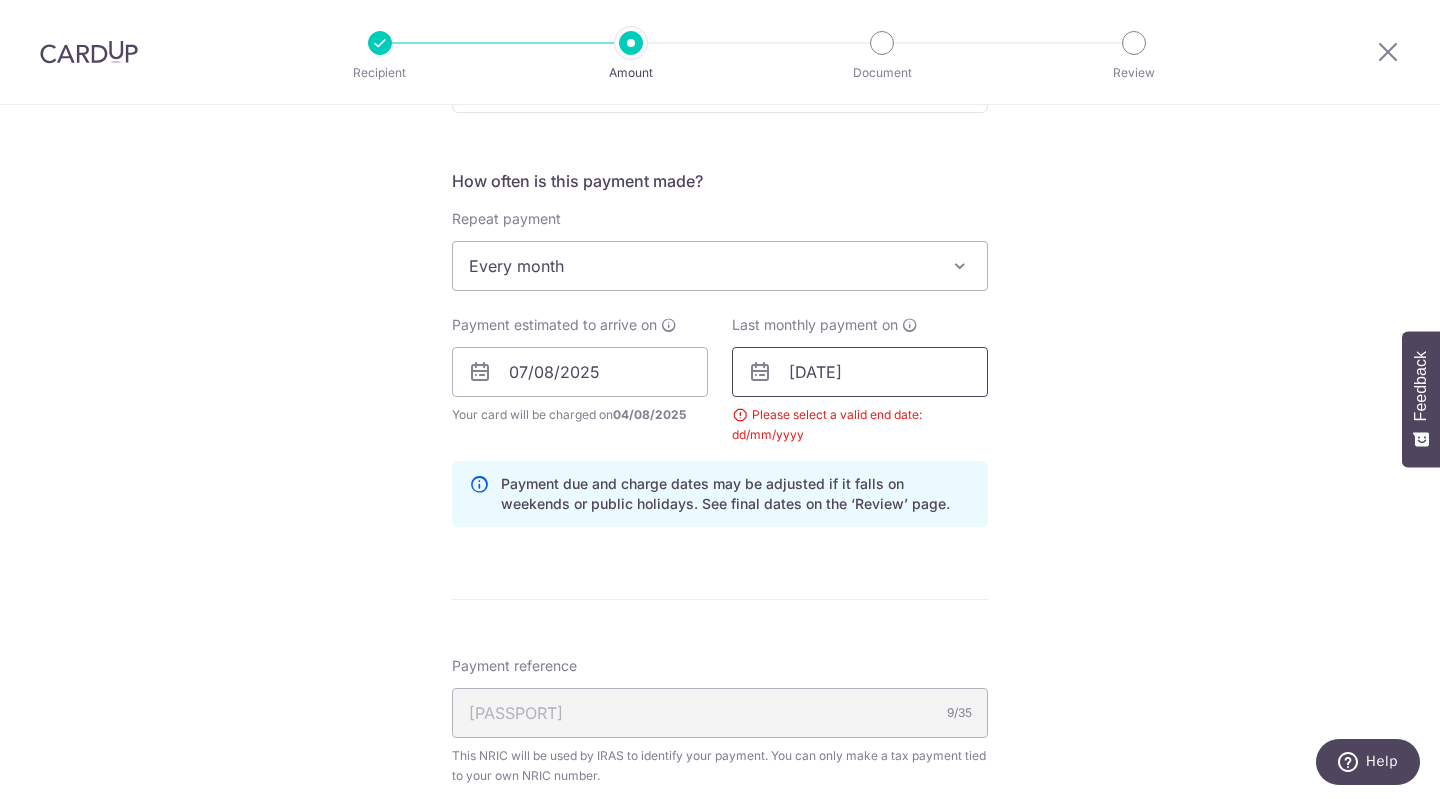 click on "[DATE]" at bounding box center (860, 372) 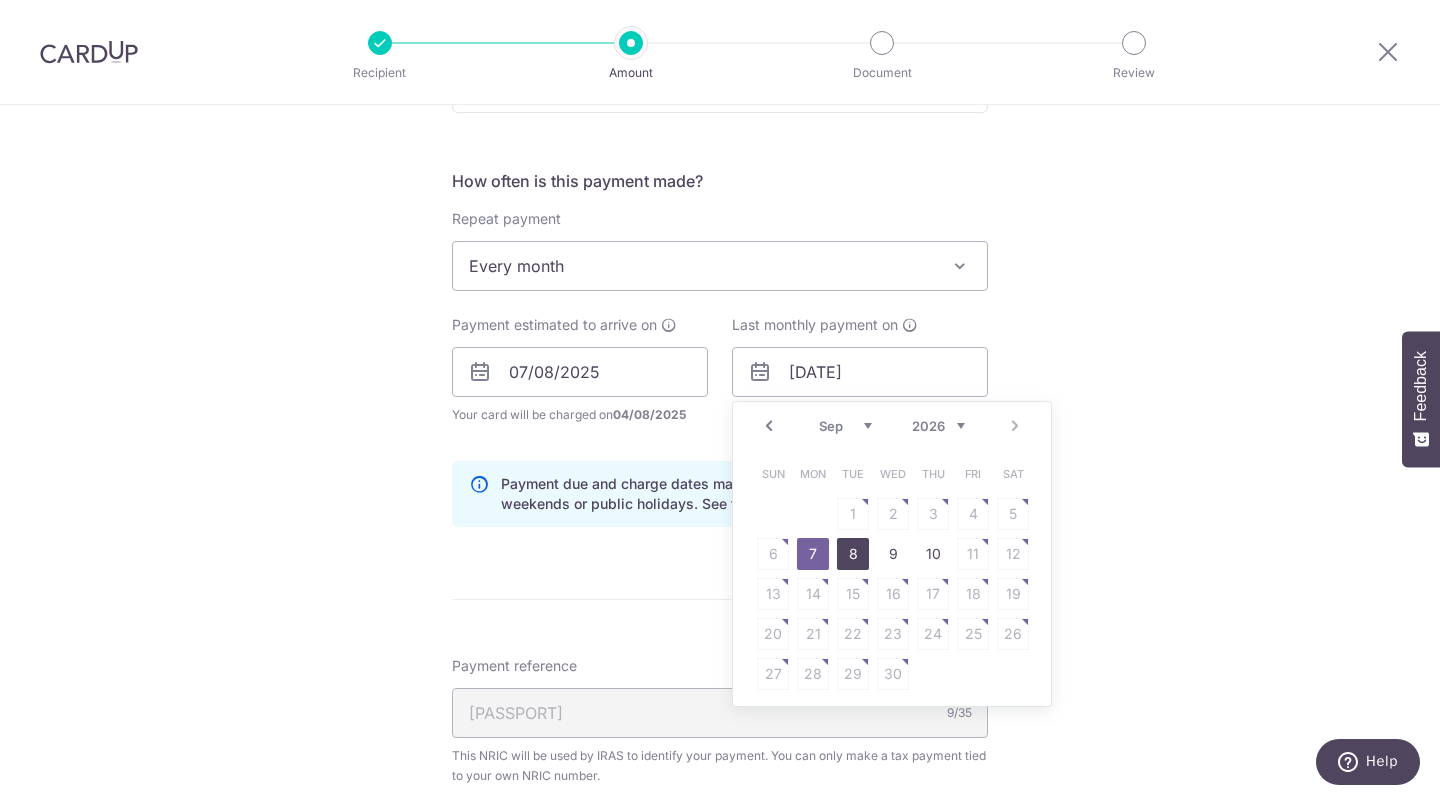 click on "8" at bounding box center [853, 554] 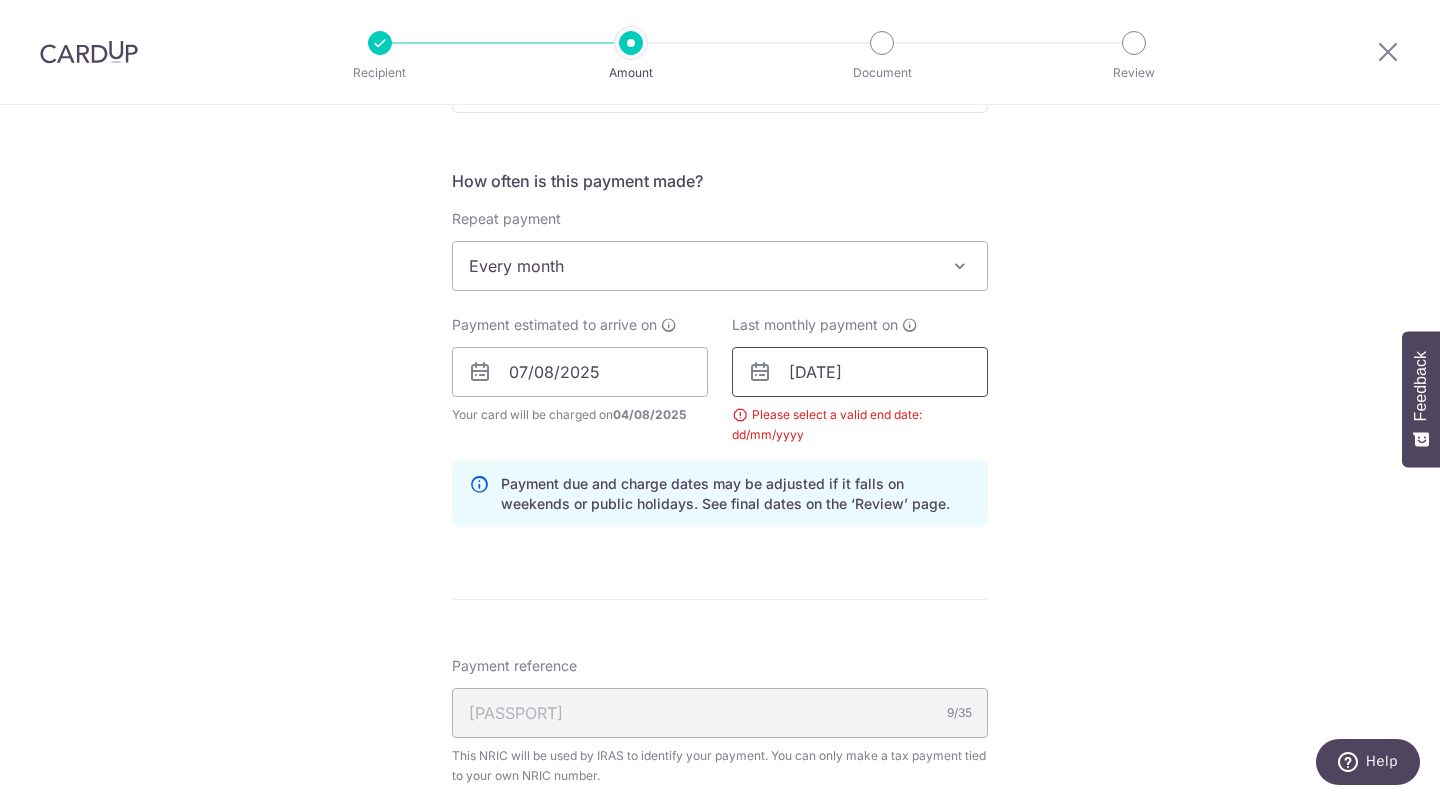click on "[DATE]" at bounding box center (860, 372) 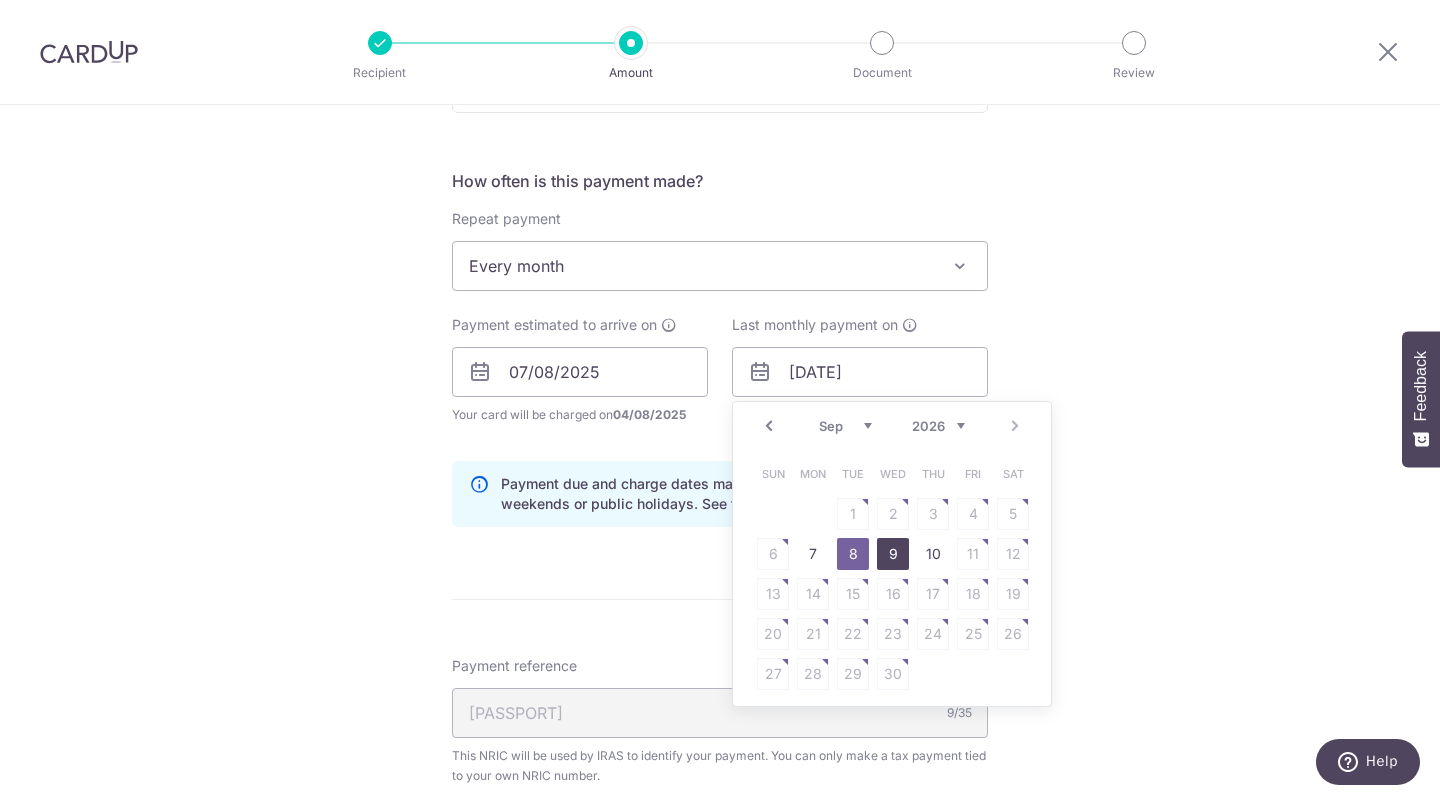 click on "9" at bounding box center [893, 554] 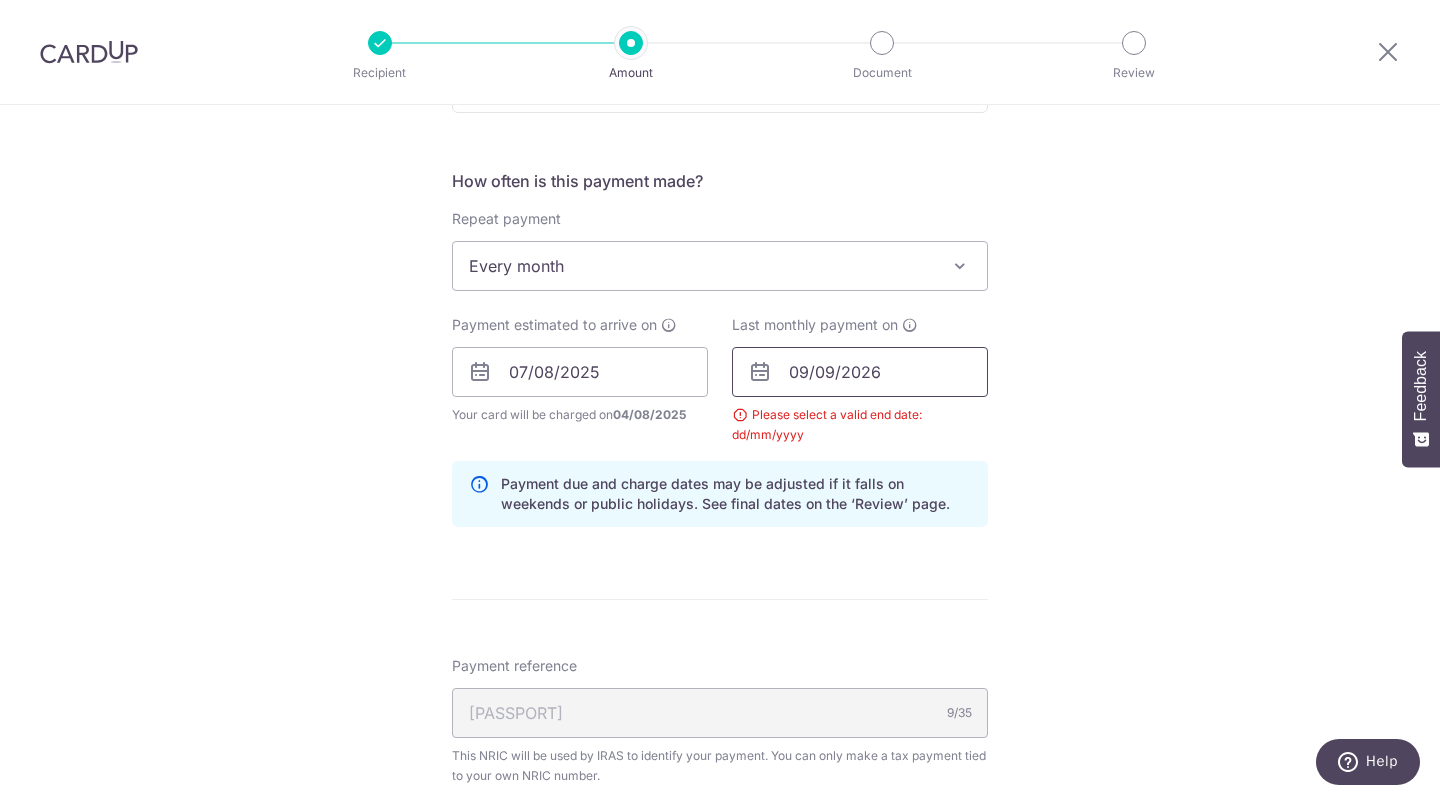 click on "09/09/2026" at bounding box center [860, 372] 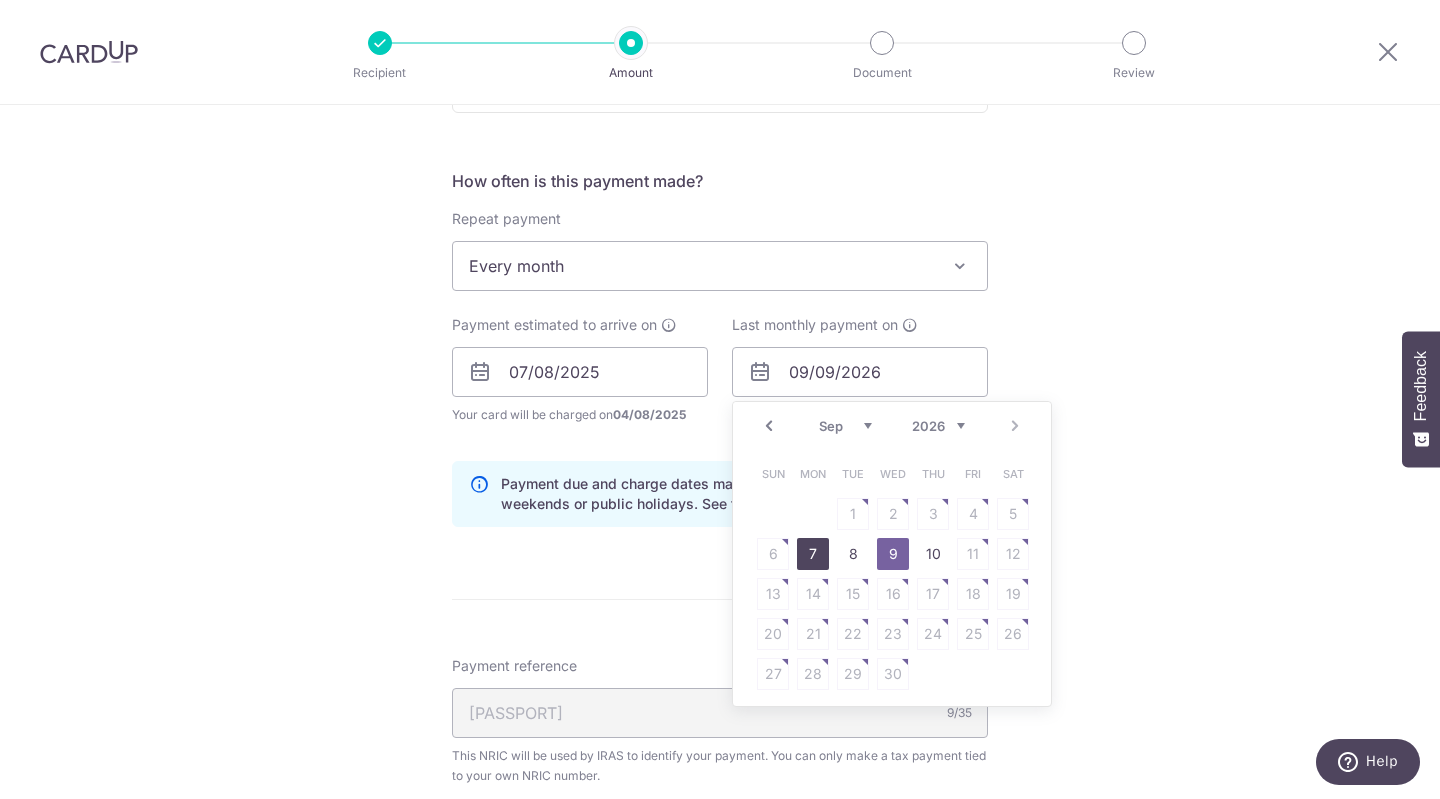 click on "7" at bounding box center [813, 554] 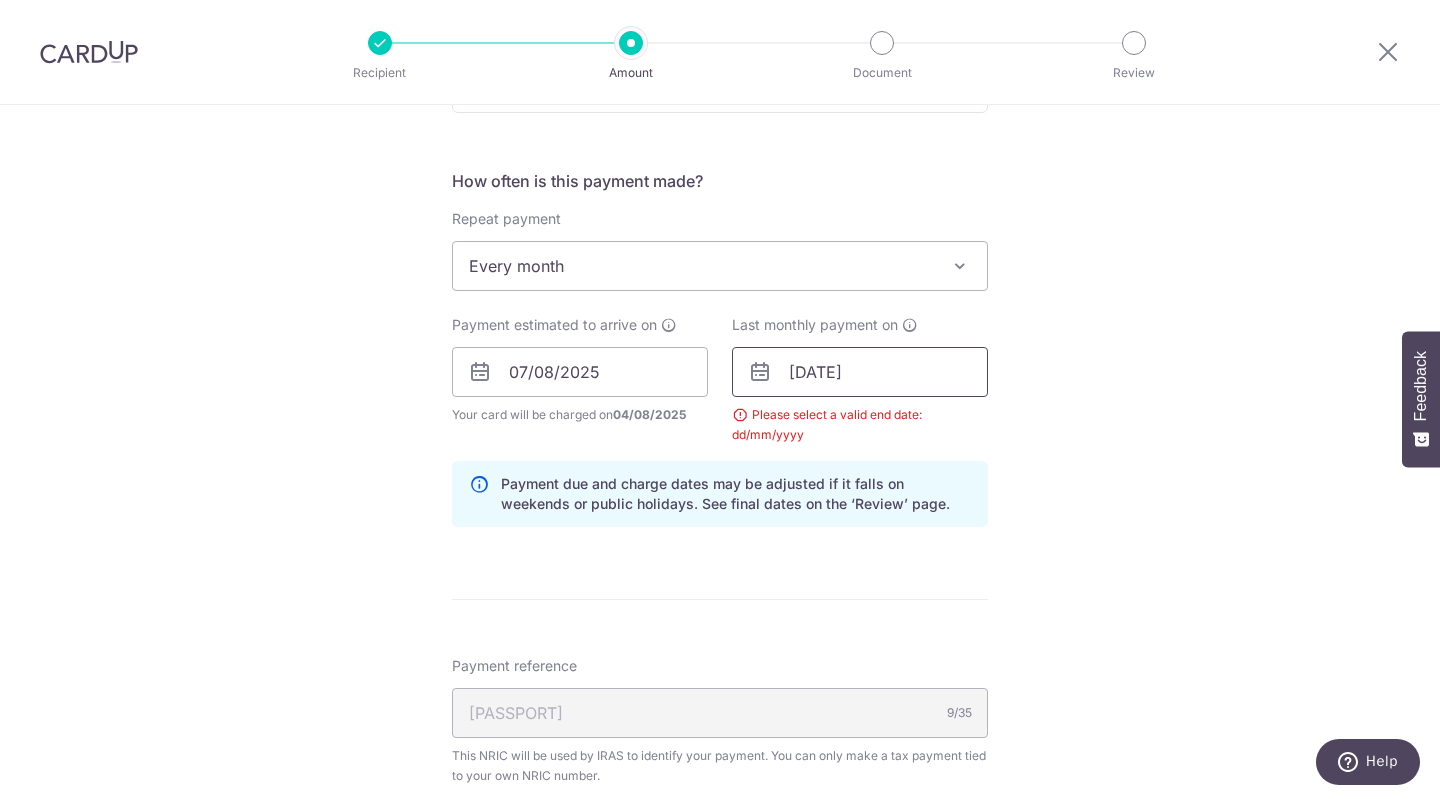 click on "[DATE]" at bounding box center [860, 372] 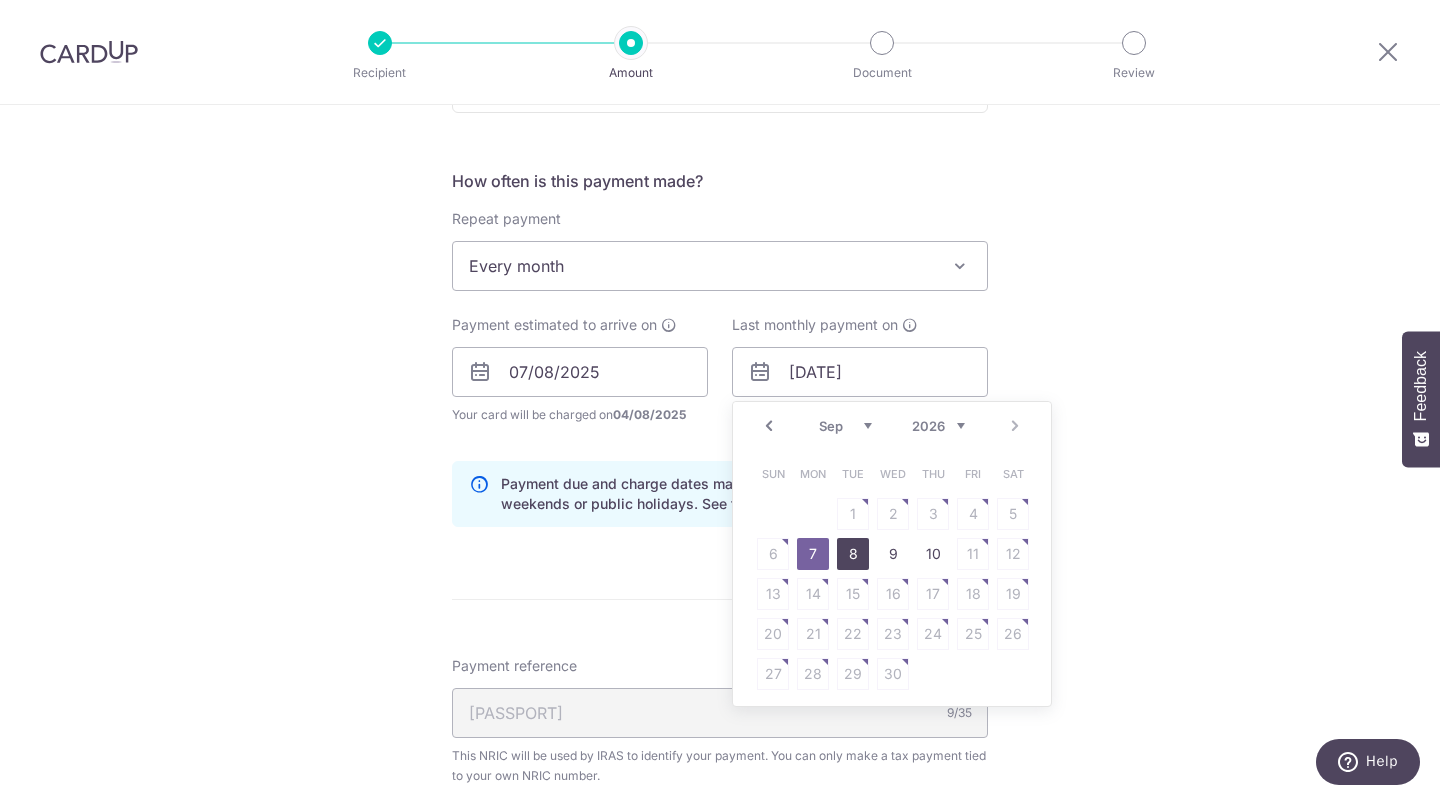 click on "8" at bounding box center [853, 554] 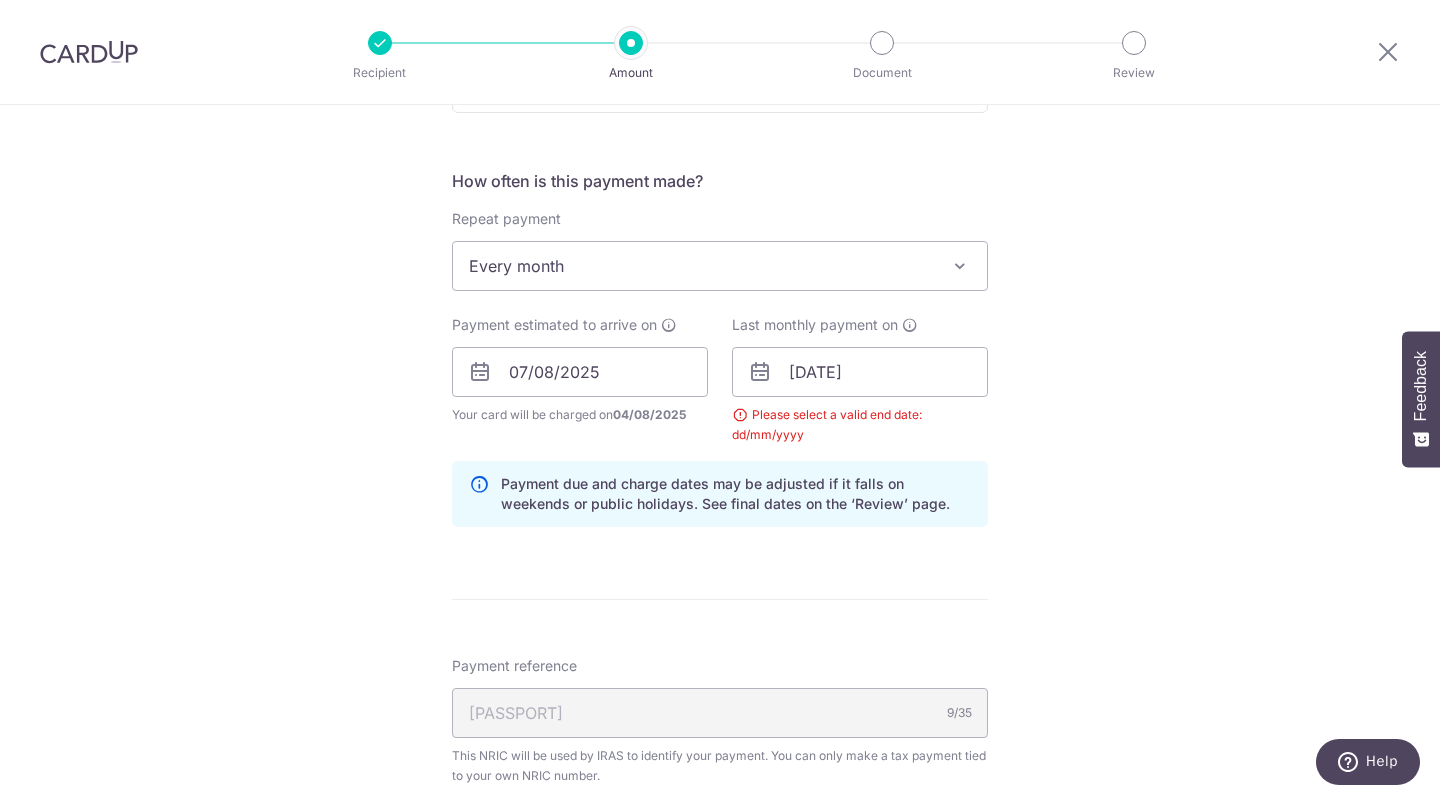 click on "Tell us more about your payment
Enter one-time or monthly payment amount
SGD
583.61
583.61
The  total tax payment amounts scheduled  should not exceed the outstanding balance in your latest Statement of Account.
Select Card
**** [CARD_LAST_FOUR]
Add credit card
Your Cards
**** [CARD_LAST_FOUR]
Secure 256-bit SSL
Text
New card details" at bounding box center (720, 326) 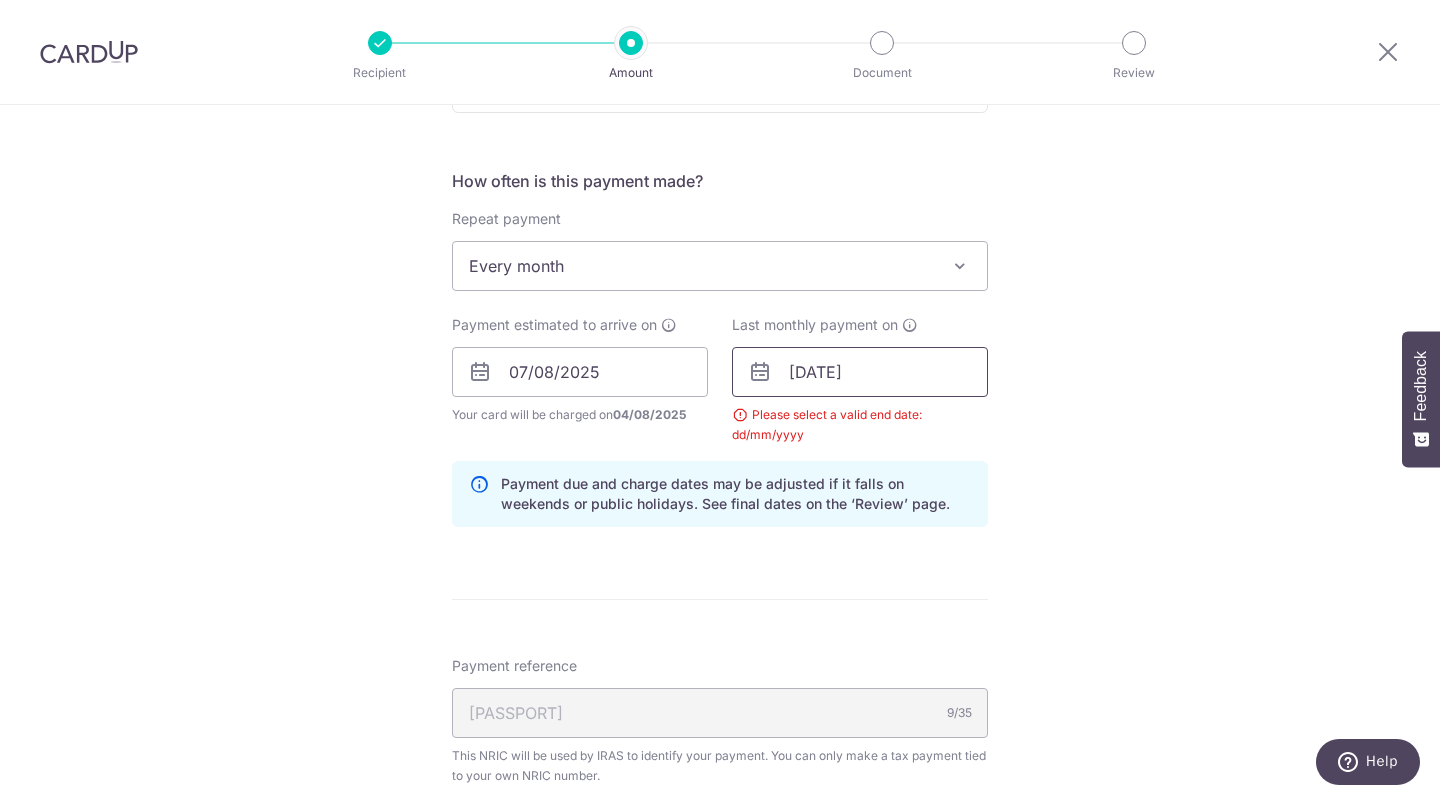 click on "[DATE]" at bounding box center [860, 372] 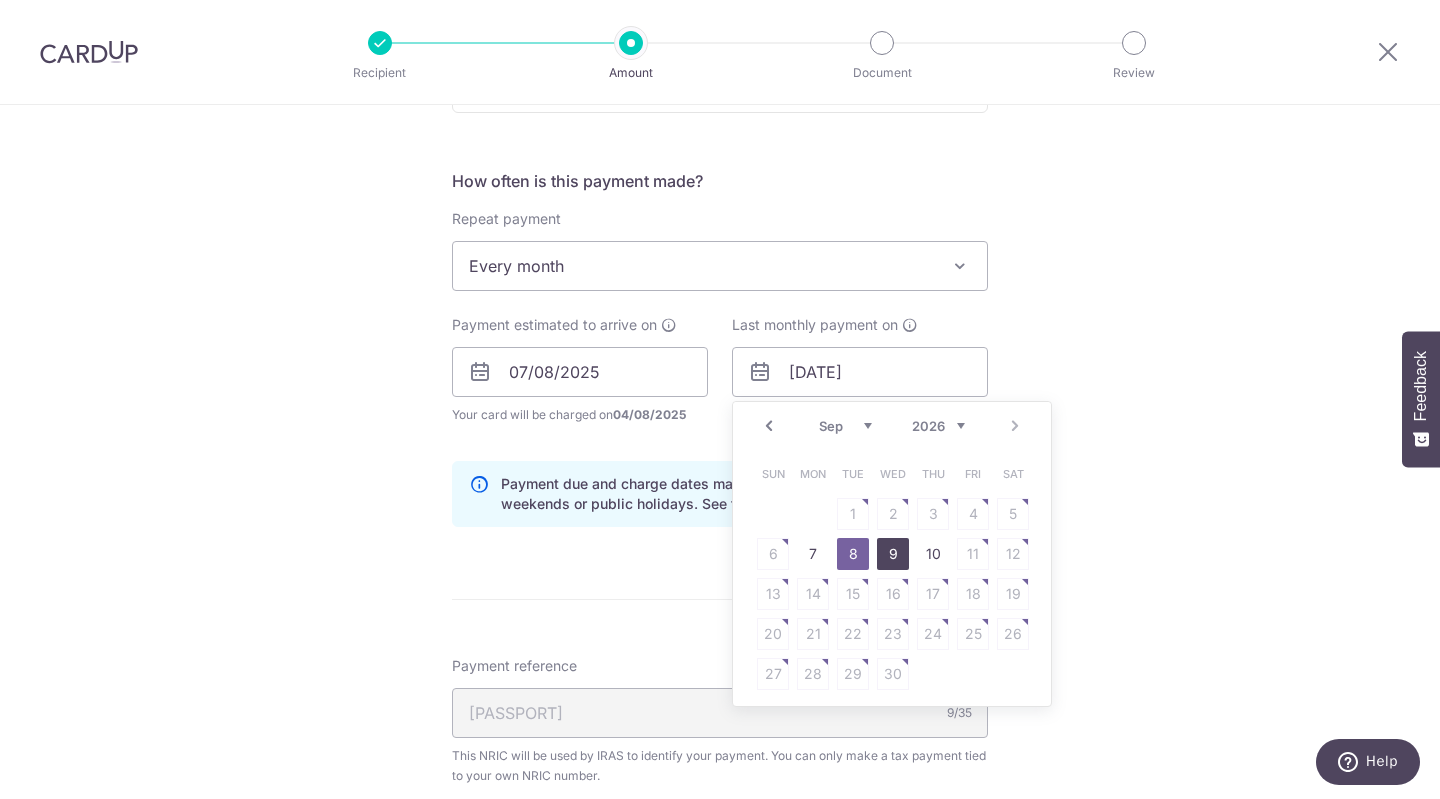 click on "9" at bounding box center [893, 554] 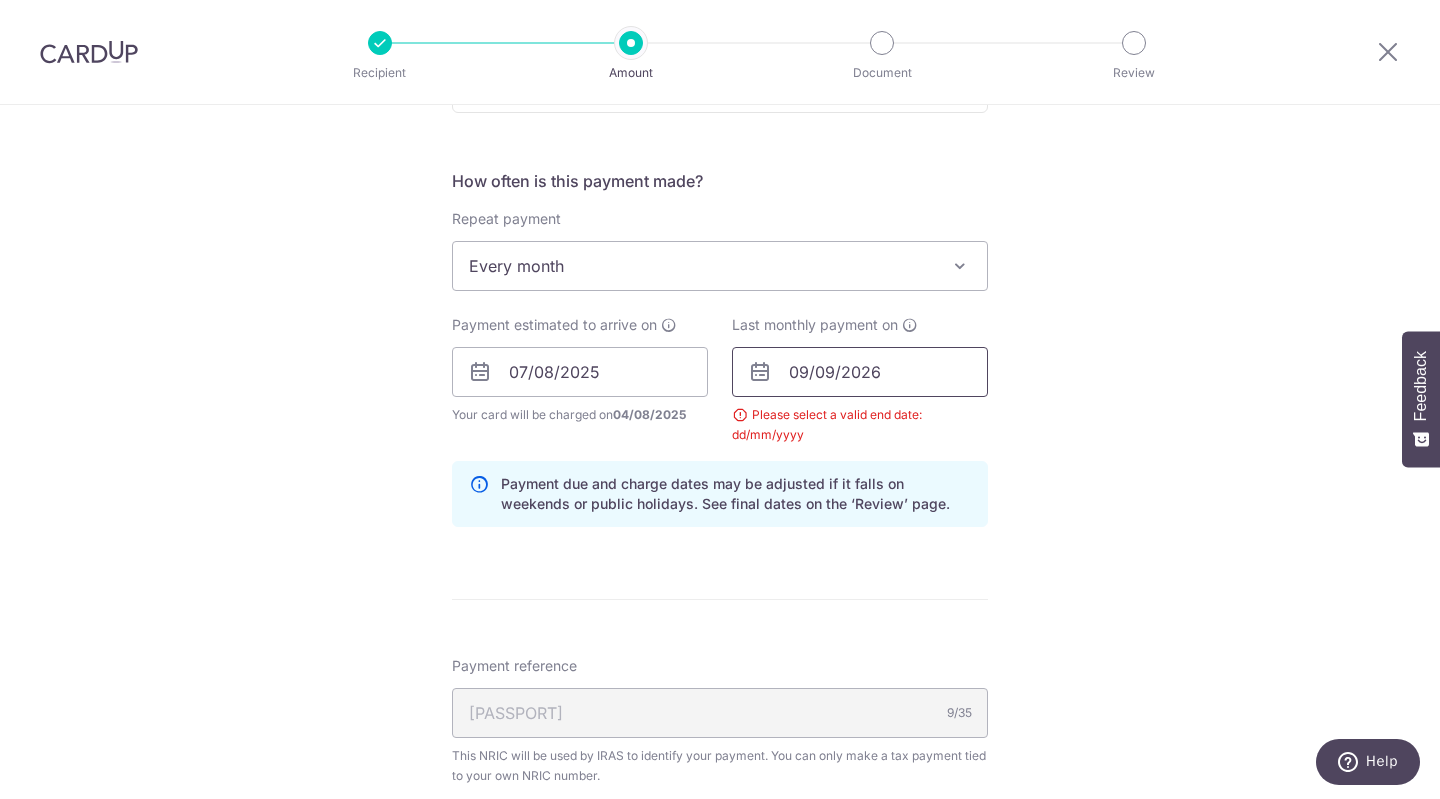 click on "09/09/2026" at bounding box center [860, 372] 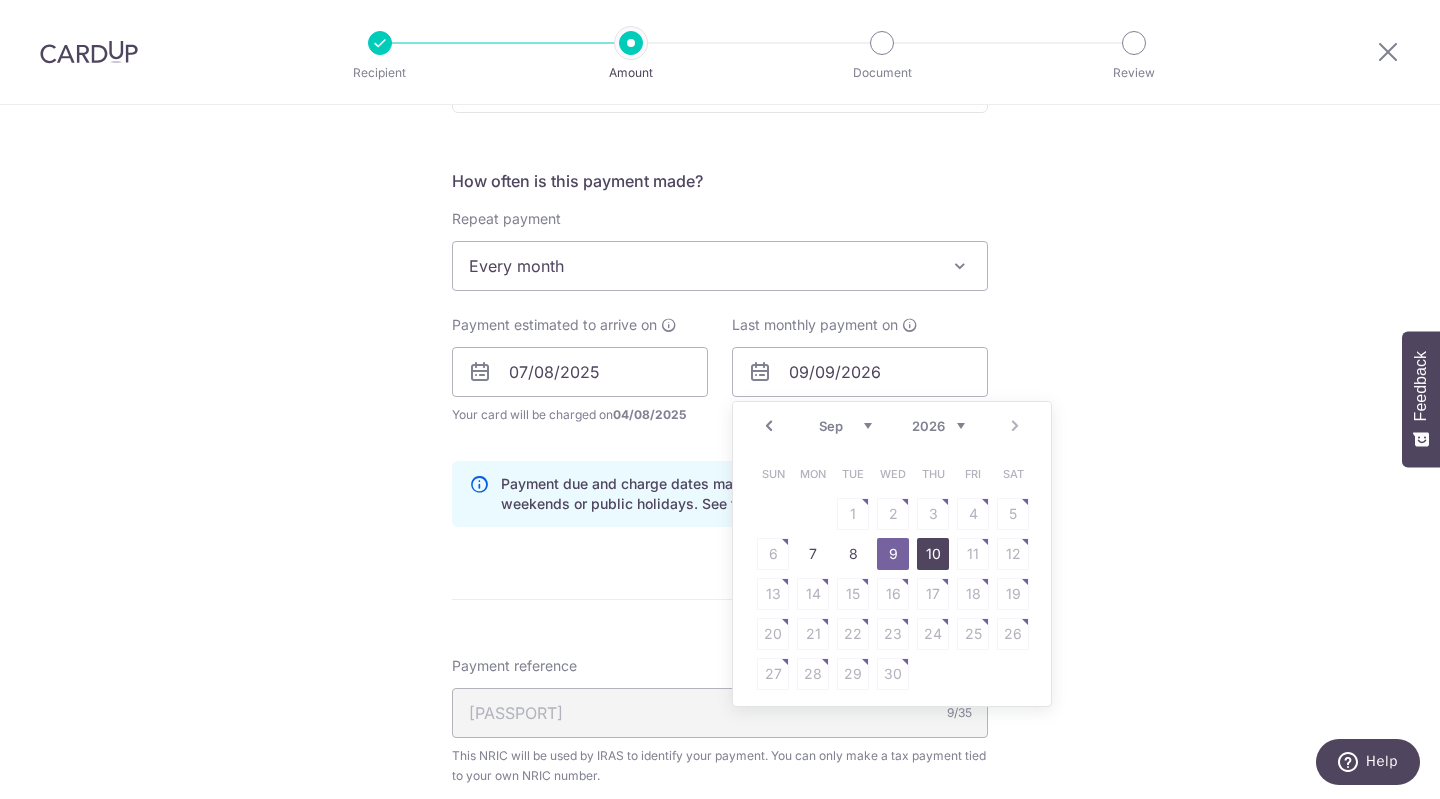 click on "10" at bounding box center (933, 554) 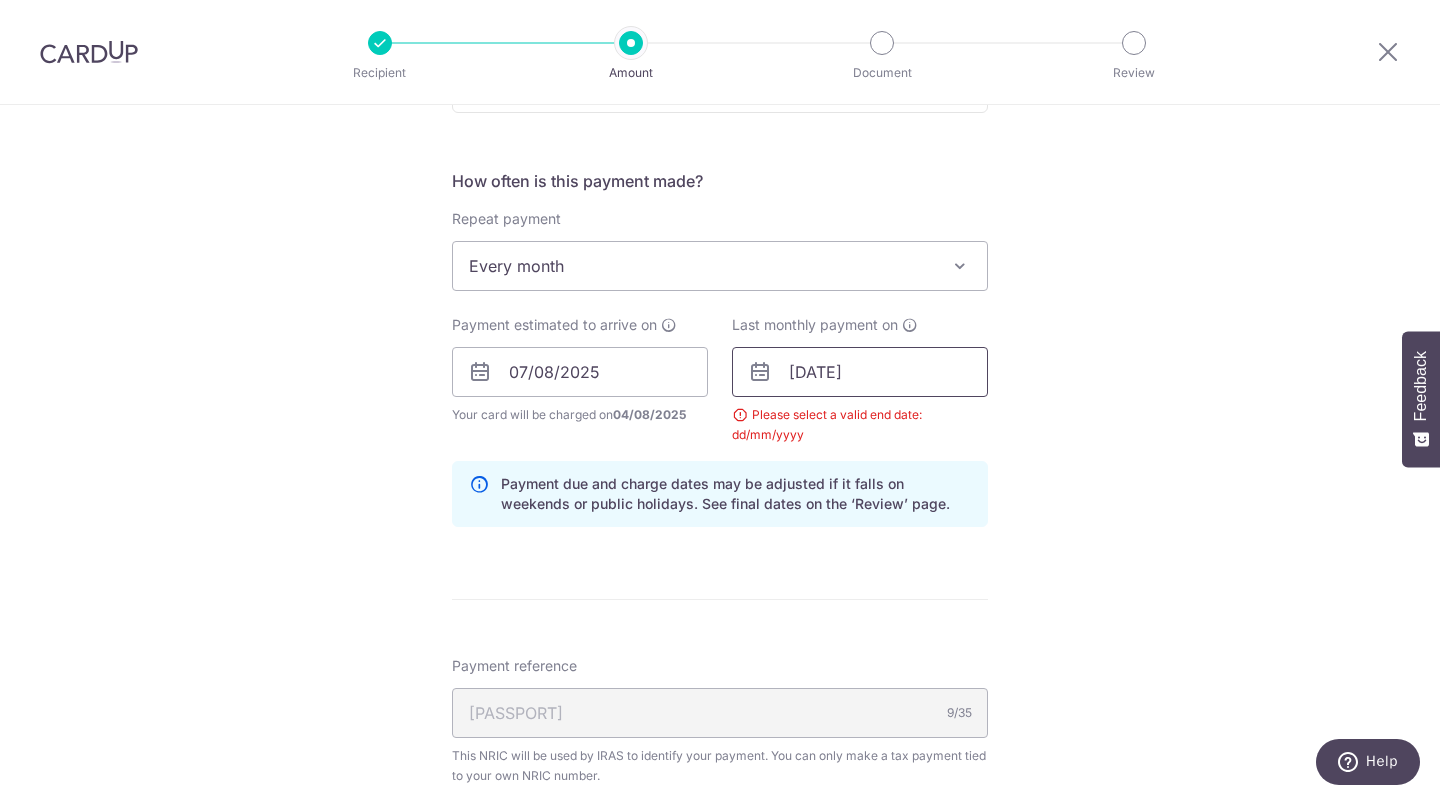 click on "[DATE]" at bounding box center (860, 372) 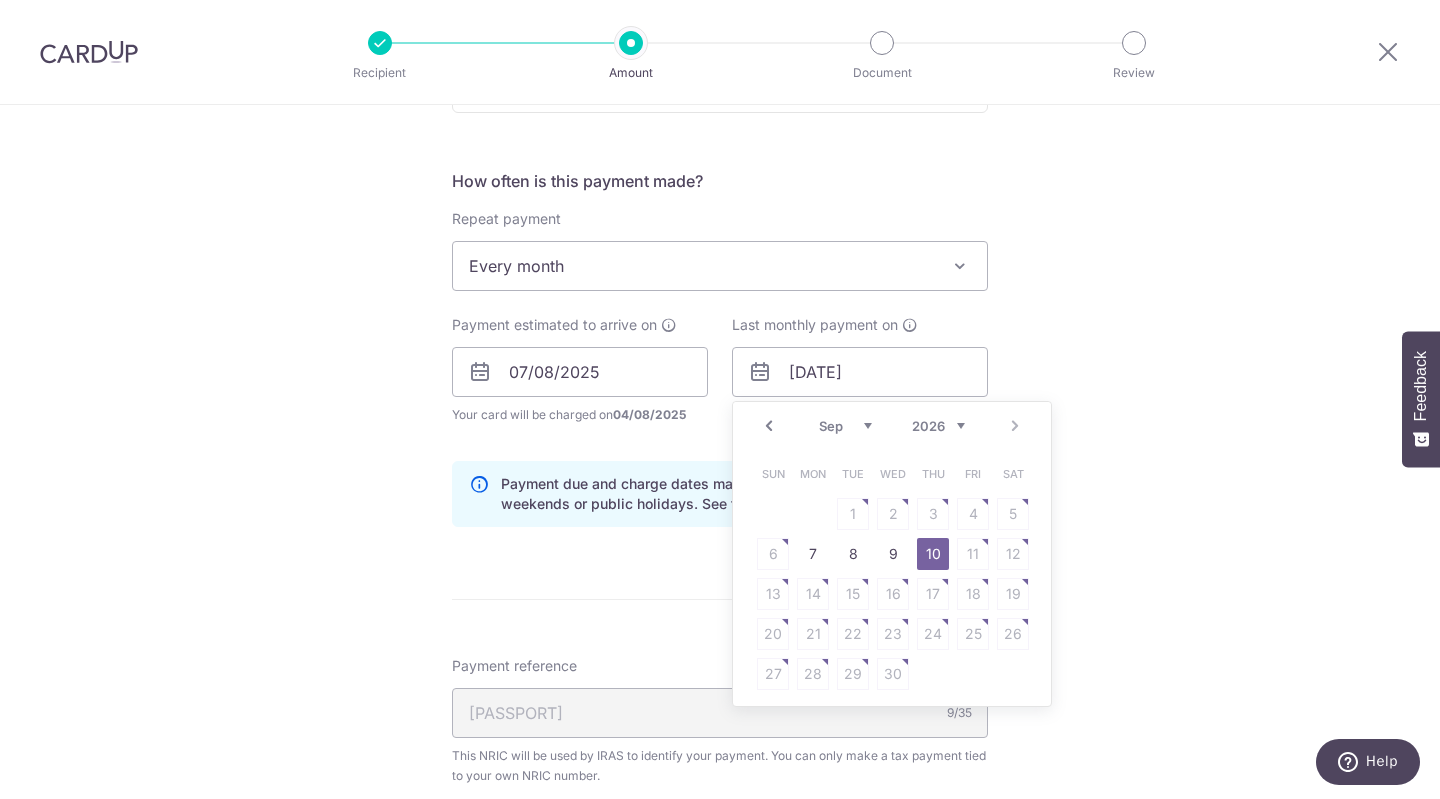 click on "Prev" at bounding box center (769, 426) 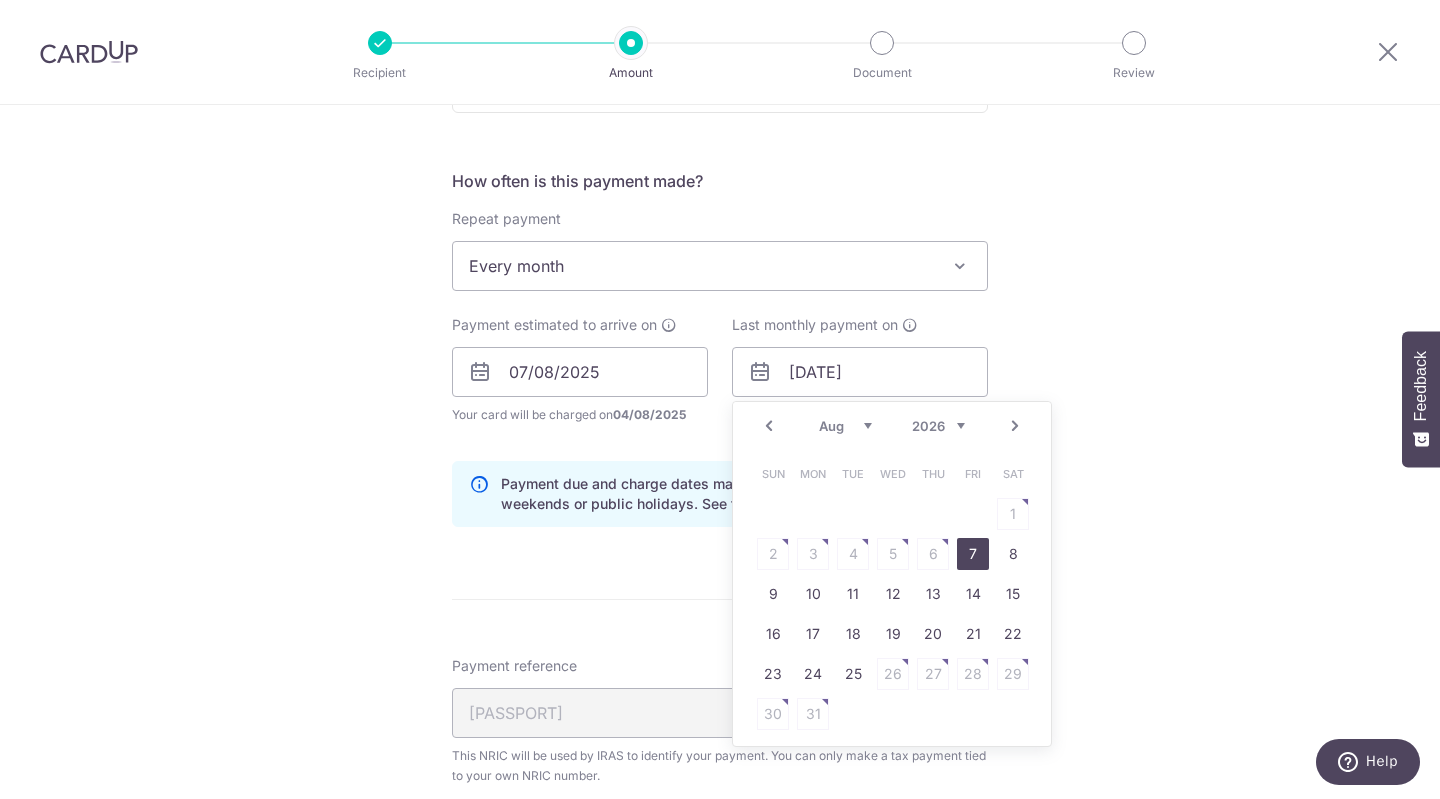 click on "7" at bounding box center (973, 554) 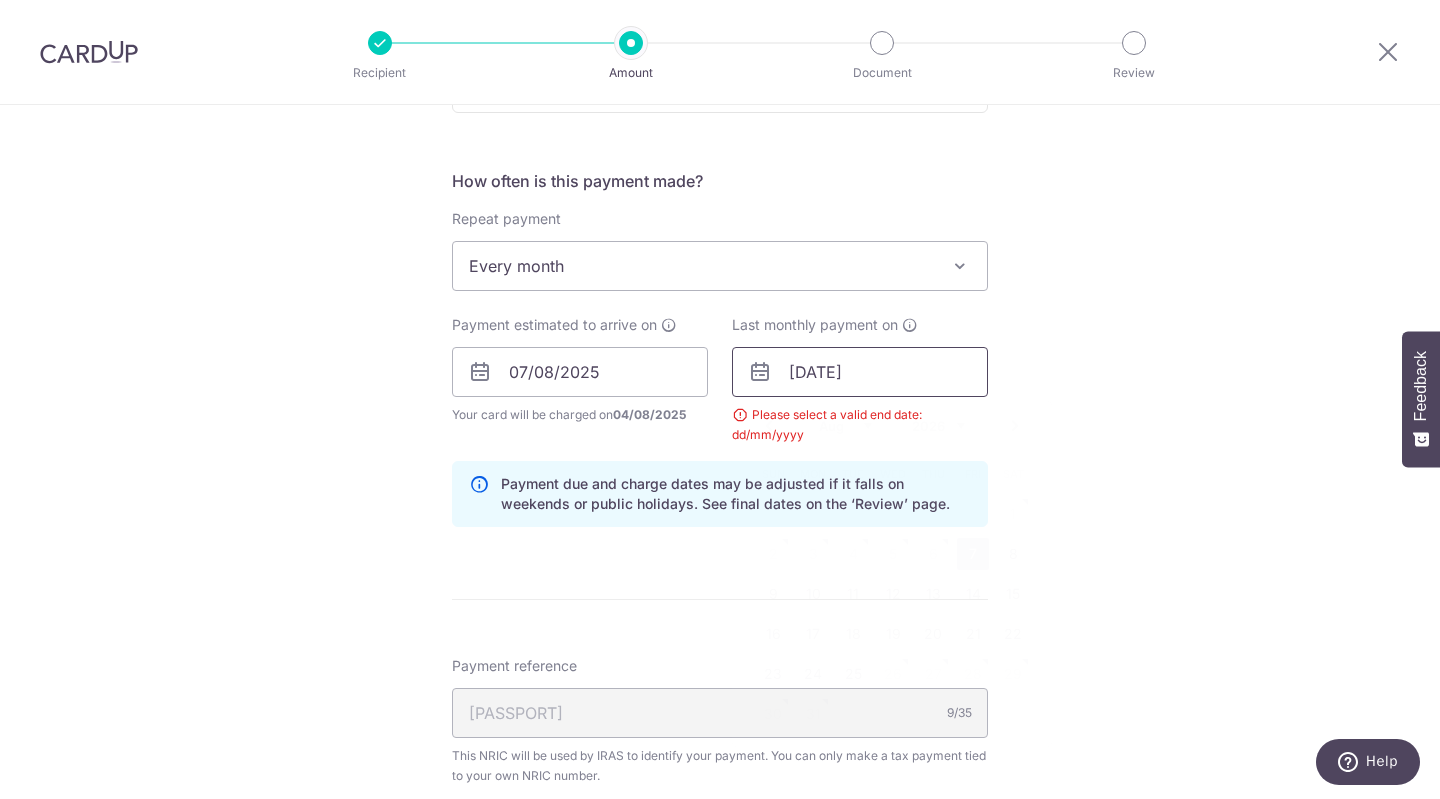 click on "[DATE]" at bounding box center [860, 372] 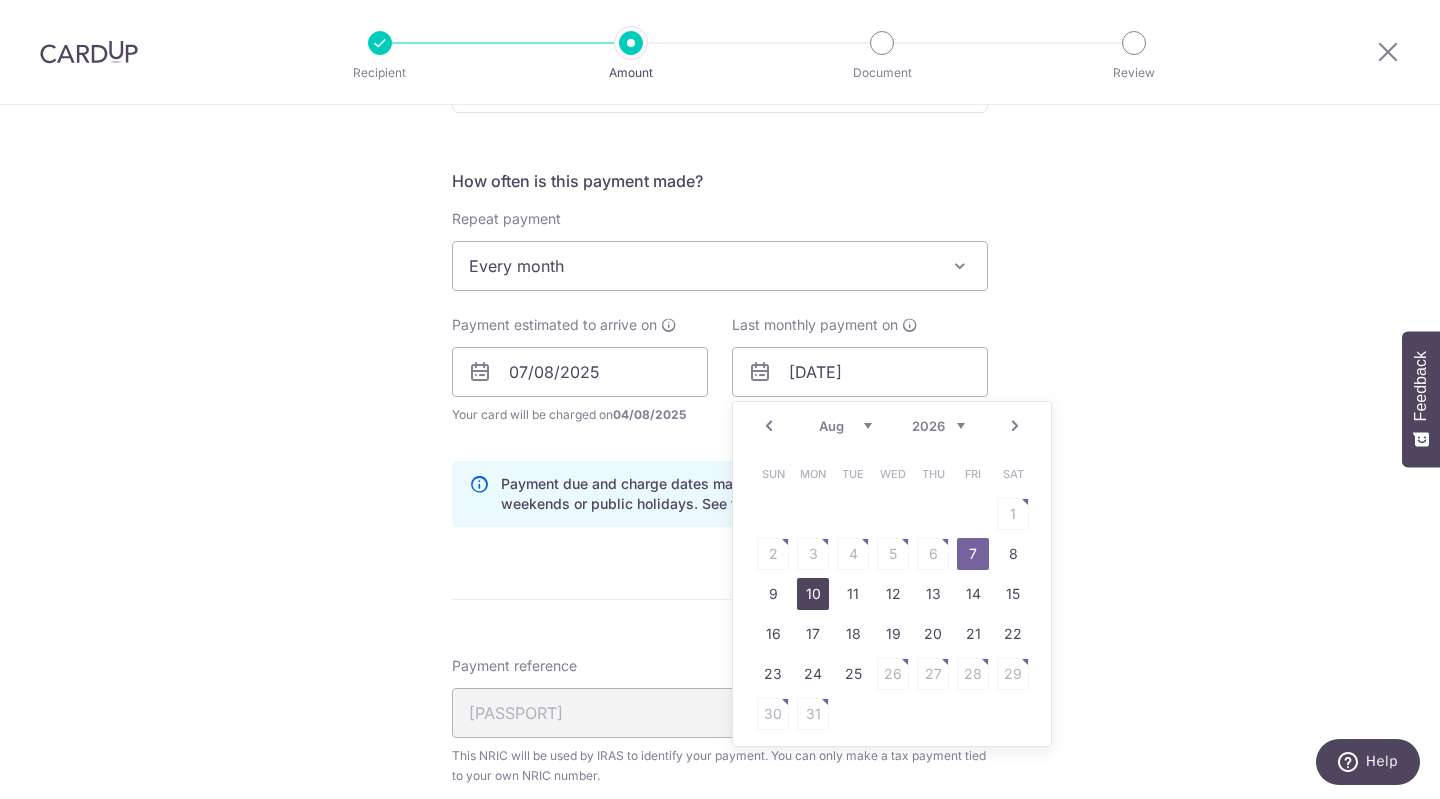 click on "10" at bounding box center (813, 594) 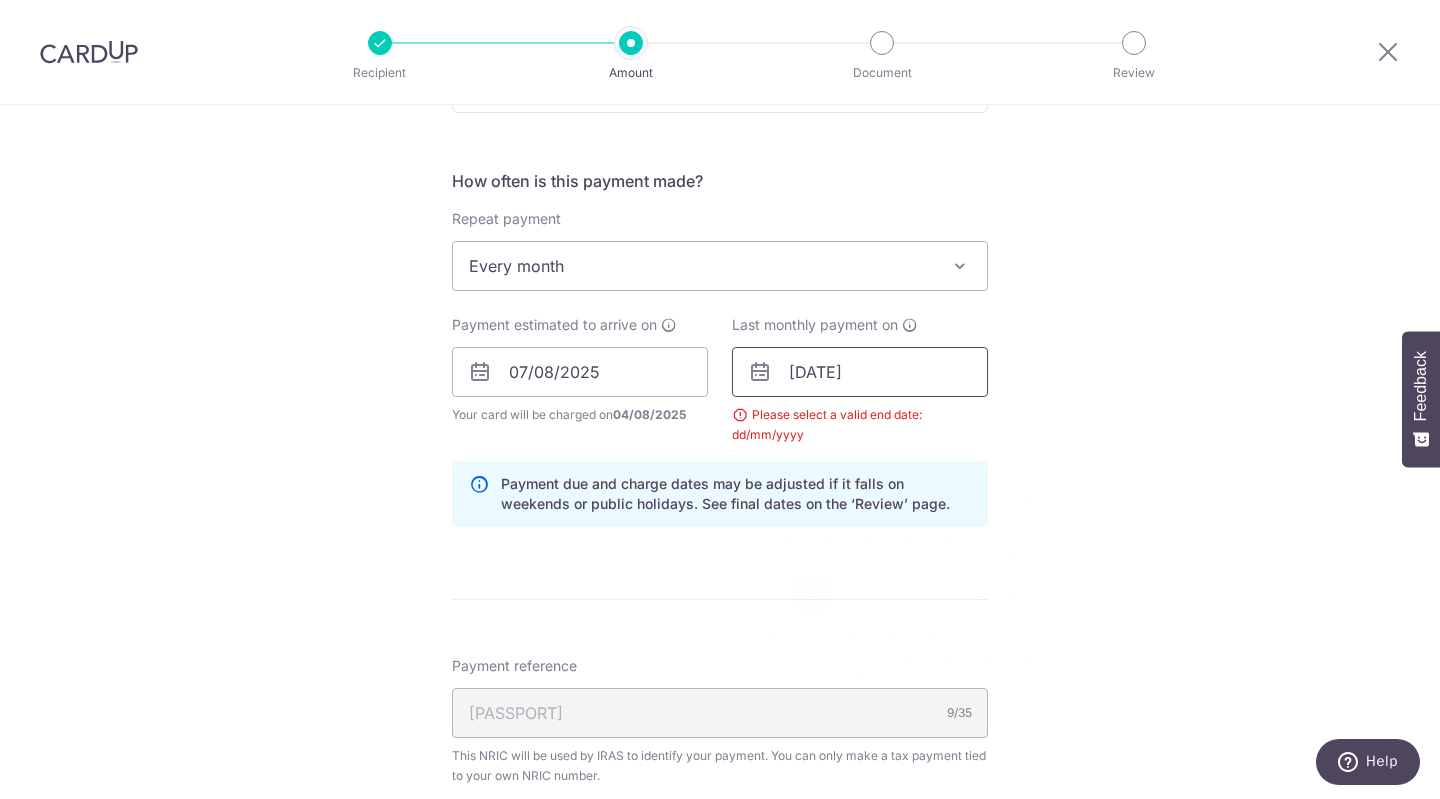 click on "[DATE]" at bounding box center [860, 372] 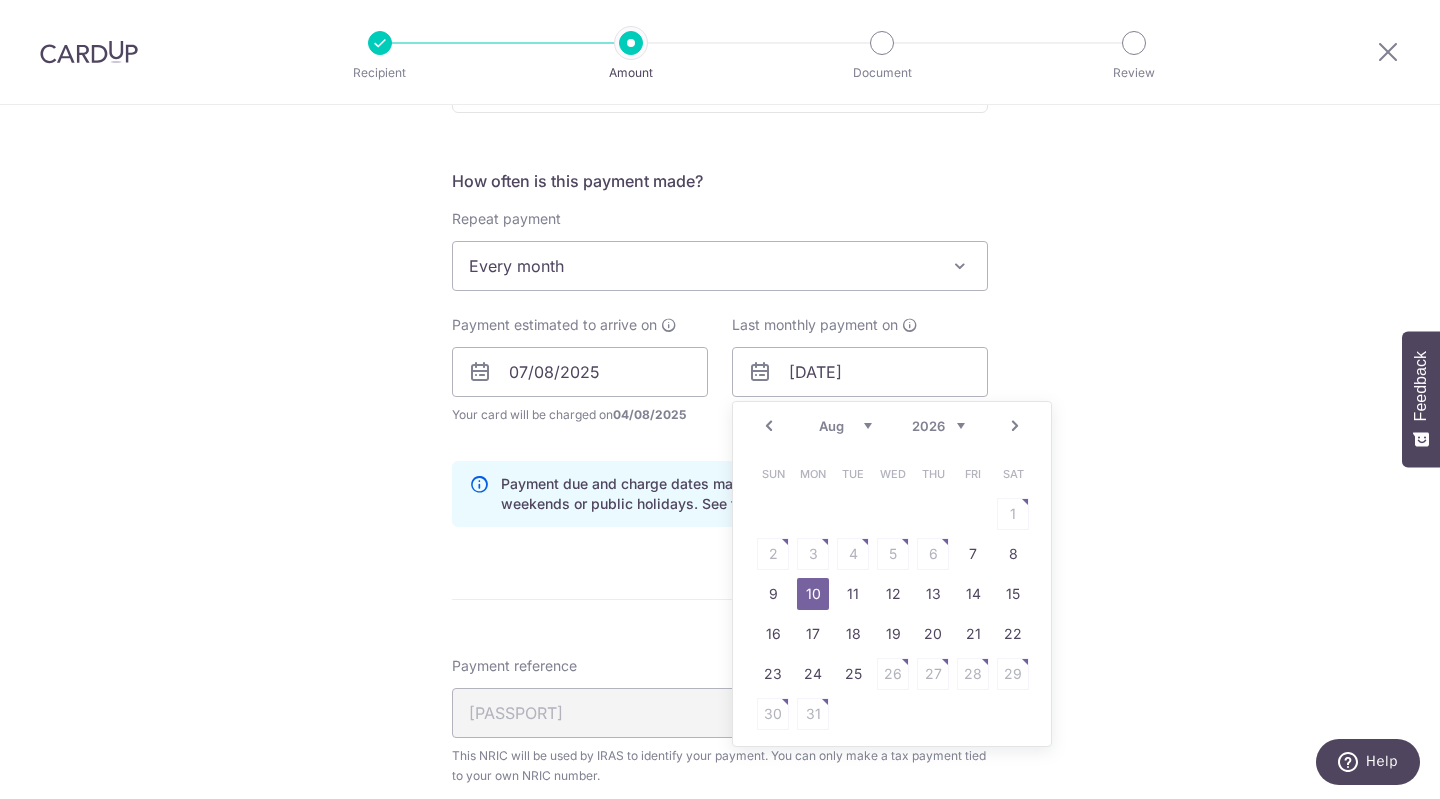 click on "Prev" at bounding box center (769, 426) 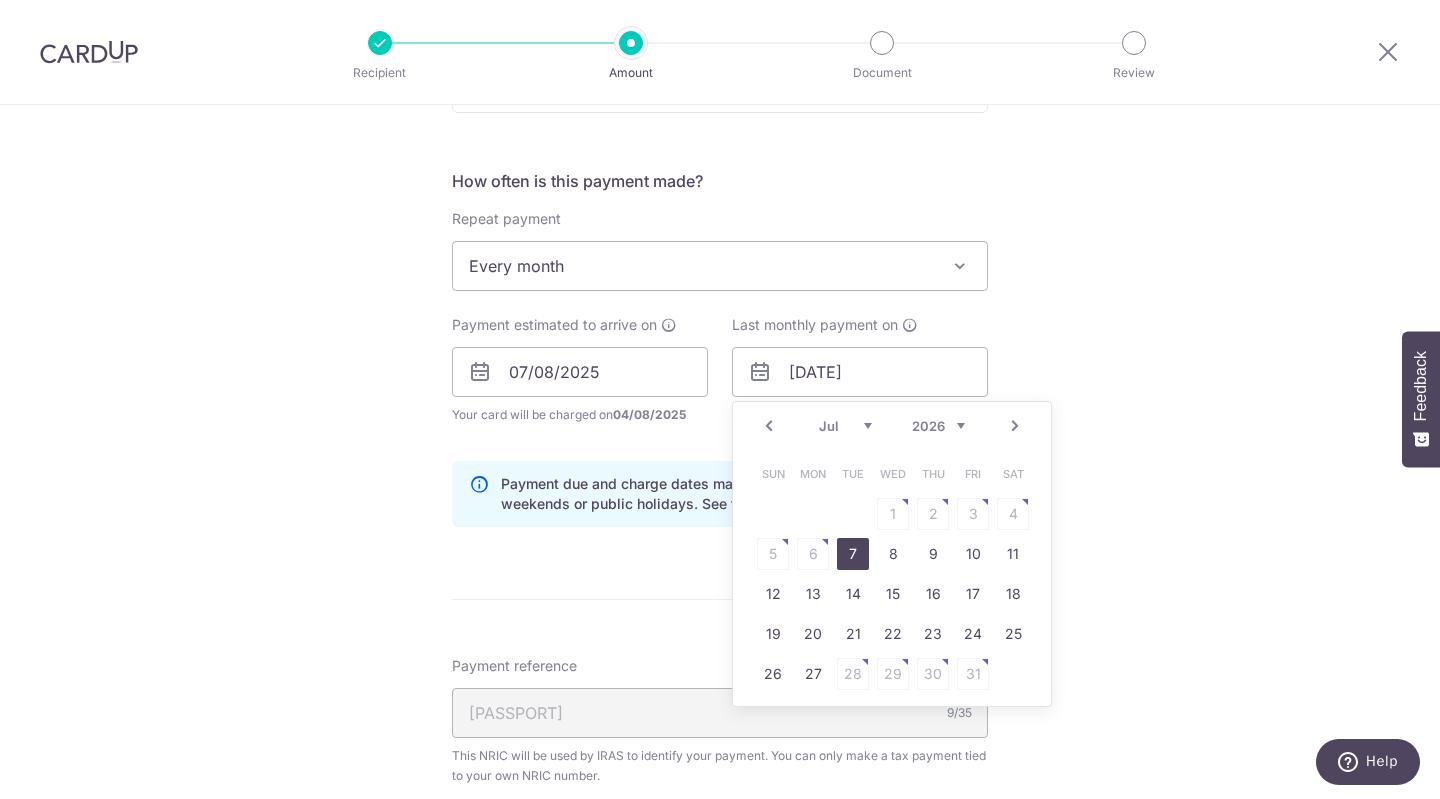 click on "7" at bounding box center [853, 554] 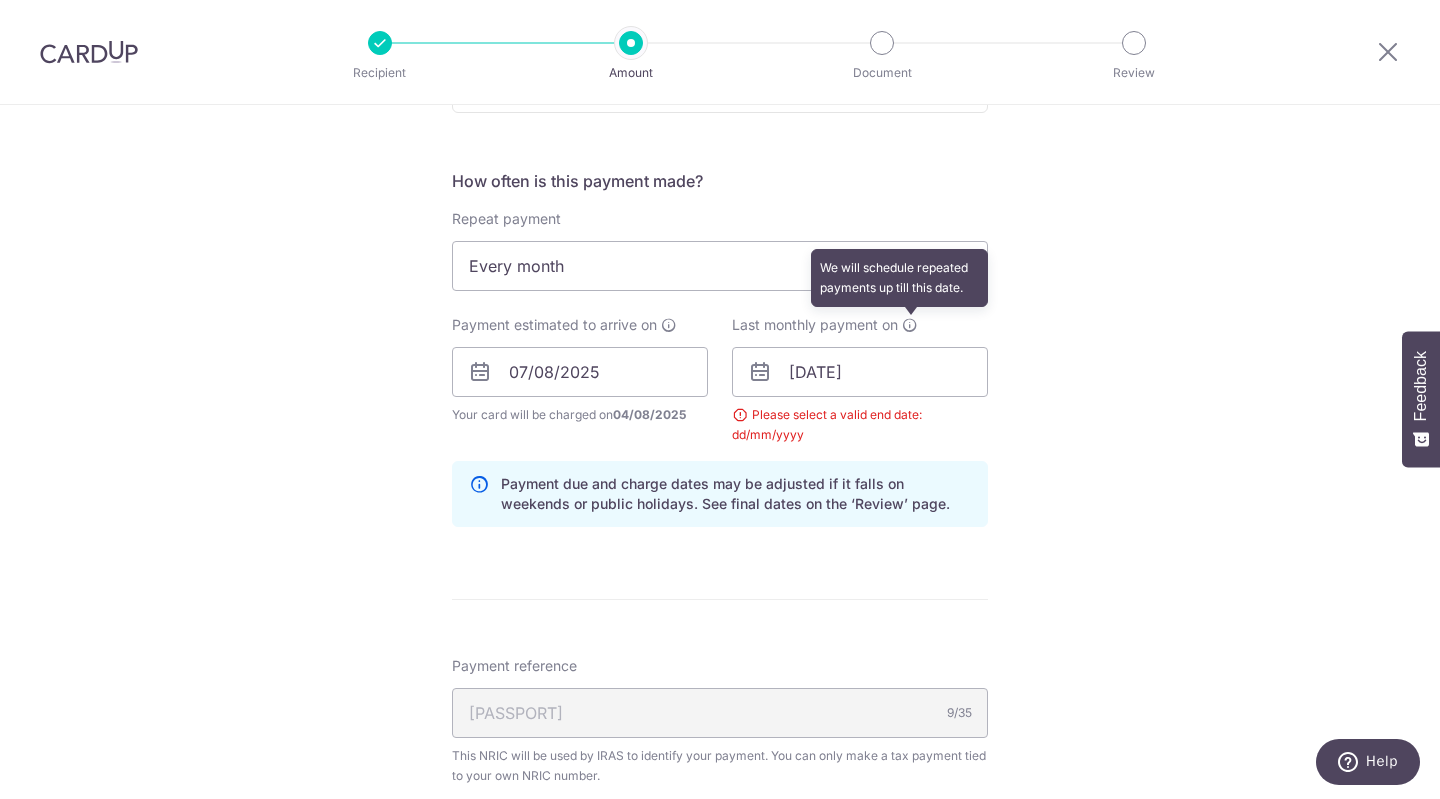 click at bounding box center [910, 325] 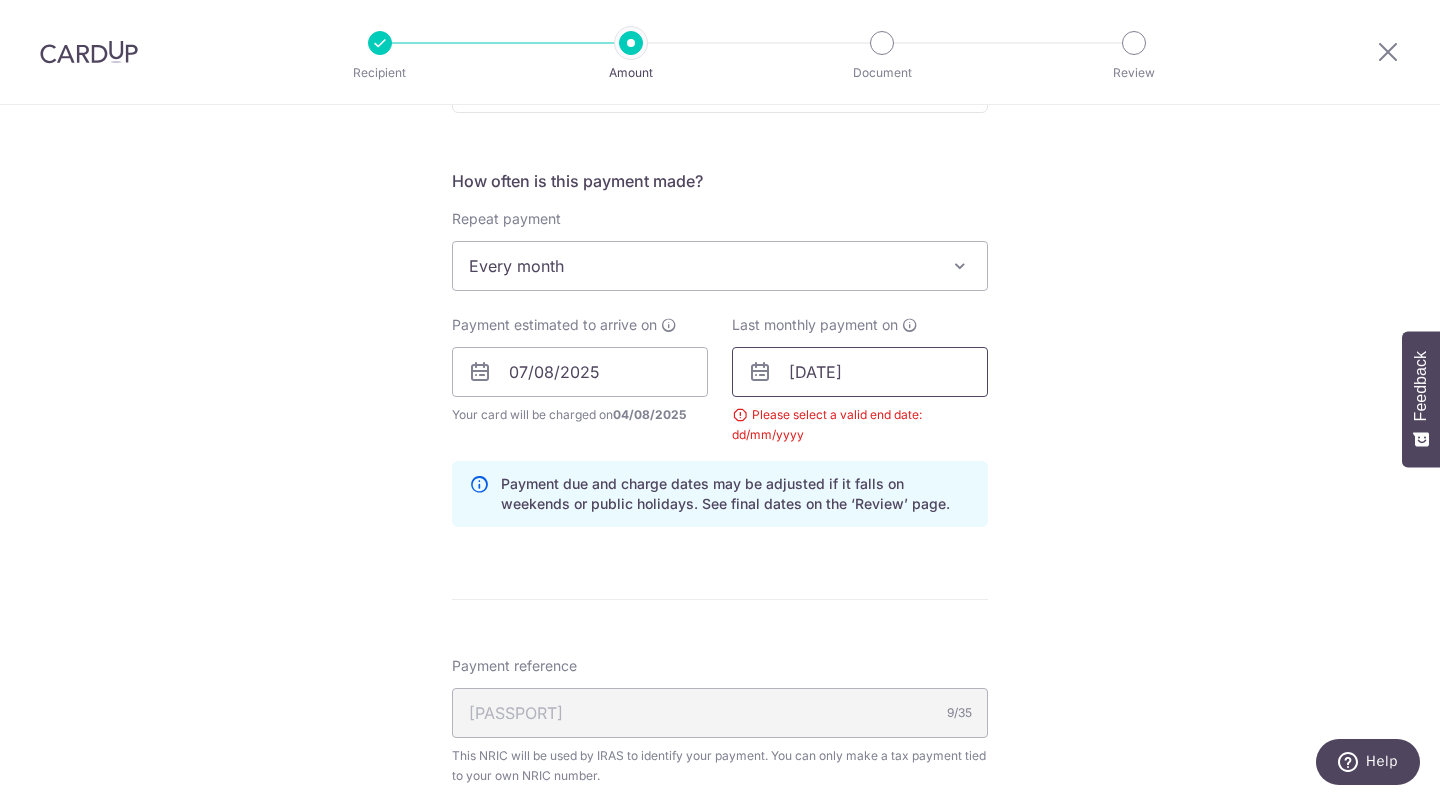 click on "[DATE]" at bounding box center [860, 372] 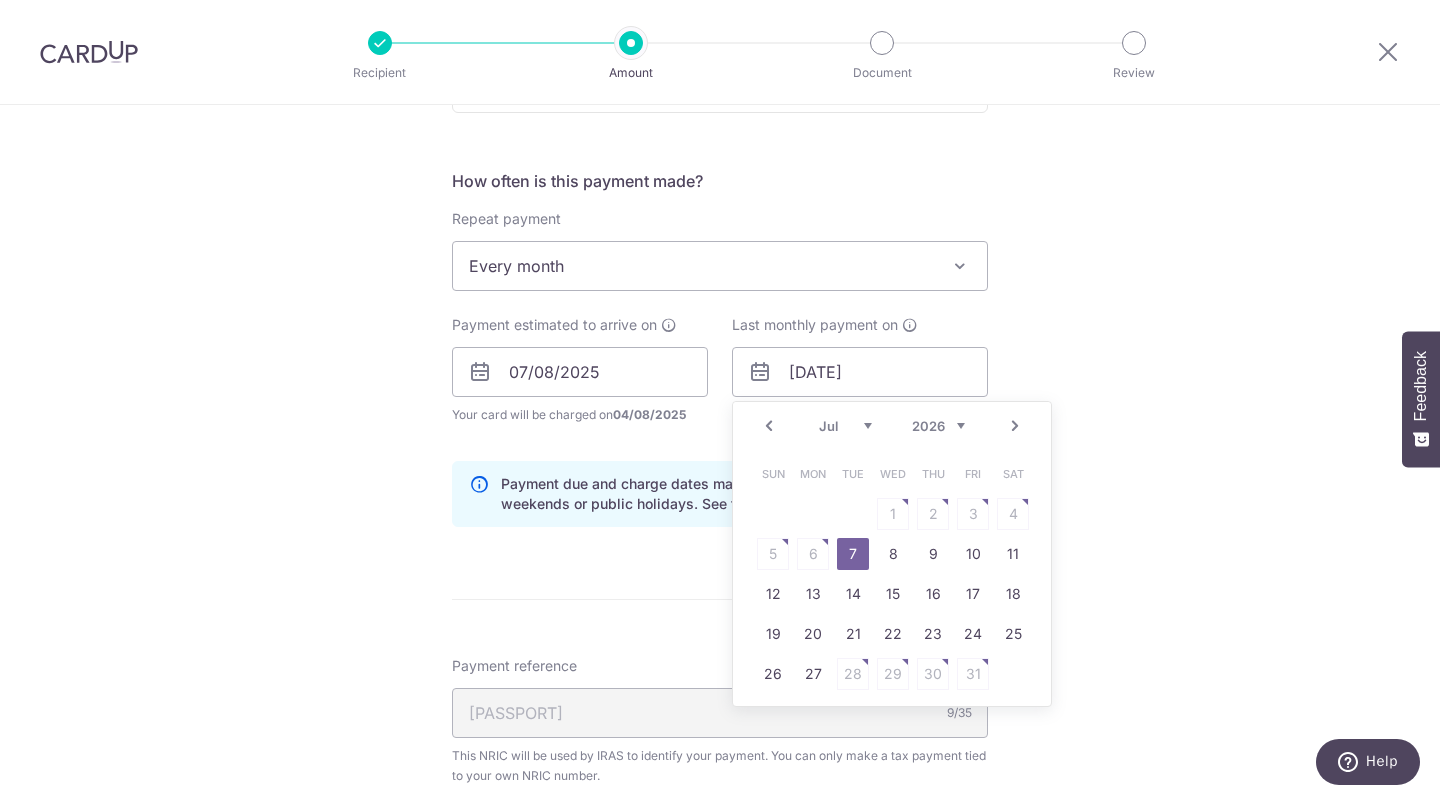 click on "Your card will be charged on  [DATE]  for the first payment" at bounding box center (580, 415) 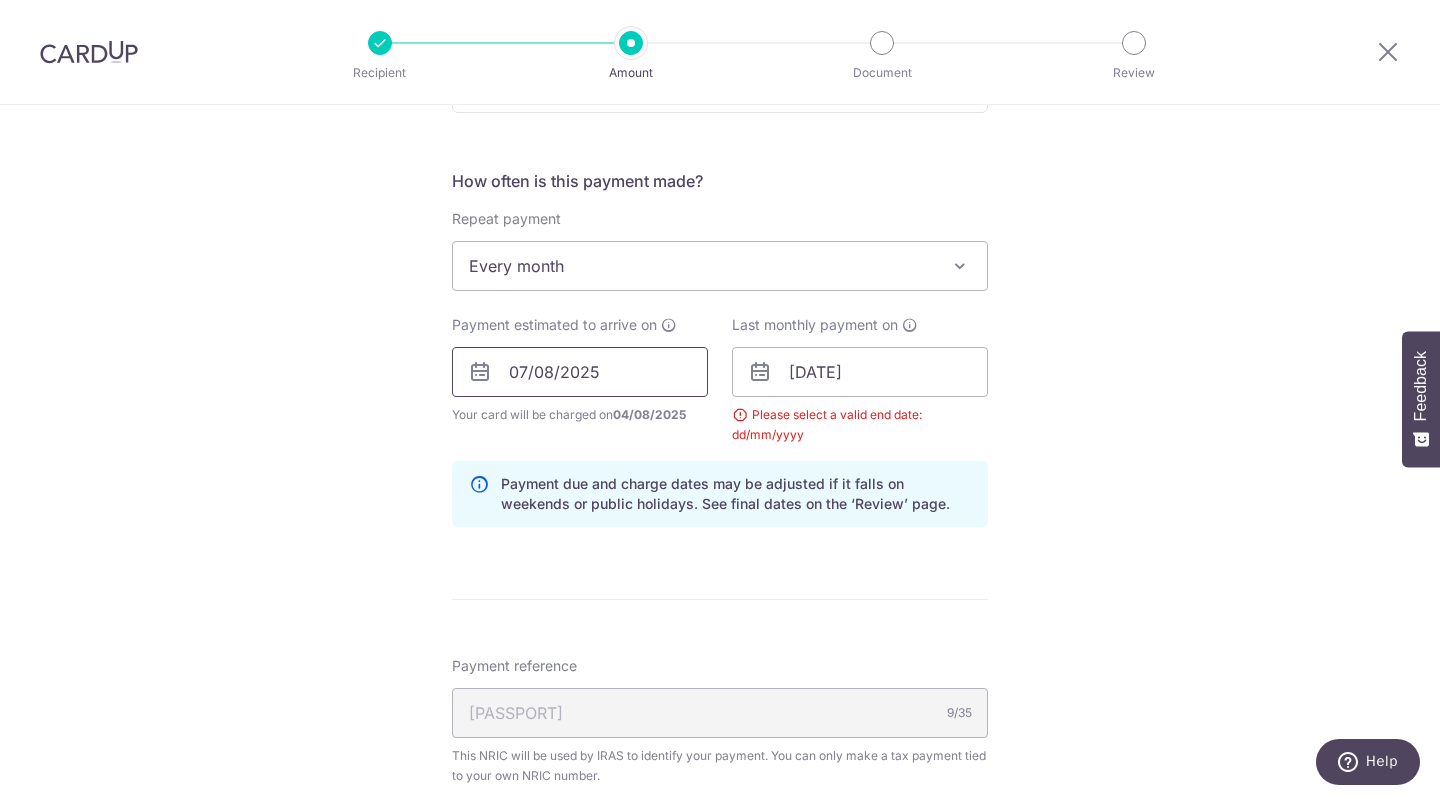 drag, startPoint x: 610, startPoint y: 355, endPoint x: 608, endPoint y: 365, distance: 10.198039 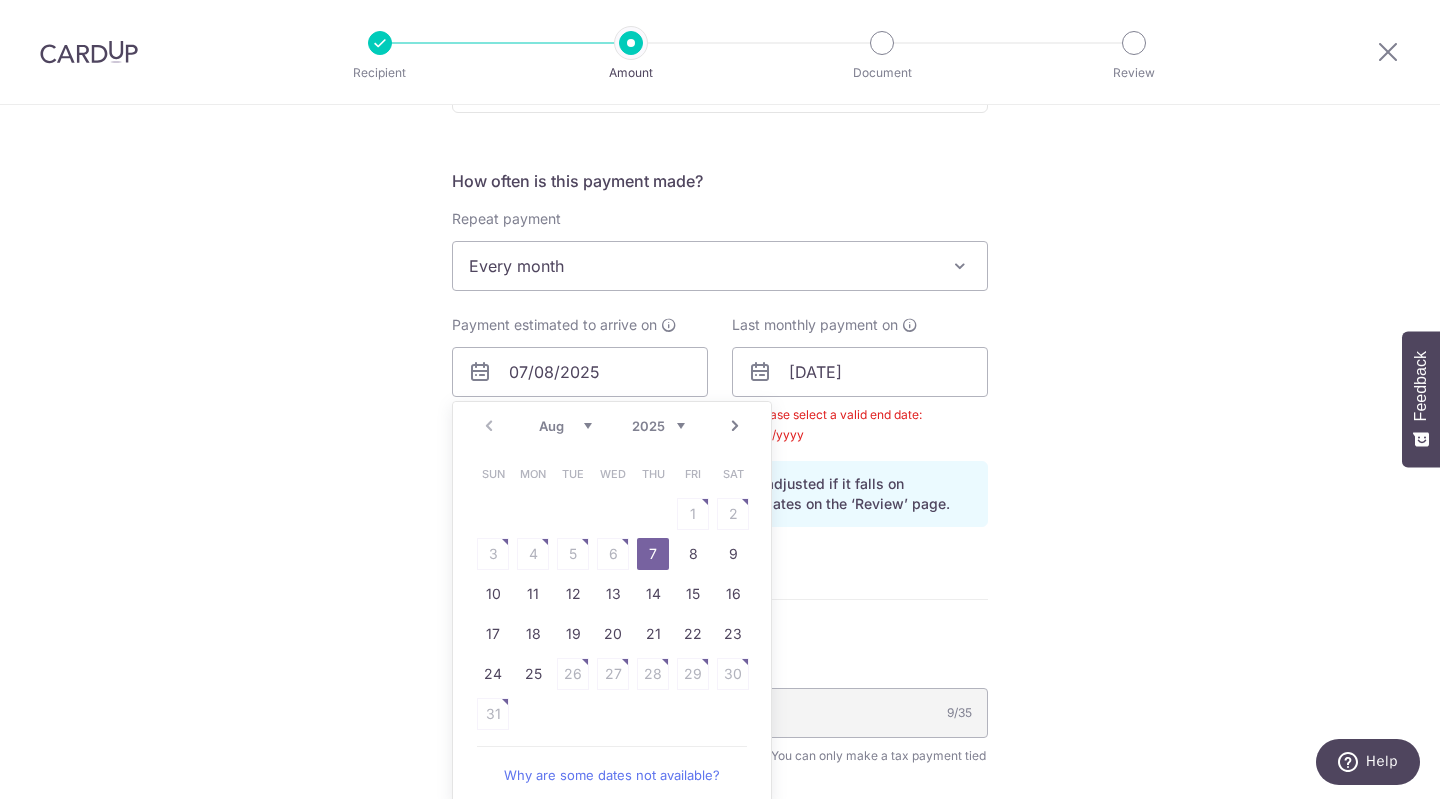 click on "7" at bounding box center (653, 554) 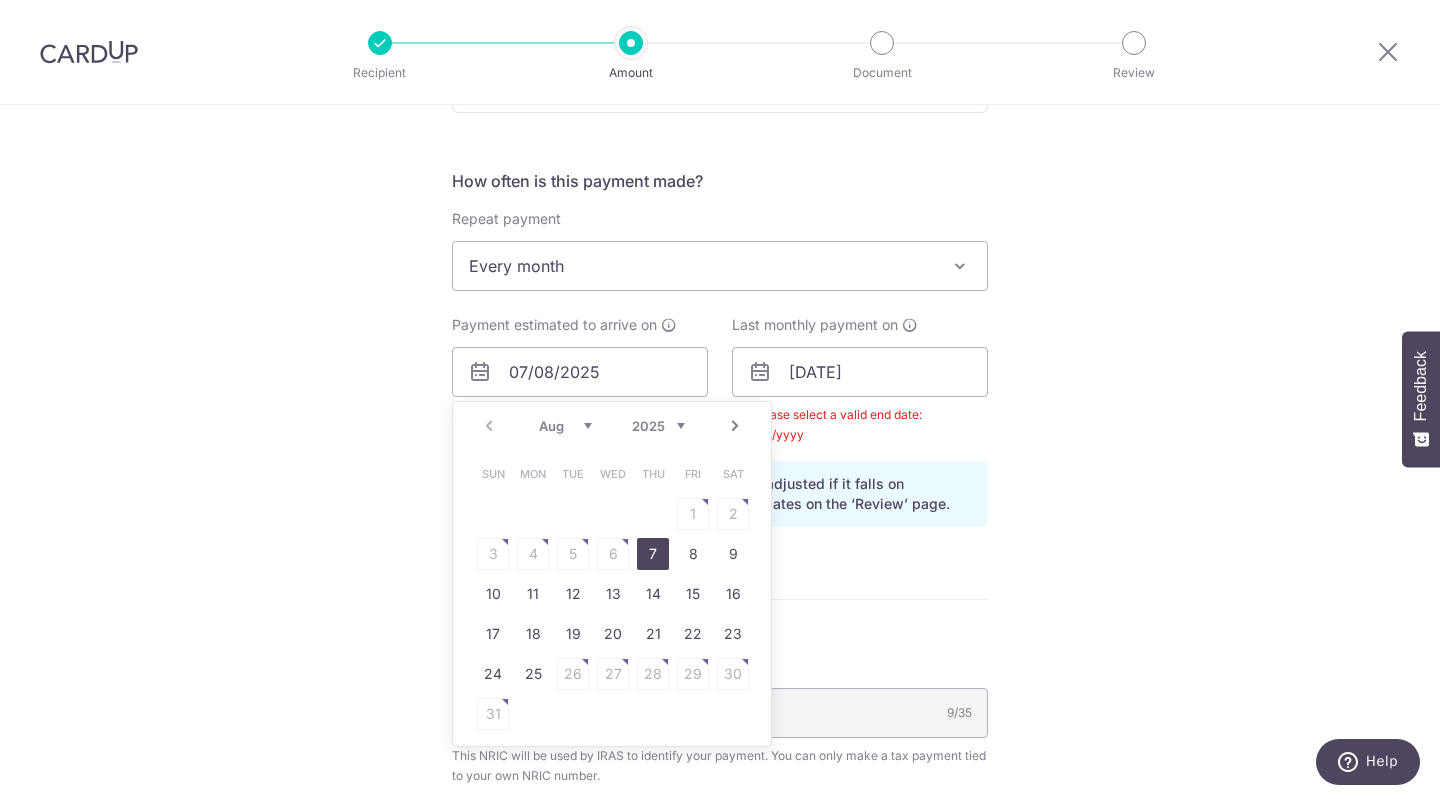 type 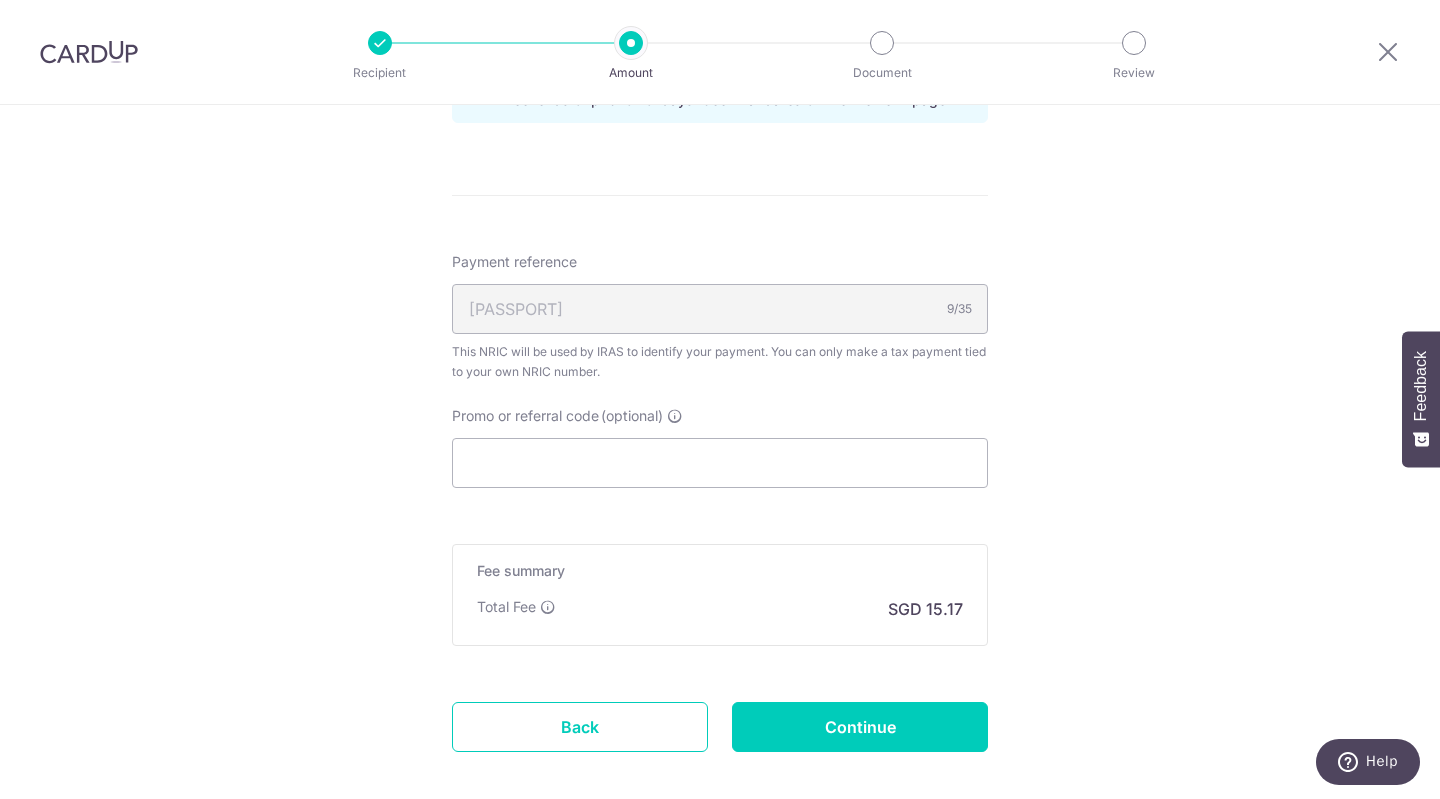 scroll, scrollTop: 1258, scrollLeft: 0, axis: vertical 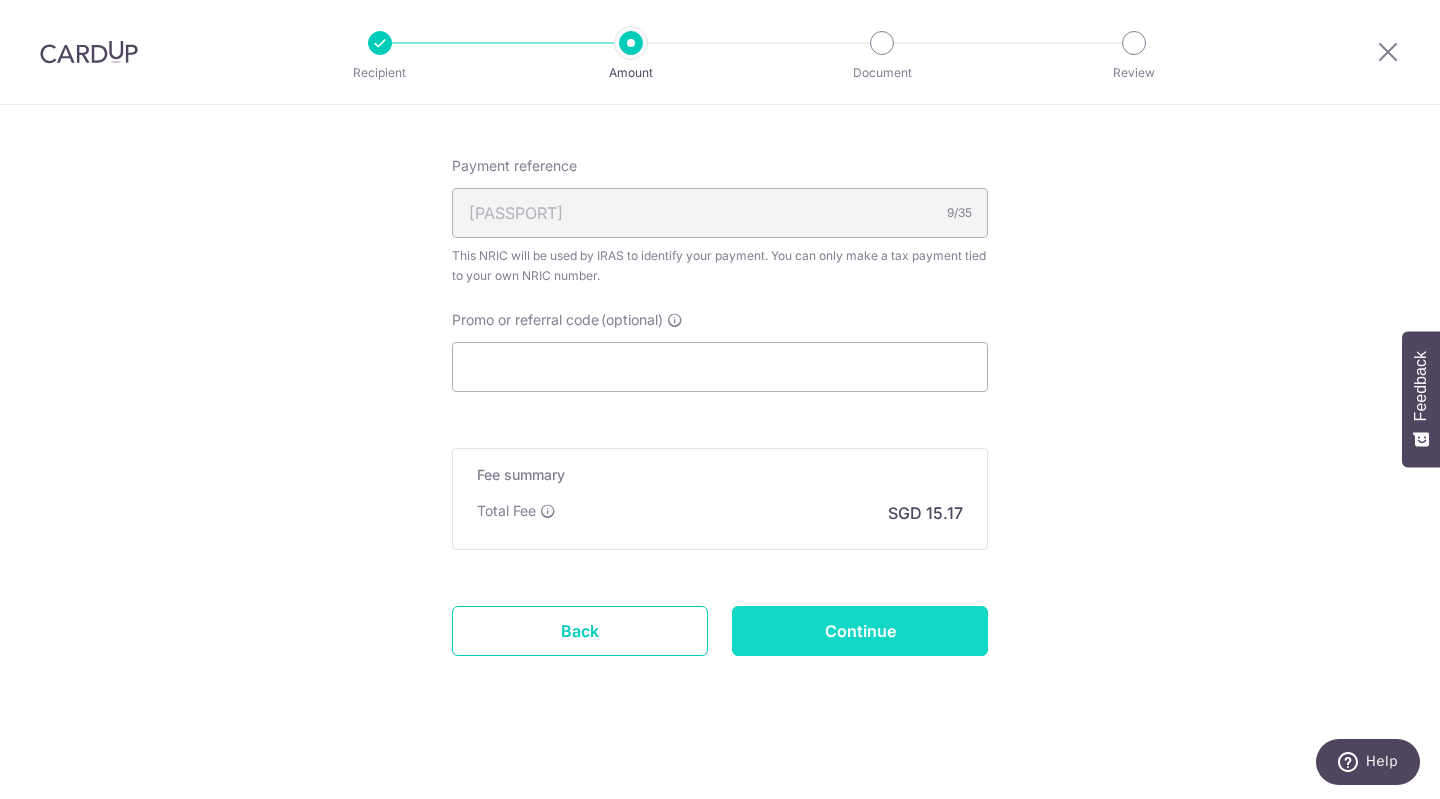 click on "Continue" at bounding box center (860, 631) 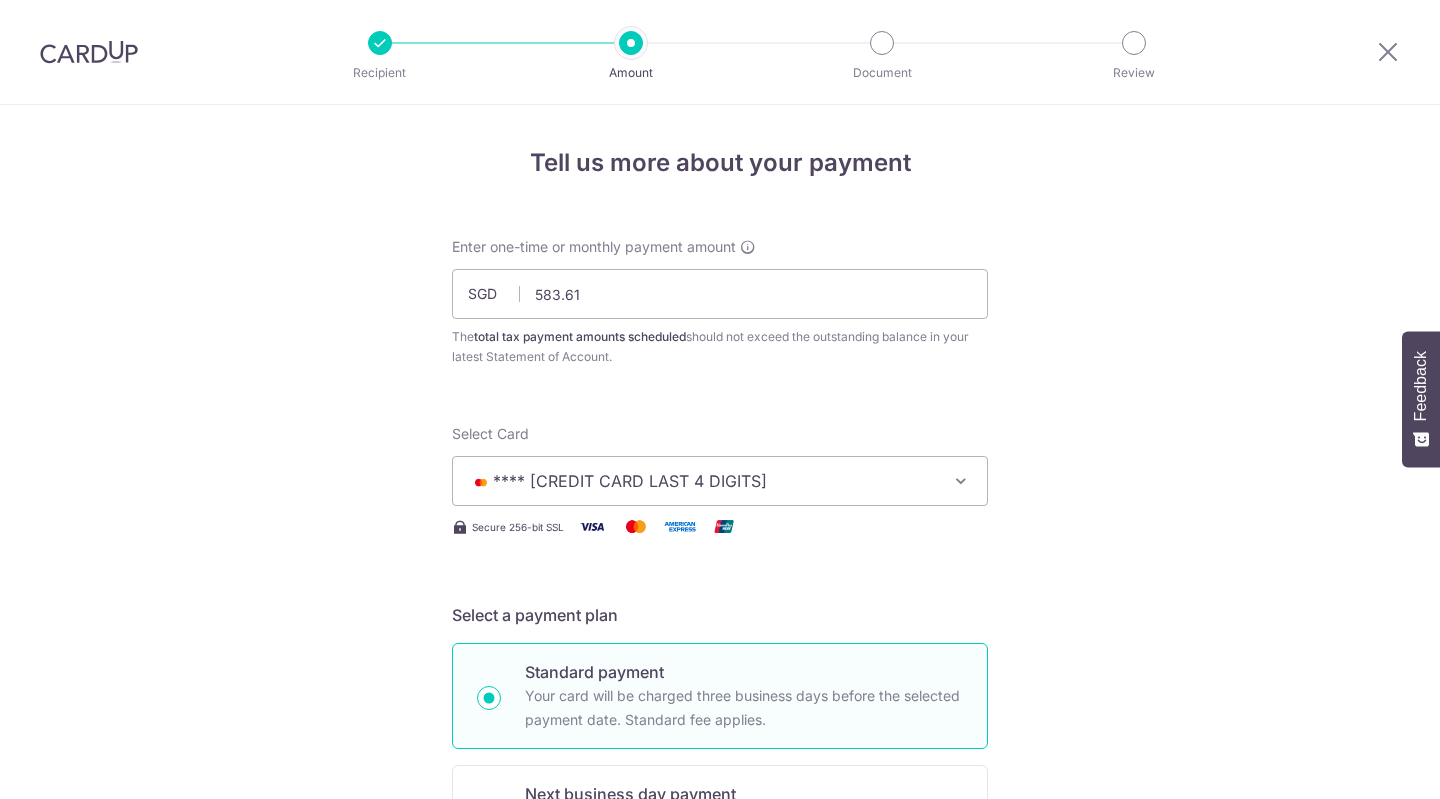 scroll, scrollTop: 0, scrollLeft: 0, axis: both 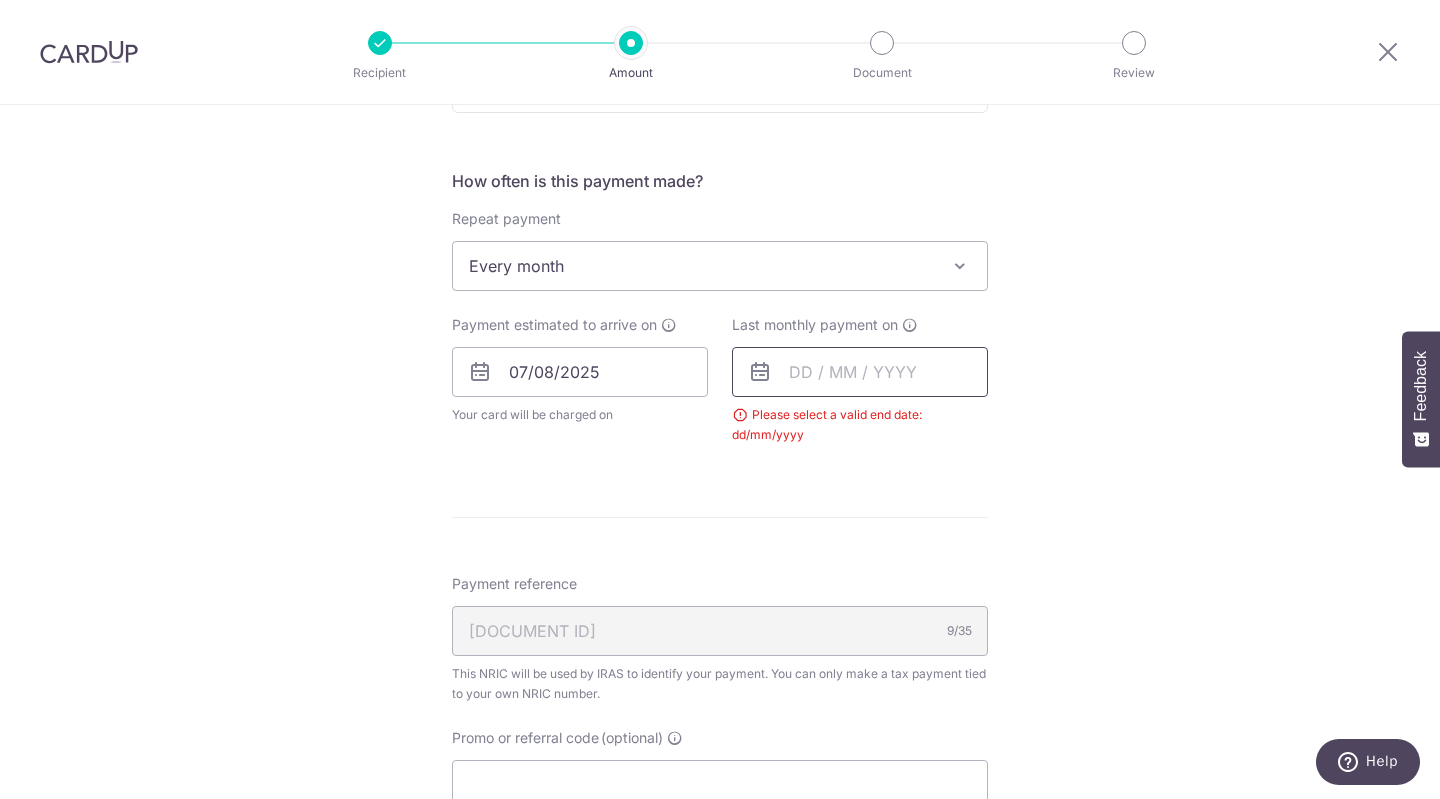 click at bounding box center [860, 372] 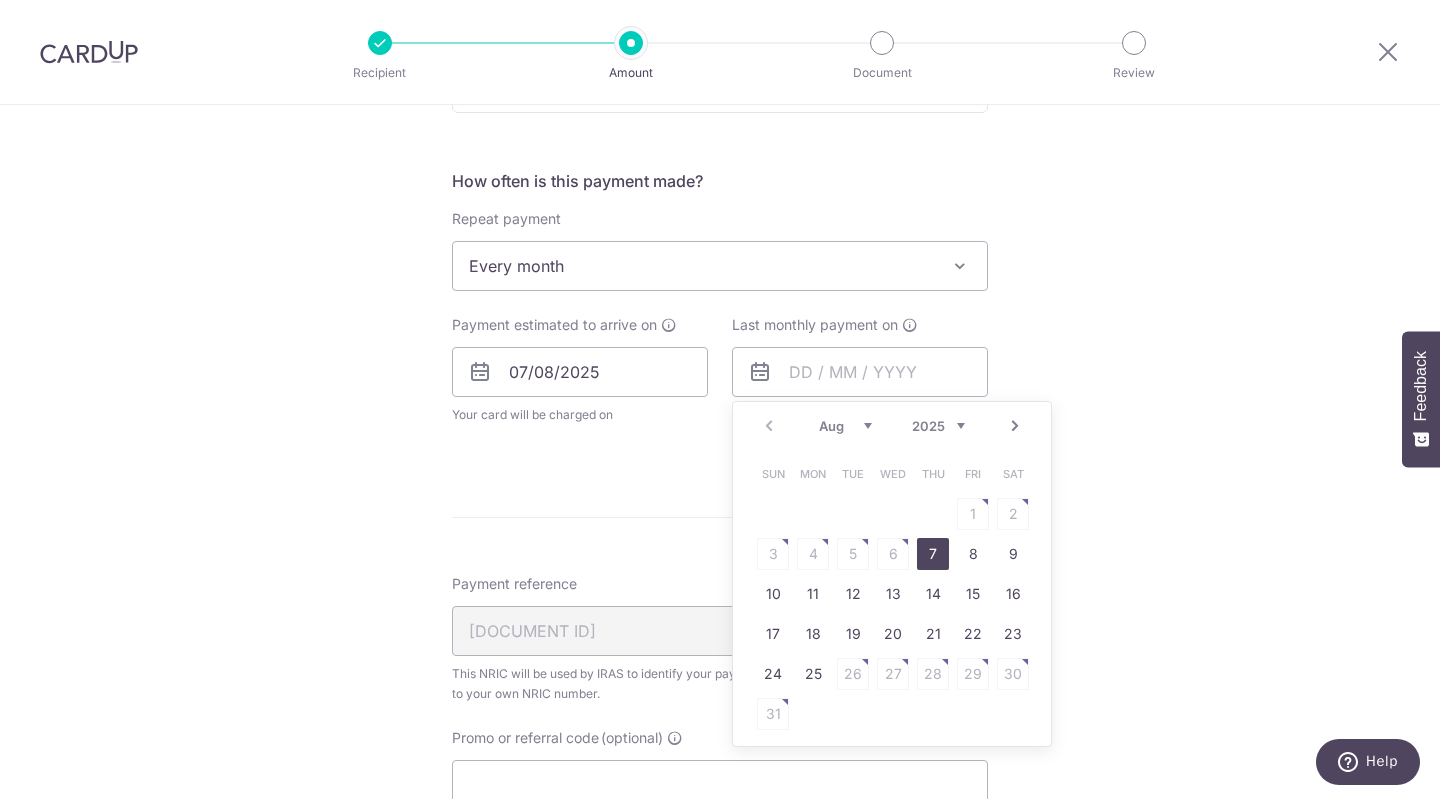 click on "7" at bounding box center [933, 554] 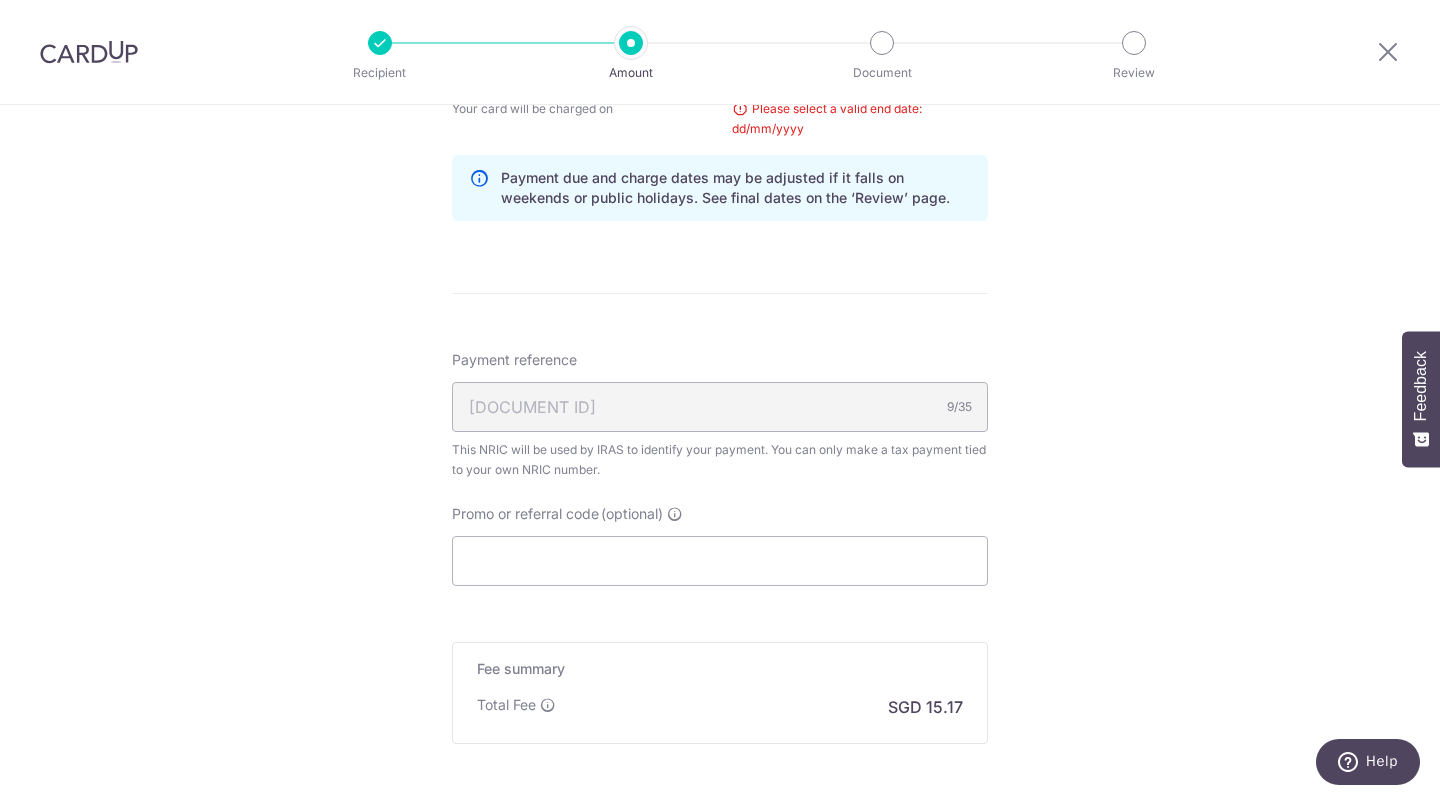 scroll, scrollTop: 865, scrollLeft: 0, axis: vertical 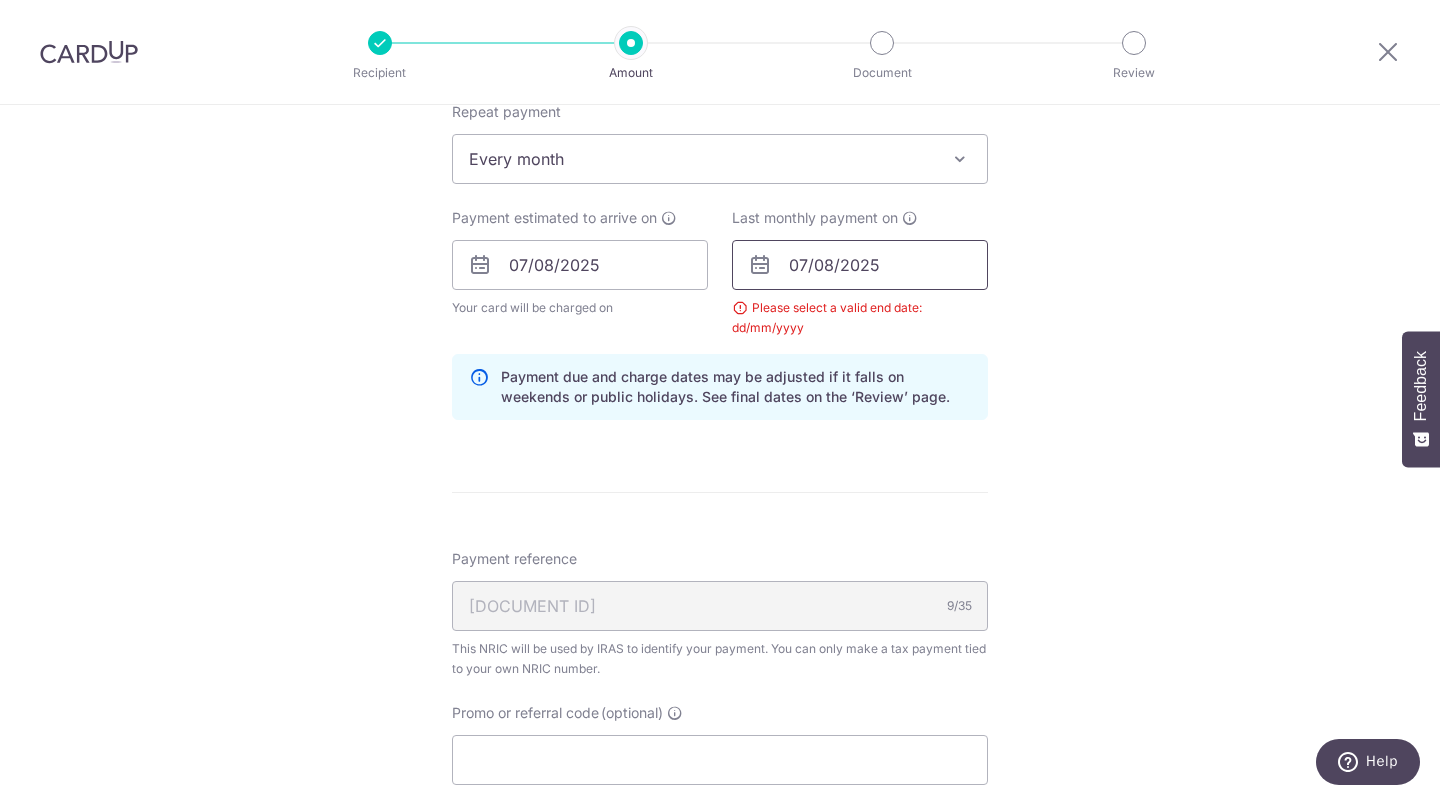 click on "07/08/2025" at bounding box center (860, 265) 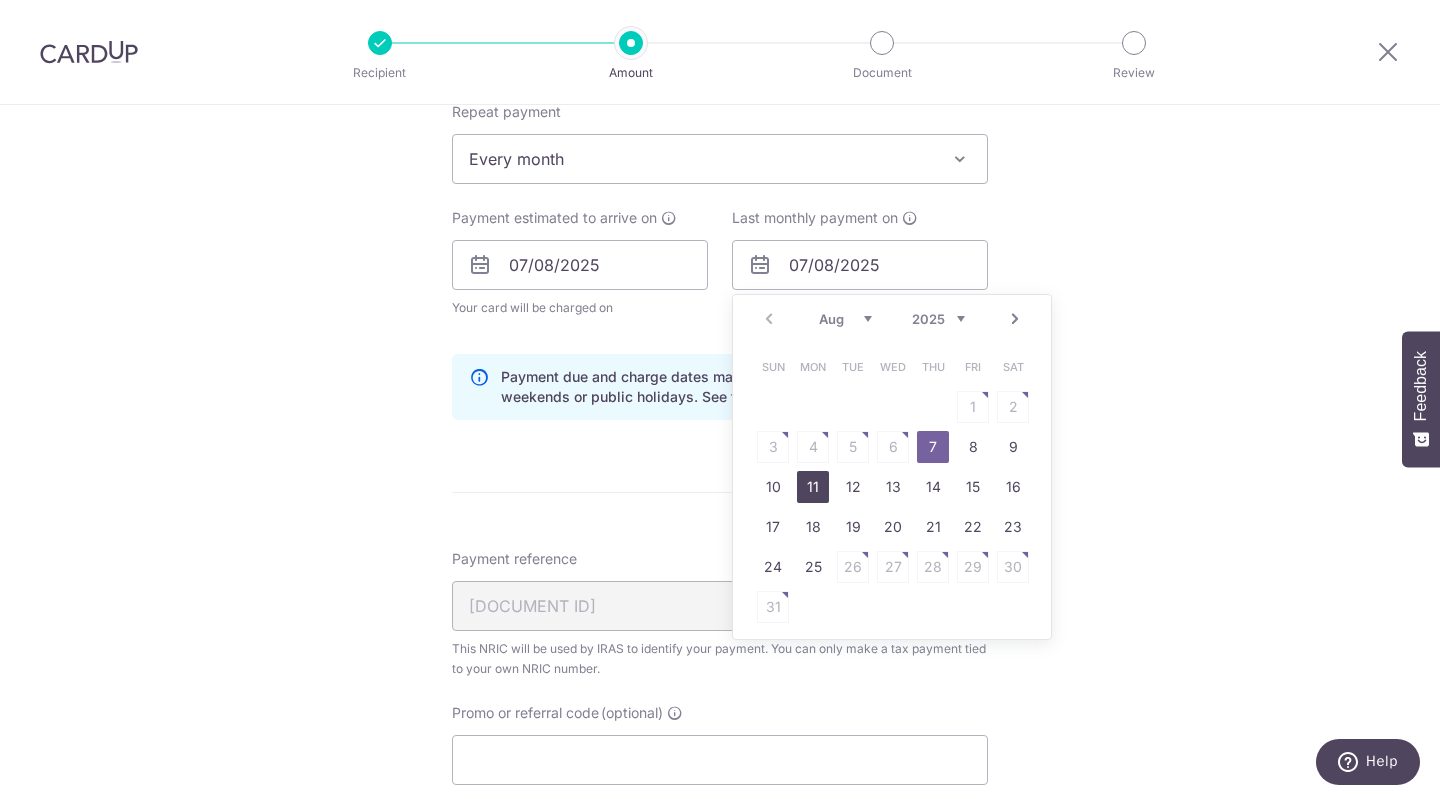 click on "11" at bounding box center [813, 487] 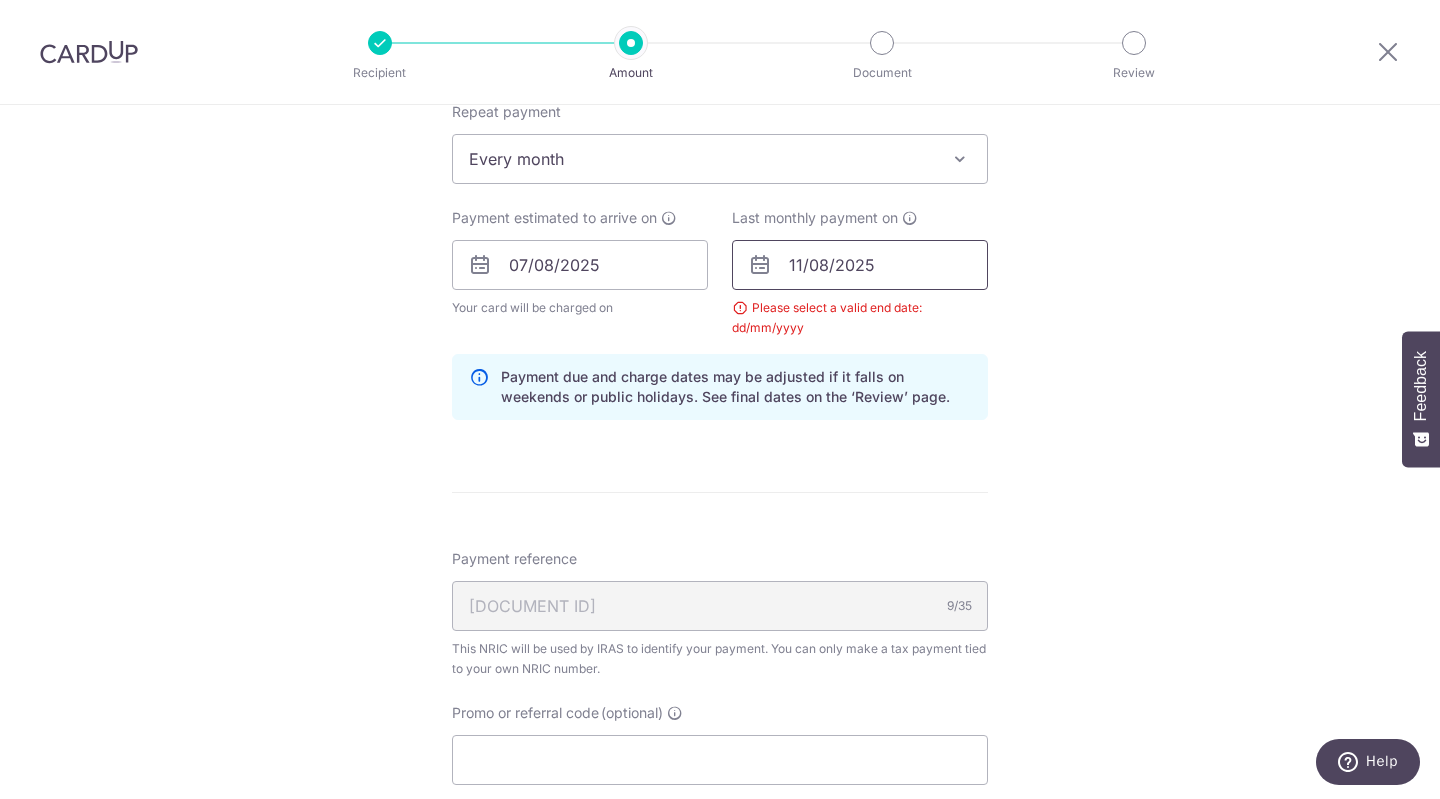 click on "11/08/2025" at bounding box center (860, 265) 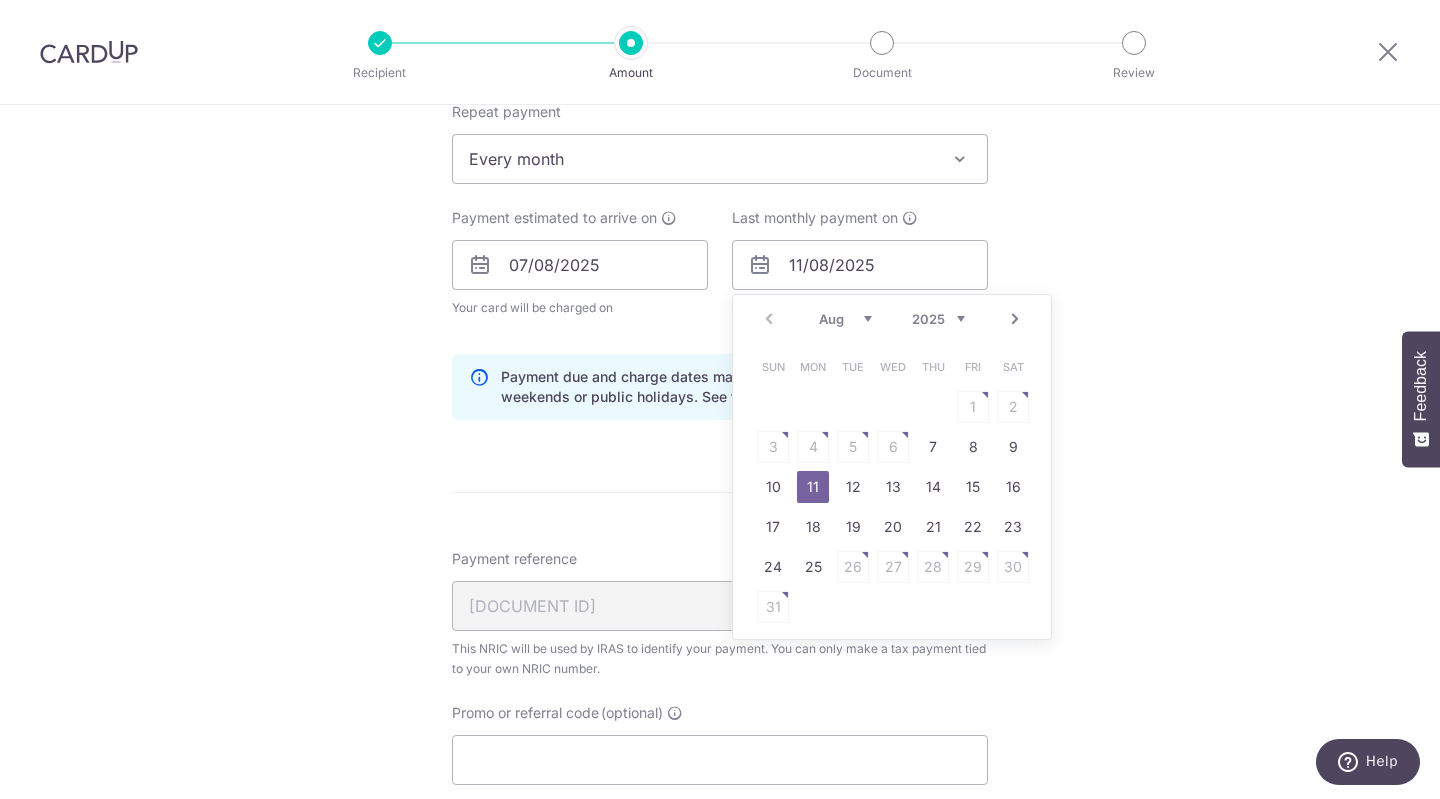 click on "Aug Sep Oct Nov Dec" at bounding box center (845, 319) 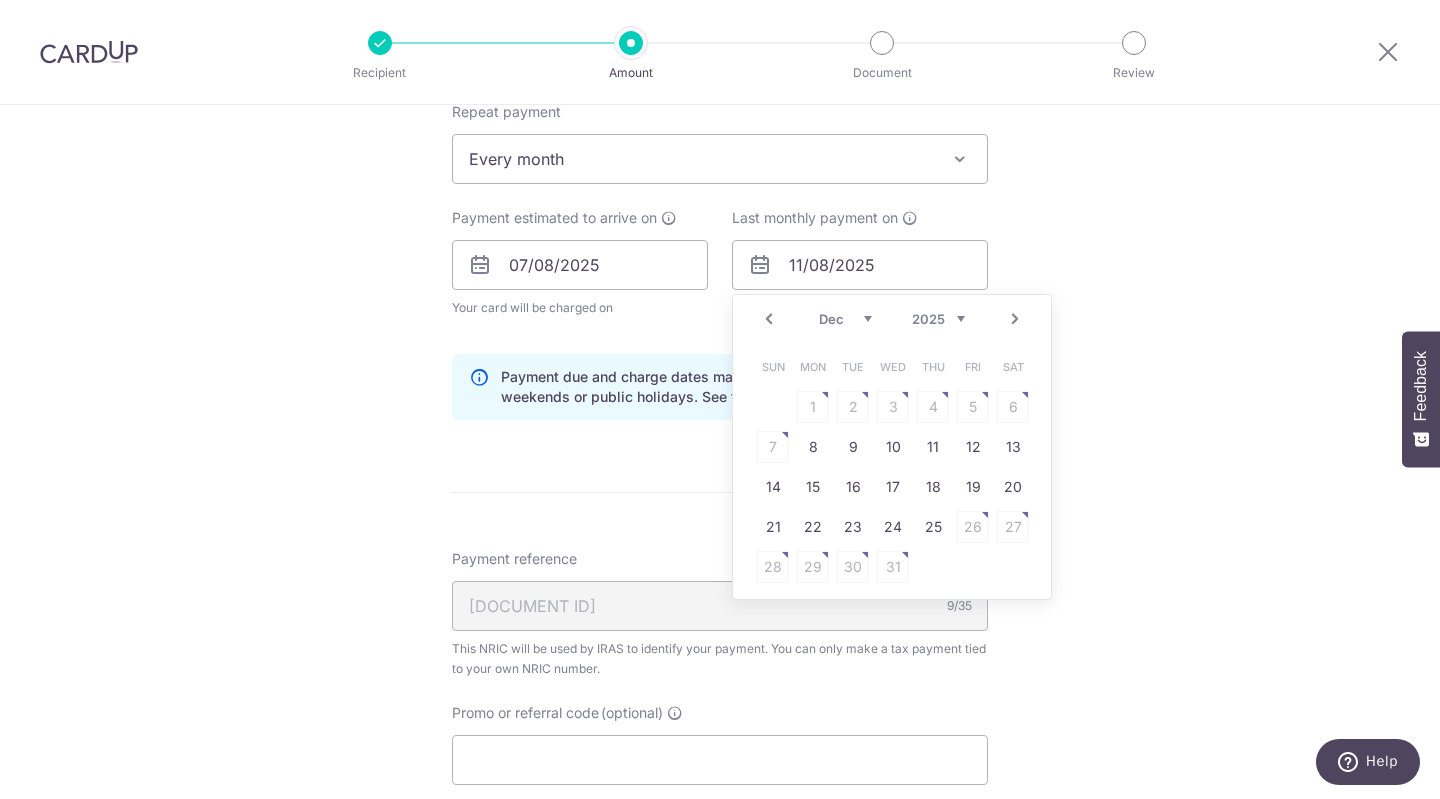 click on "10" at bounding box center [893, 447] 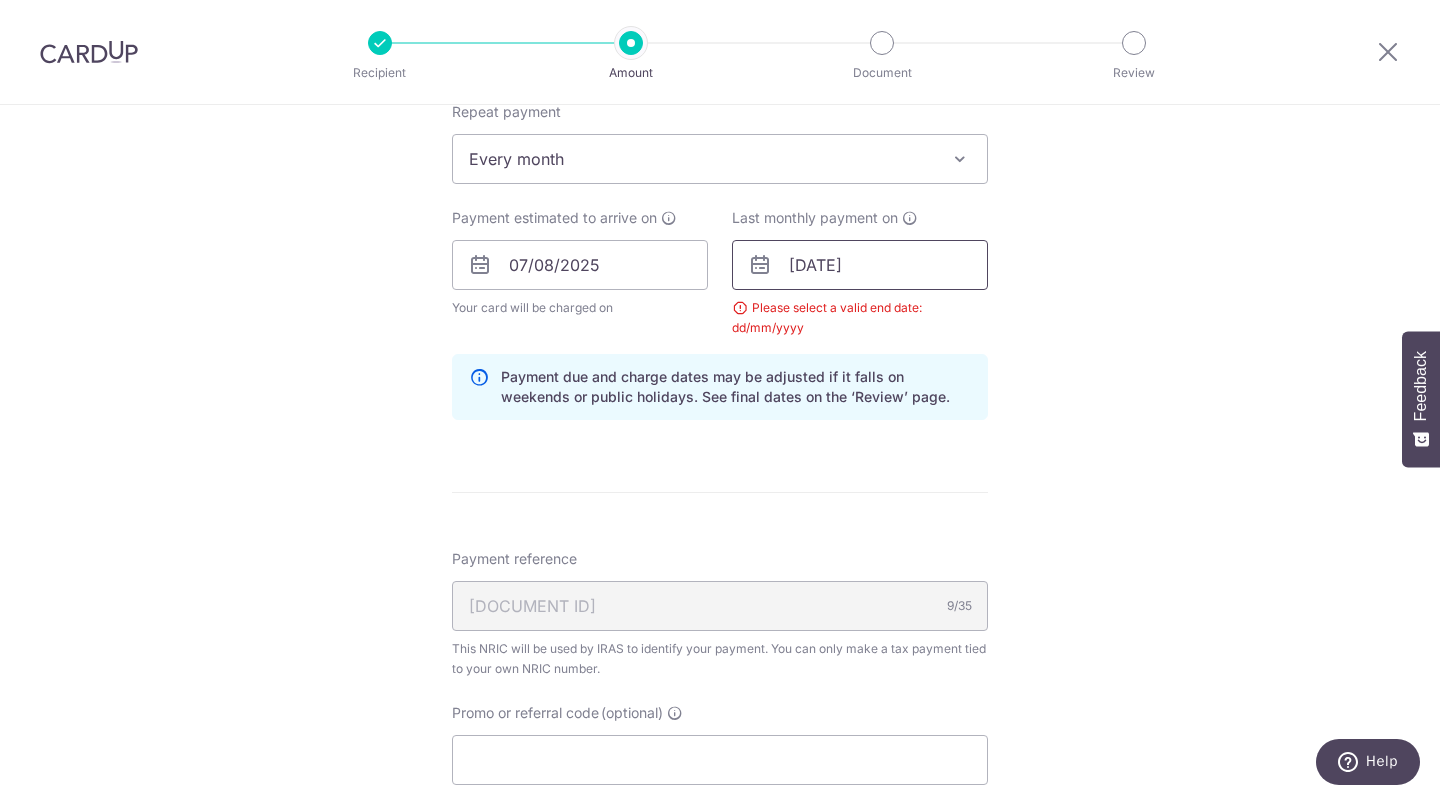 click on "10/12/2025" at bounding box center (860, 265) 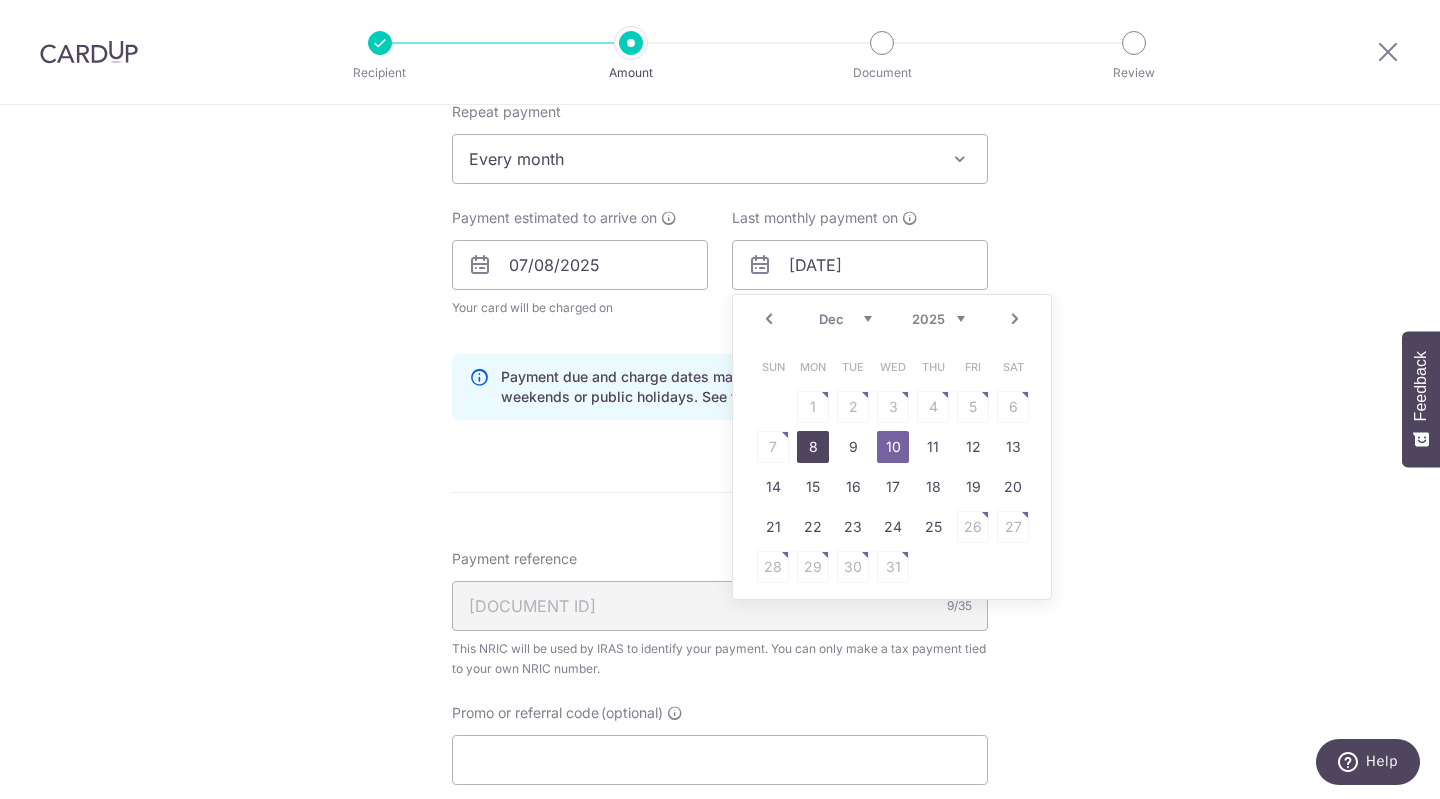 click on "8" at bounding box center (813, 447) 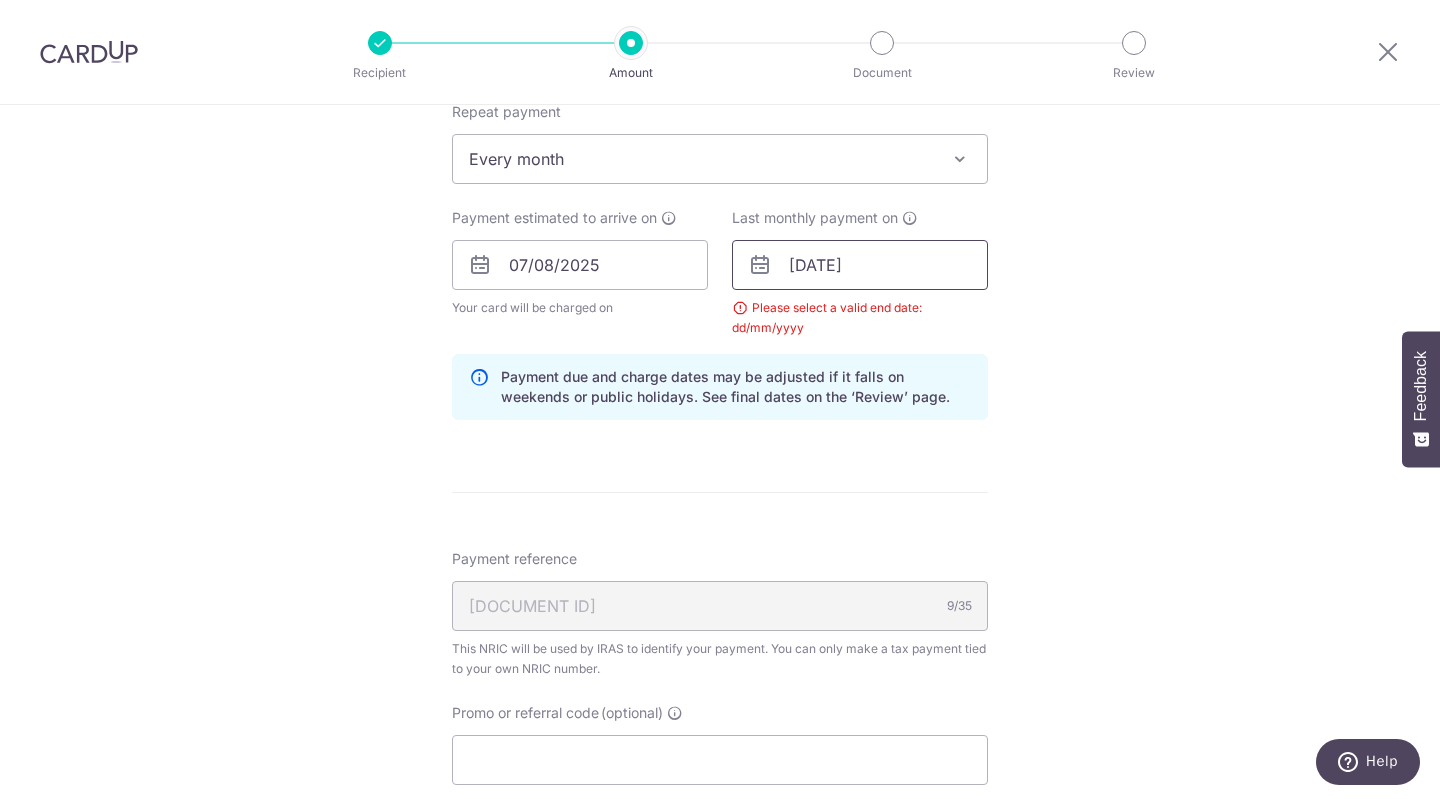 click on "08/12/2025" at bounding box center (860, 265) 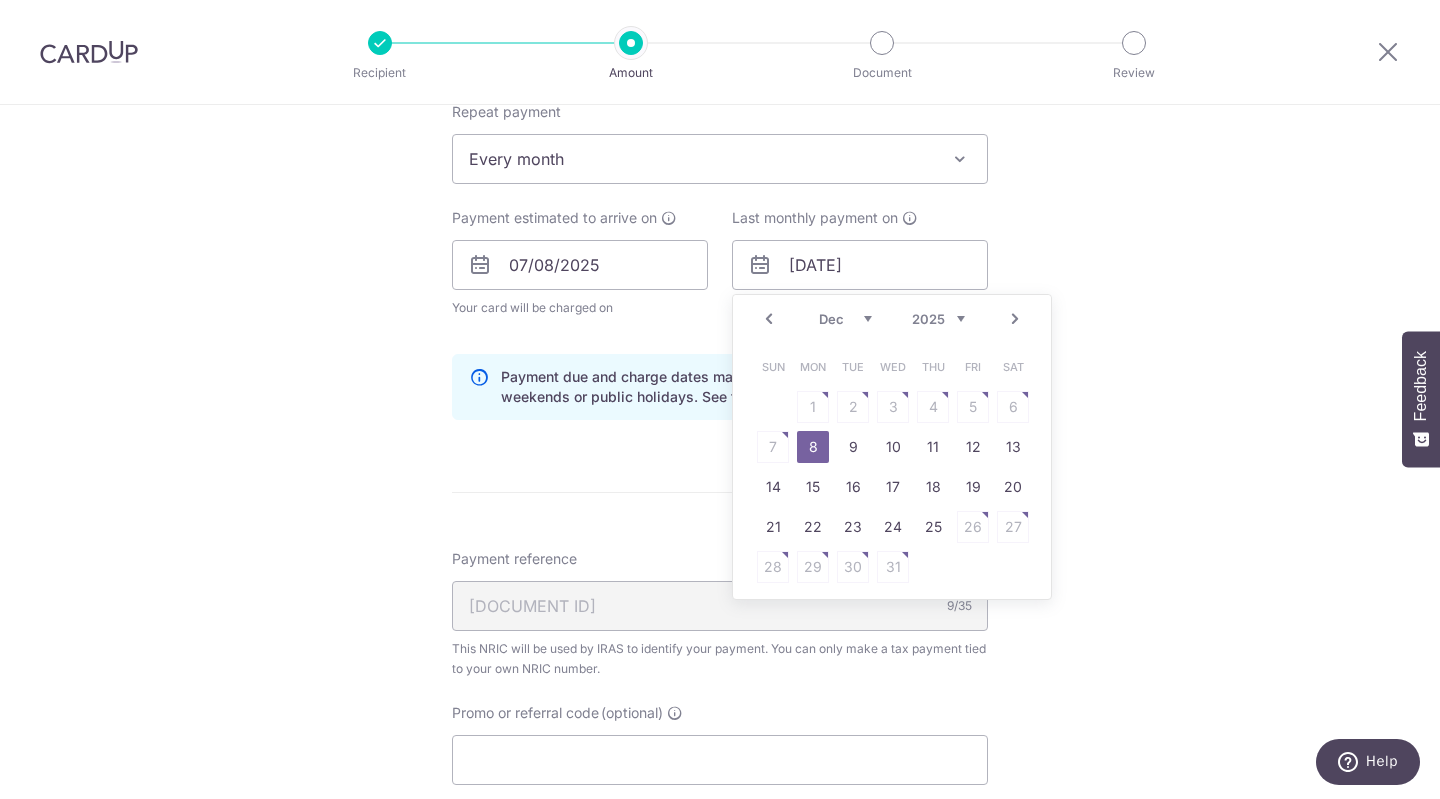 drag, startPoint x: 847, startPoint y: 314, endPoint x: 858, endPoint y: 319, distance: 12.083046 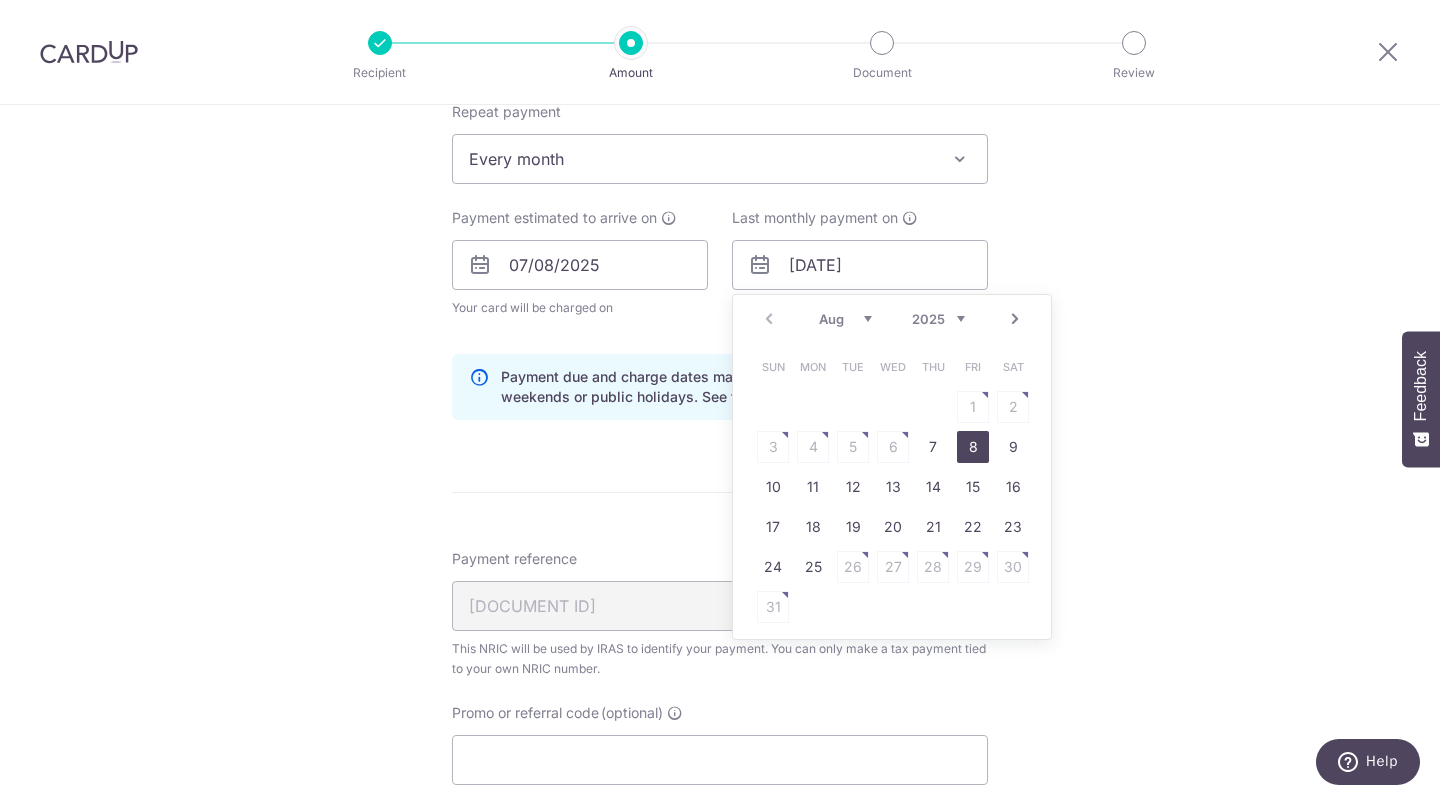 click on "8" at bounding box center [973, 447] 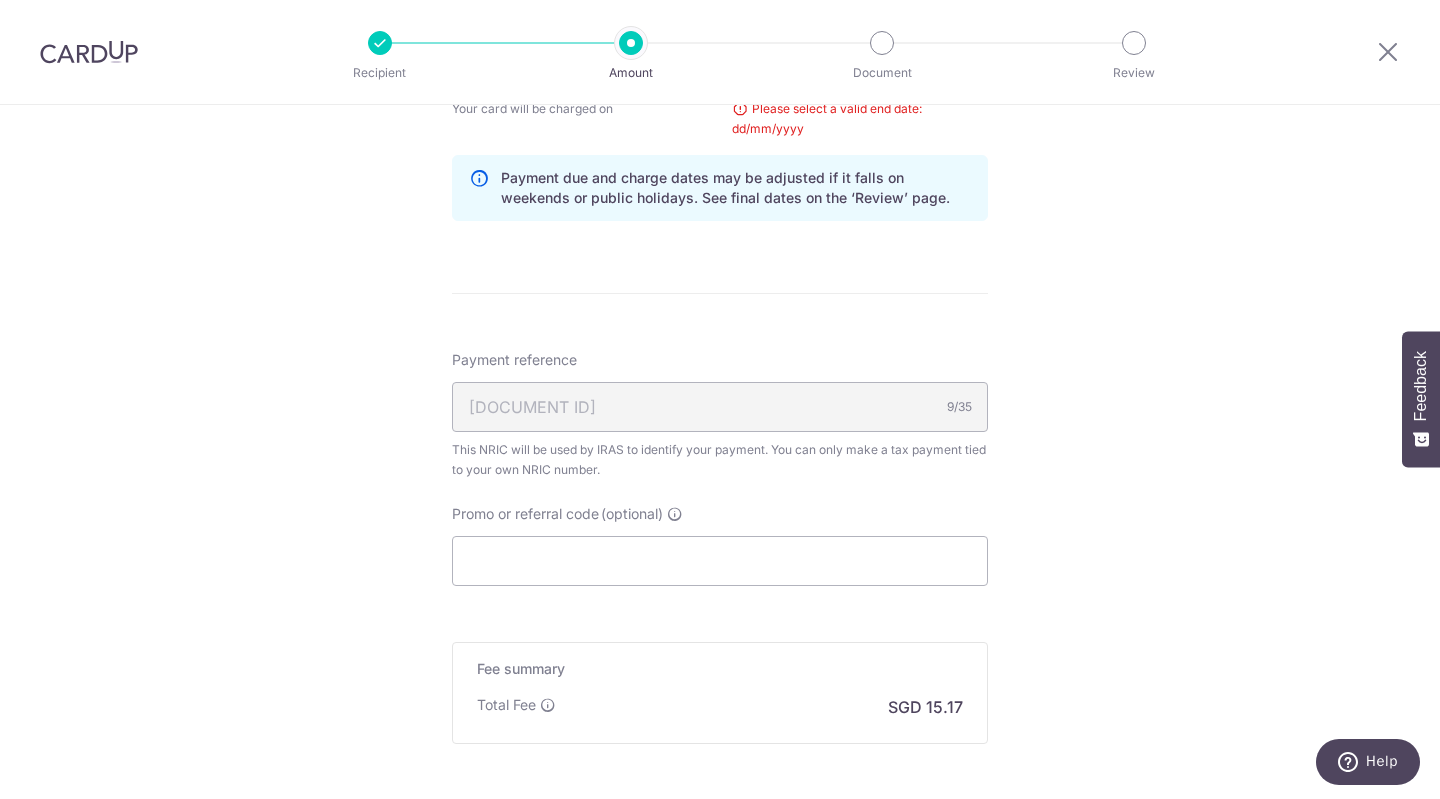 scroll, scrollTop: 665, scrollLeft: 0, axis: vertical 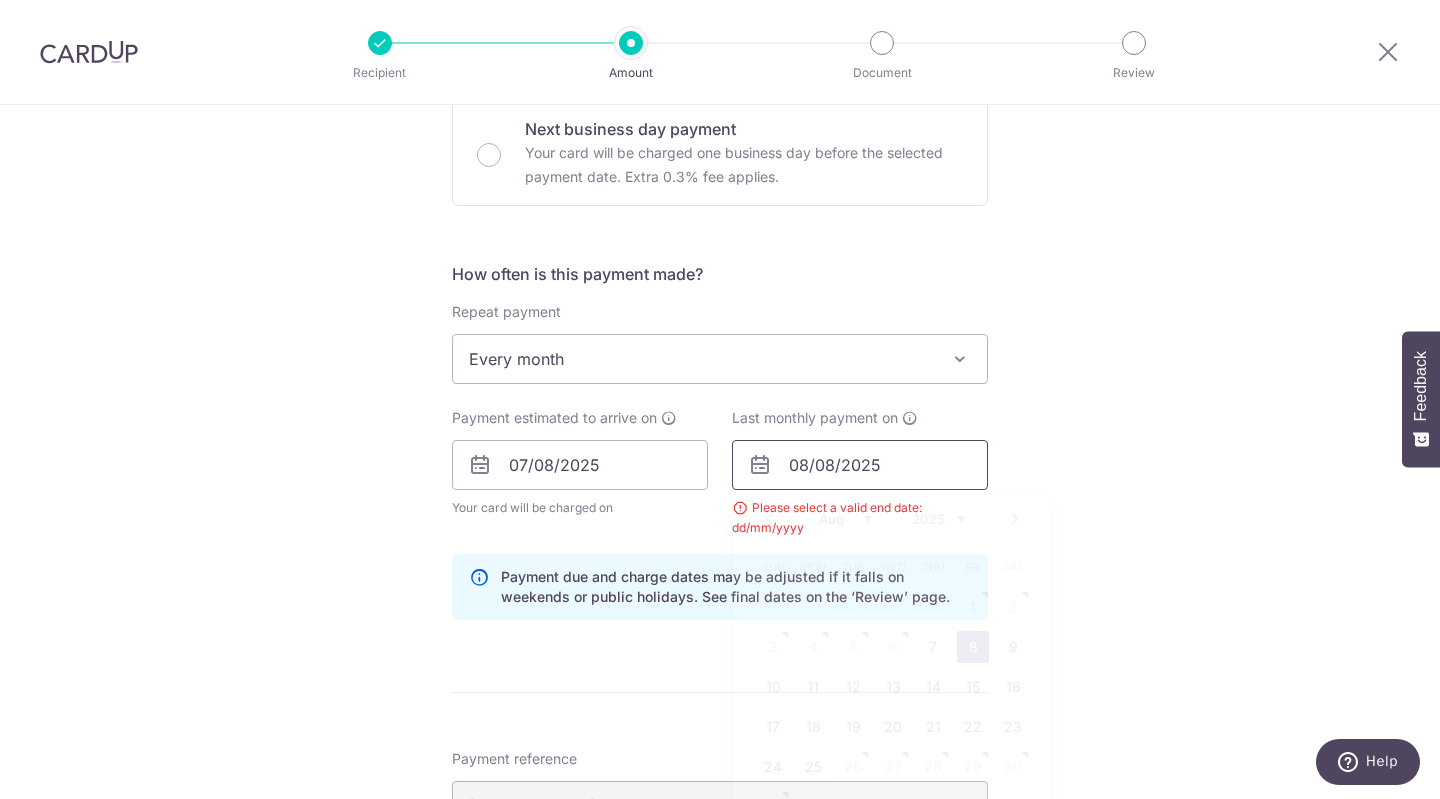 click on "08/08/2025" at bounding box center [860, 465] 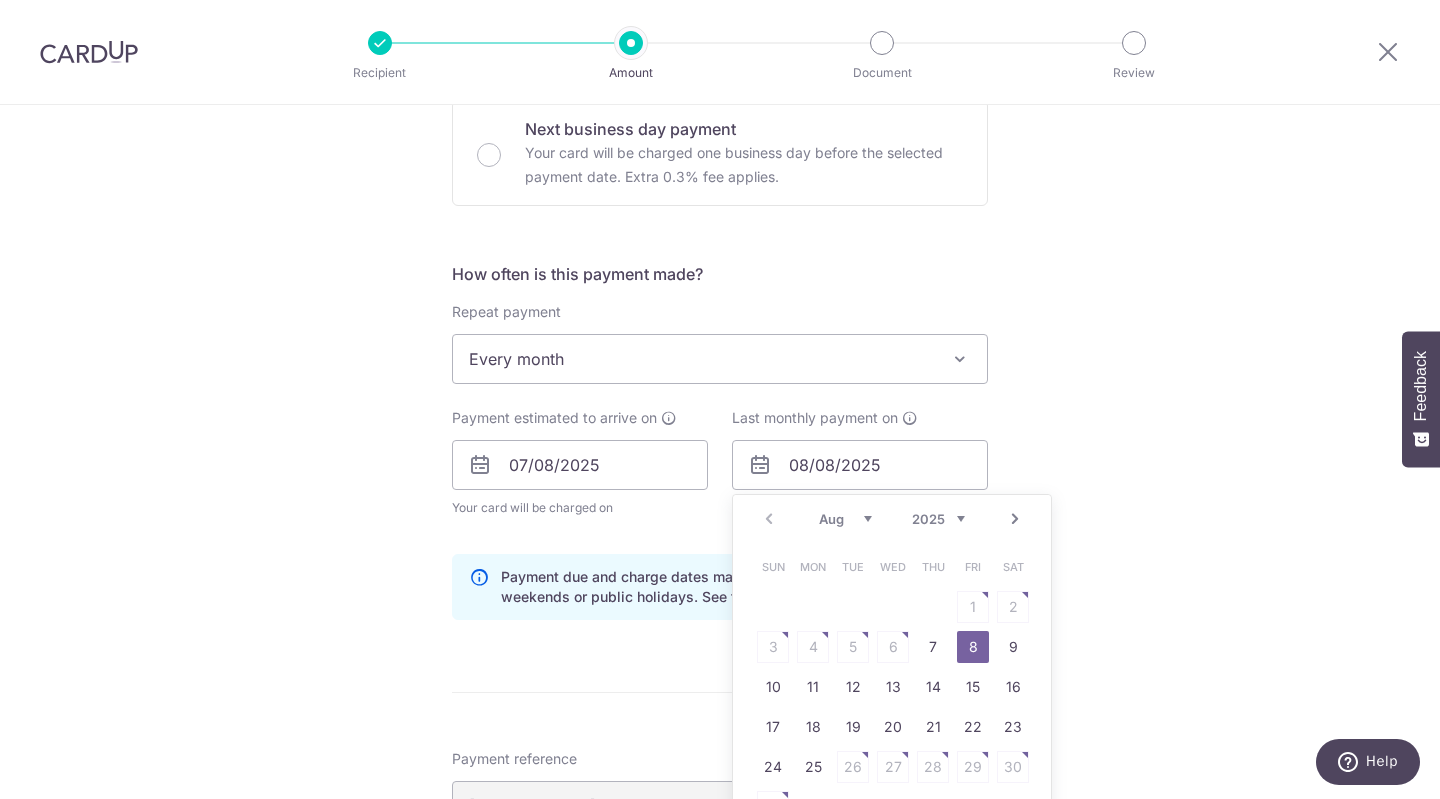 click on "Aug Sep Oct Nov Dec" at bounding box center [845, 519] 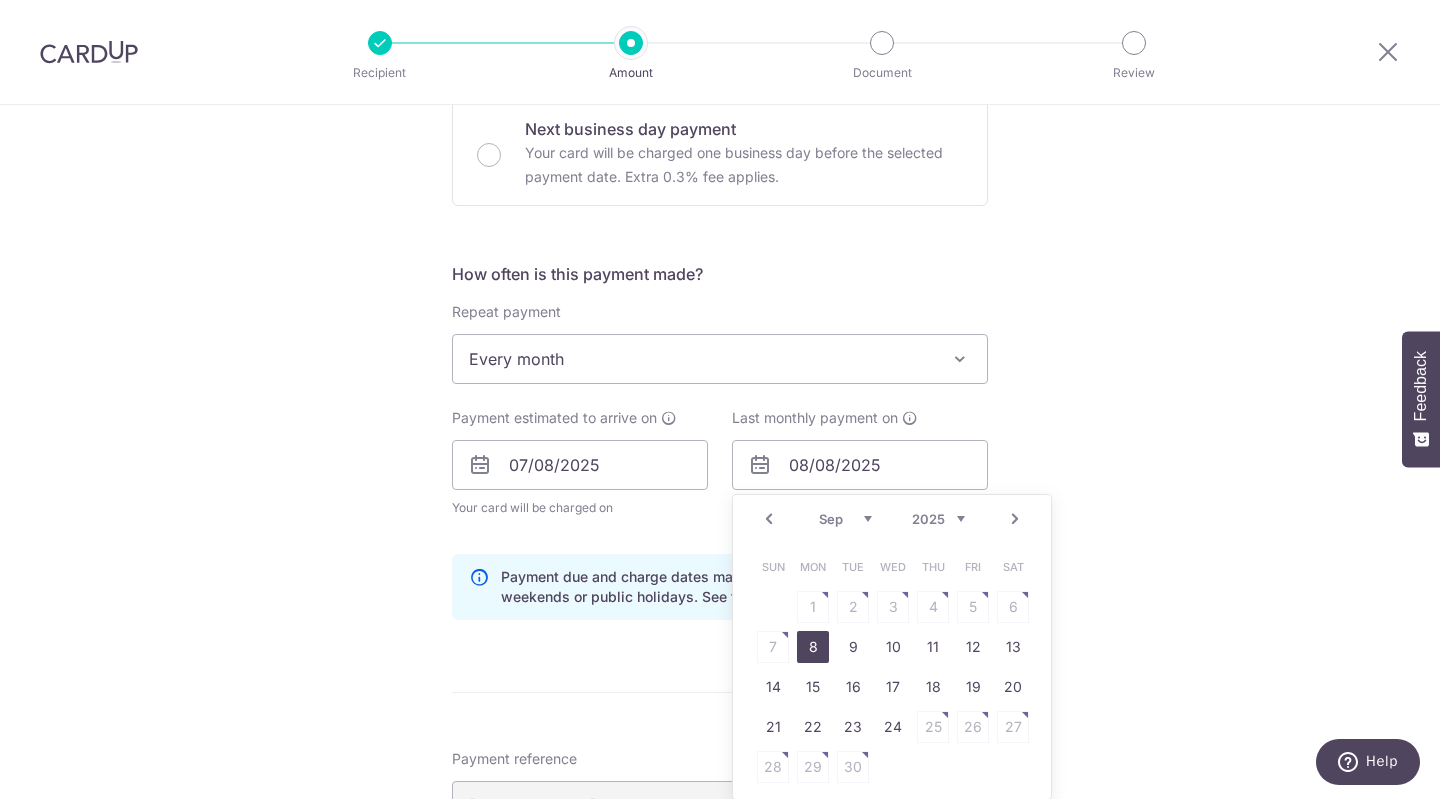 click on "8" at bounding box center (813, 647) 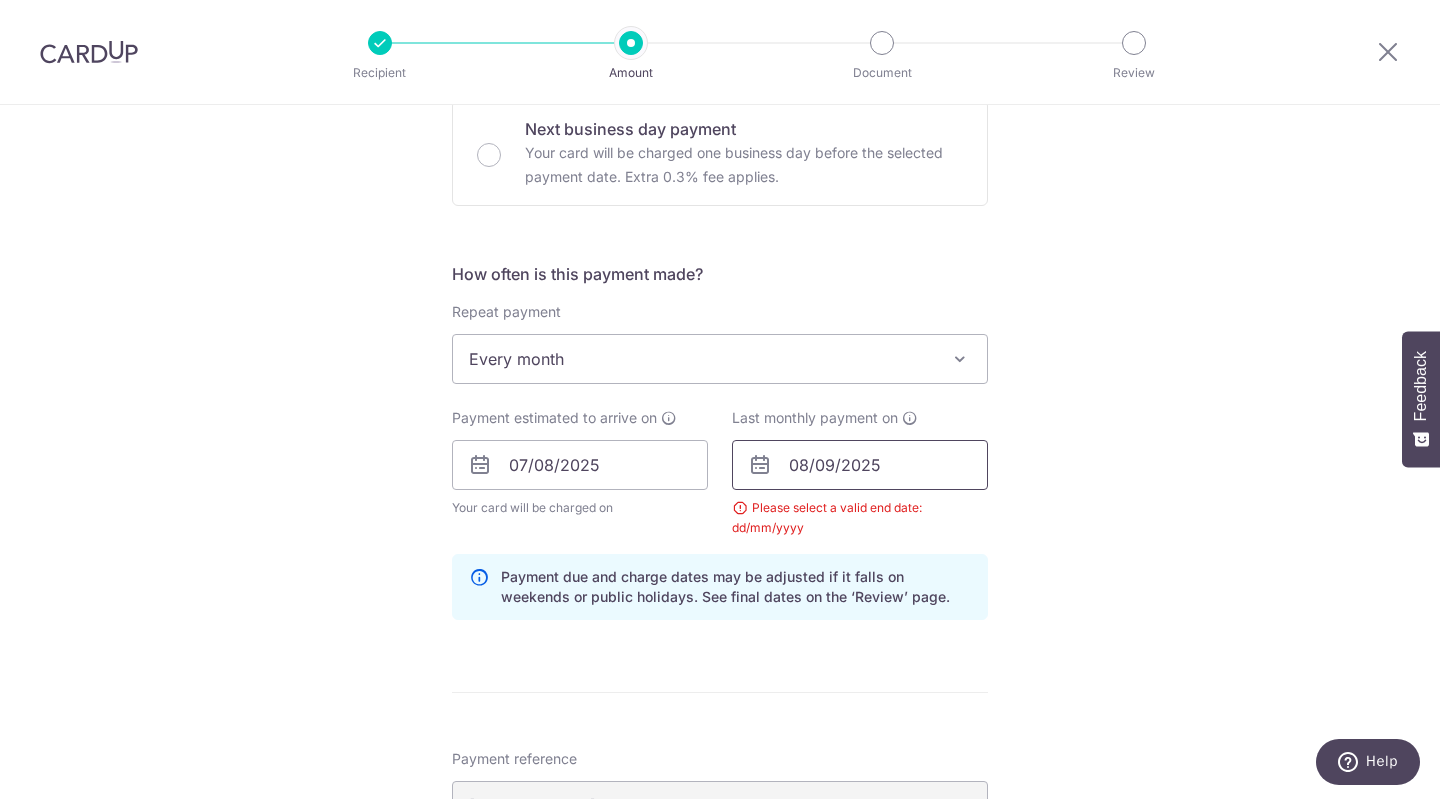 click on "08/09/2025" at bounding box center [860, 465] 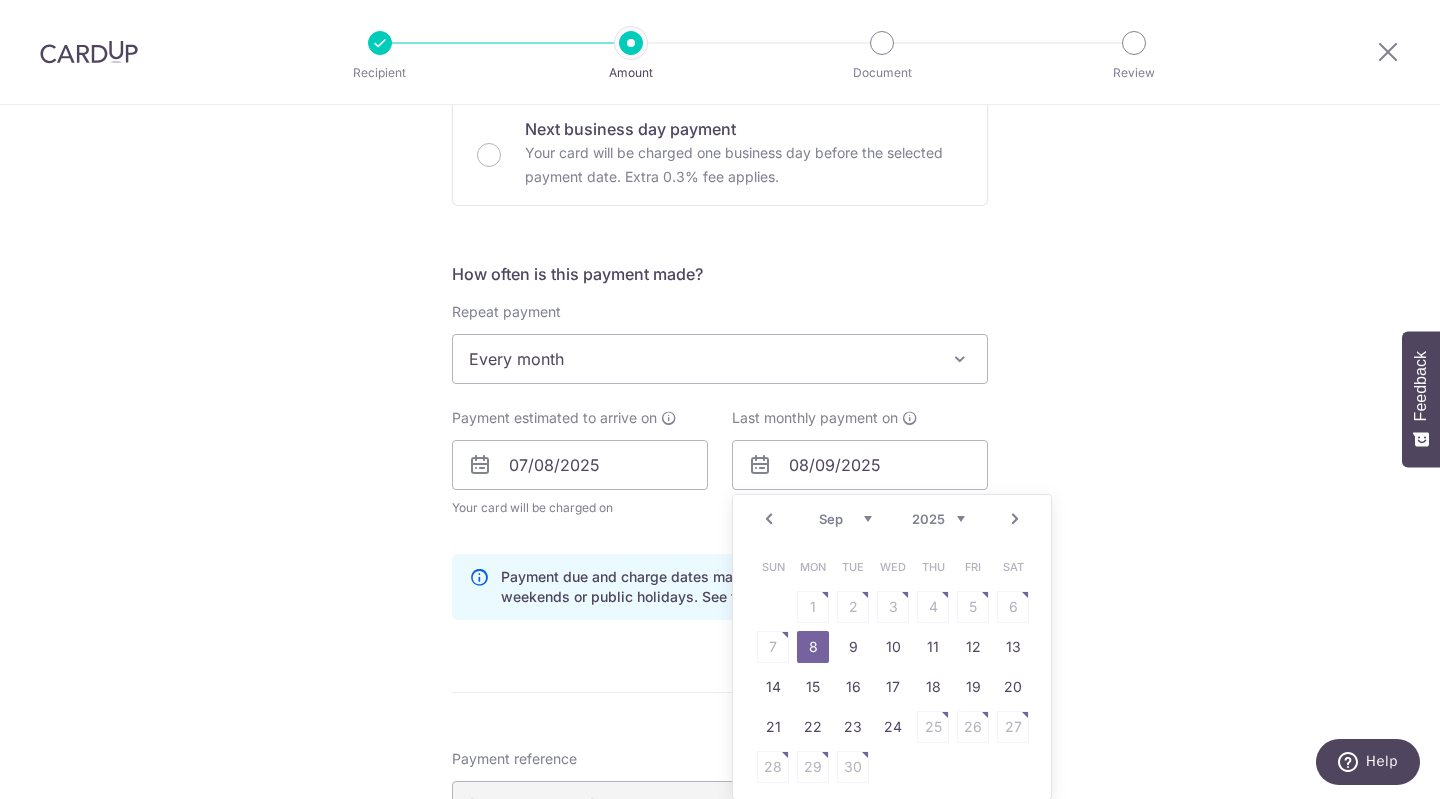 click on "9" at bounding box center [853, 647] 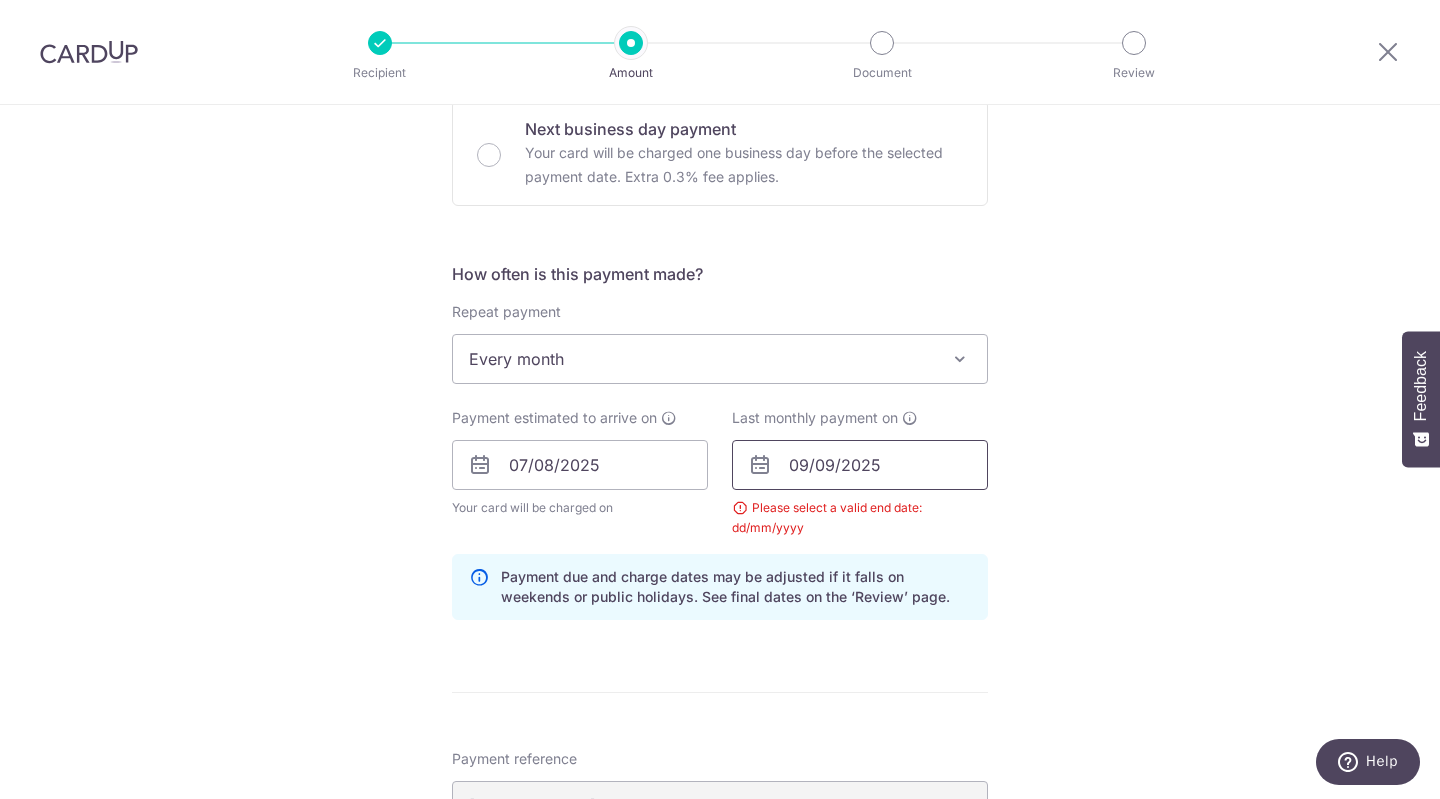 drag, startPoint x: 804, startPoint y: 461, endPoint x: 807, endPoint y: 477, distance: 16.27882 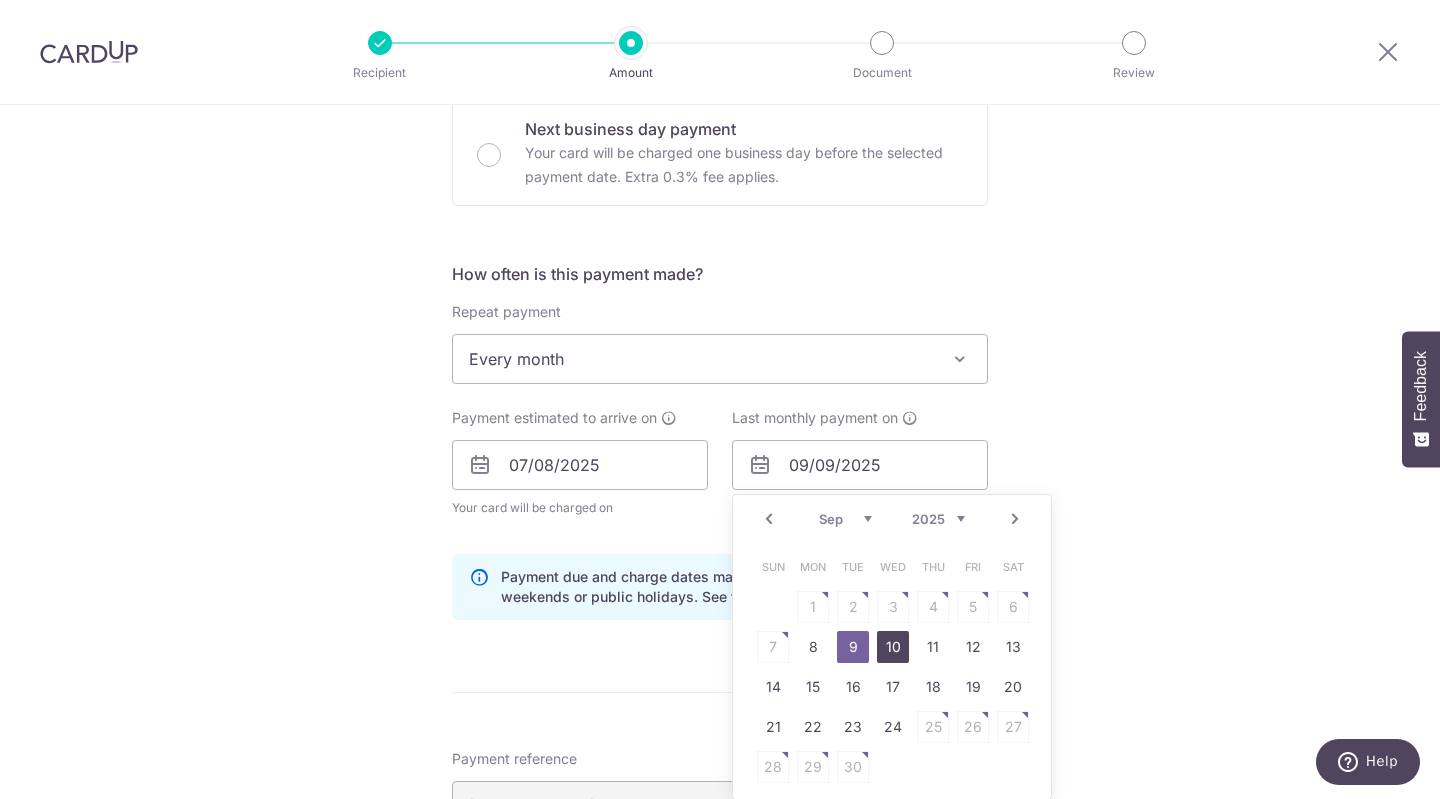 click on "10" at bounding box center (893, 647) 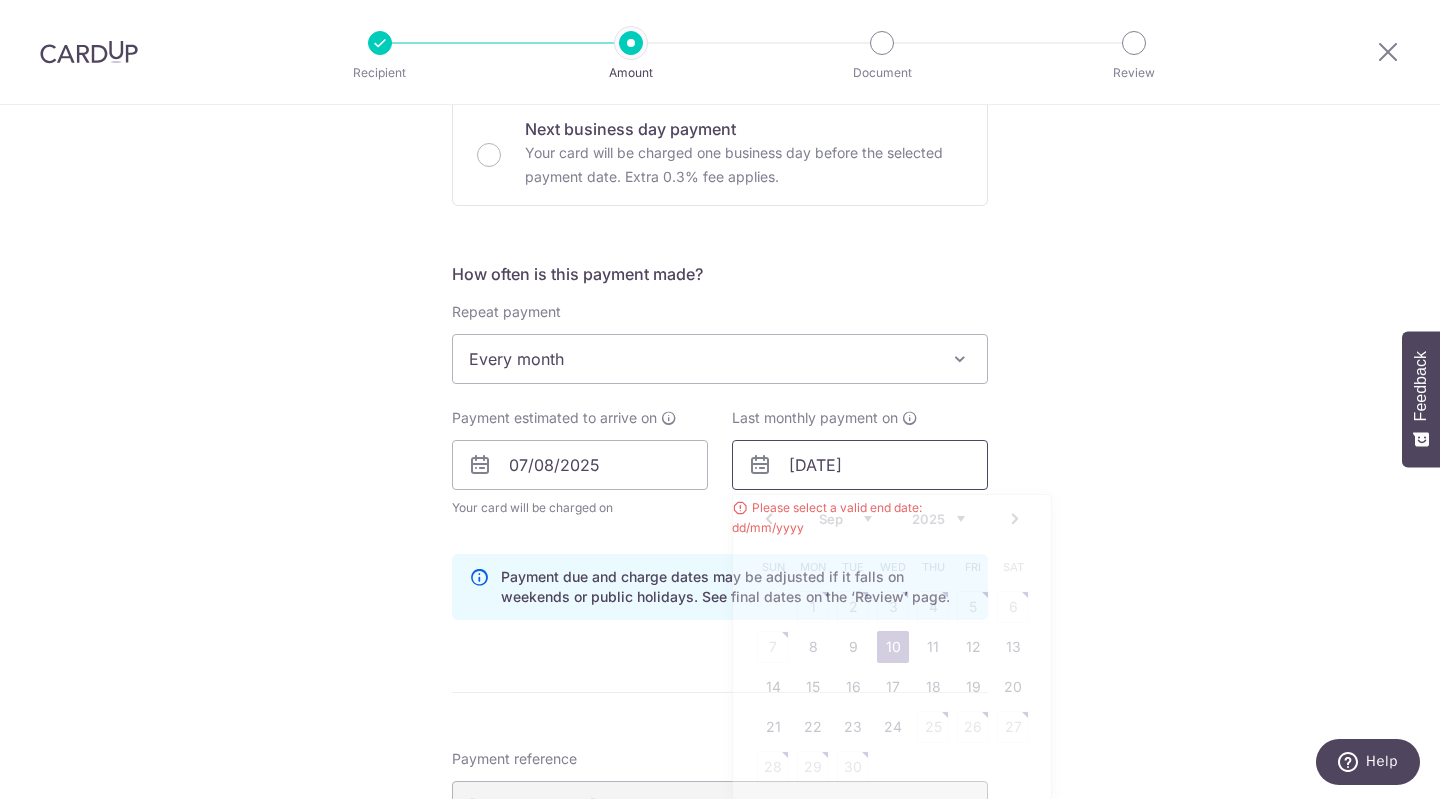 click on "10/09/2025" at bounding box center [860, 465] 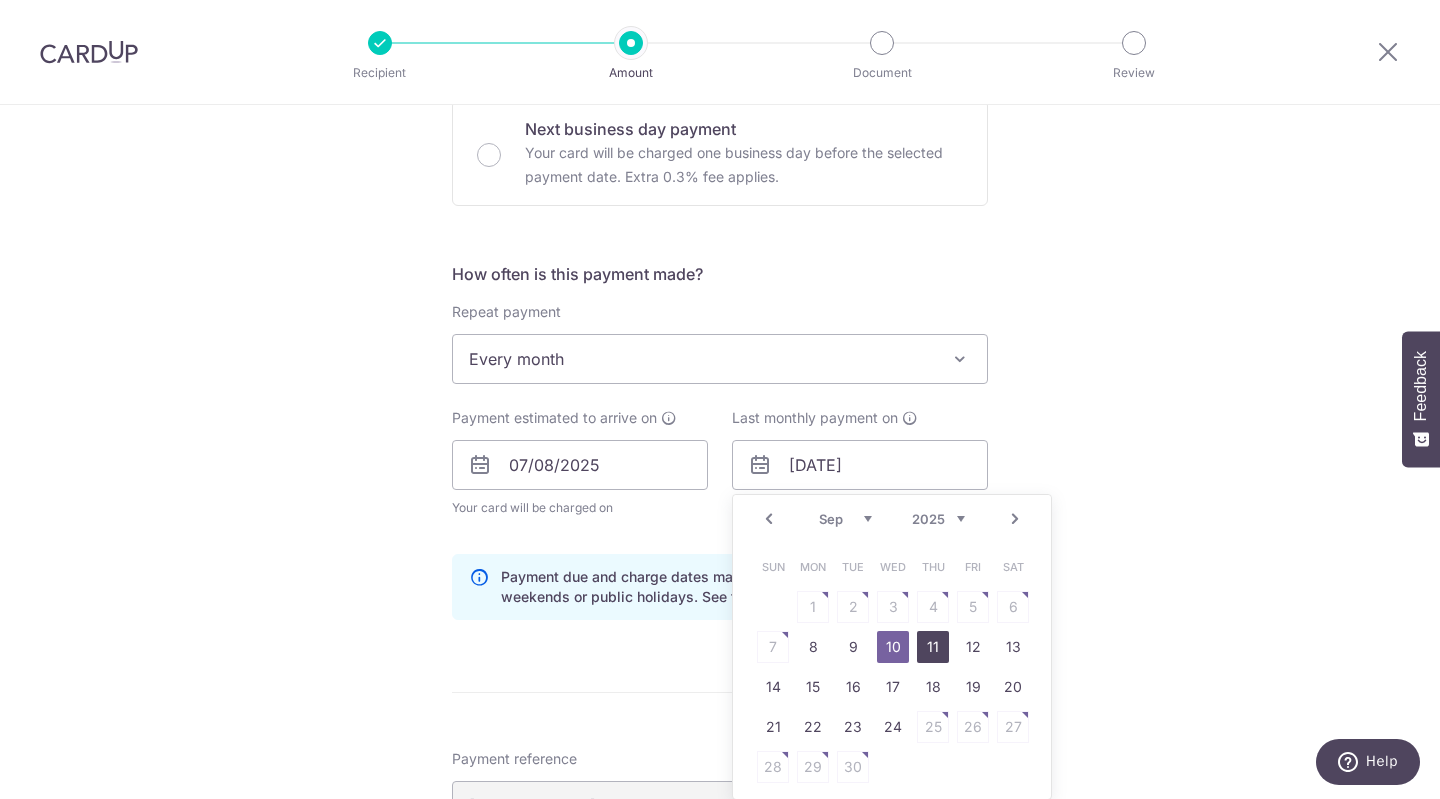 click on "11" at bounding box center [933, 647] 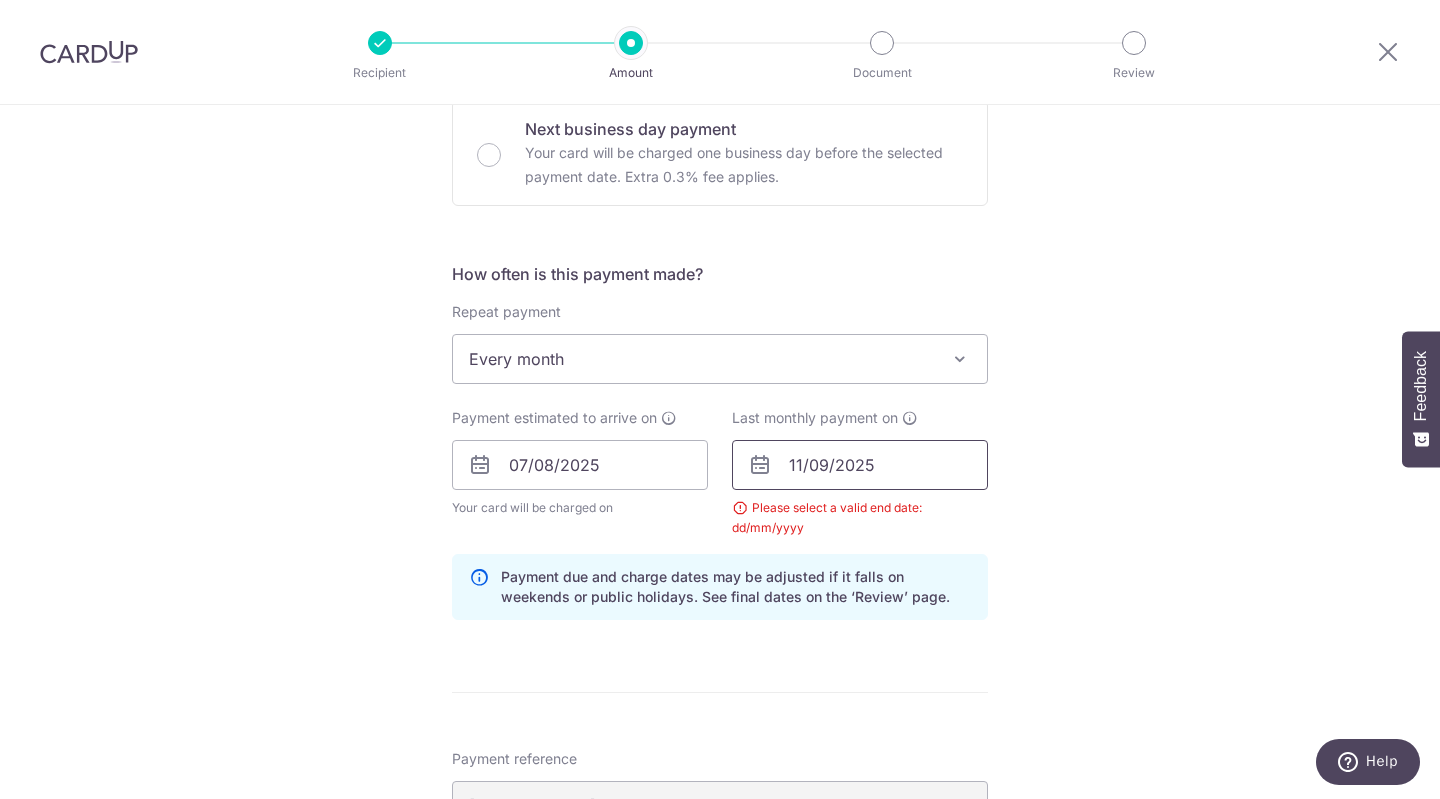click on "11/09/2025" at bounding box center (860, 465) 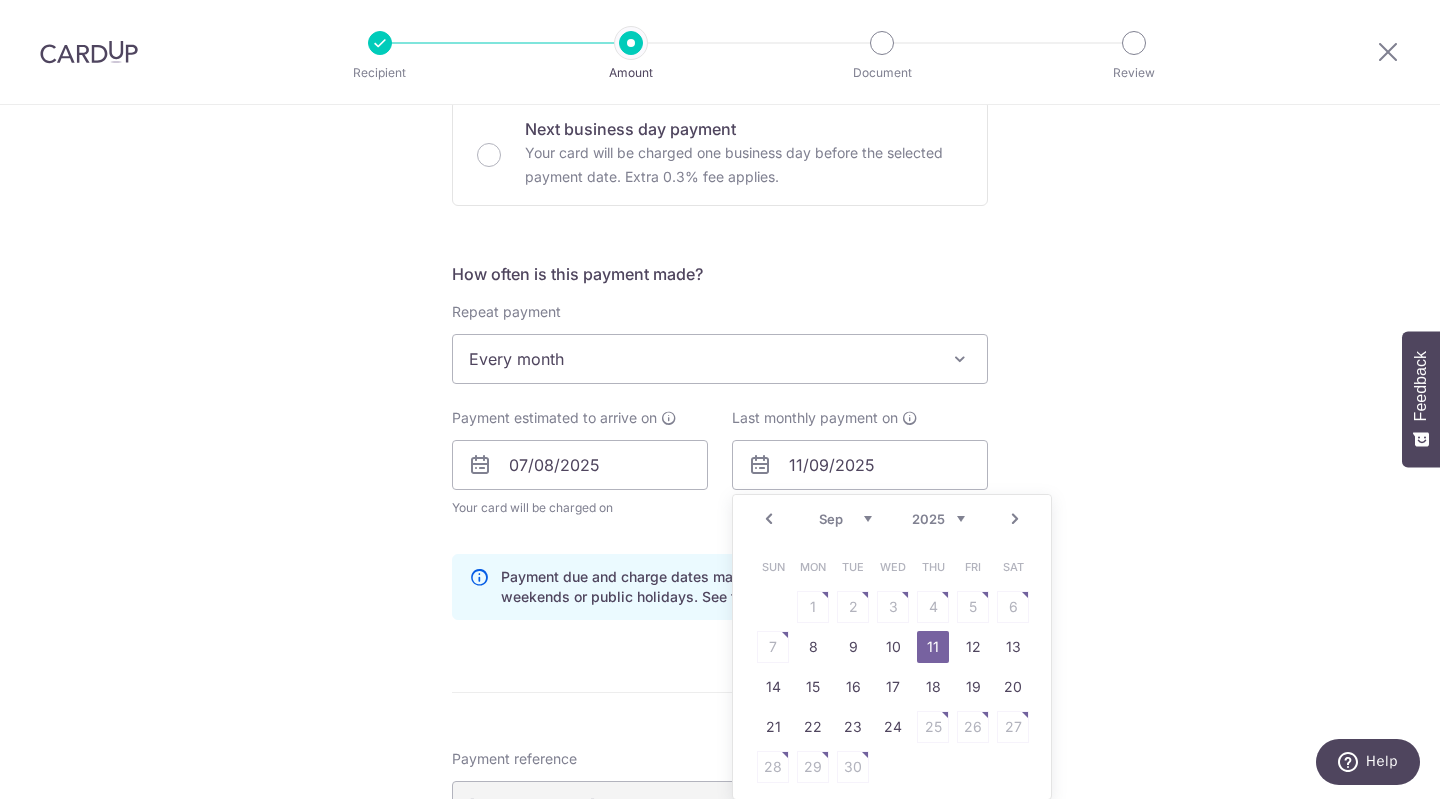 click on "12" at bounding box center (973, 647) 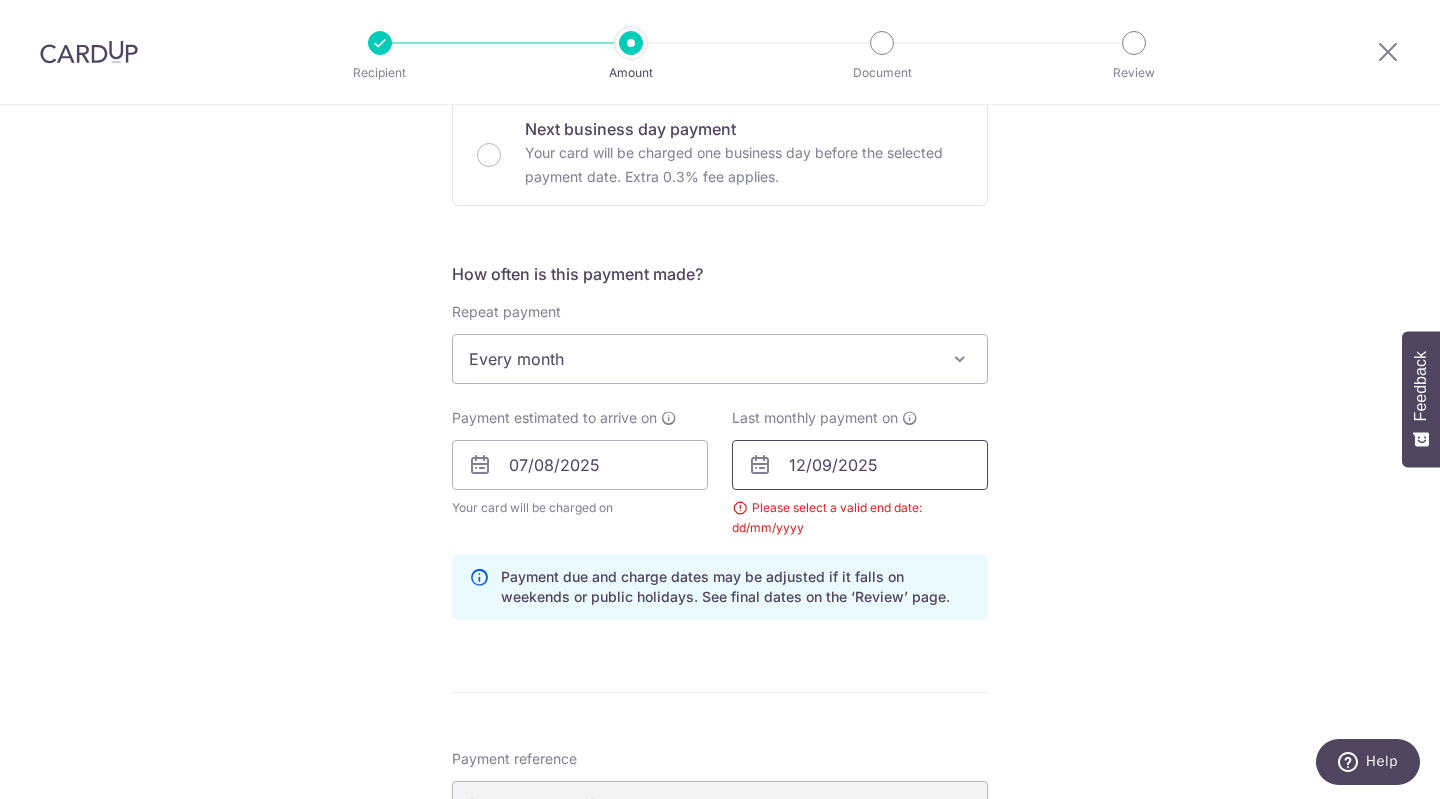 click on "12/09/2025" at bounding box center [860, 465] 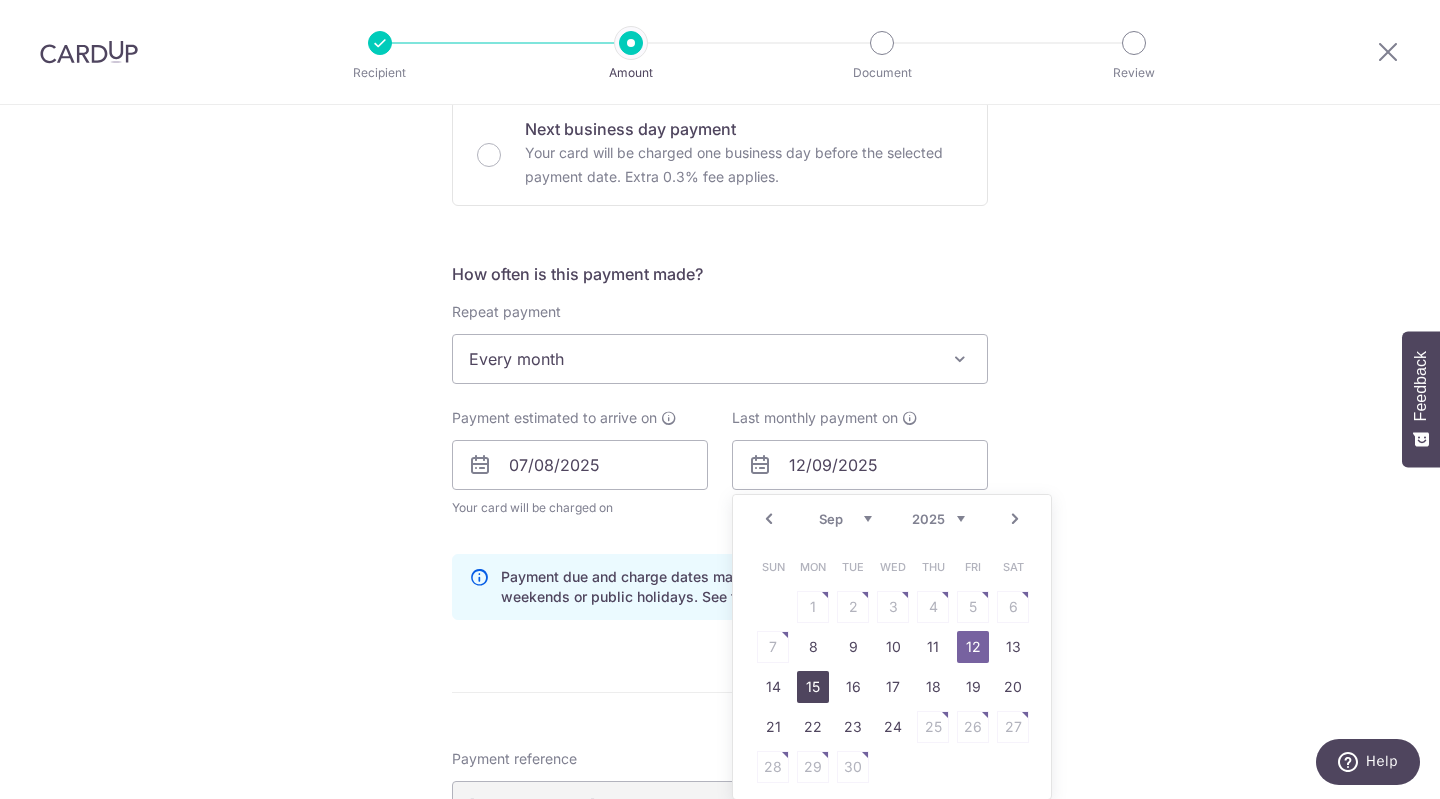 click on "15" at bounding box center [813, 687] 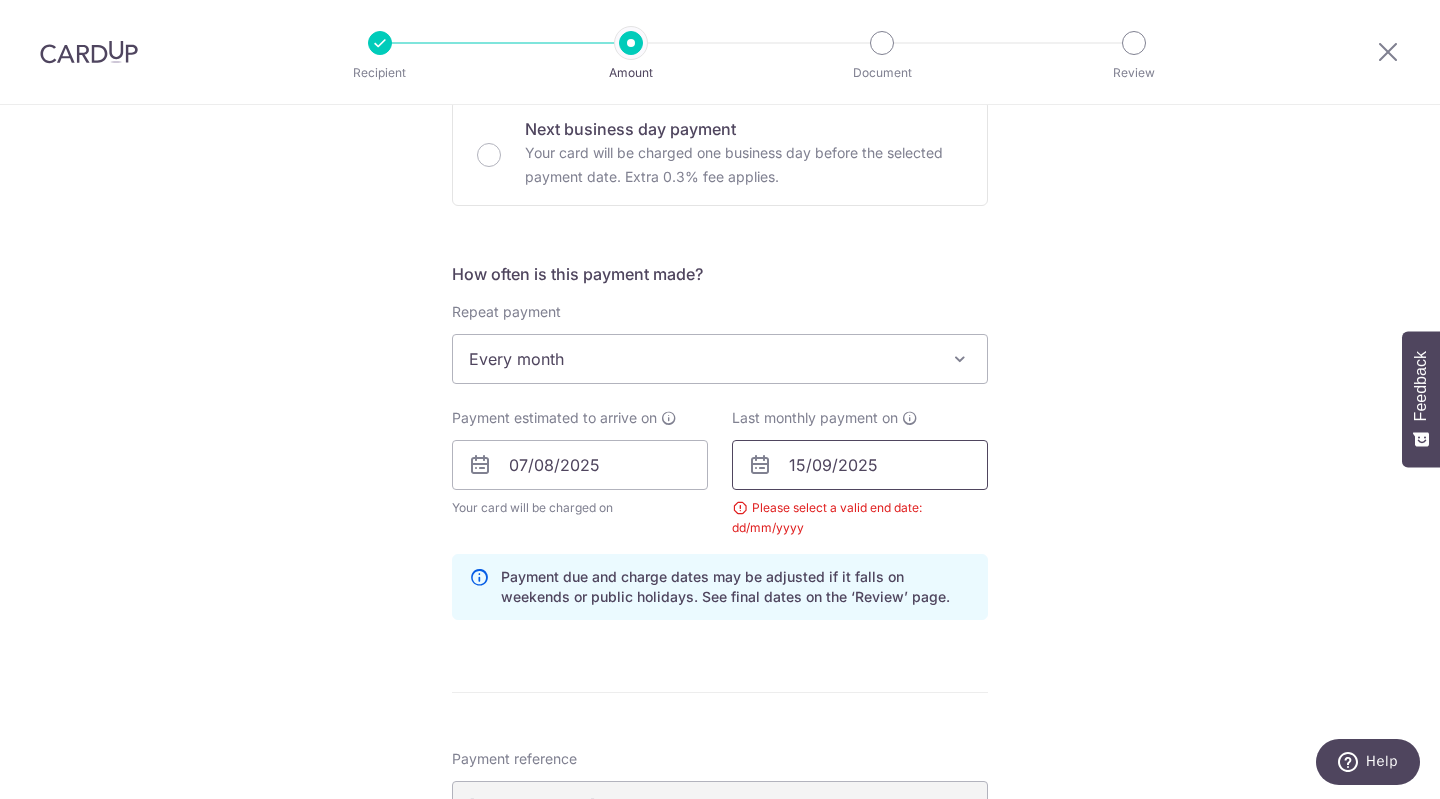 click on "15/09/2025" at bounding box center [860, 465] 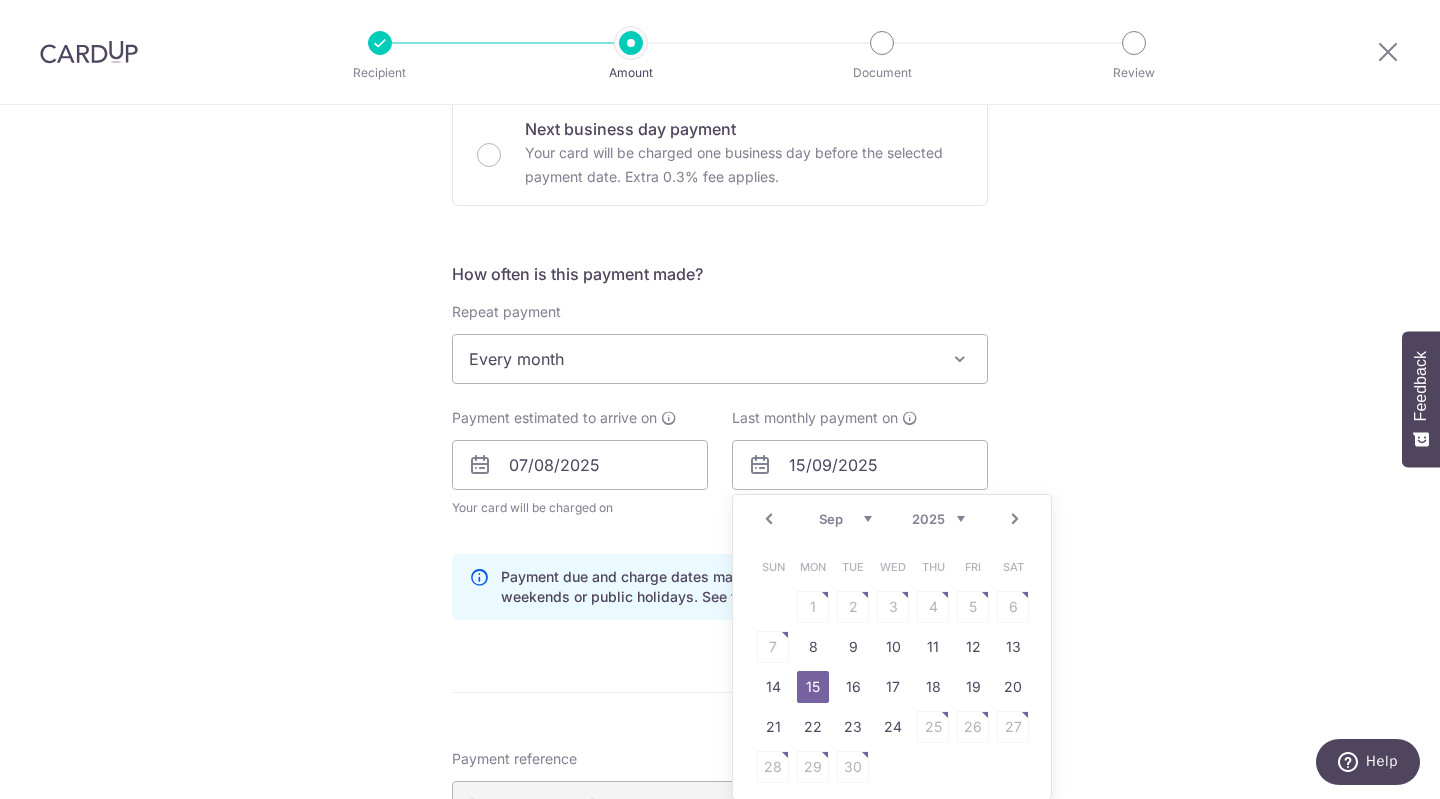 click on "14" at bounding box center [773, 687] 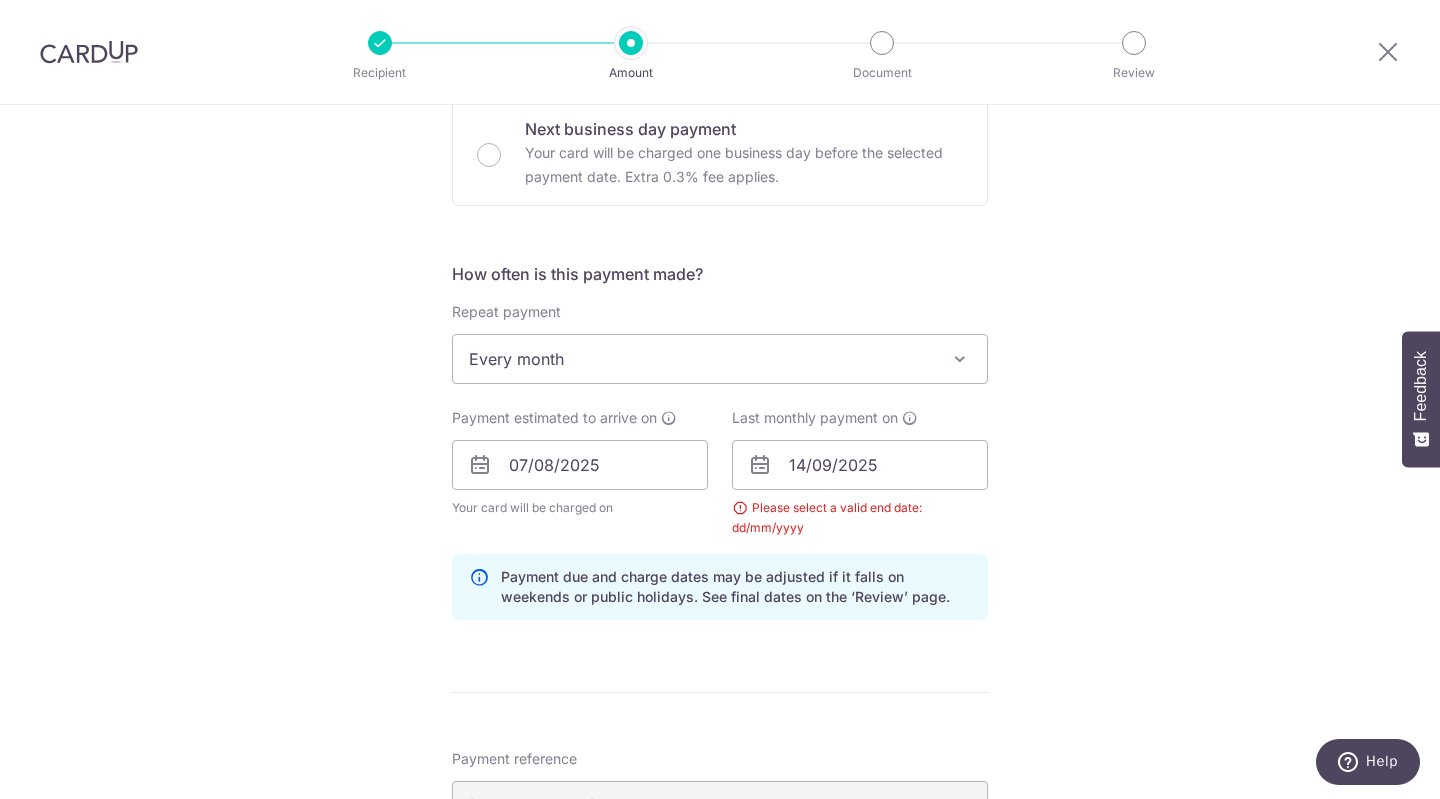 click on "Enter one-time or monthly payment amount
SGD
583.61
583.61
The  total tax payment amounts scheduled  should not exceed the outstanding balance in your latest Statement of Account.
Select Card
**** [CARD_LAST_FOUR]
Add credit card
Your Cards
**** [CARD_LAST_FOUR]
Secure 256-bit SSL
Text
New card details
Card" at bounding box center [720, 438] 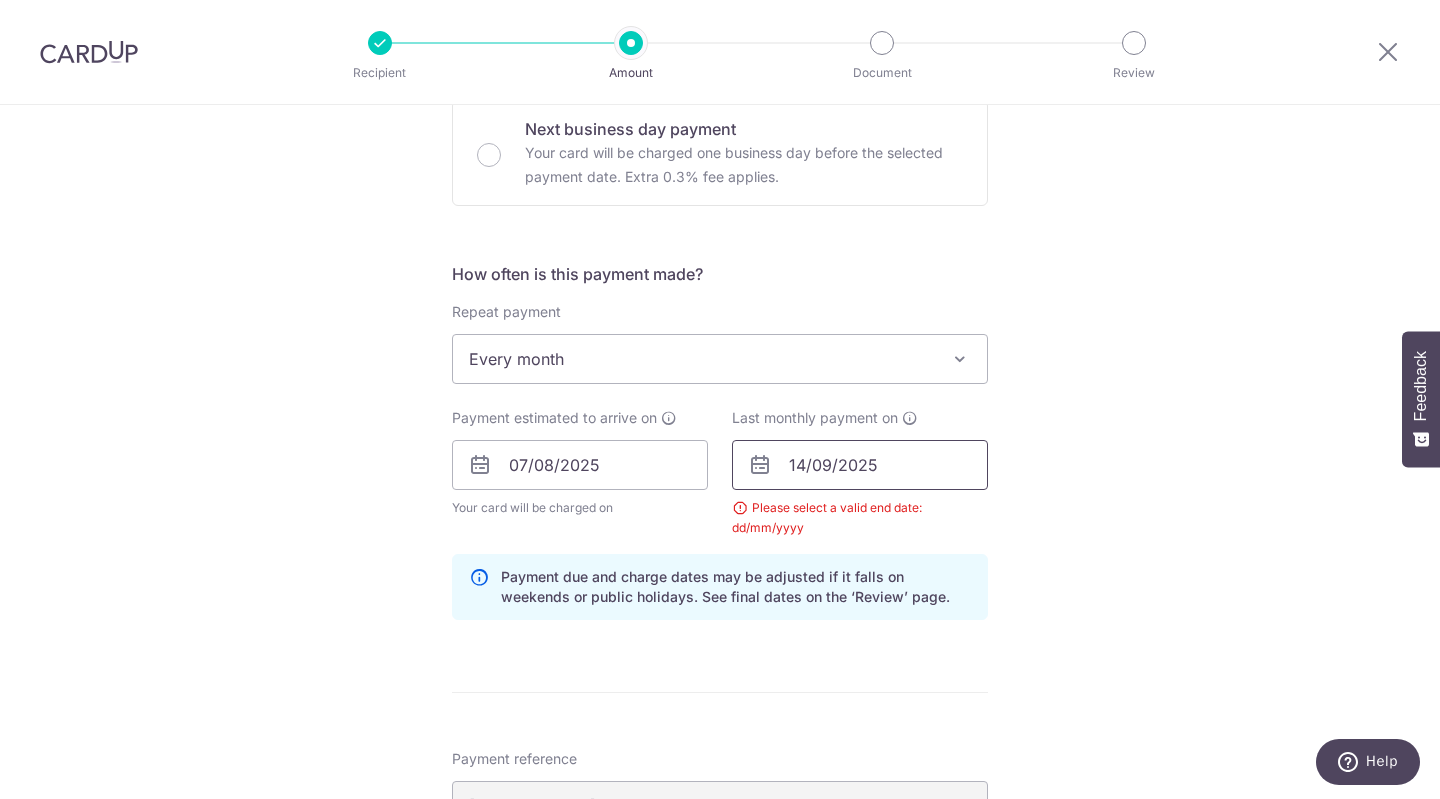 click on "14/09/2025" at bounding box center [860, 465] 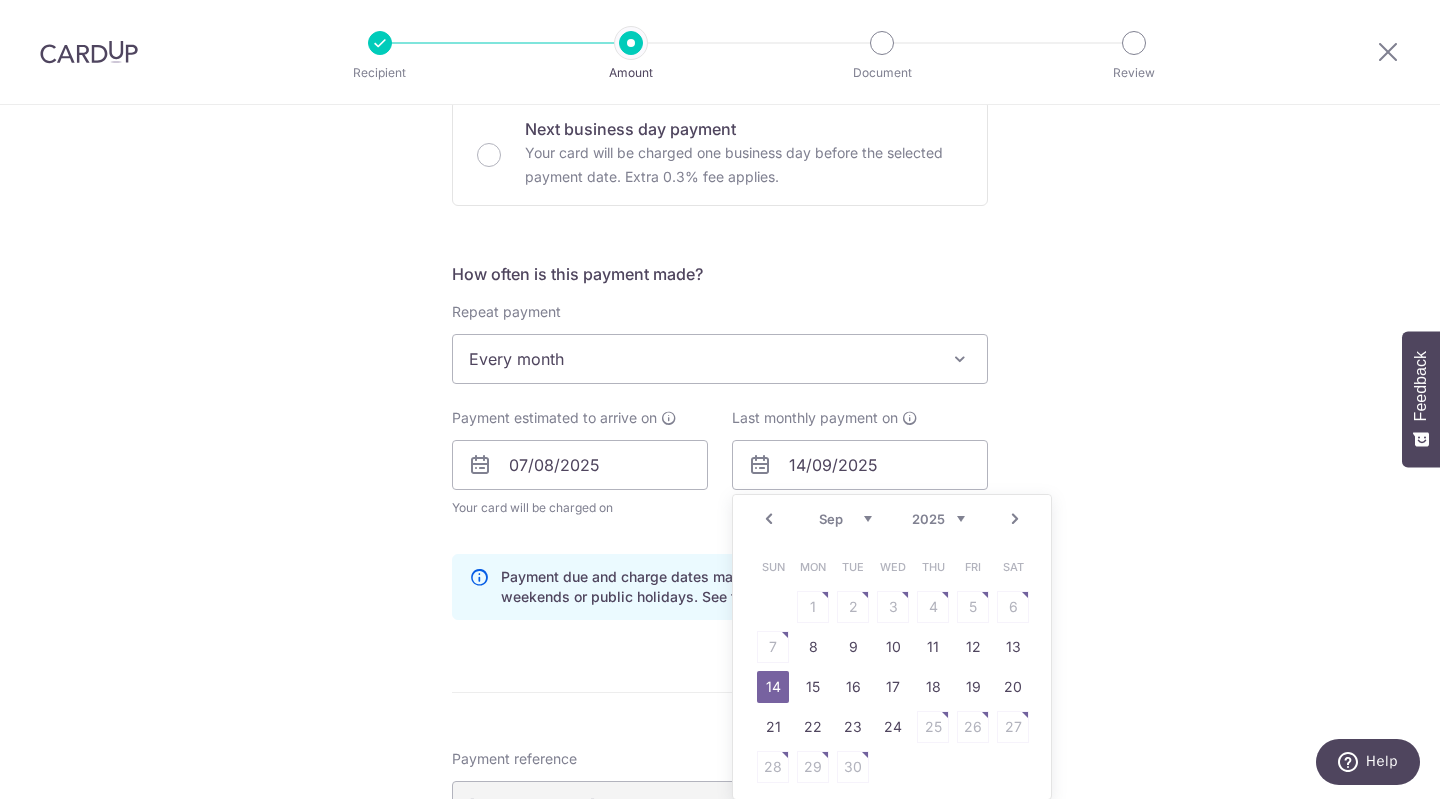 click on "Sun Mon Tue Wed Thu Fri Sat   1 2 3 4 5 6 7 8 9 10 11 12 13 14 15 16 17 18 19 20 21 22 23 24 25 26 27 28 29 30" at bounding box center [893, 667] 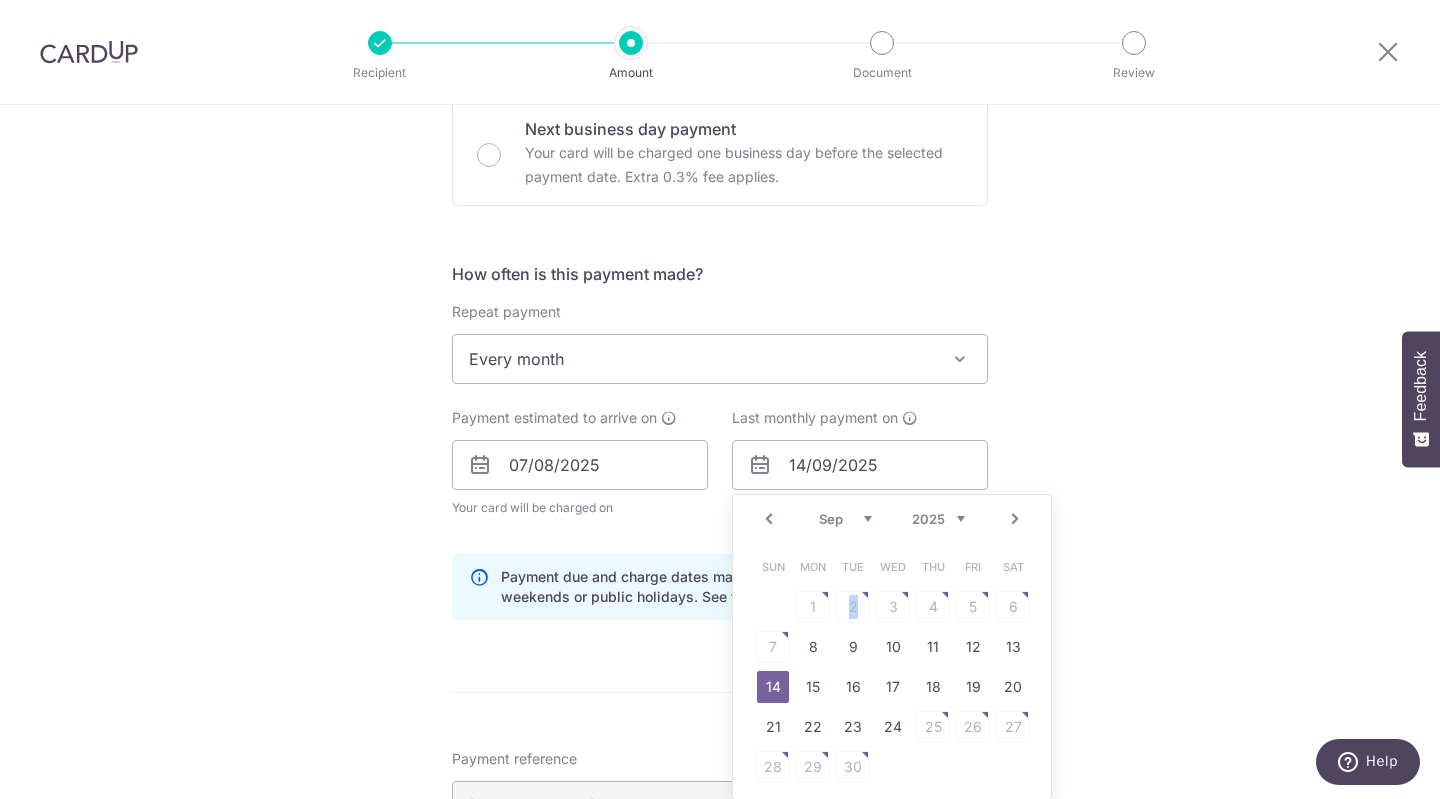 click on "Sun Mon Tue Wed Thu Fri Sat   1 2 3 4 5 6 7 8 9 10 11 12 13 14 15 16 17 18 19 20 21 22 23 24 25 26 27 28 29 30" at bounding box center (893, 667) 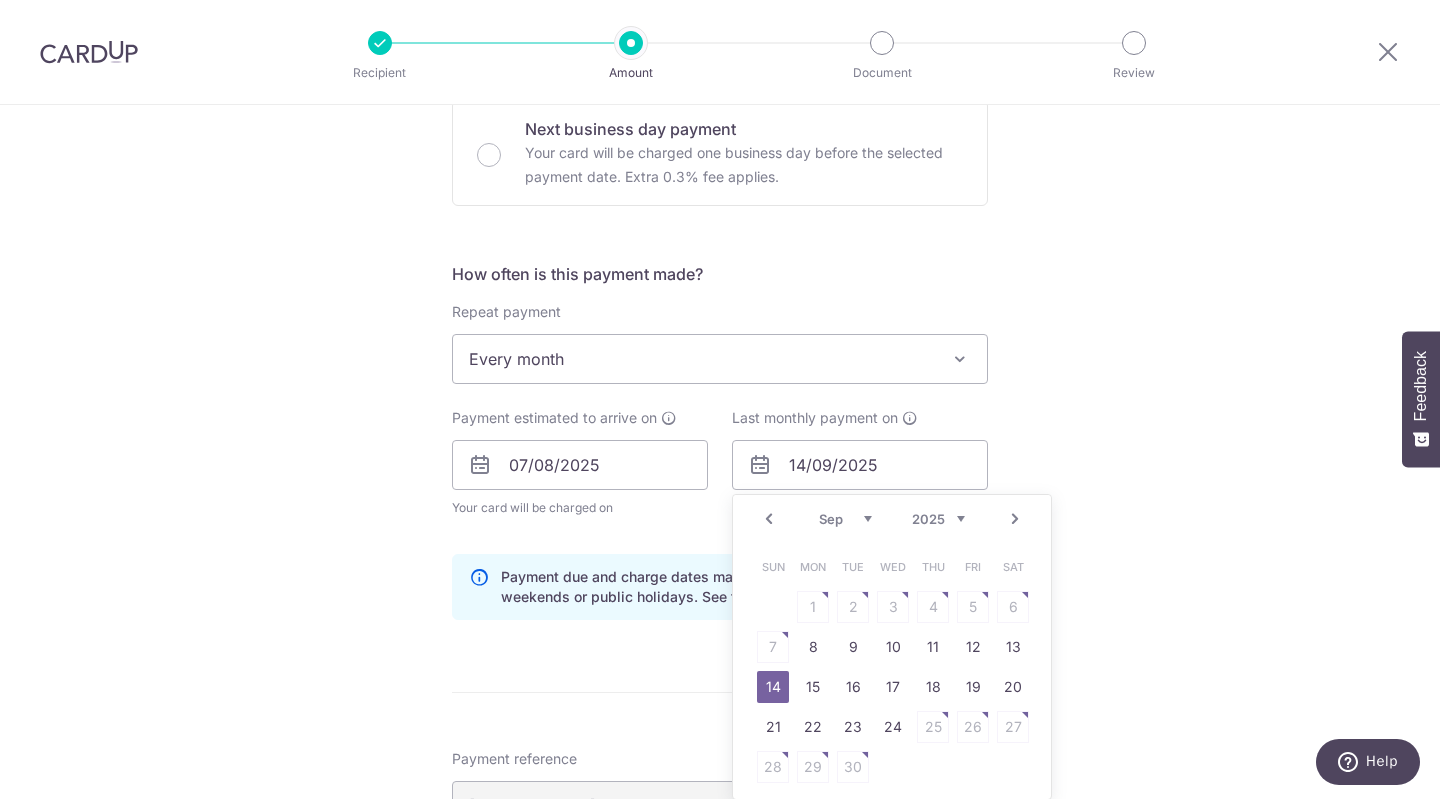 click on "Sun Mon Tue Wed Thu Fri Sat   1 2 3 4 5 6 7 8 9 10 11 12 13 14 15 16 17 18 19 20 21 22 23 24 25 26 27 28 29 30" at bounding box center [893, 667] 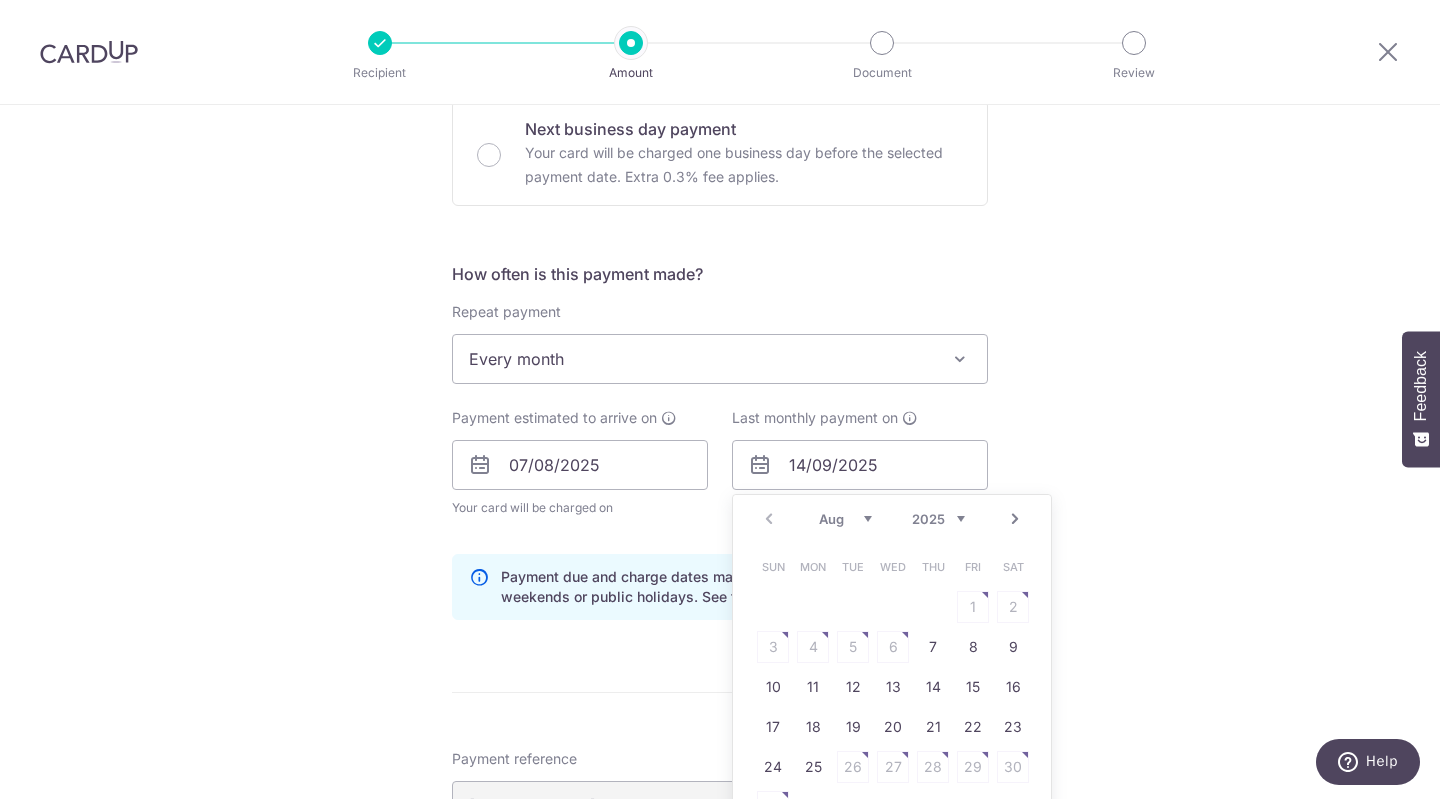 click on "Prev Next Aug Sep Oct Nov Dec 2025 2026" at bounding box center [892, 519] 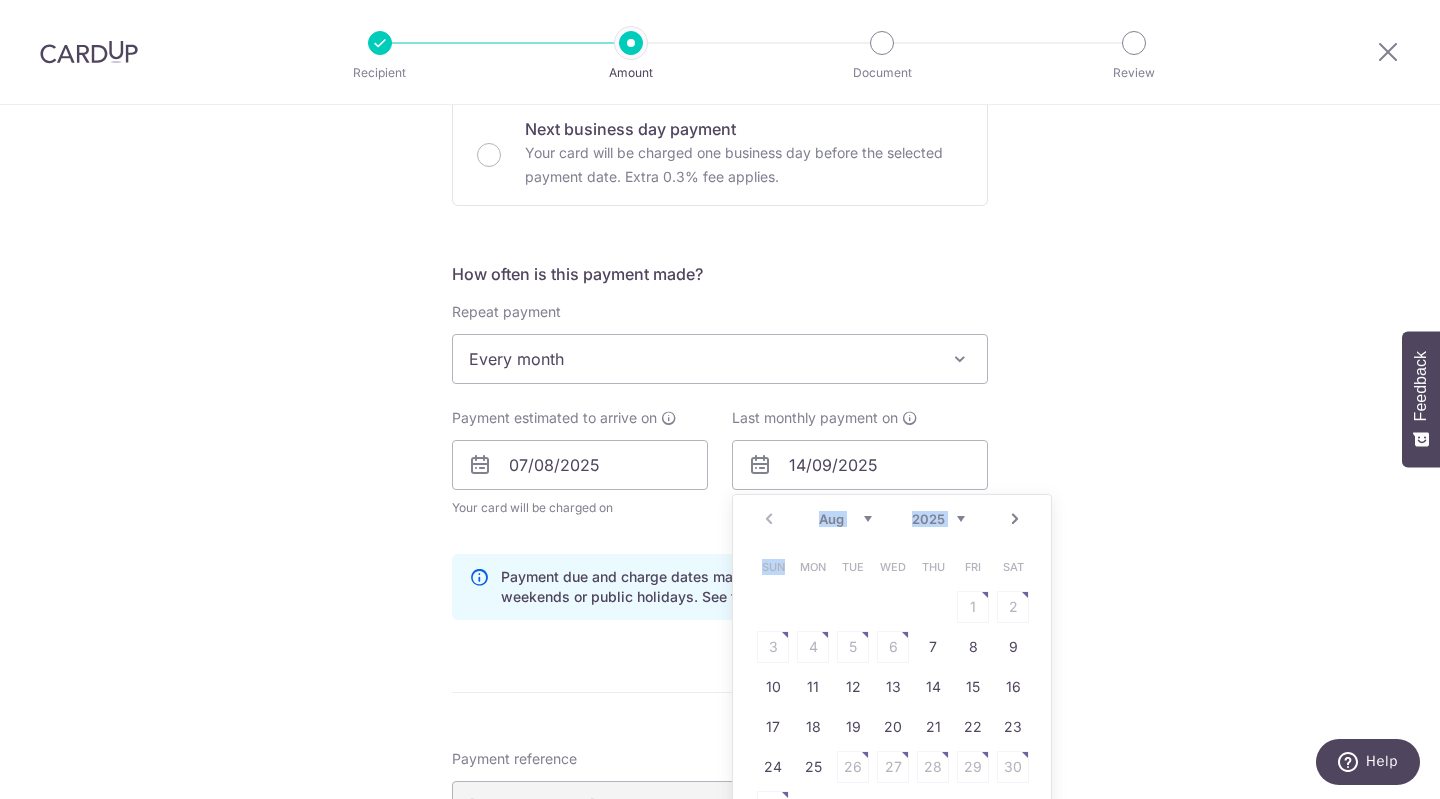 click on "Prev Next Aug Sep Oct Nov Dec 2025 2026" at bounding box center [892, 519] 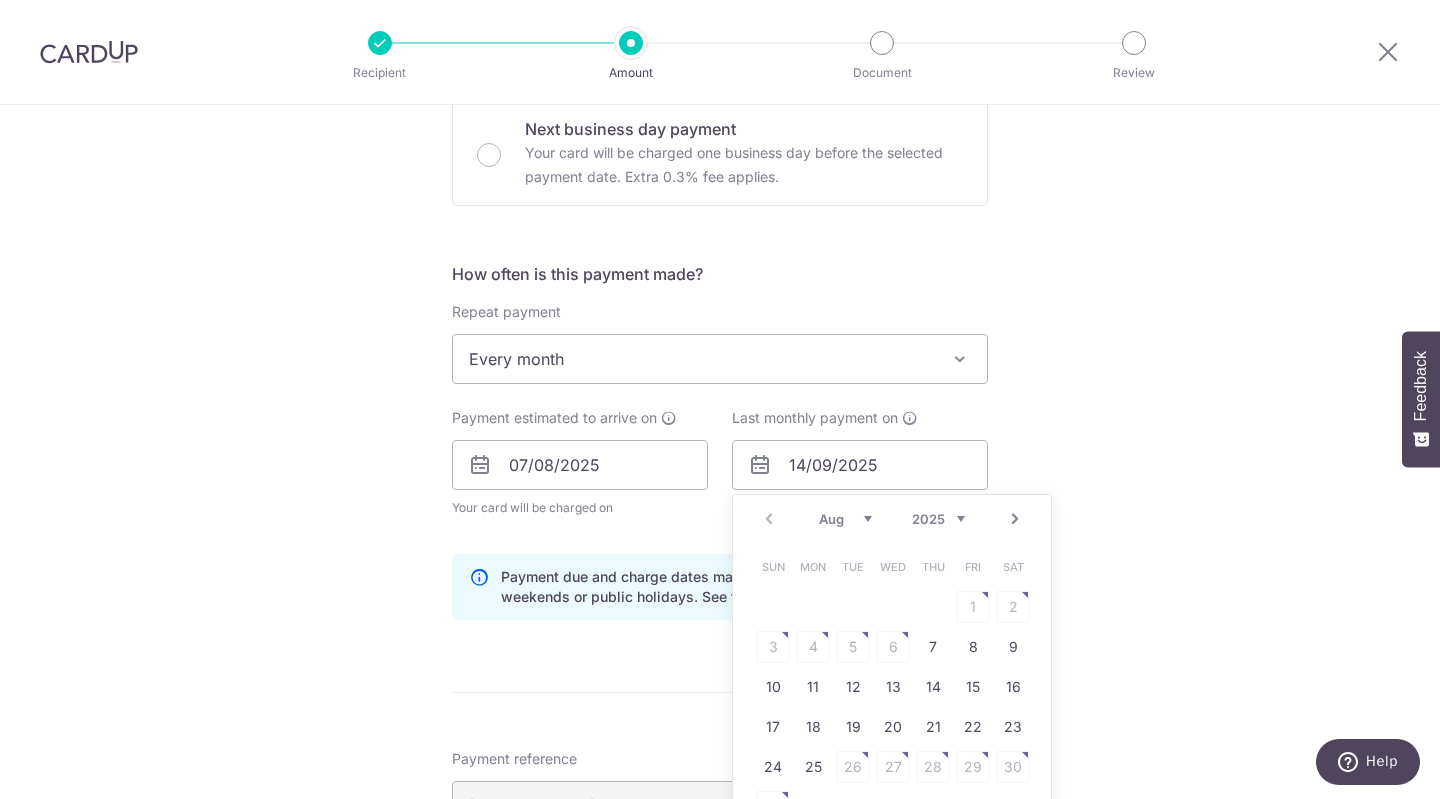 click on "Prev Next Aug Sep Oct Nov Dec 2025 2026" at bounding box center (892, 519) 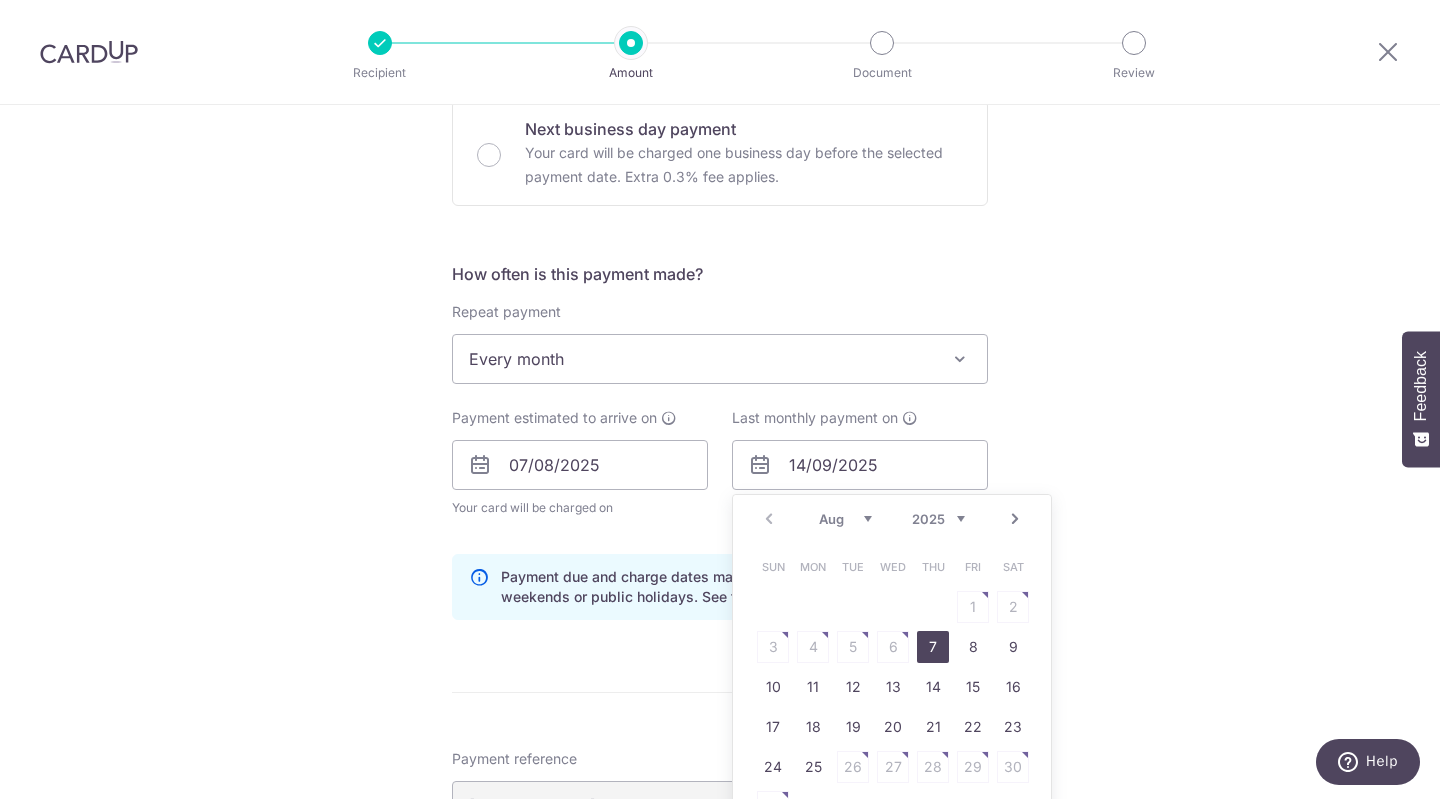 click on "7" at bounding box center (933, 647) 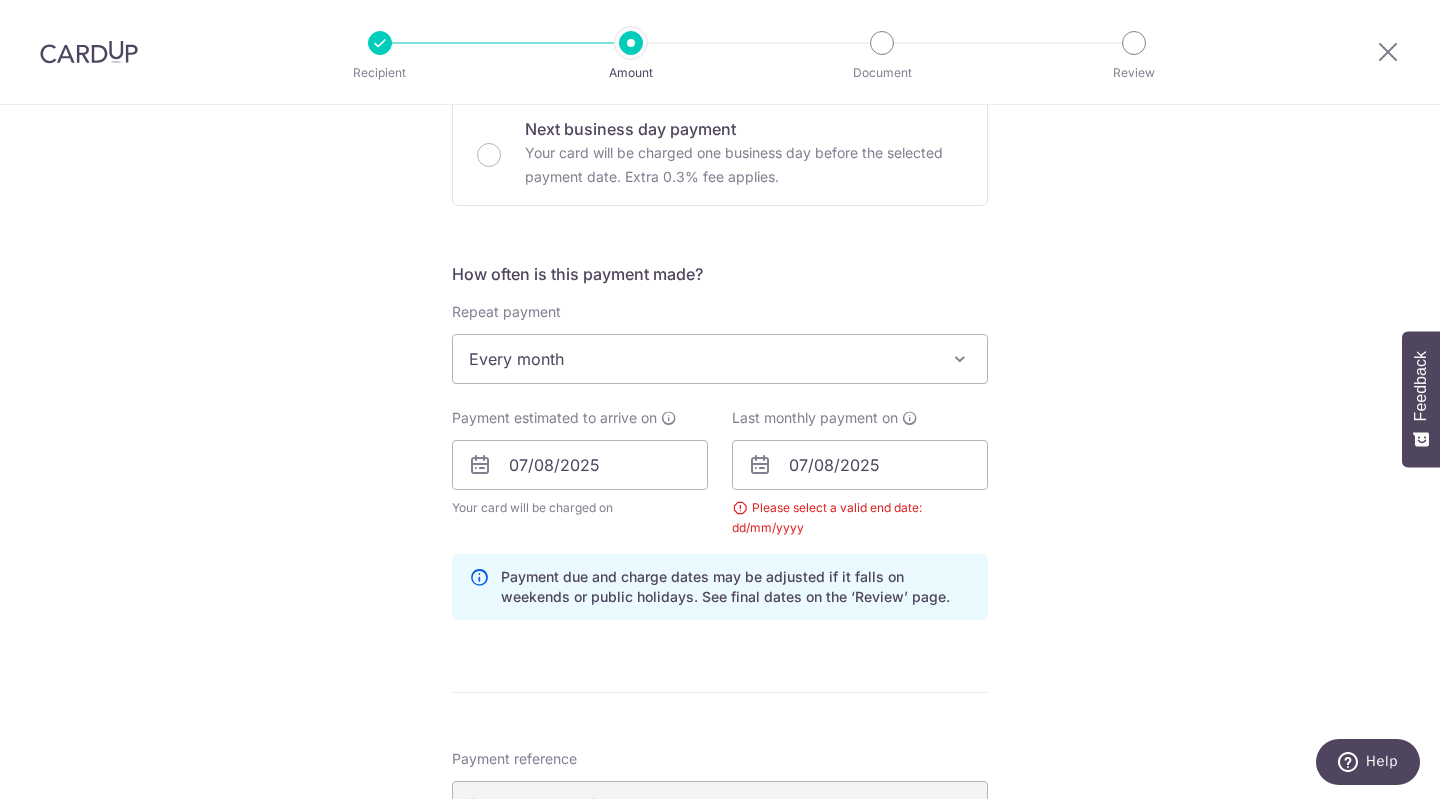 click on "Every month" at bounding box center (720, 359) 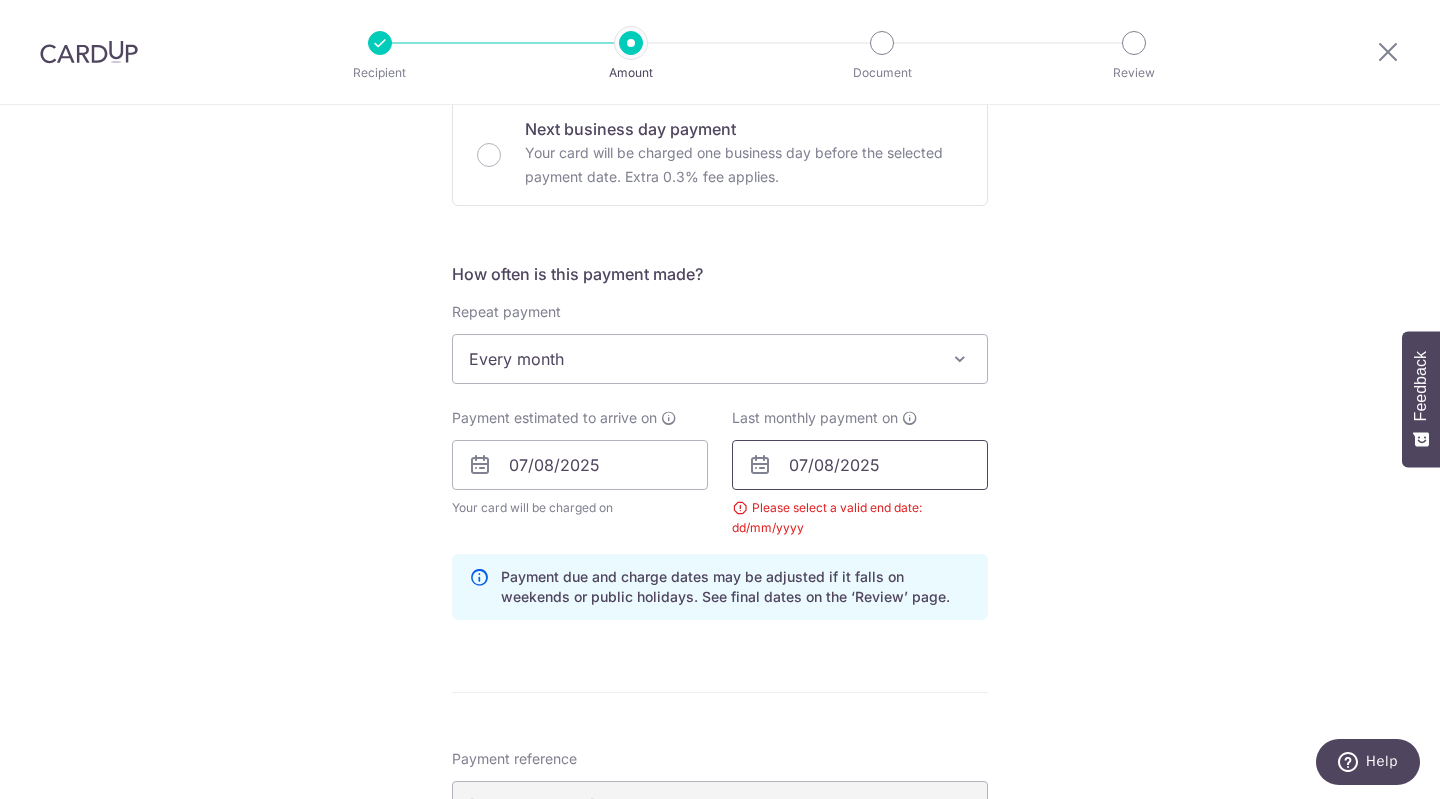 click on "07/08/2025" at bounding box center [860, 465] 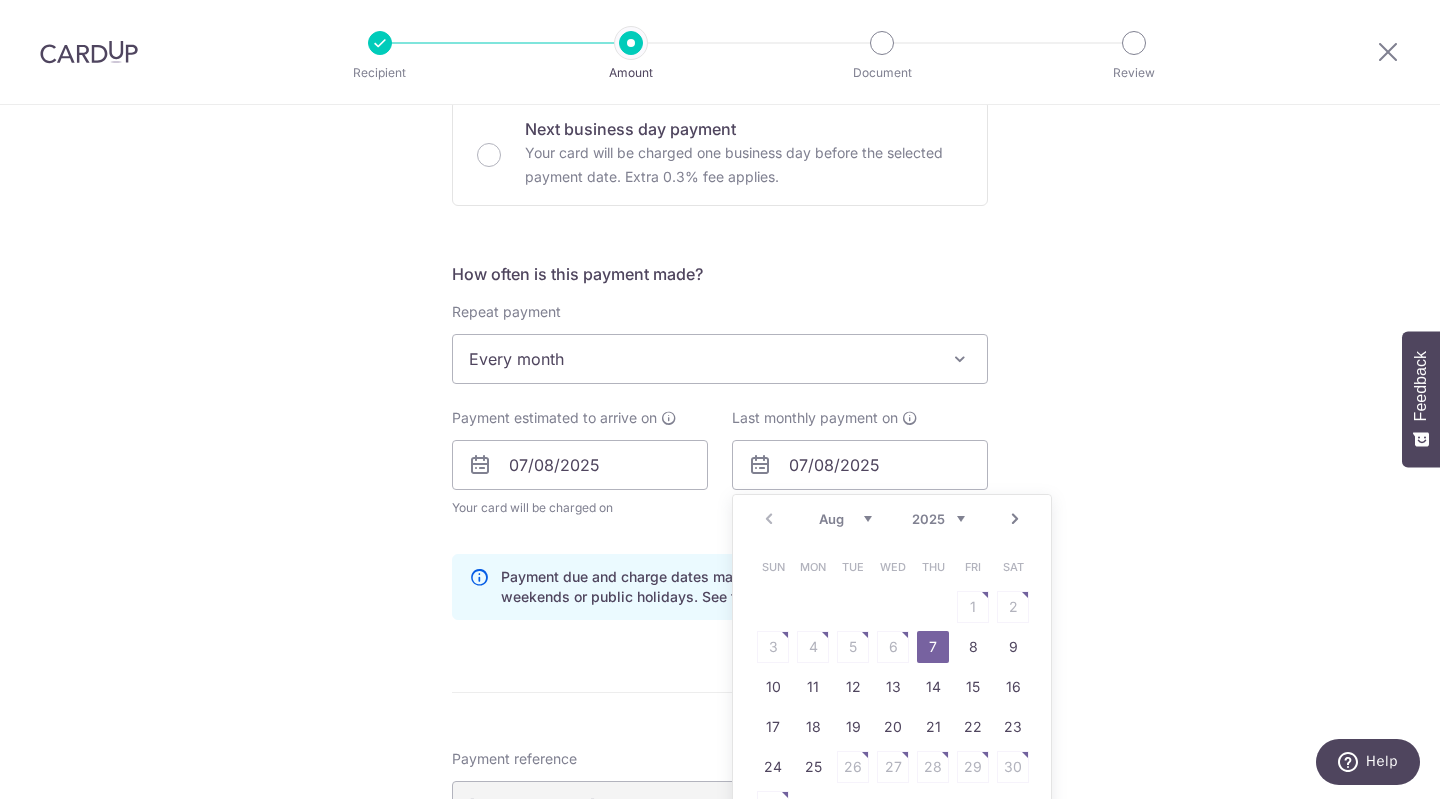 click on "Tell us more about your payment
Enter one-time or monthly payment amount
SGD
583.61
583.61
The  total tax payment amounts scheduled  should not exceed the outstanding balance in your latest Statement of Account.
Select Card
**** [CARD_LAST_FOUR]
Add credit card
Your Cards
**** [CARD_LAST_FOUR]
Secure 256-bit SSL
Text
New card details" at bounding box center [720, 419] 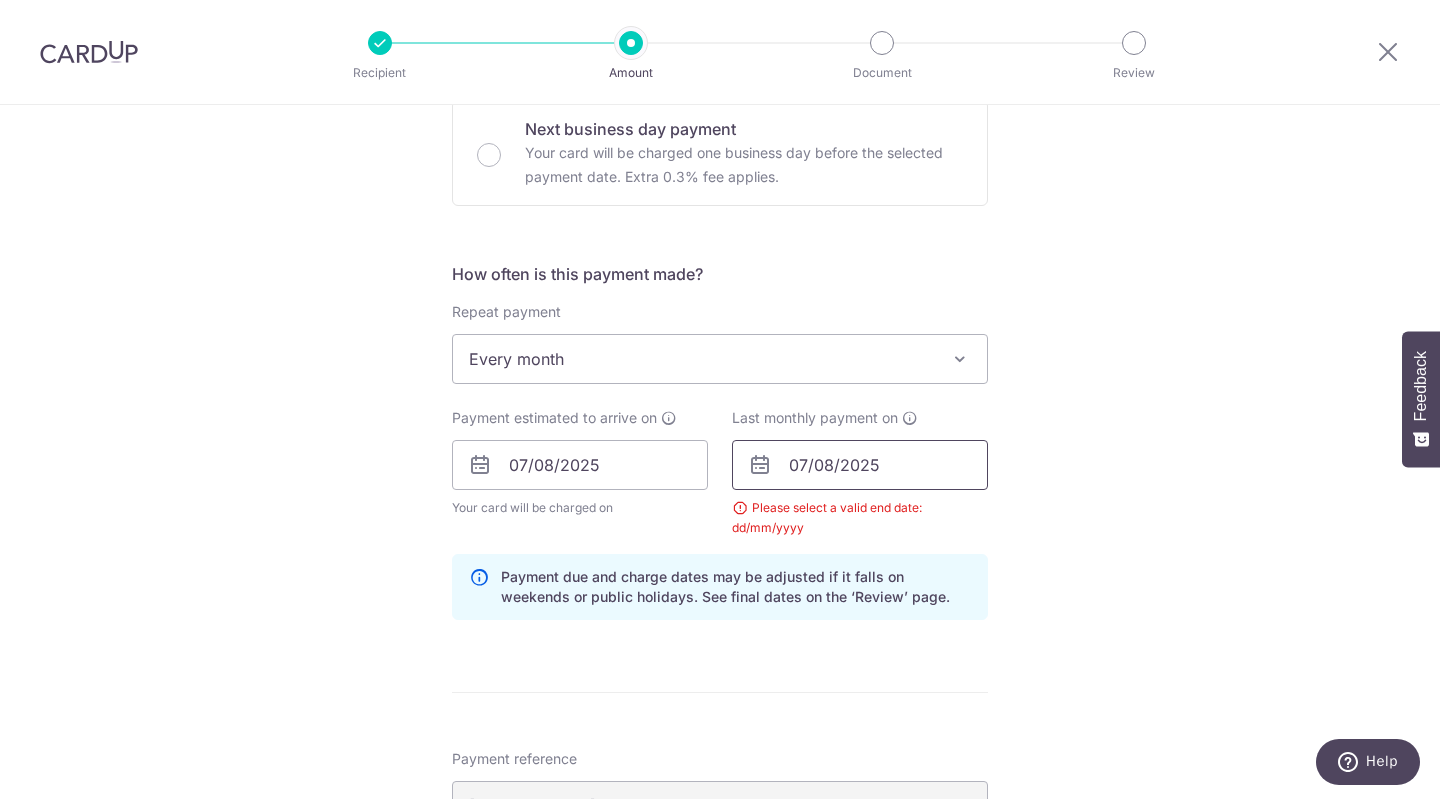 click on "07/08/2025" at bounding box center (860, 465) 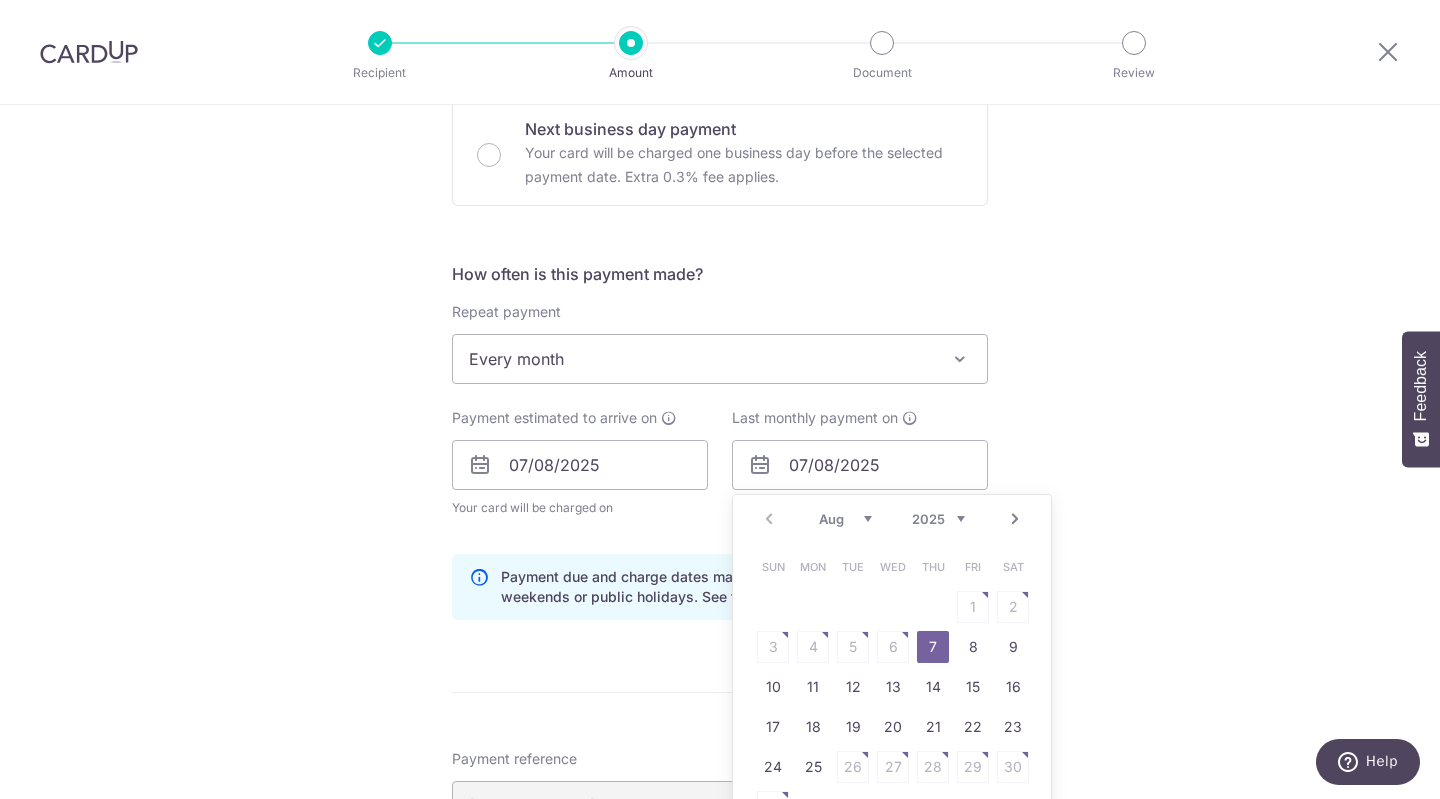 click on "2025 2026" at bounding box center (938, 519) 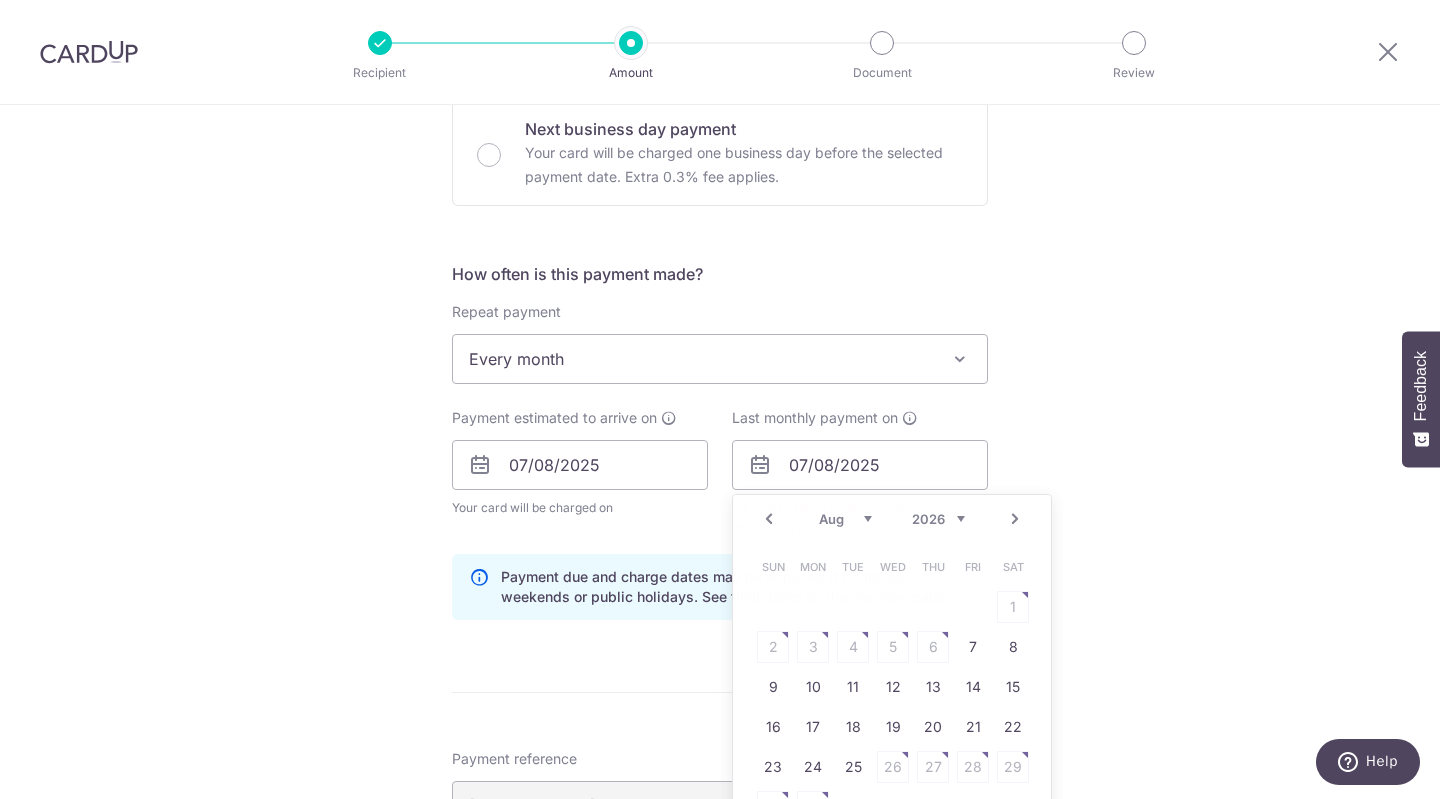 click on "Tell us more about your payment
Enter one-time or monthly payment amount
SGD
583.61
583.61
The  total tax payment amounts scheduled  should not exceed the outstanding balance in your latest Statement of Account.
Select Card
**** [CARD_LAST_FOUR]
Add credit card
Your Cards
**** [CARD_LAST_FOUR]
Secure 256-bit SSL
Text
New card details" at bounding box center (720, 419) 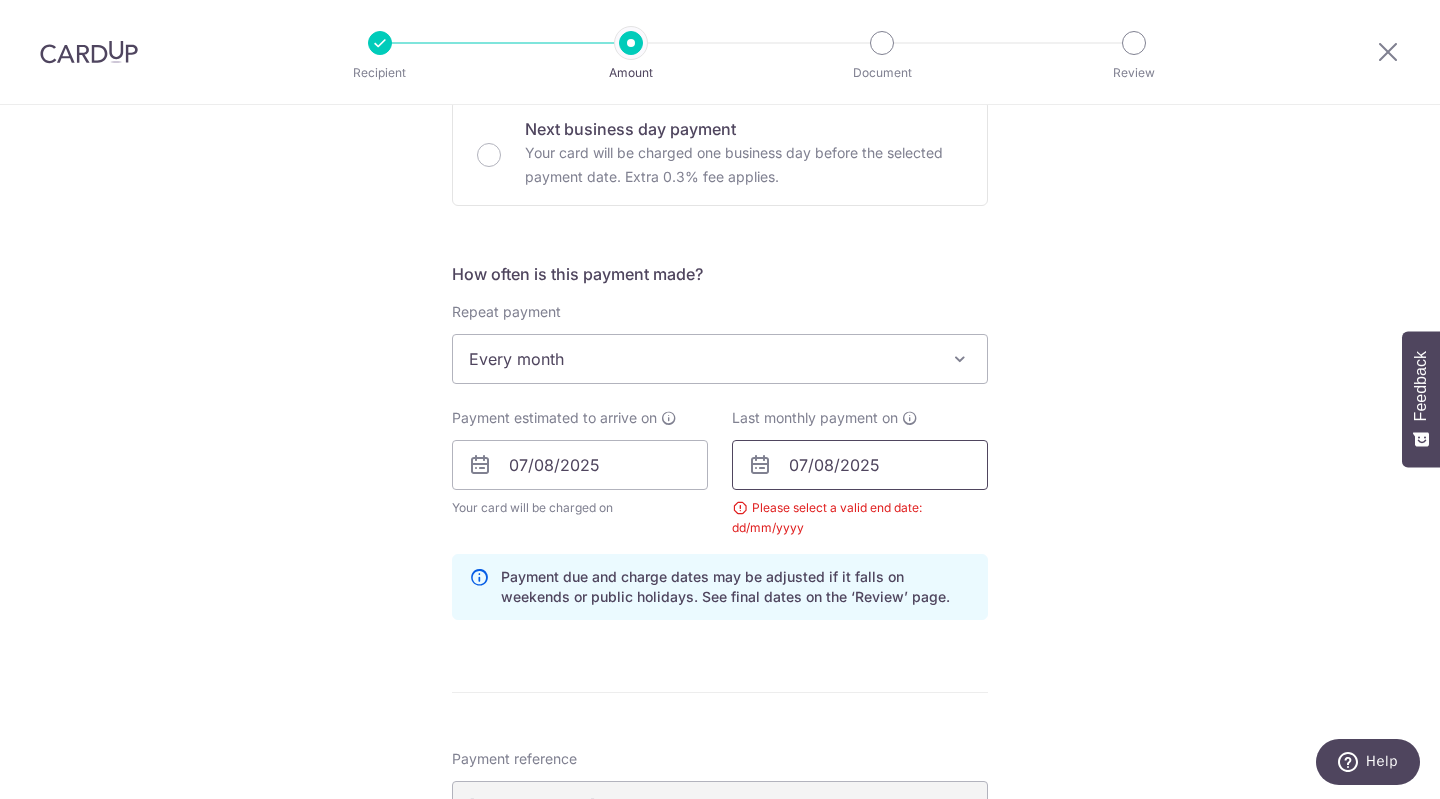 click on "07/08/2025" at bounding box center (860, 465) 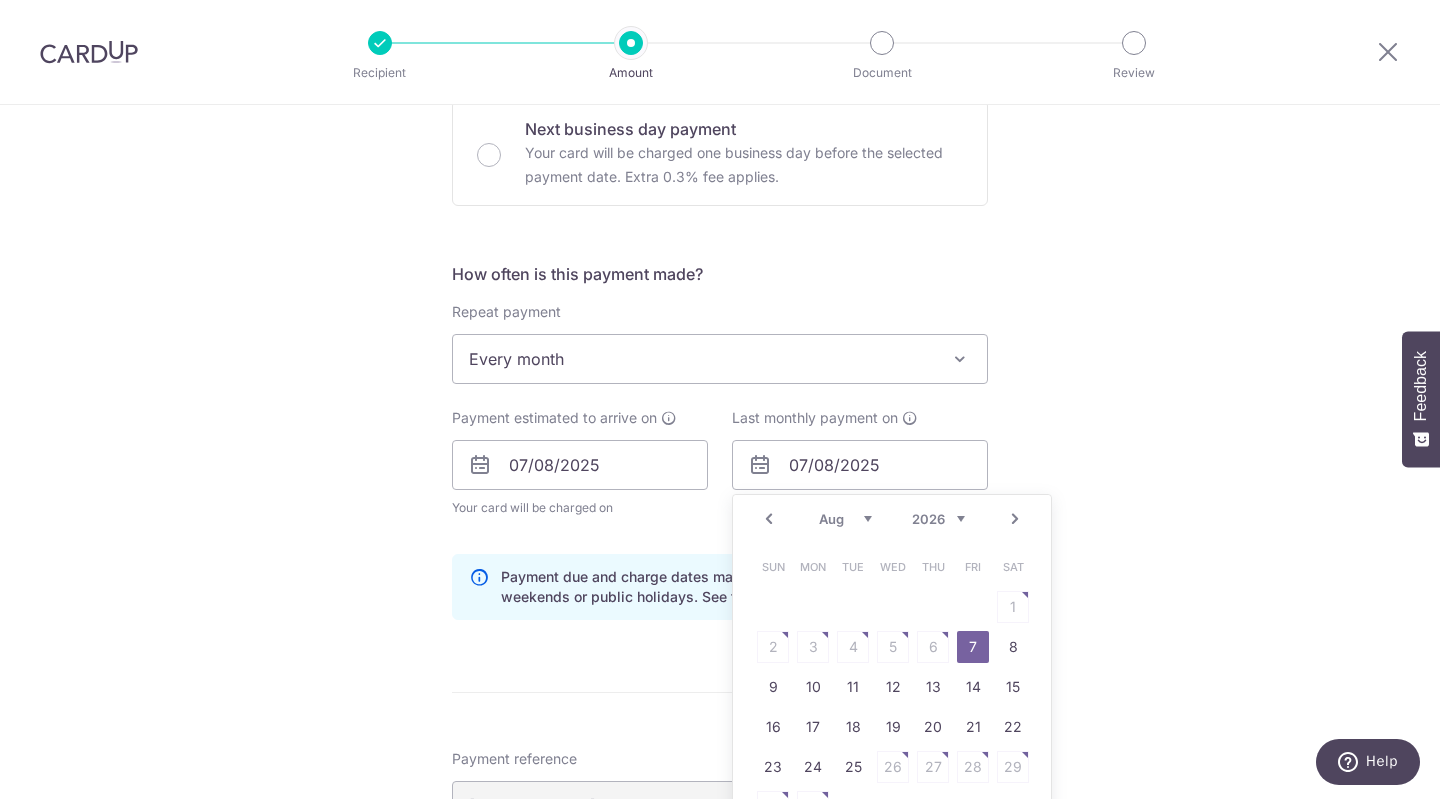 click on "Tell us more about your payment
Enter one-time or monthly payment amount
SGD
583.61
583.61
The  total tax payment amounts scheduled  should not exceed the outstanding balance in your latest Statement of Account.
Select Card
**** [CARD_LAST_FOUR]
Add credit card
Your Cards
**** [CARD_LAST_FOUR]
Secure 256-bit SSL
Text
New card details" at bounding box center [720, 419] 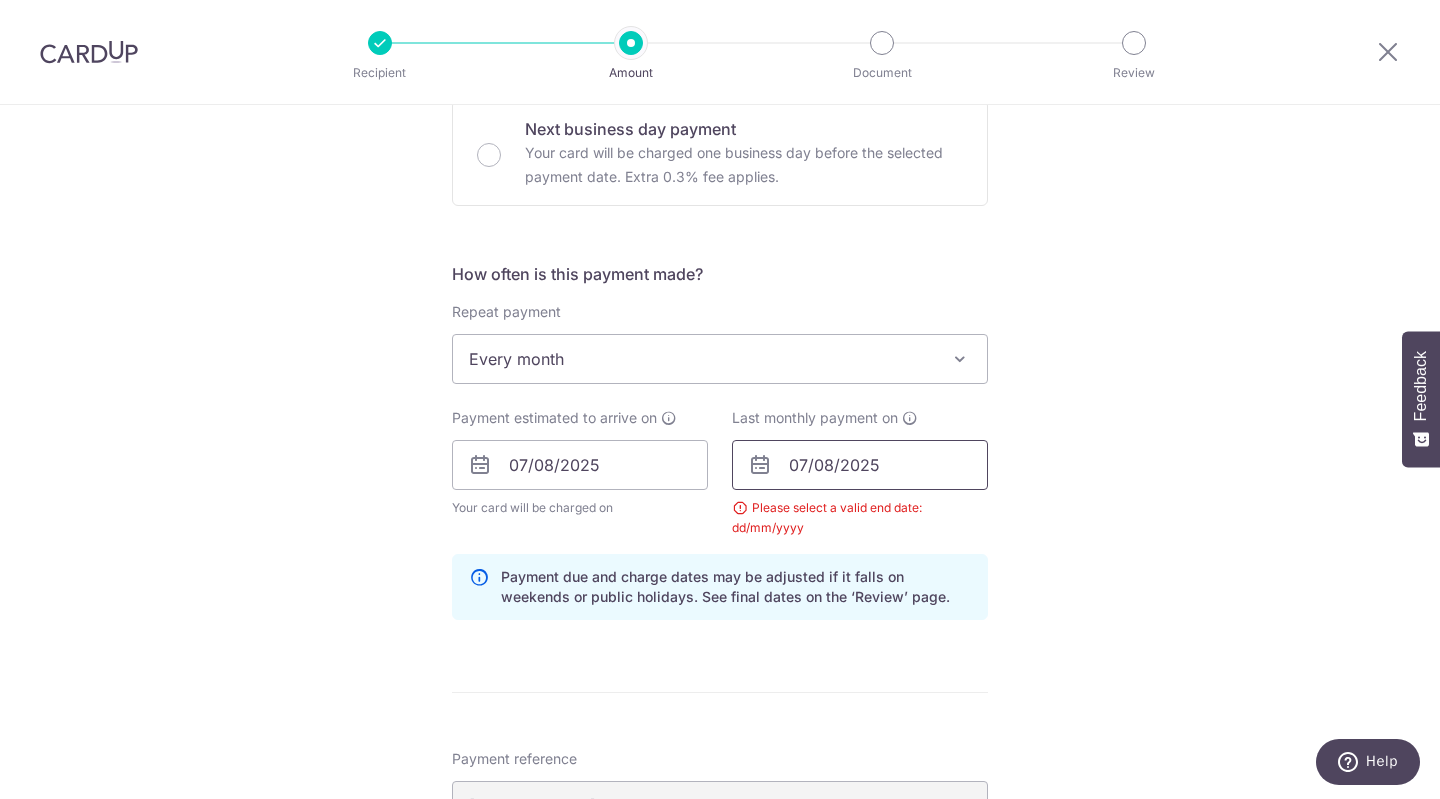 click on "[DATE]" at bounding box center (860, 465) 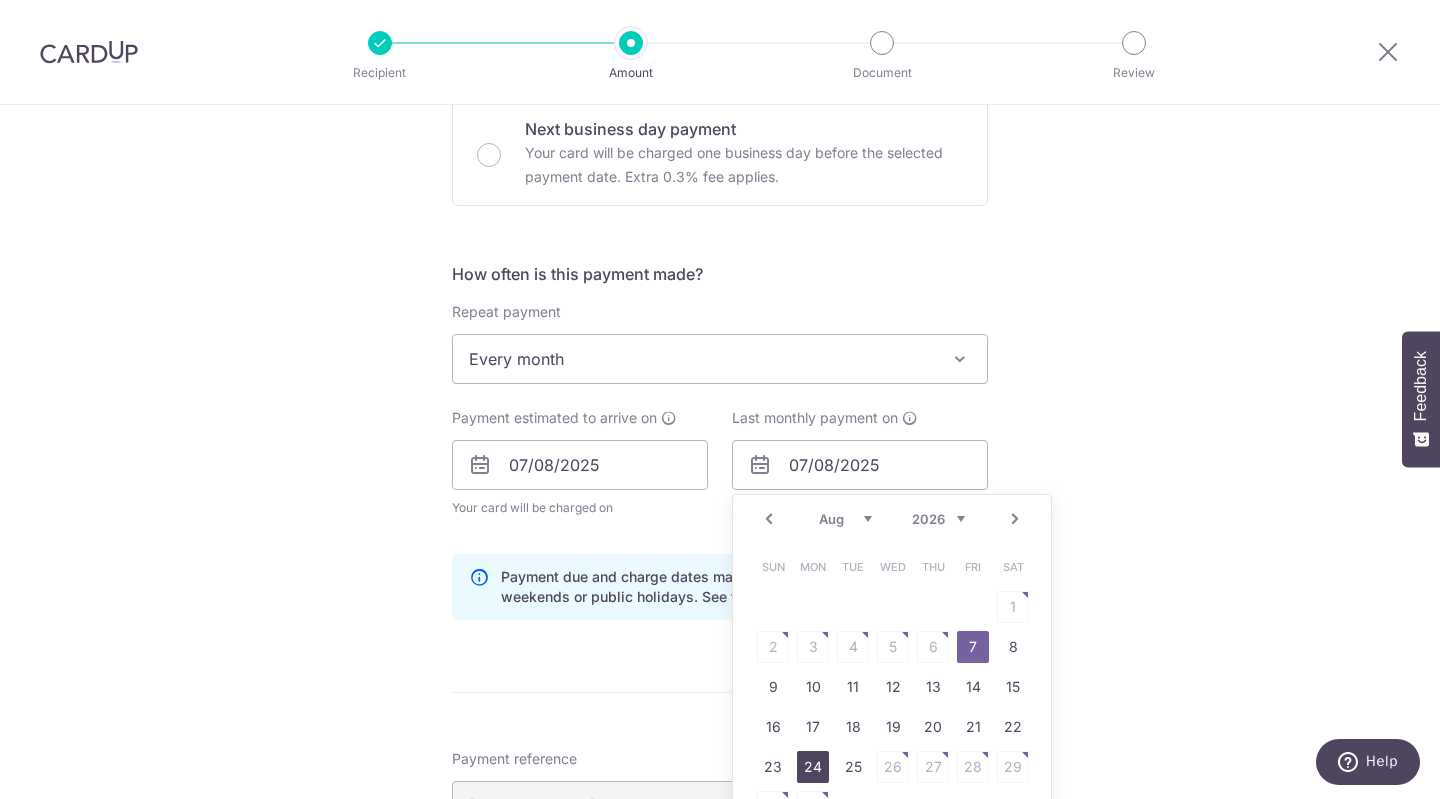 click on "24" at bounding box center [813, 767] 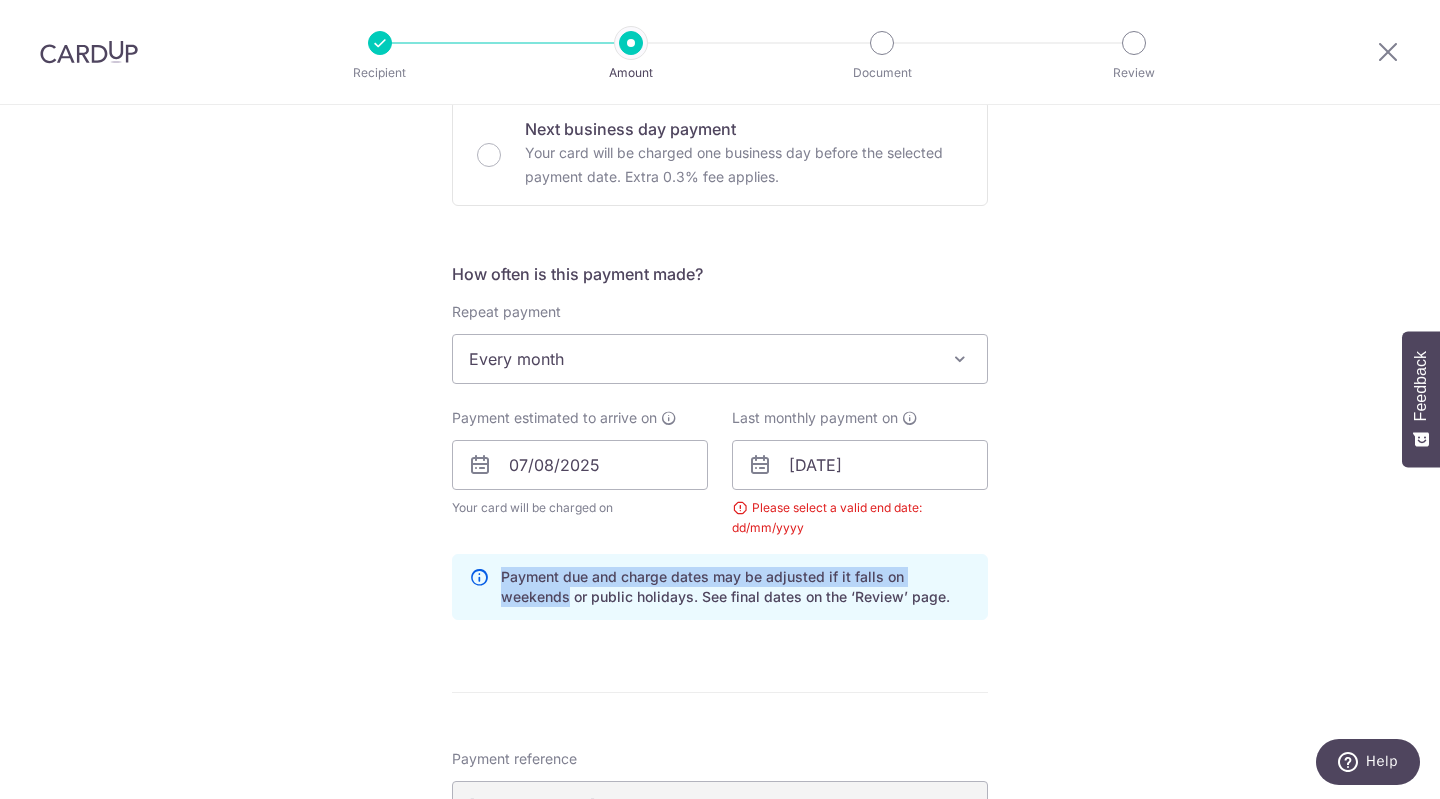 click on "Tell us more about your payment
Enter one-time or monthly payment amount
SGD
583.61
583.61
The  total tax payment amounts scheduled  should not exceed the outstanding balance in your latest Statement of Account.
Select Card
**** [CARD_LAST_FOUR]
Add credit card
Your Cards
**** [CARD_LAST_FOUR]
Secure 256-bit SSL
Text
New card details" at bounding box center [720, 419] 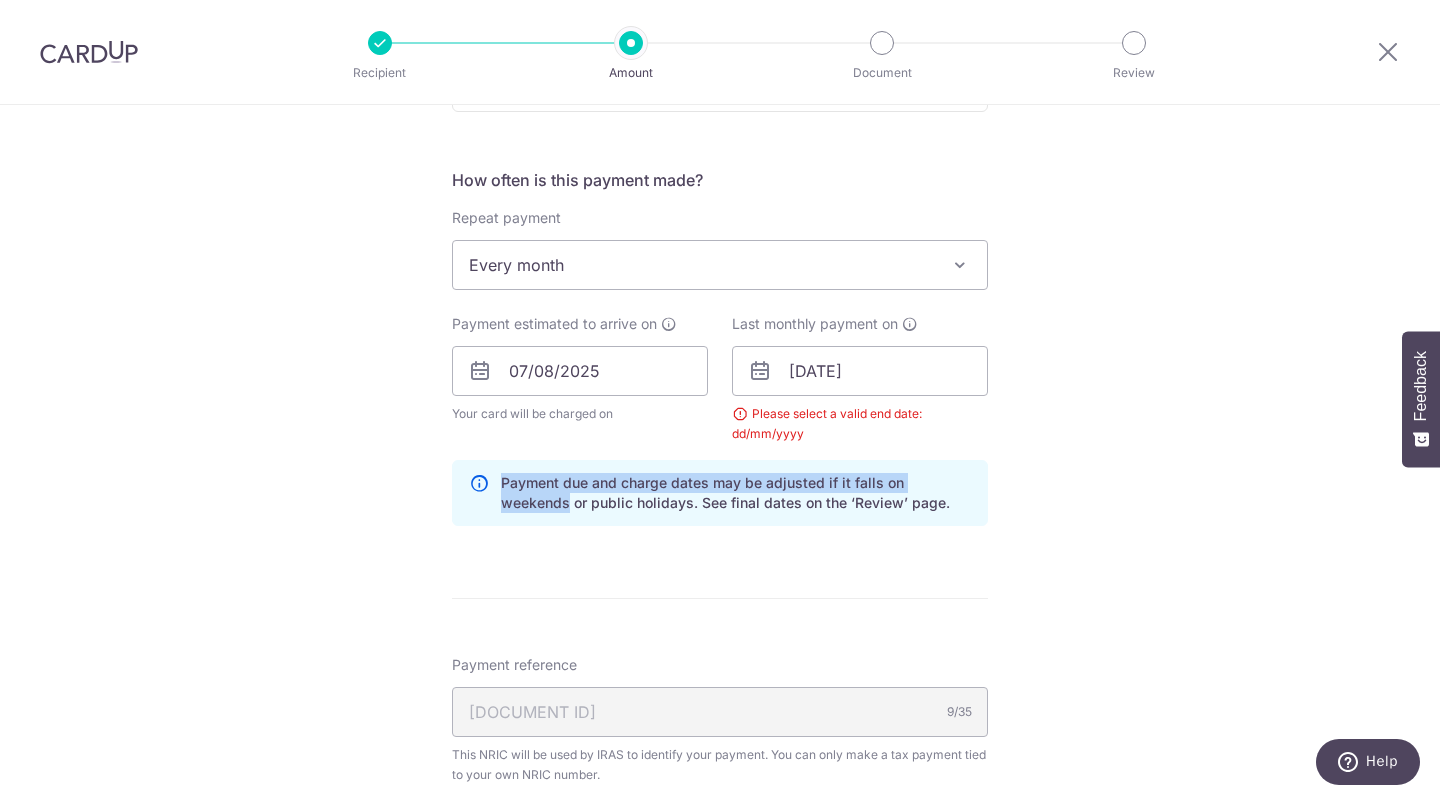 scroll, scrollTop: 865, scrollLeft: 0, axis: vertical 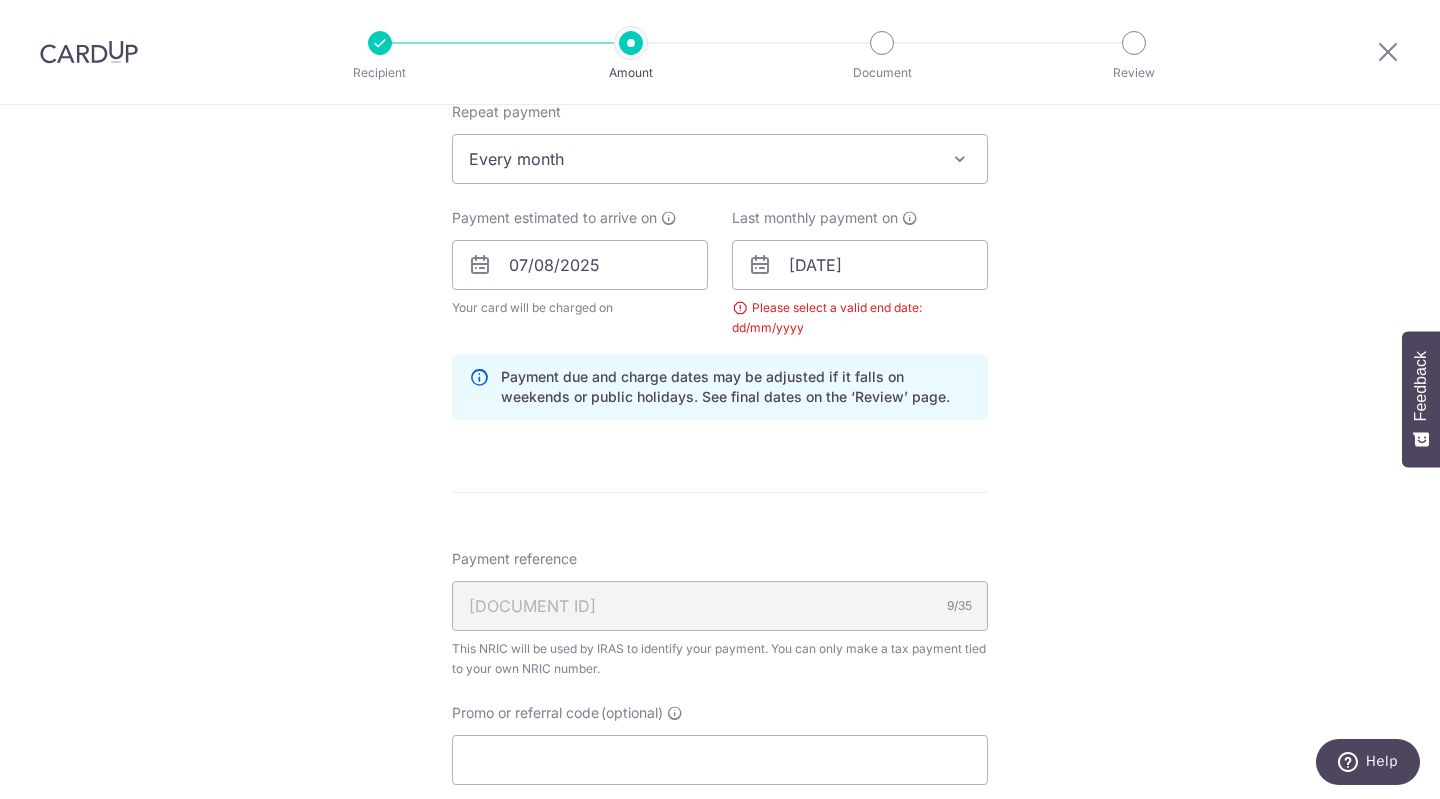 click on "Tell us more about your payment
Enter one-time or monthly payment amount
SGD
583.61
583.61
The  total tax payment amounts scheduled  should not exceed the outstanding balance in your latest Statement of Account.
Select Card
**** [CARD_LAST_FOUR]
Add credit card
Your Cards
**** [CARD_LAST_FOUR]
Secure 256-bit SSL
Text
New card details" at bounding box center (720, 219) 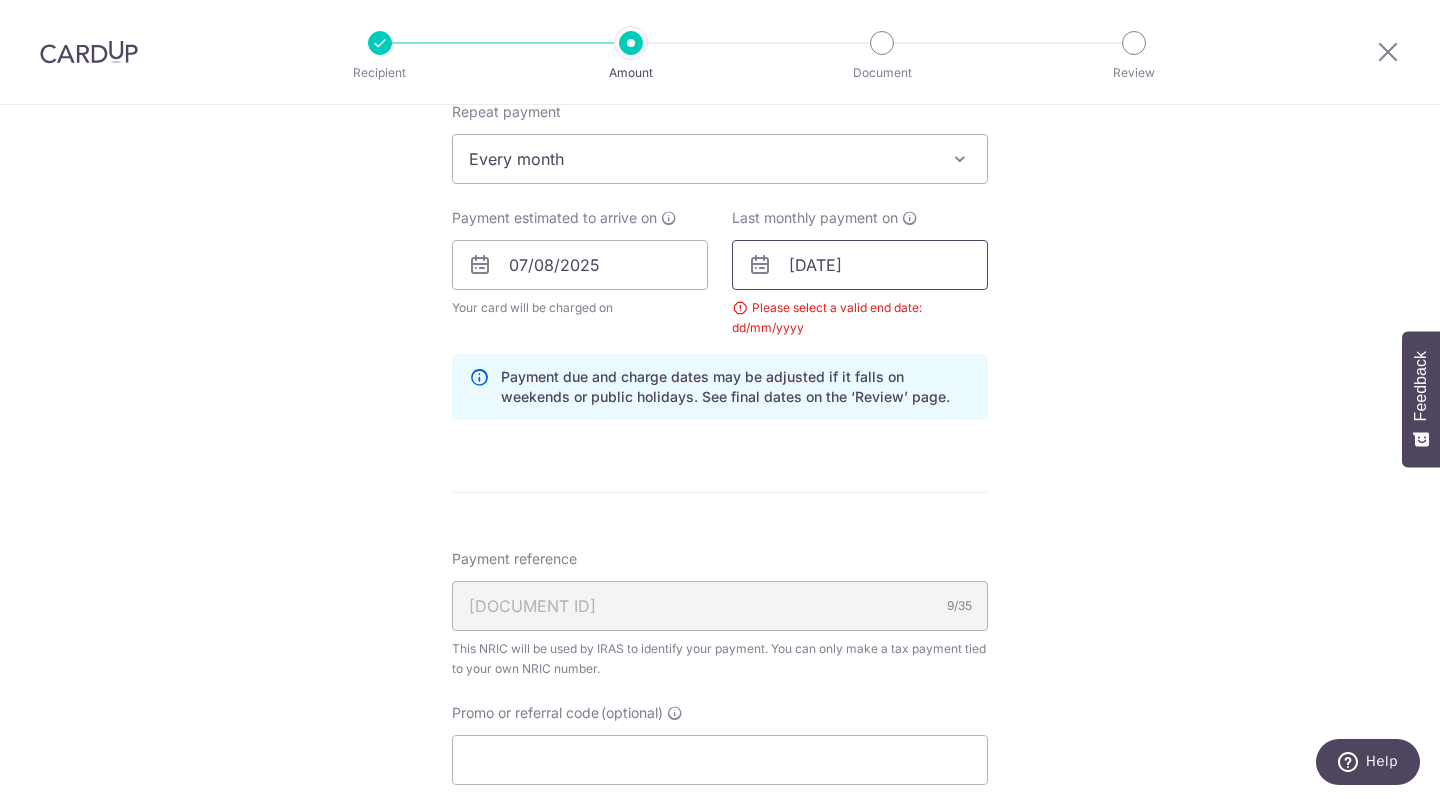 click on "24/08/2026" at bounding box center [860, 265] 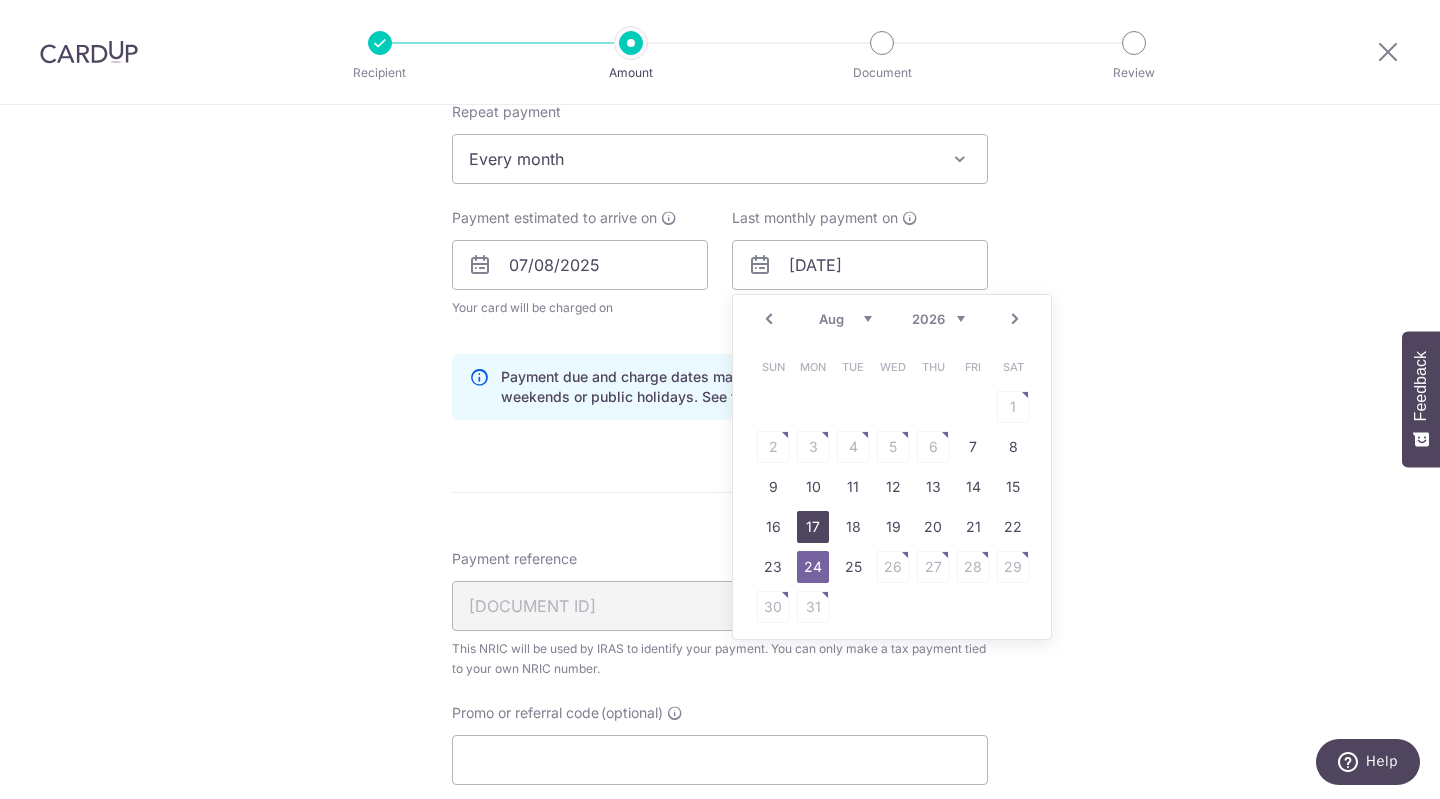 click on "17" at bounding box center [813, 527] 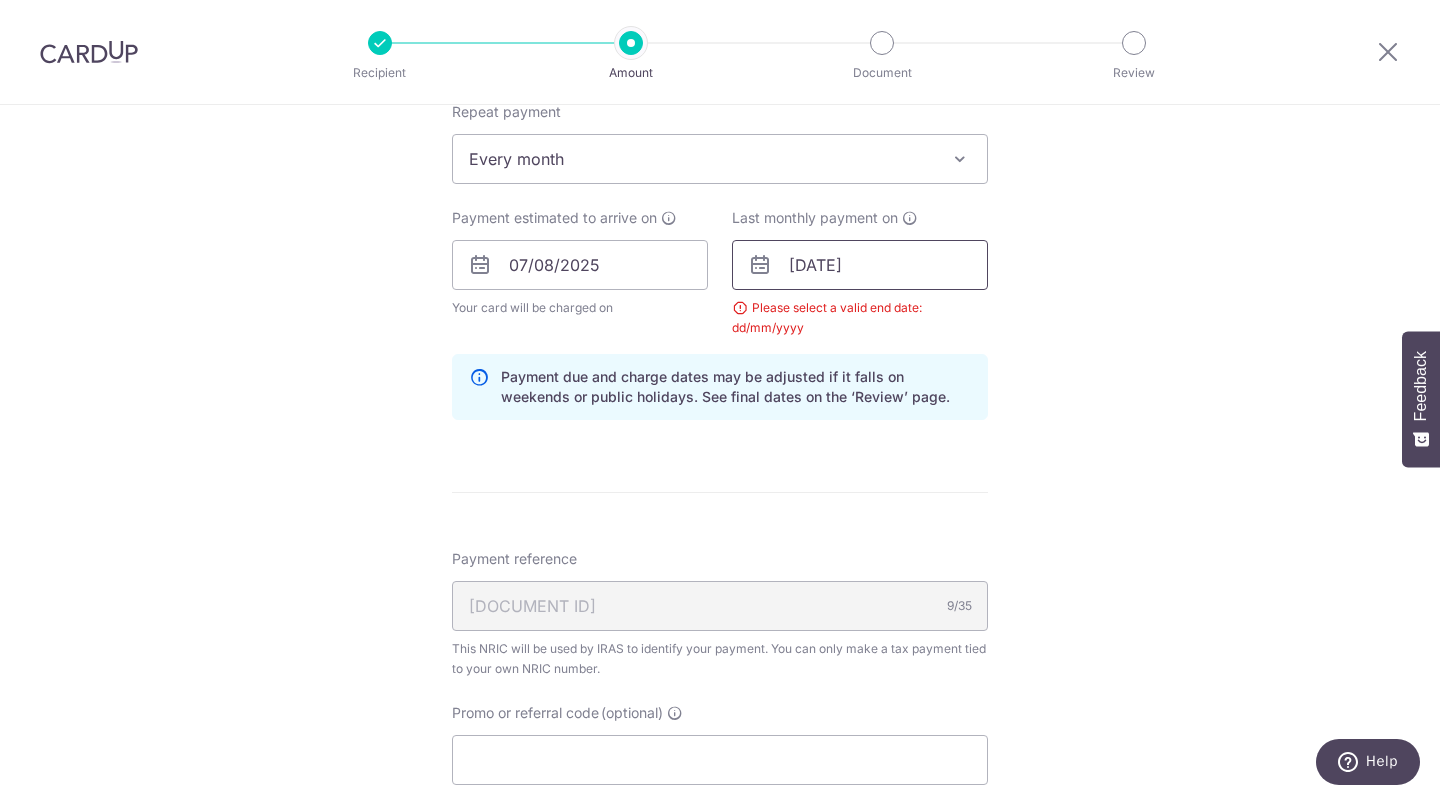 click on "17/08/2026" at bounding box center [860, 265] 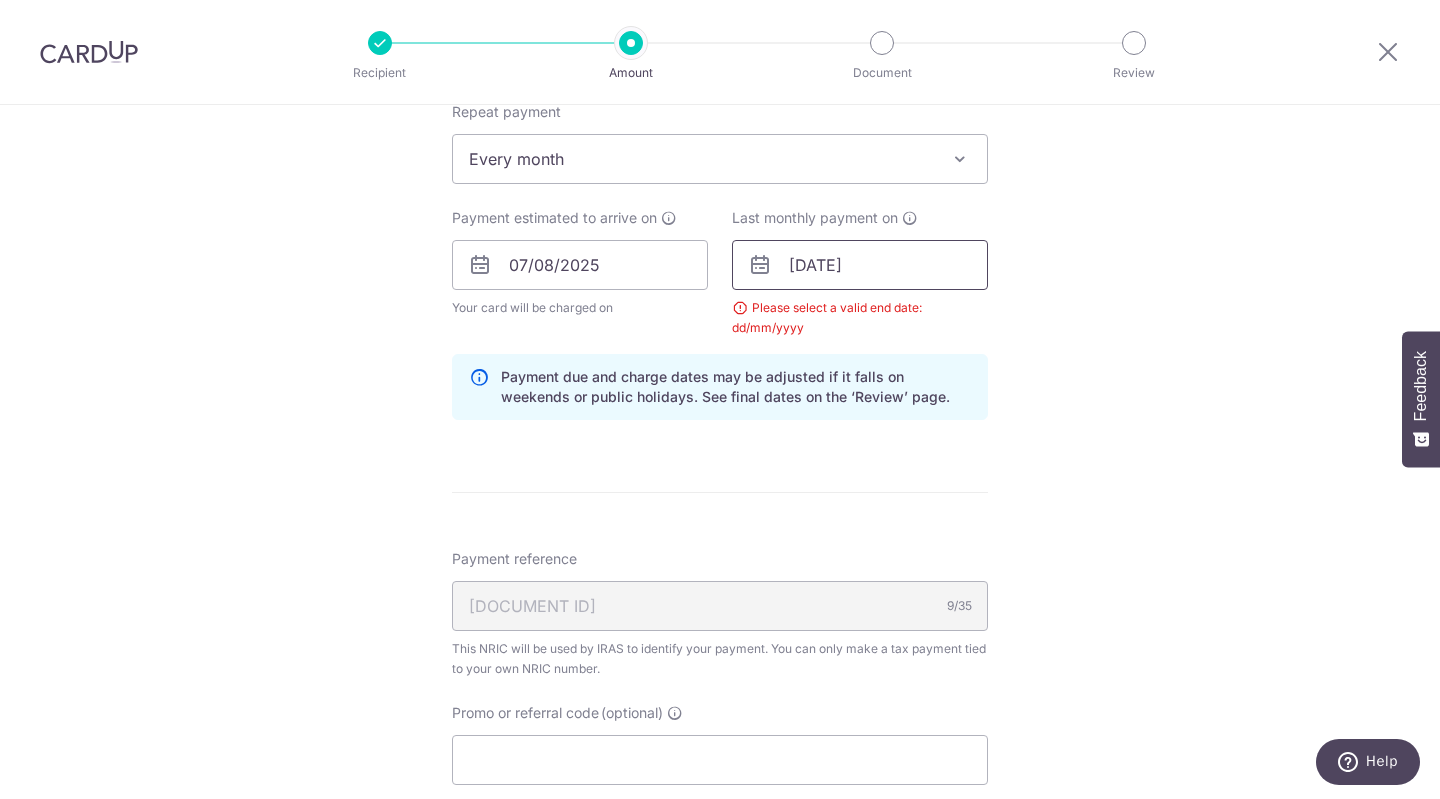 click on "17/08/2026" at bounding box center [860, 265] 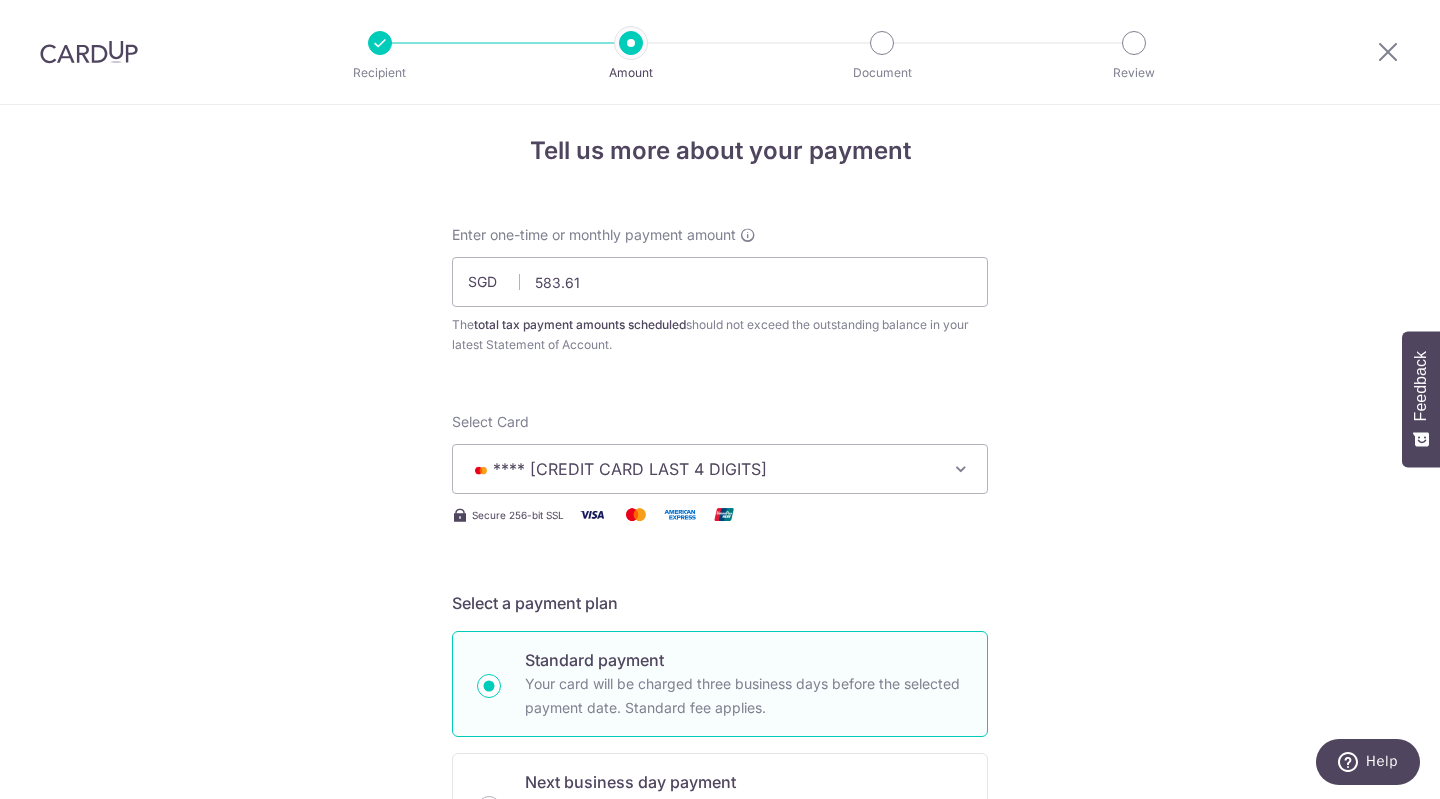 scroll, scrollTop: 0, scrollLeft: 0, axis: both 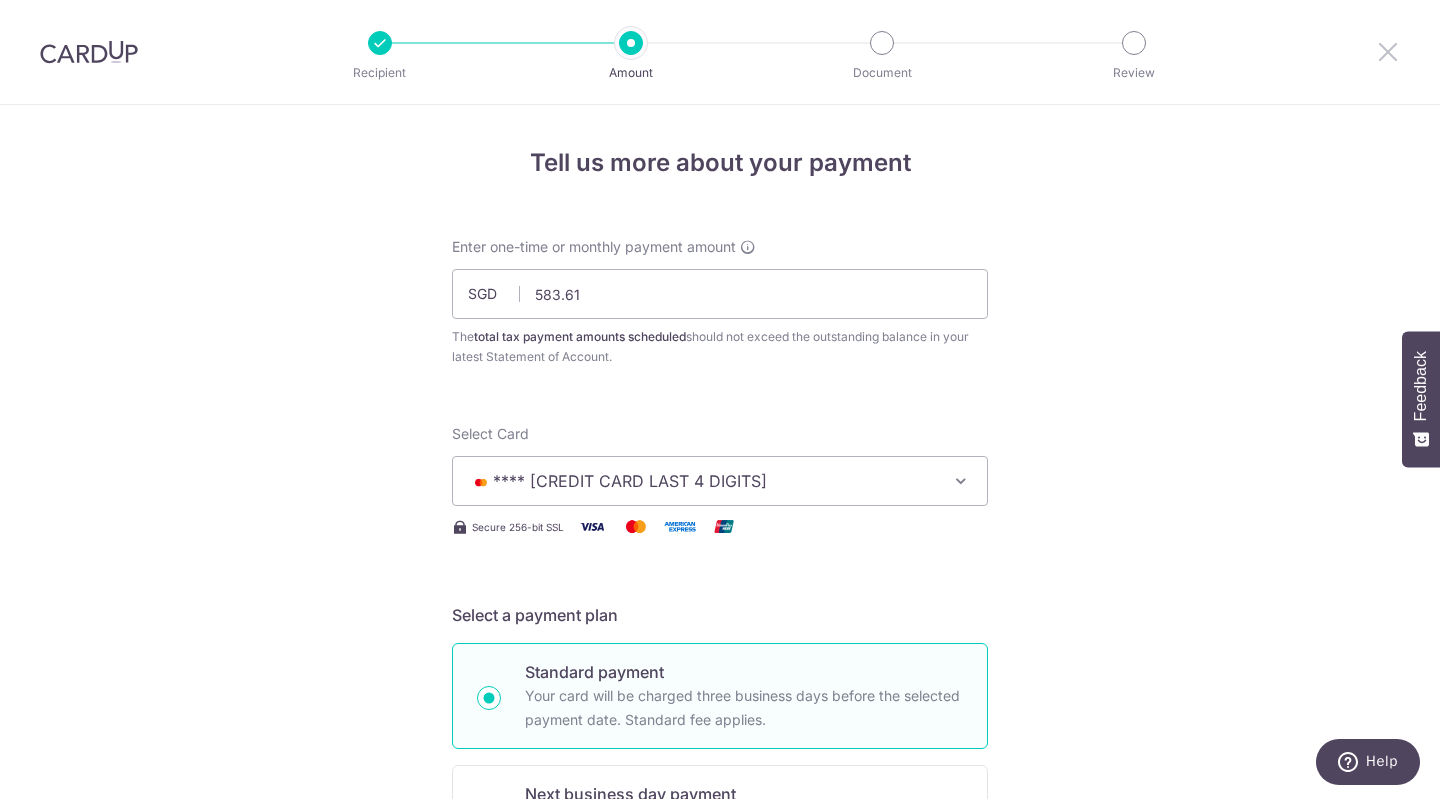 type on "/08/2026" 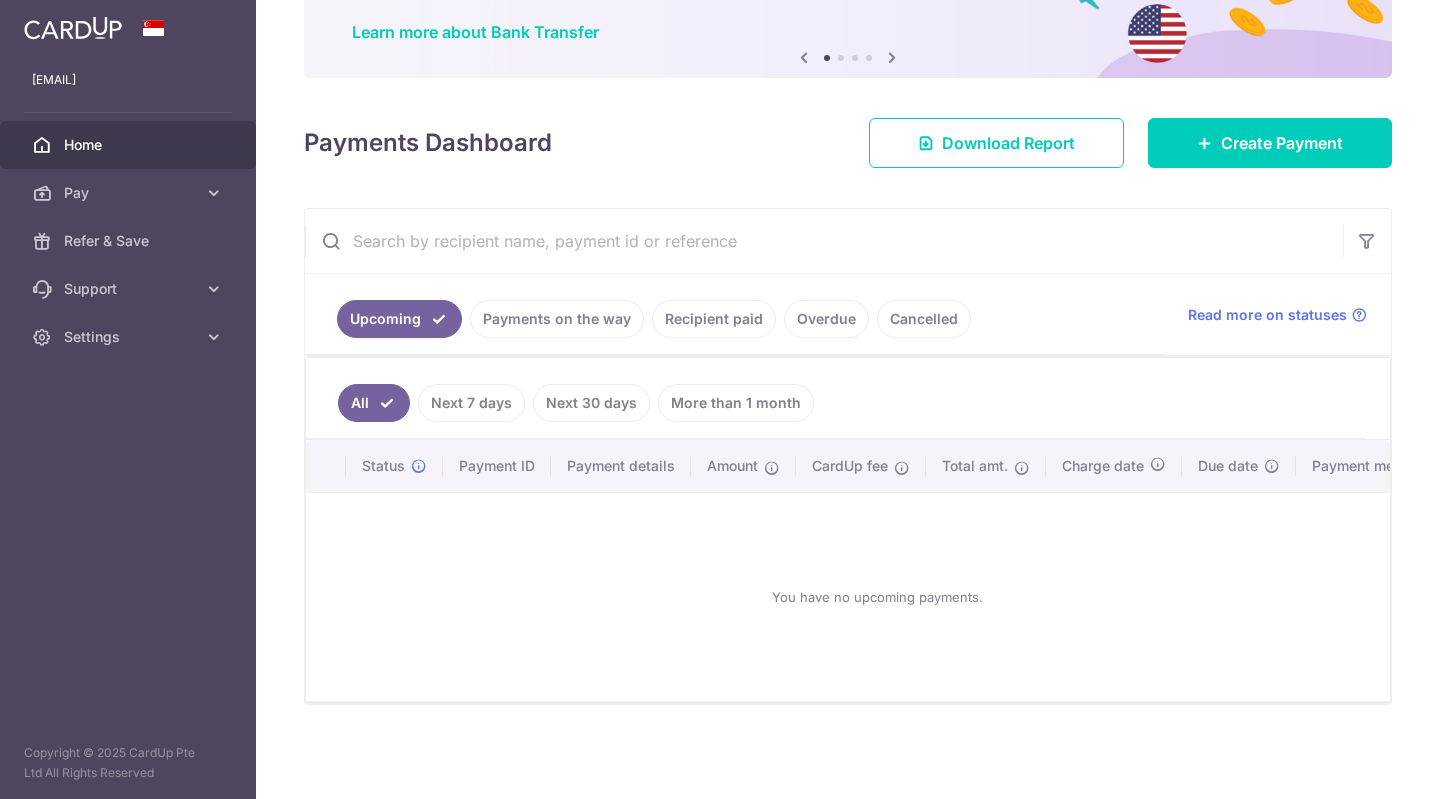 scroll, scrollTop: 0, scrollLeft: 0, axis: both 